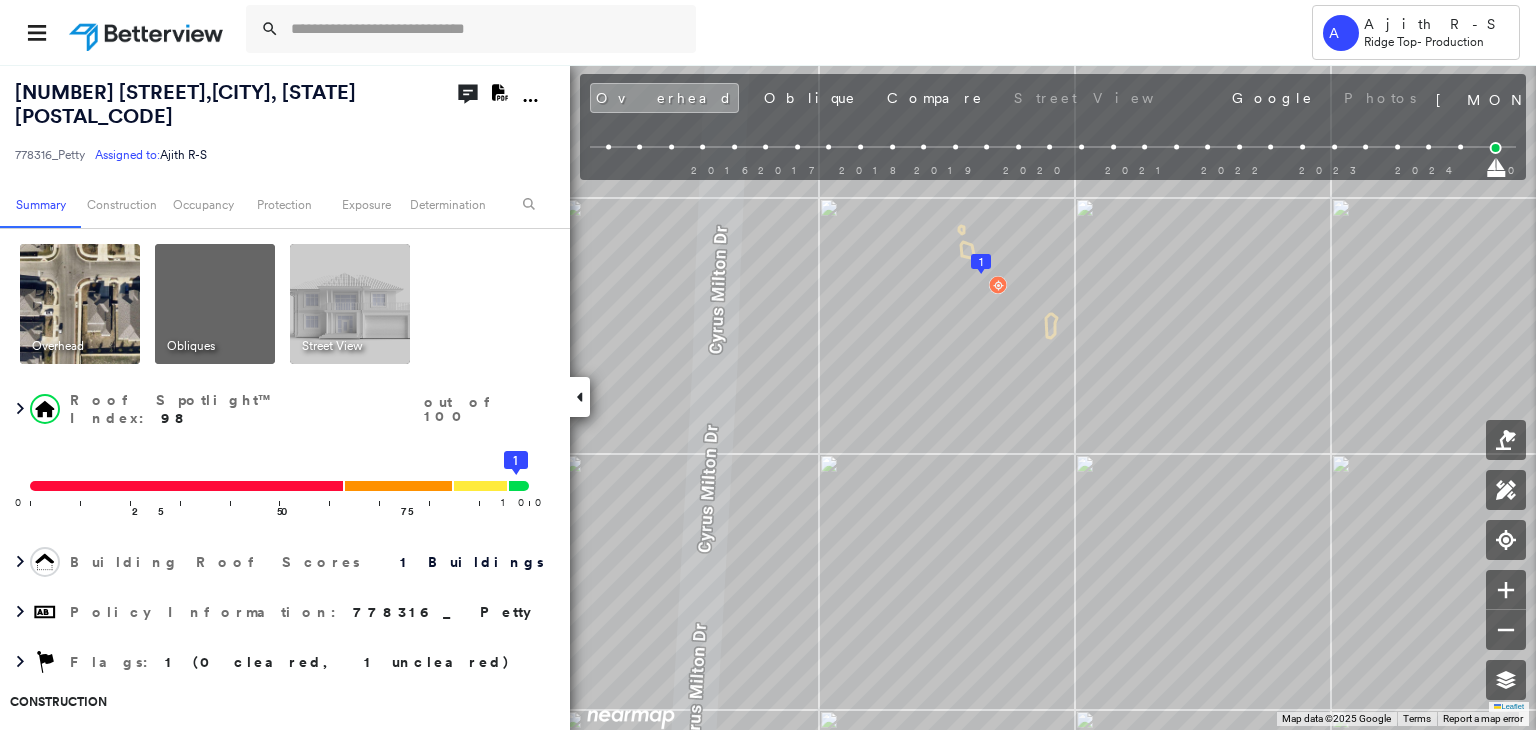 scroll, scrollTop: 0, scrollLeft: 0, axis: both 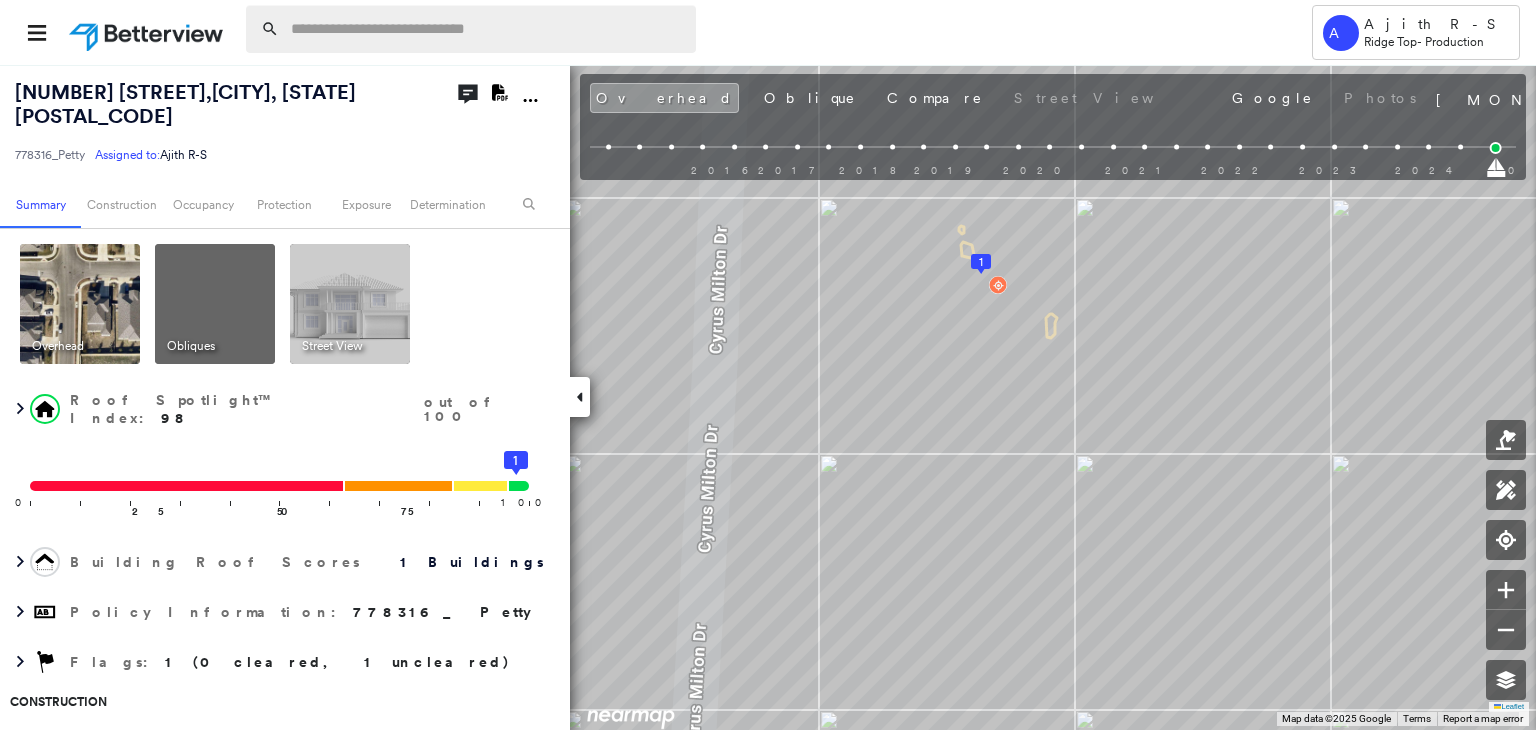 click at bounding box center (487, 29) 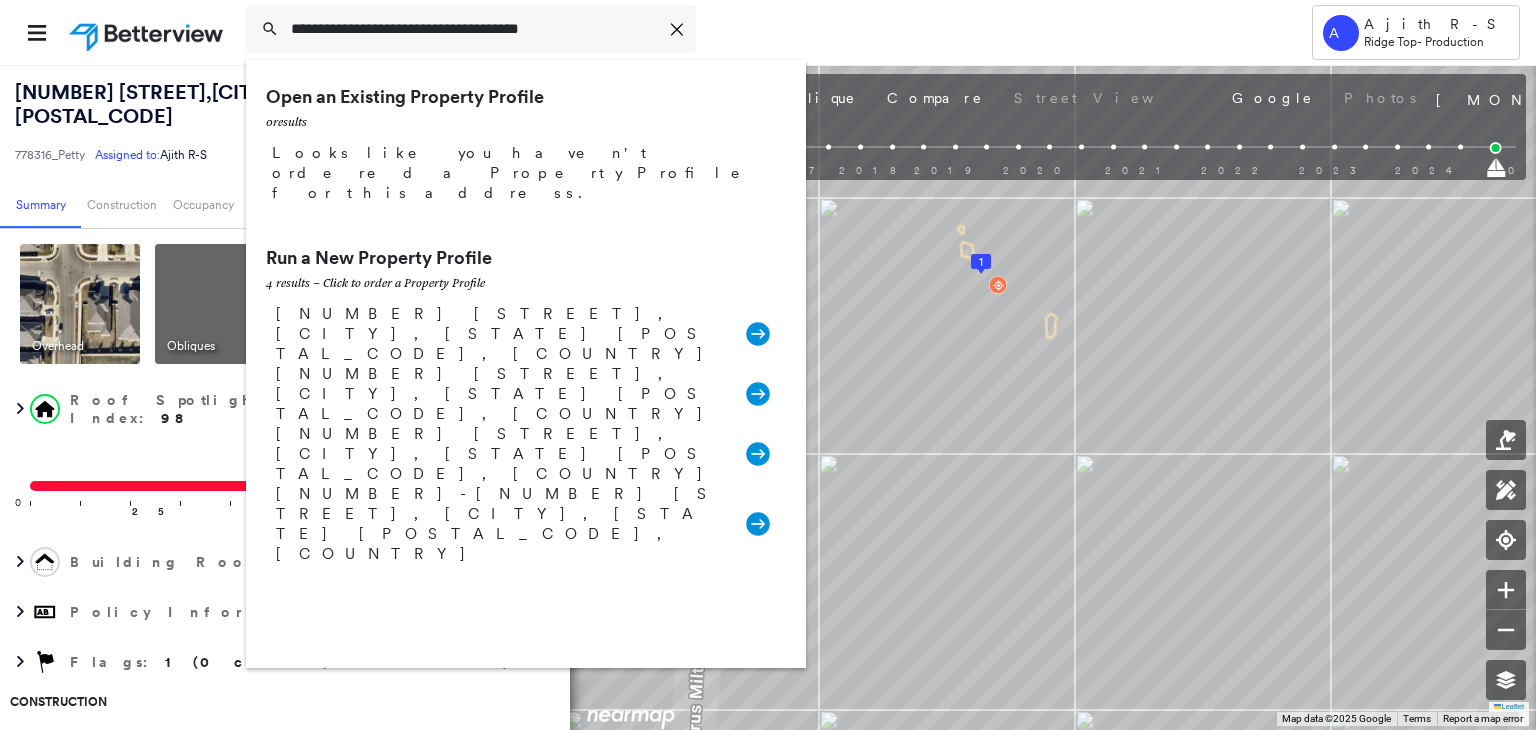 type on "**********" 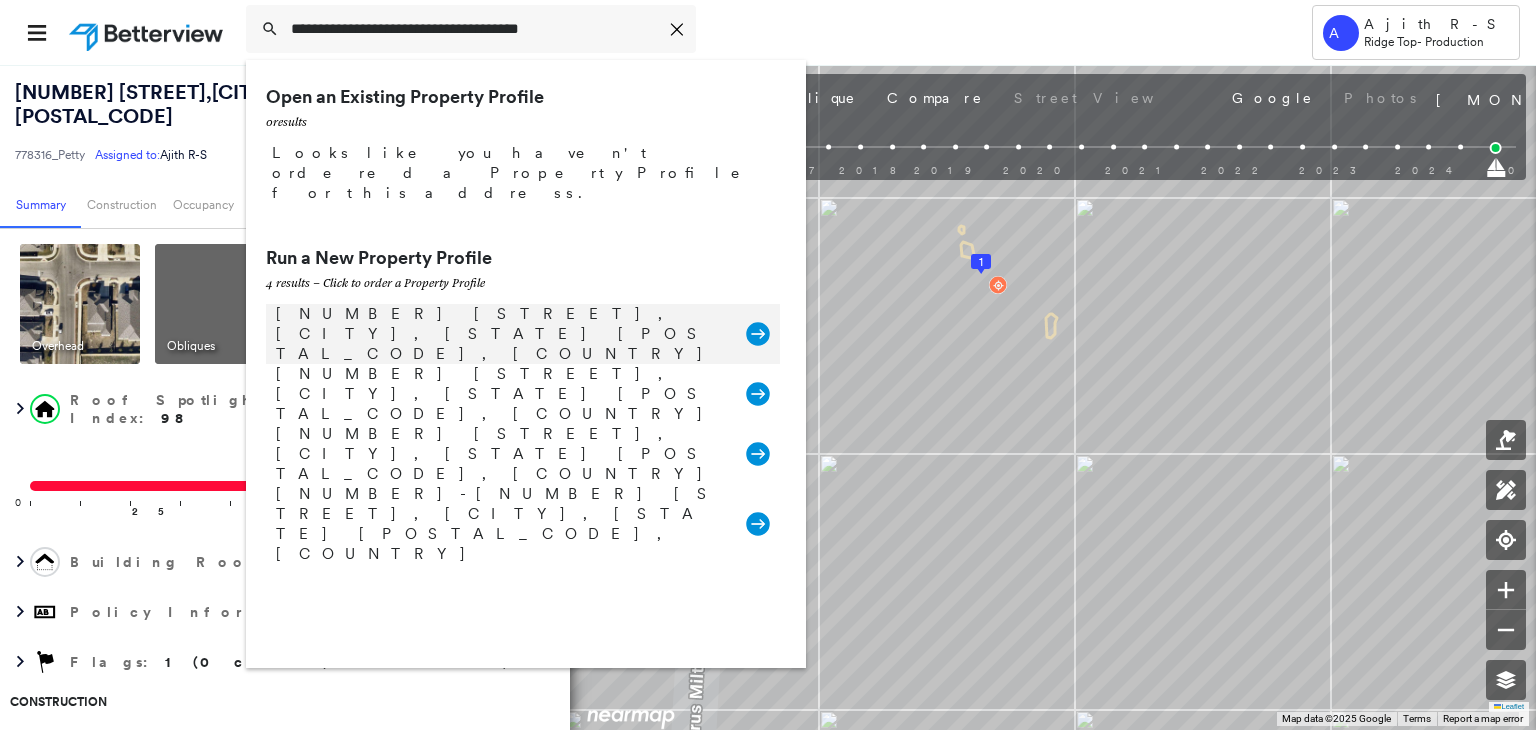 click on "[NUMBER] [STREET], [CITY], [STATE] [POSTAL_CODE], [COUNTRY]" at bounding box center (523, 334) 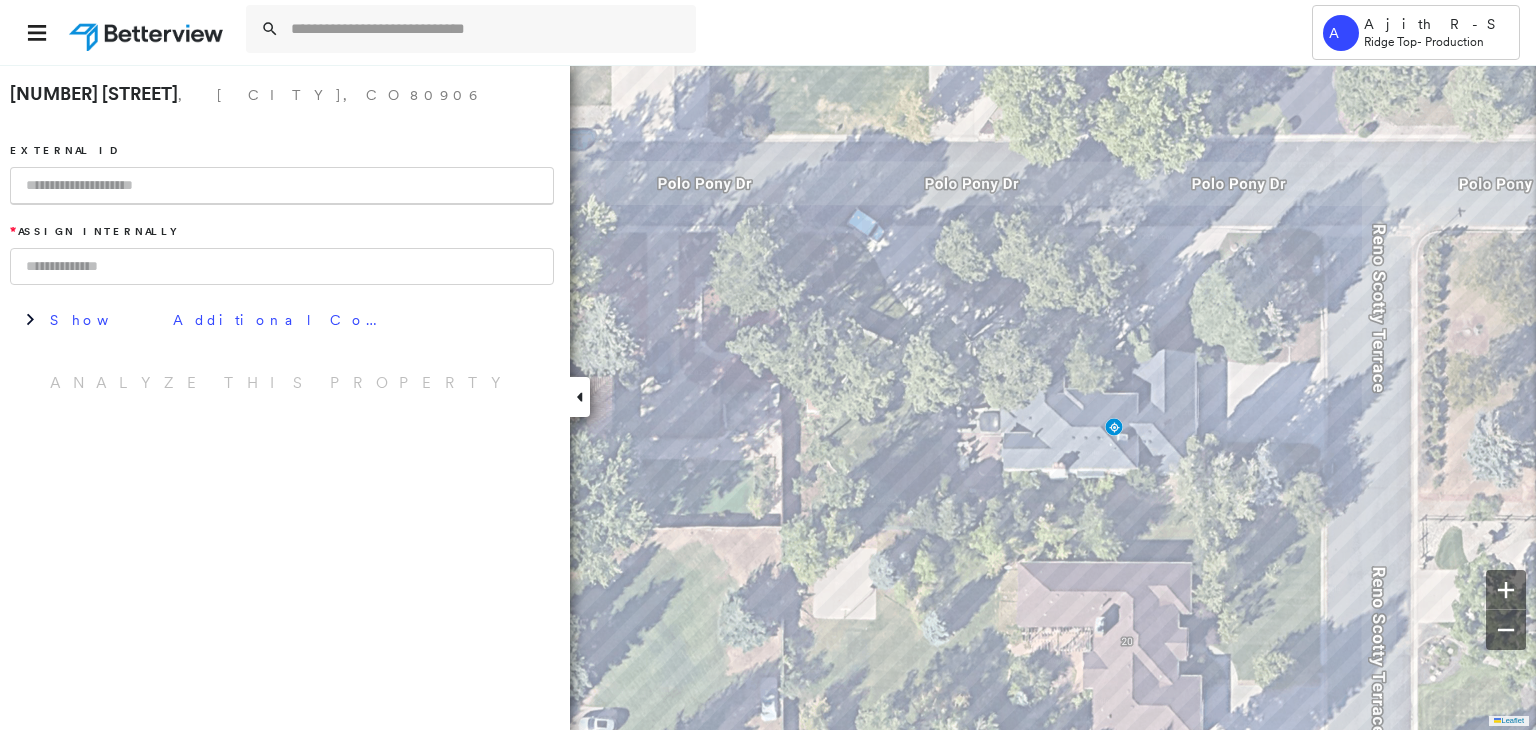 paste on "**********" 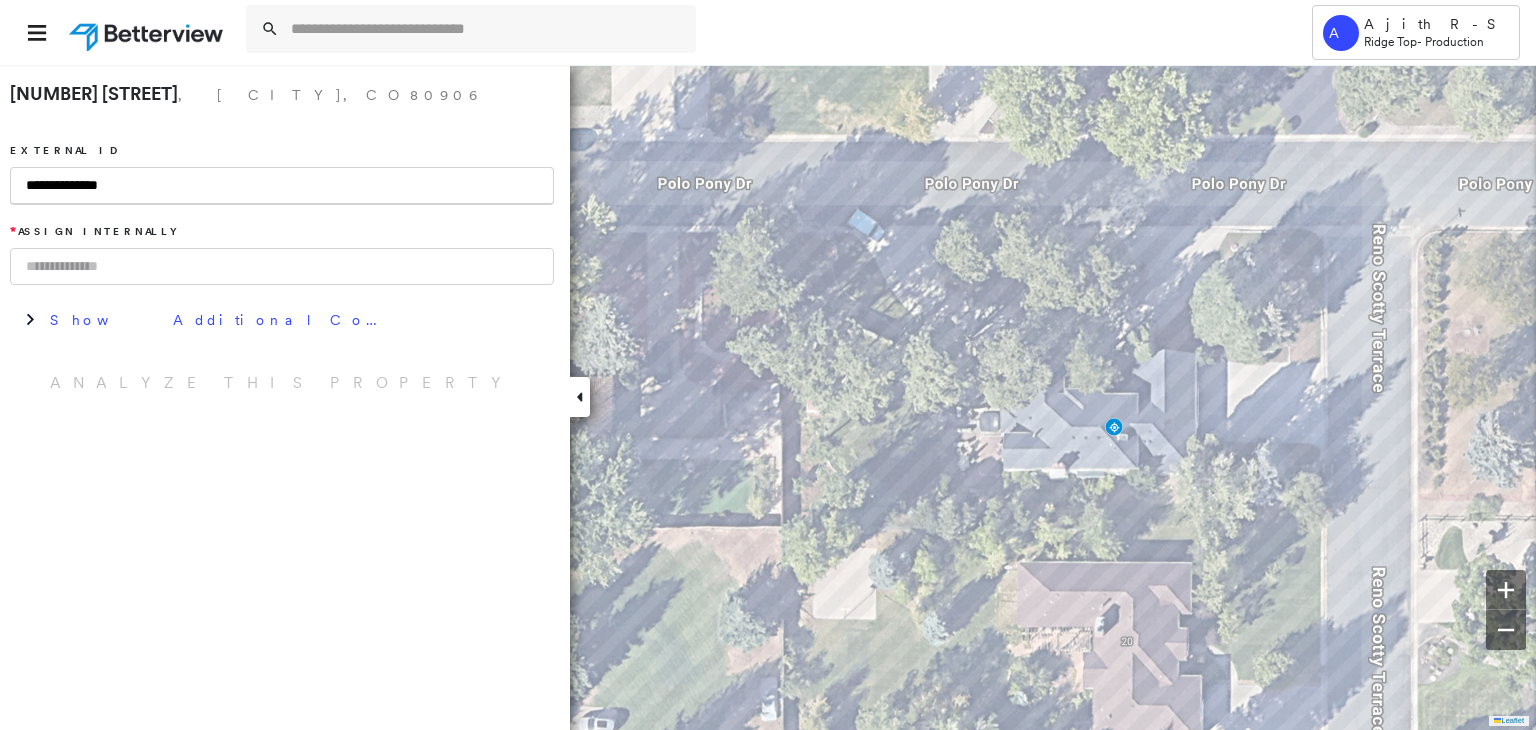 type on "**********" 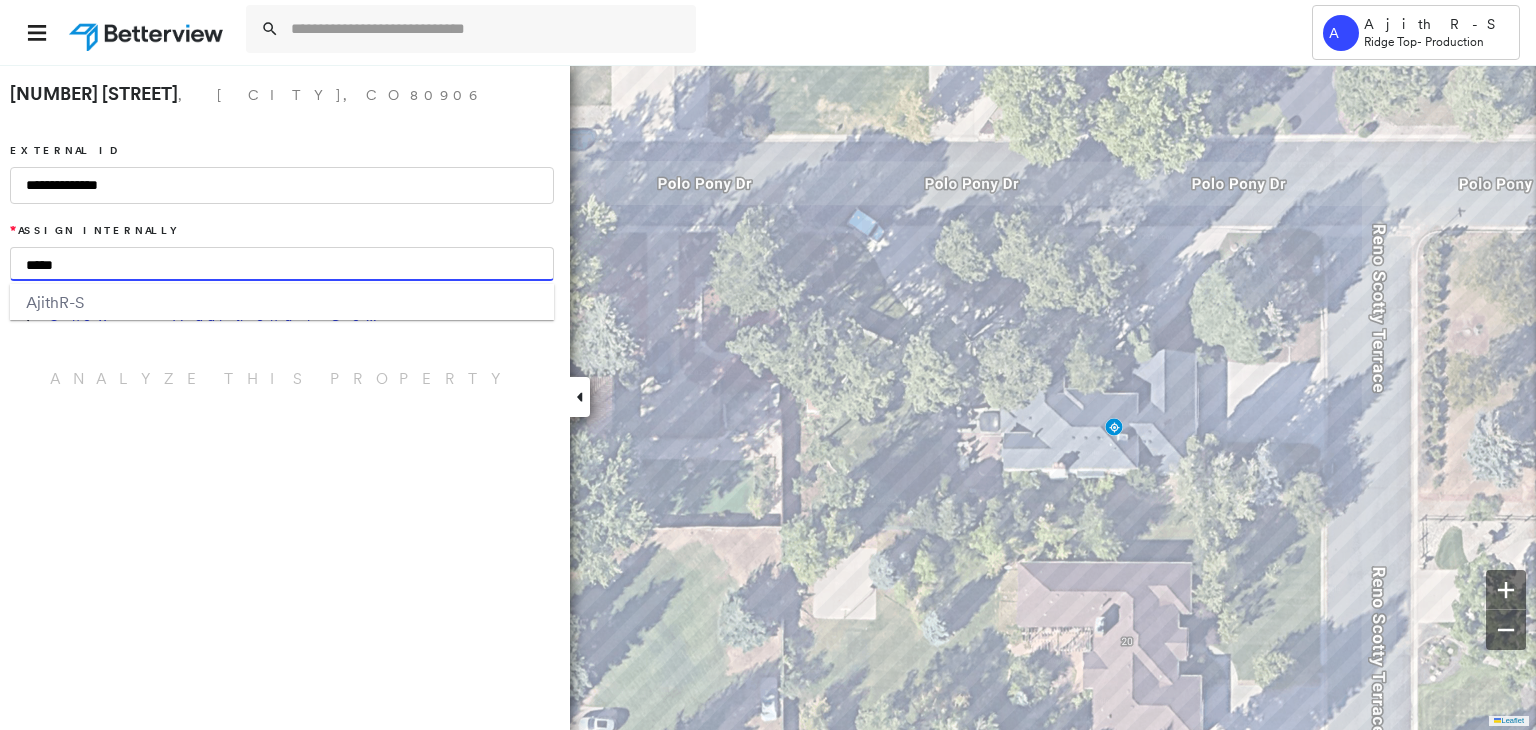 type on "*****" 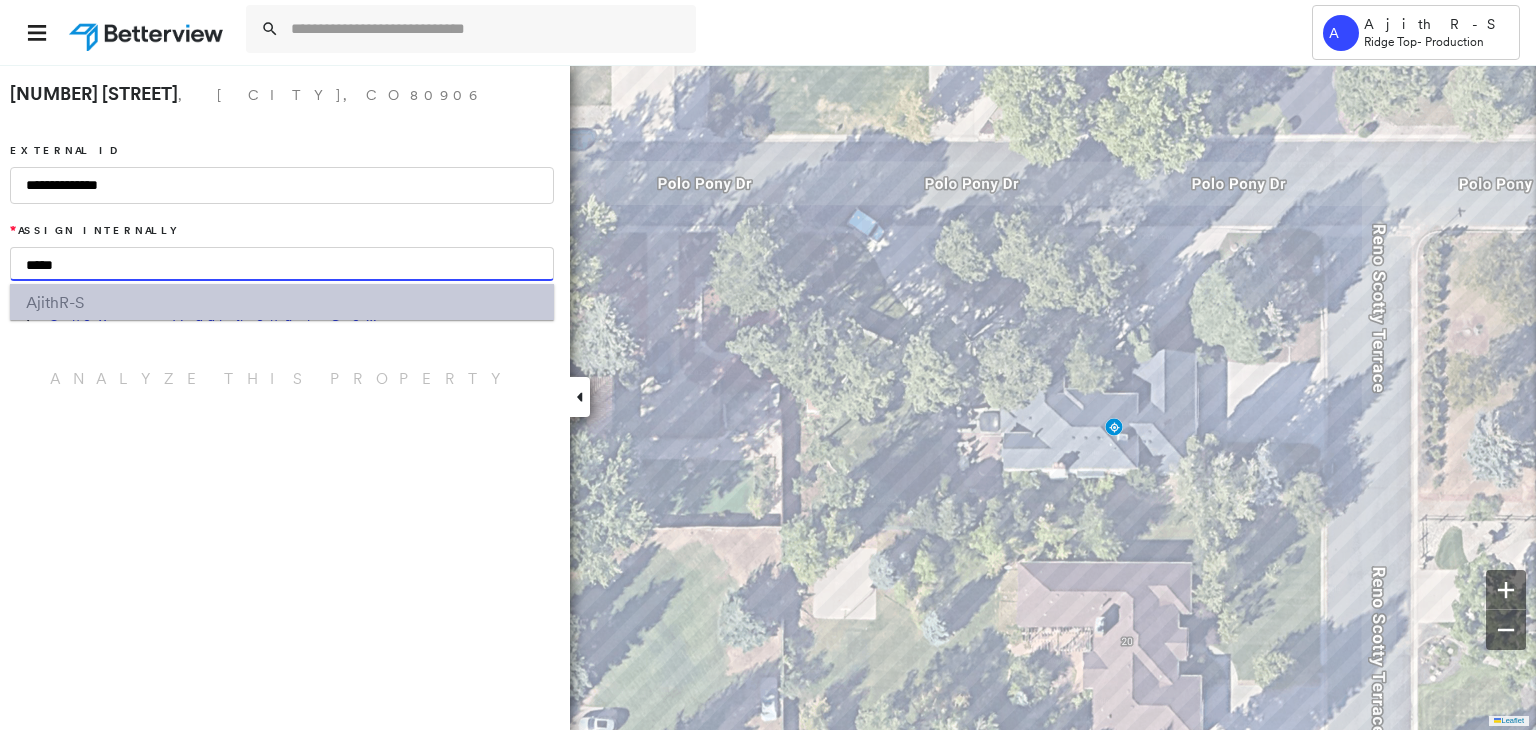 click on "Ajith  R-S" at bounding box center [282, 302] 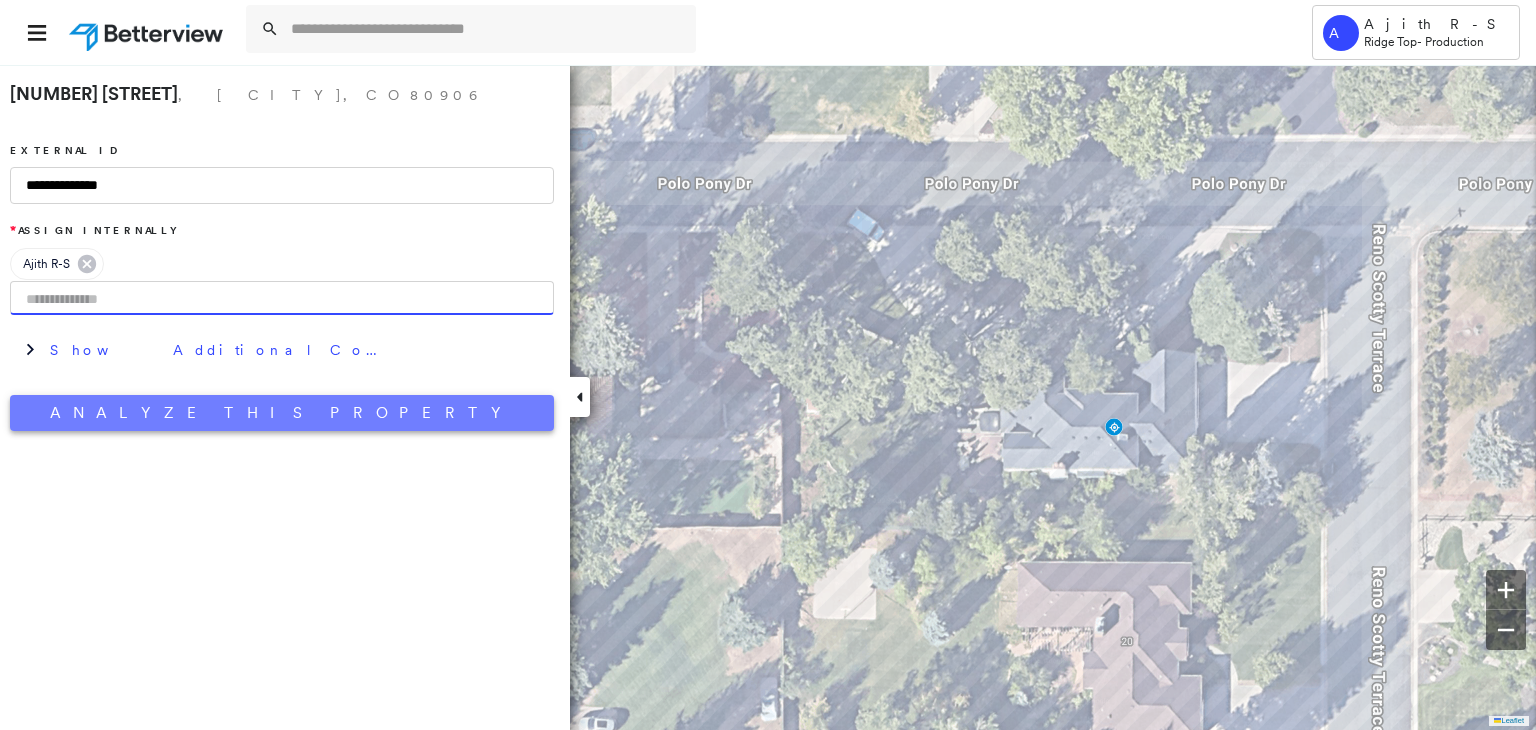 click on "Analyze This Property" at bounding box center (282, 413) 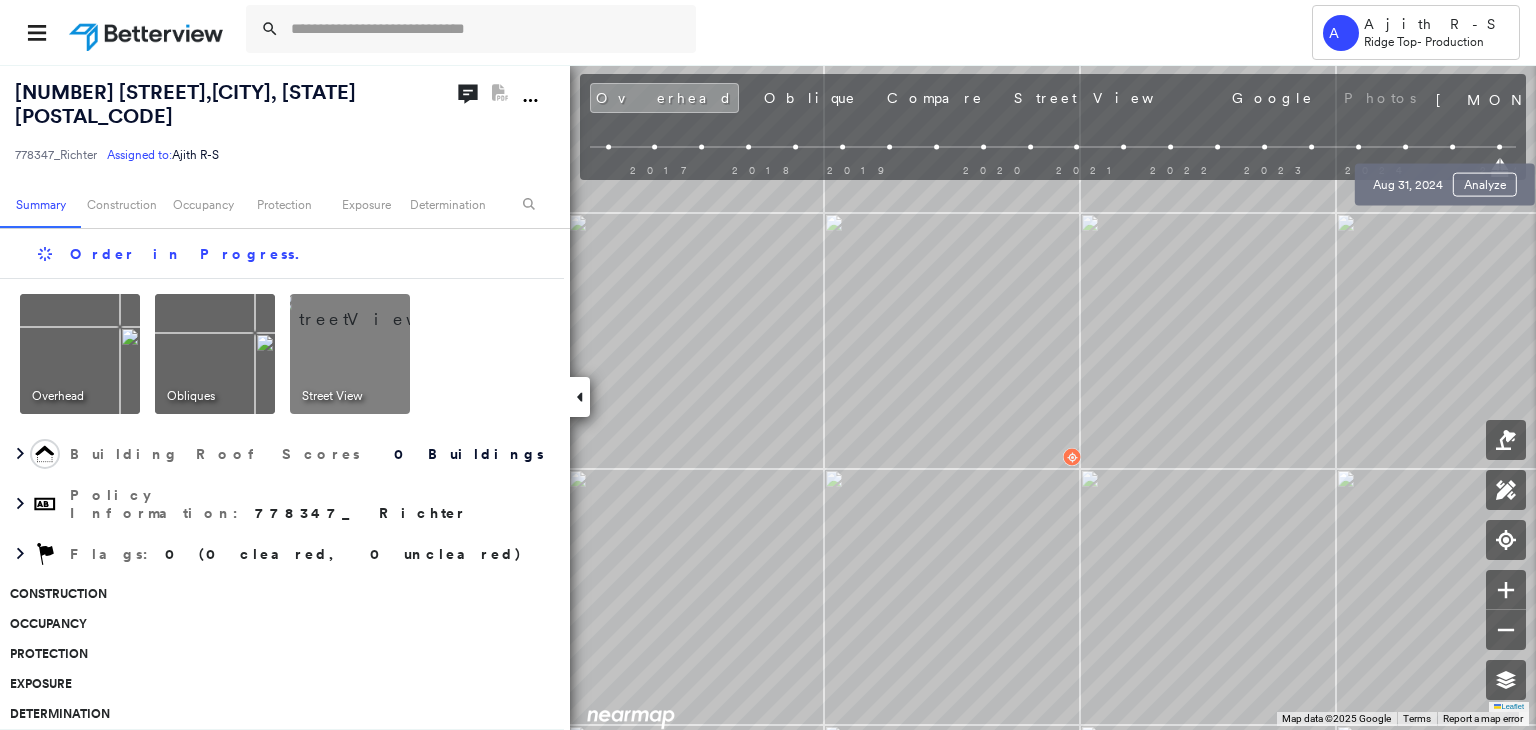 click at bounding box center [1452, 147] 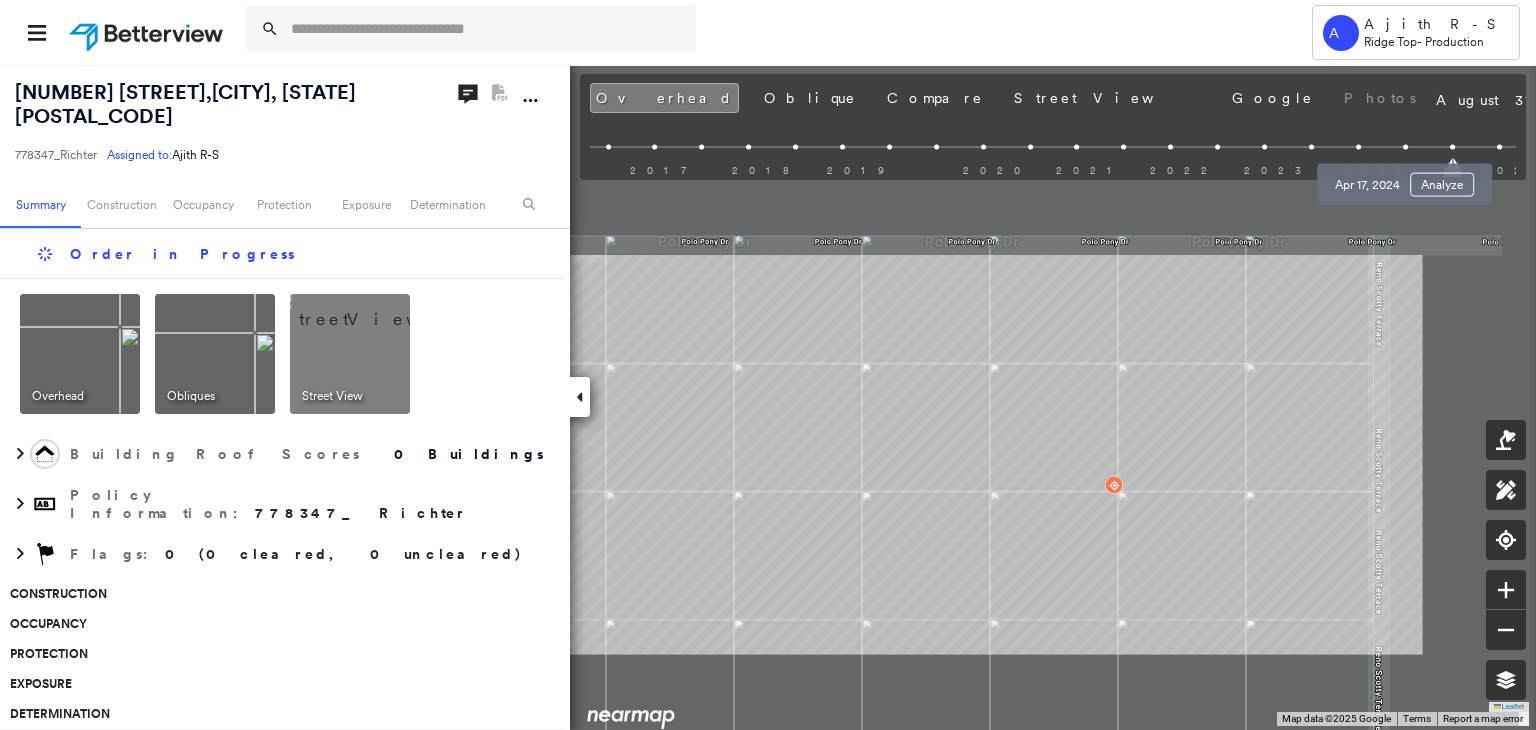 click at bounding box center [1405, 147] 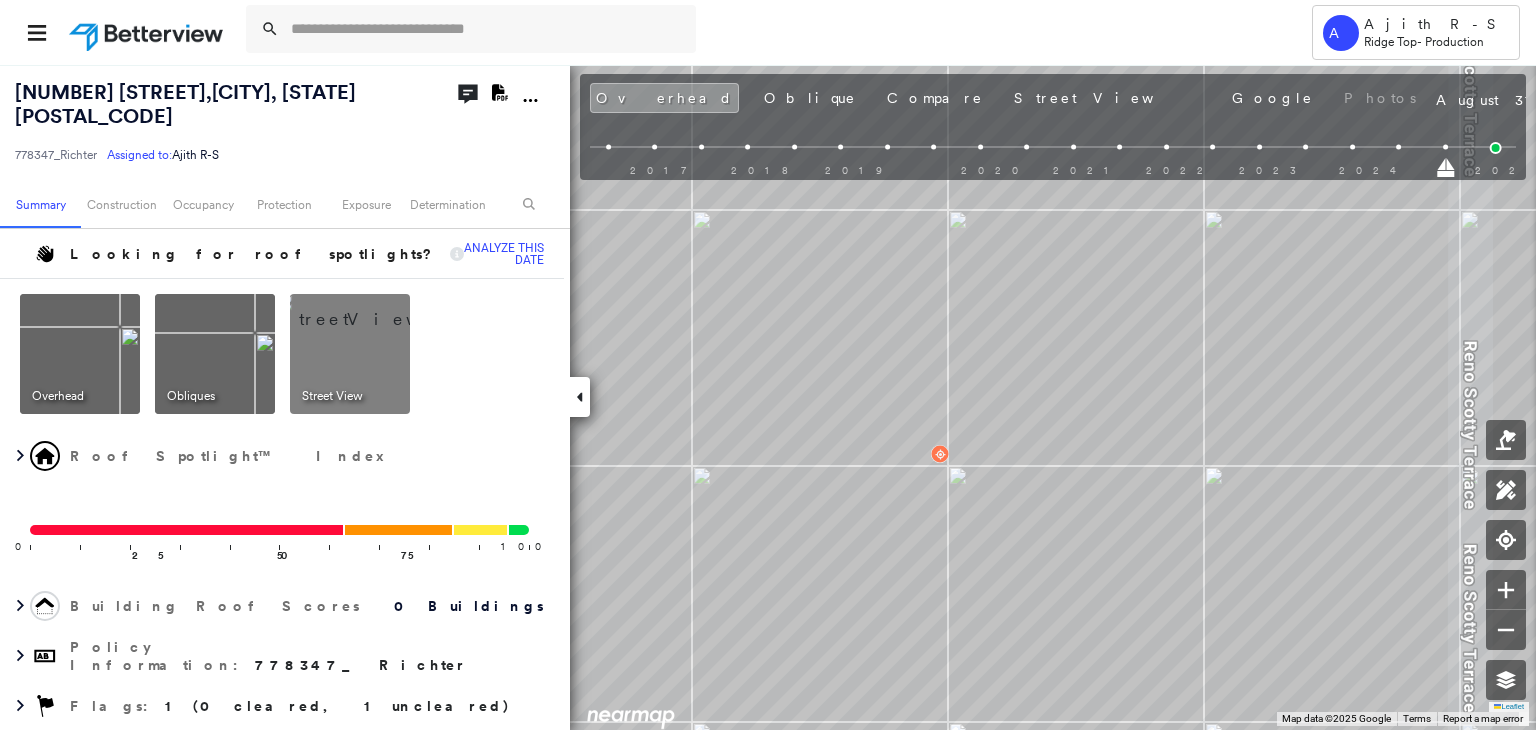 click on "2017 2018 2019 2020 2021 2022 2023 2024 2025" at bounding box center (1053, 150) 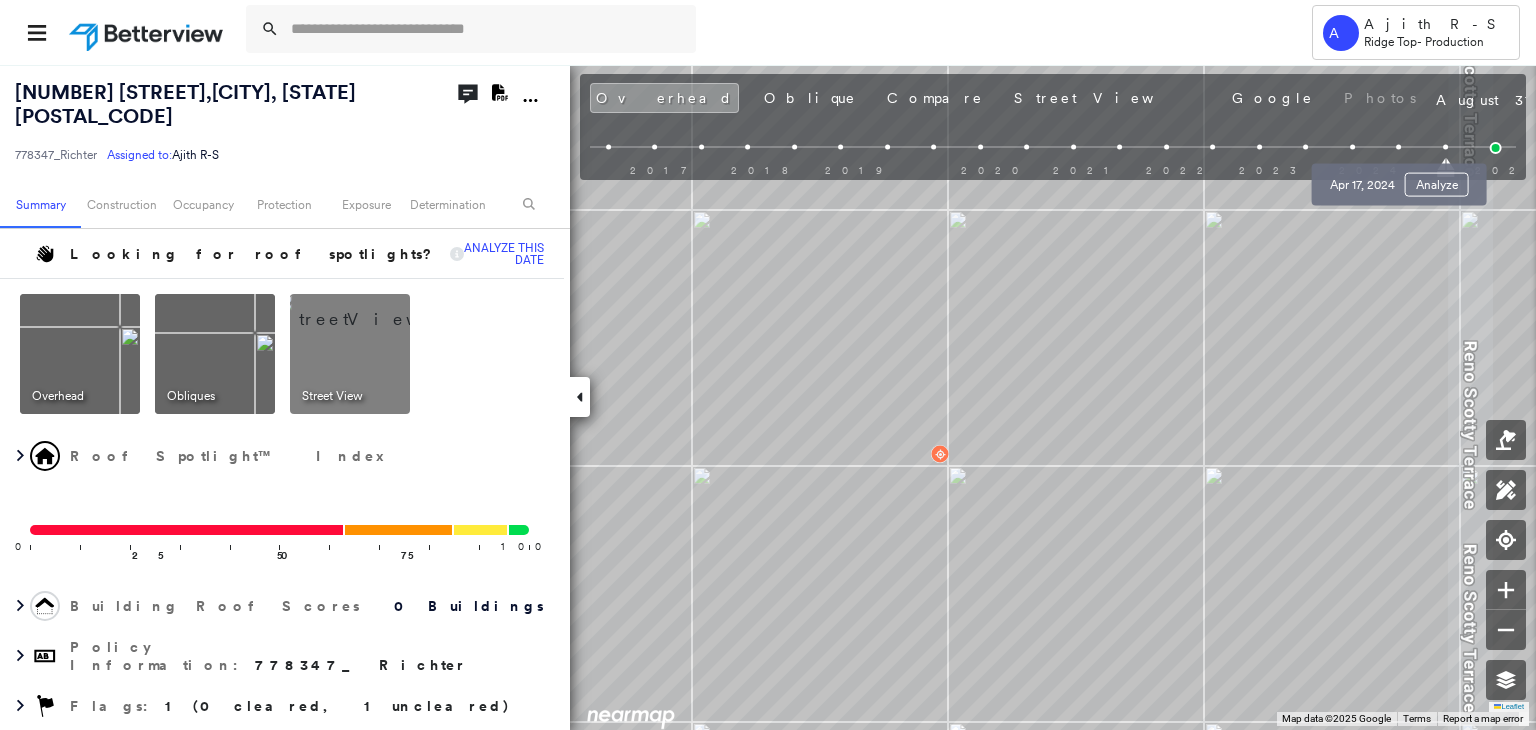 click at bounding box center [1399, 147] 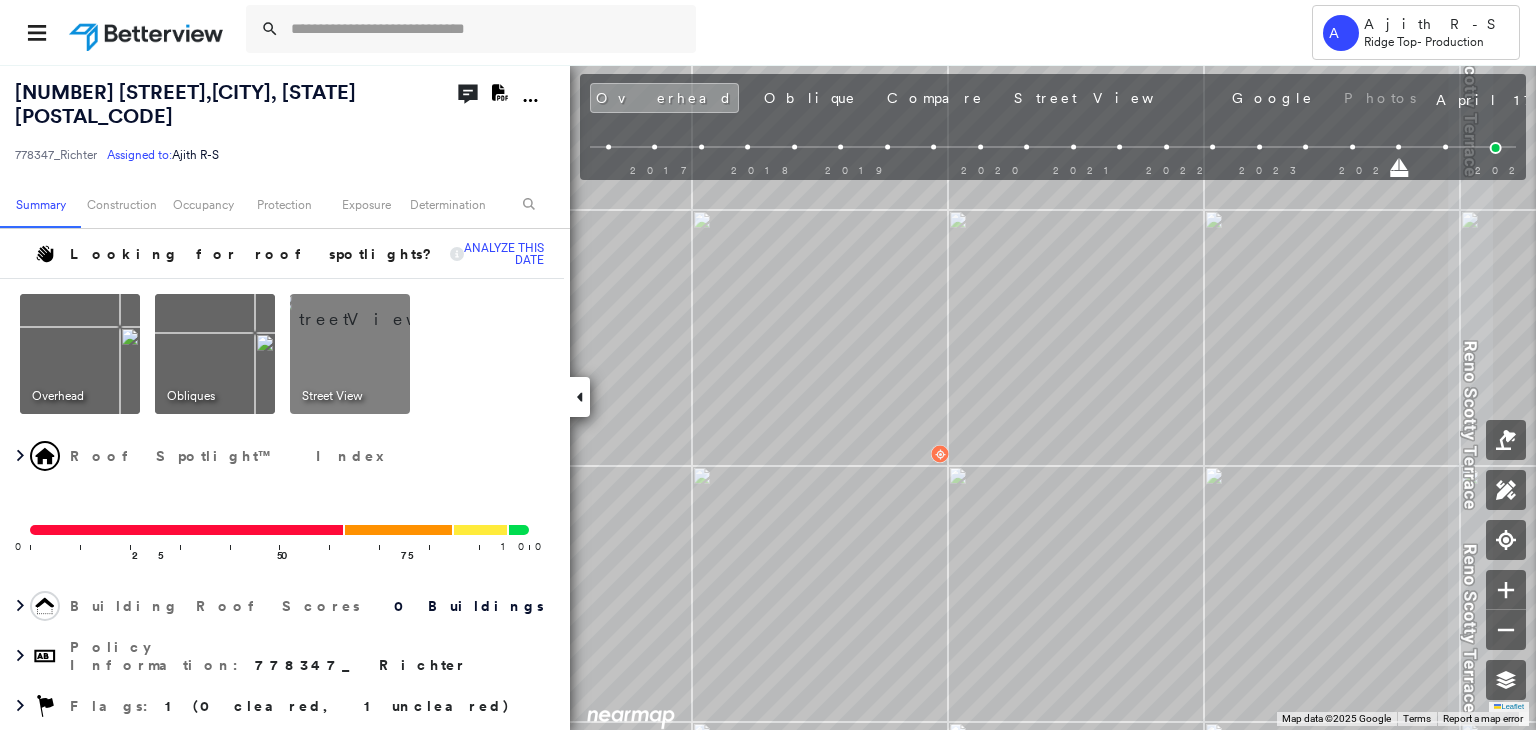 click on "2017 2018 2019 2020 2021 2022 2023 2024 2025" at bounding box center (1053, 150) 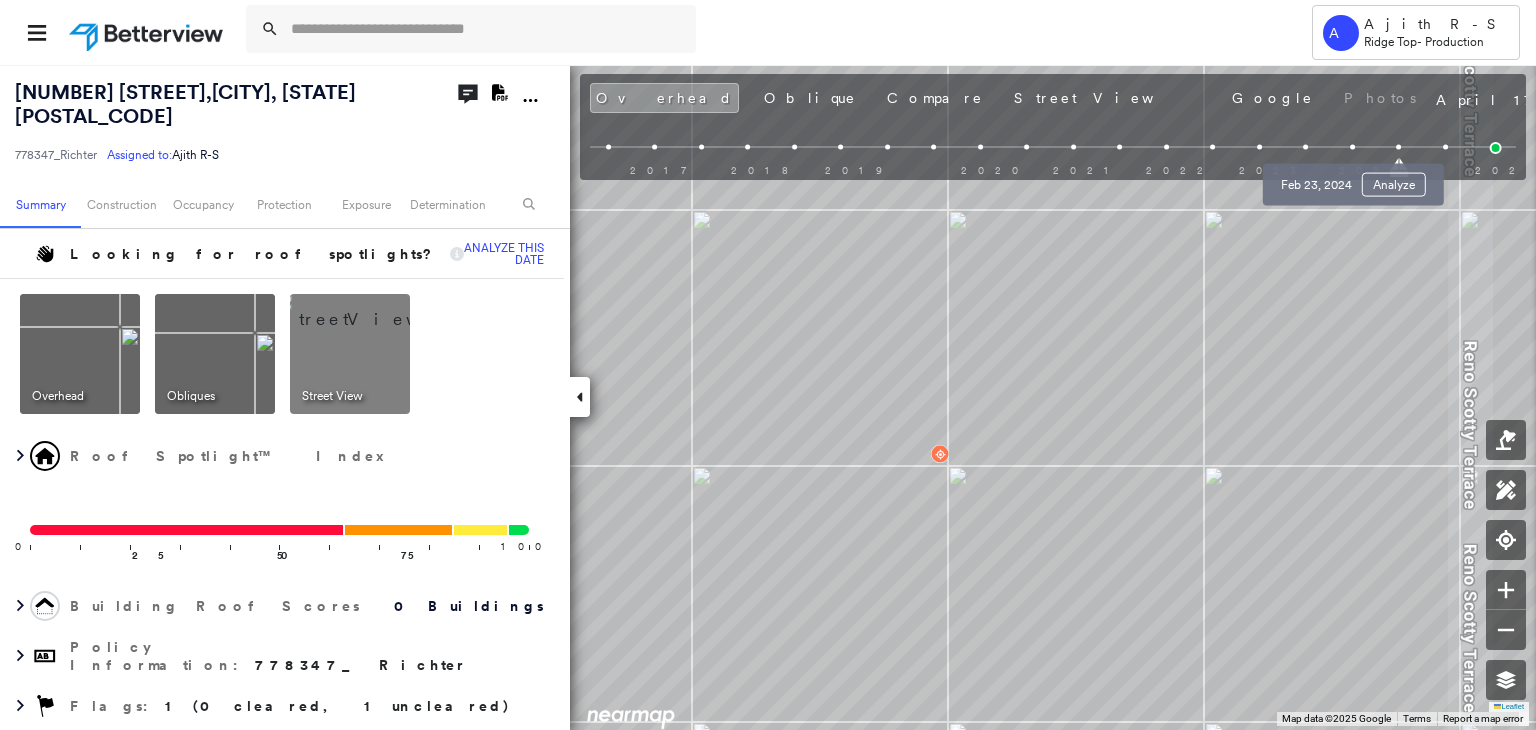 click at bounding box center [1352, 147] 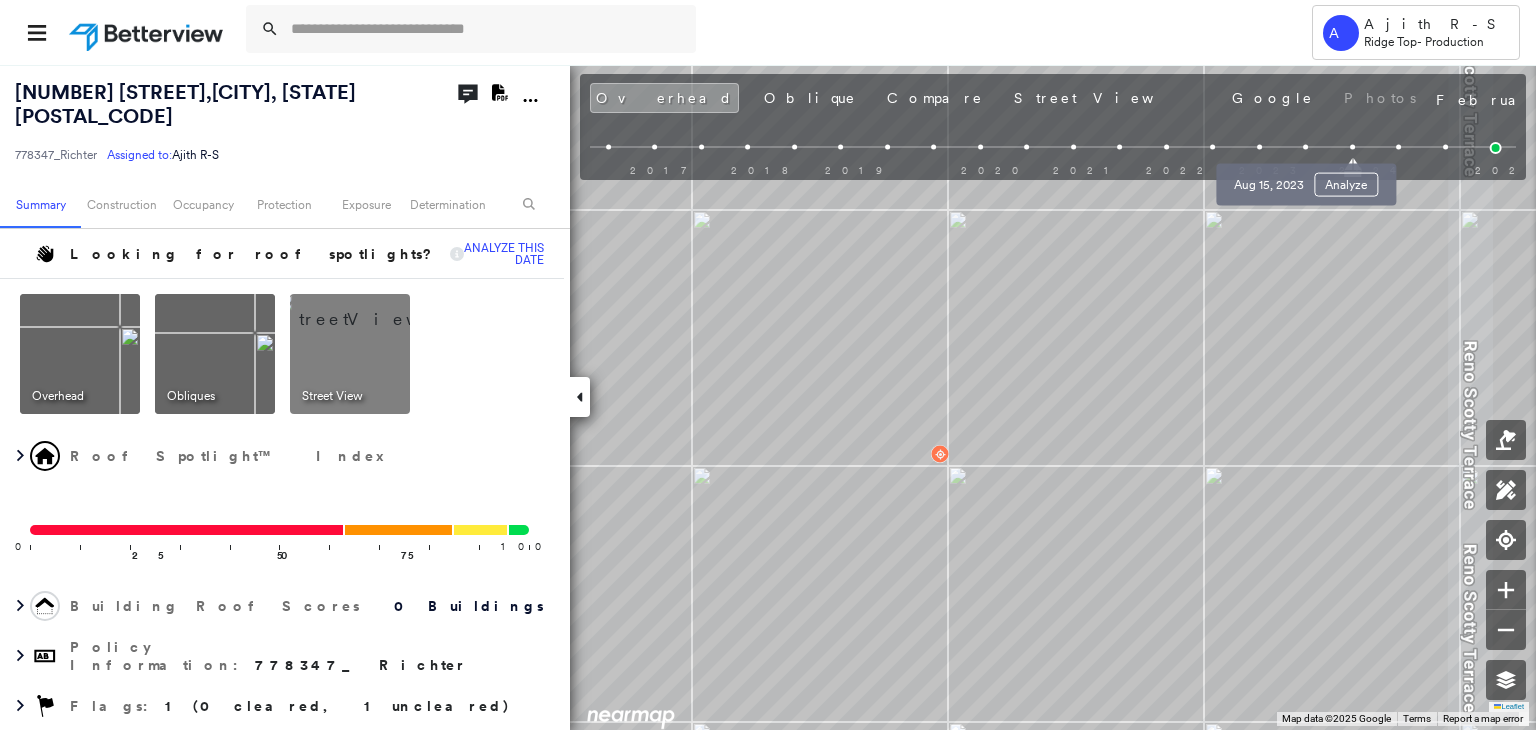 click at bounding box center (1305, 147) 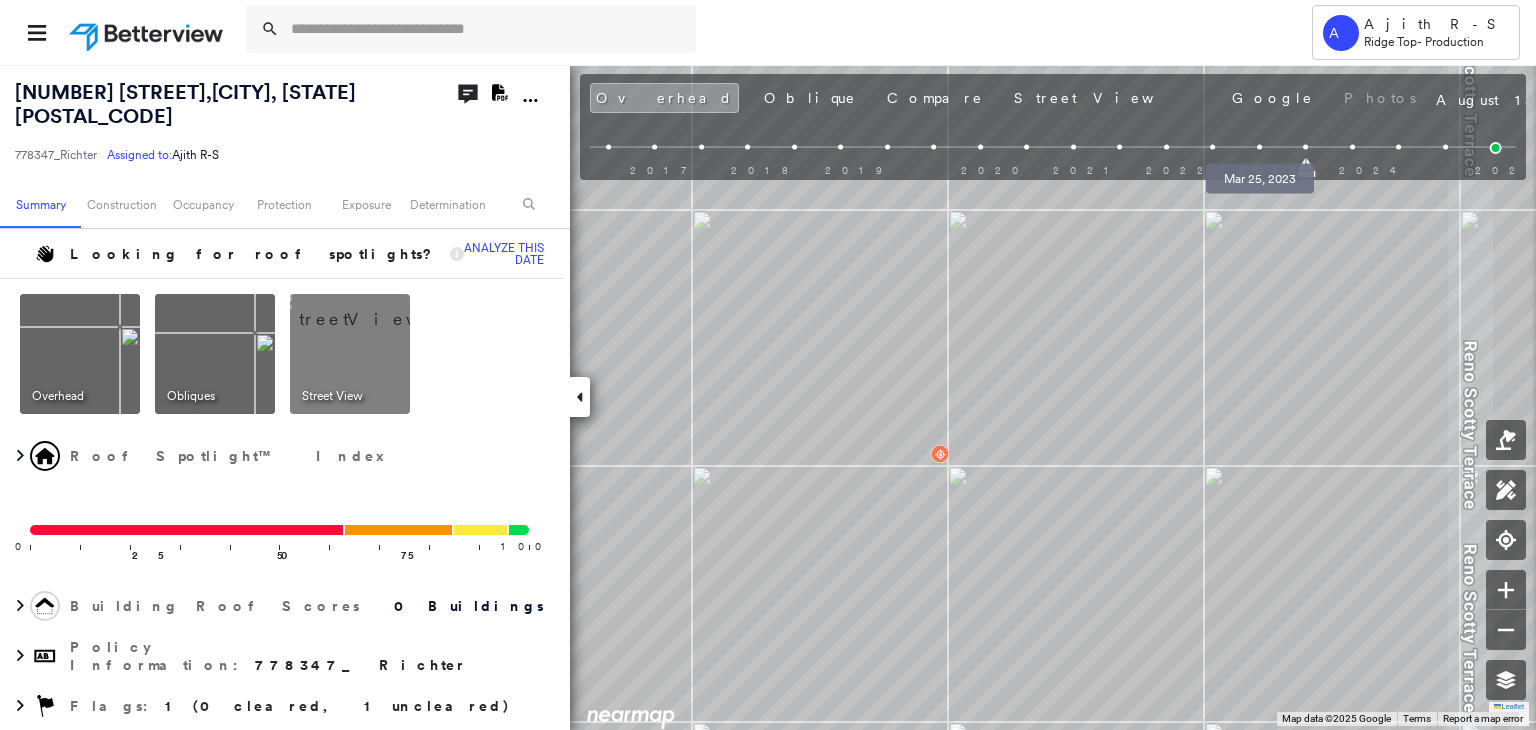 click at bounding box center (1259, 147) 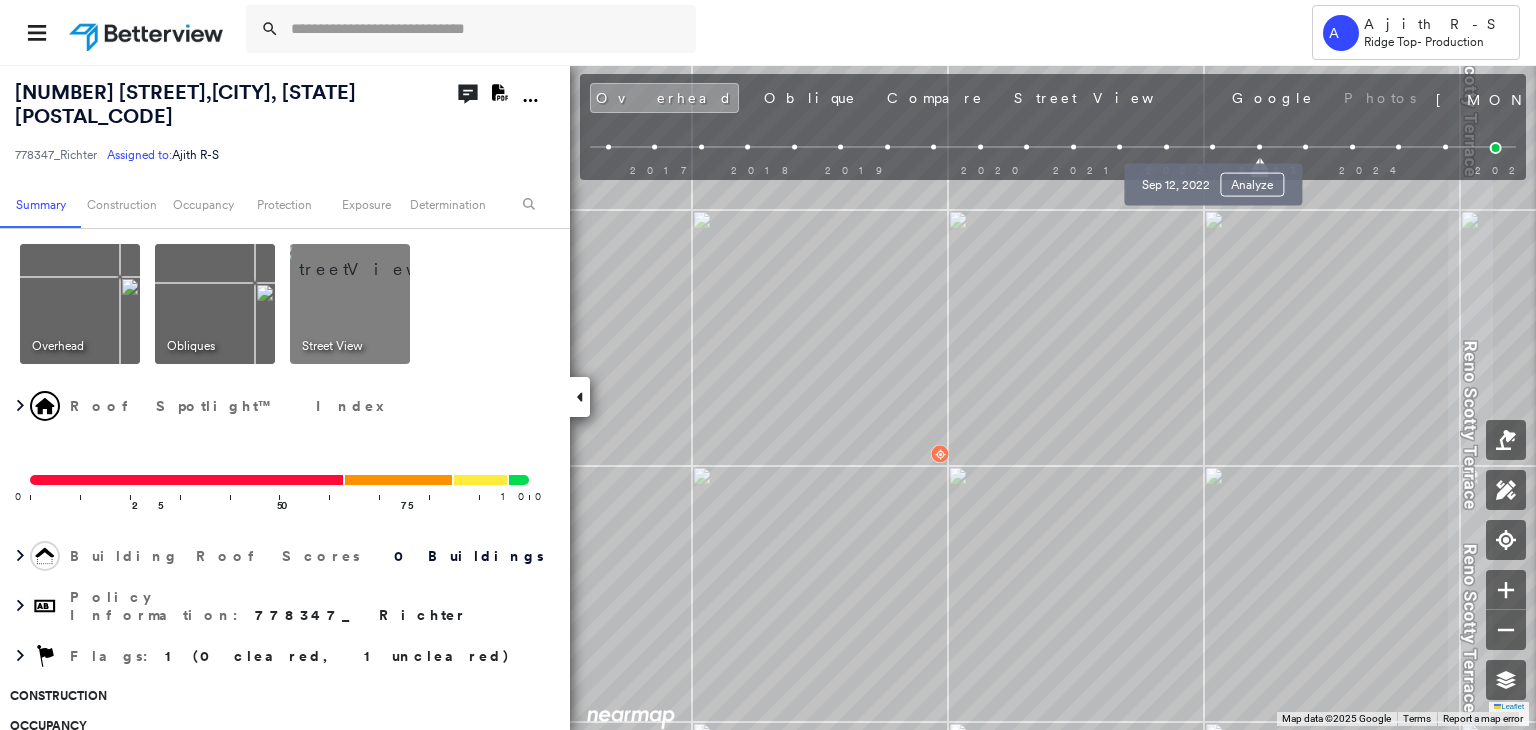 click at bounding box center [1212, 147] 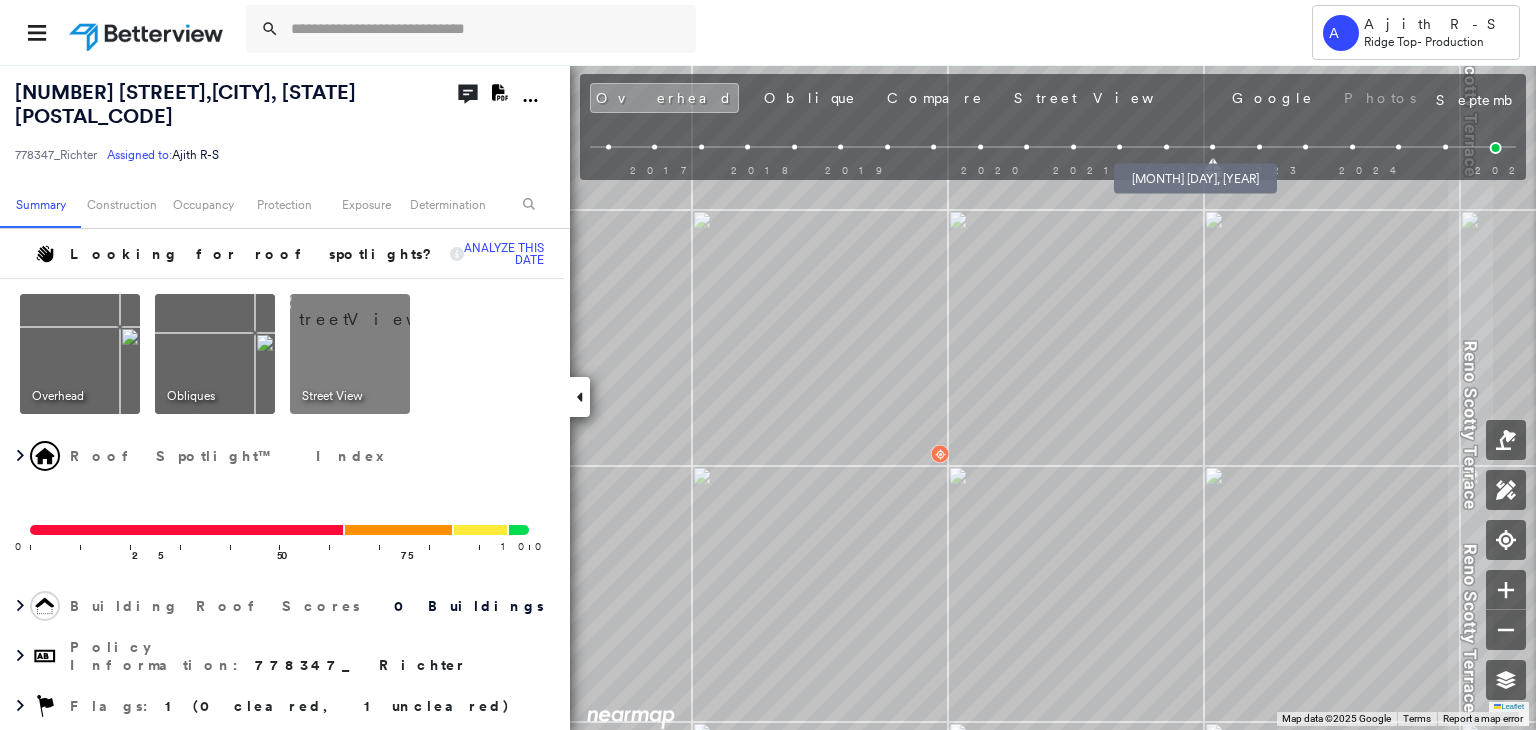 click at bounding box center (1166, 147) 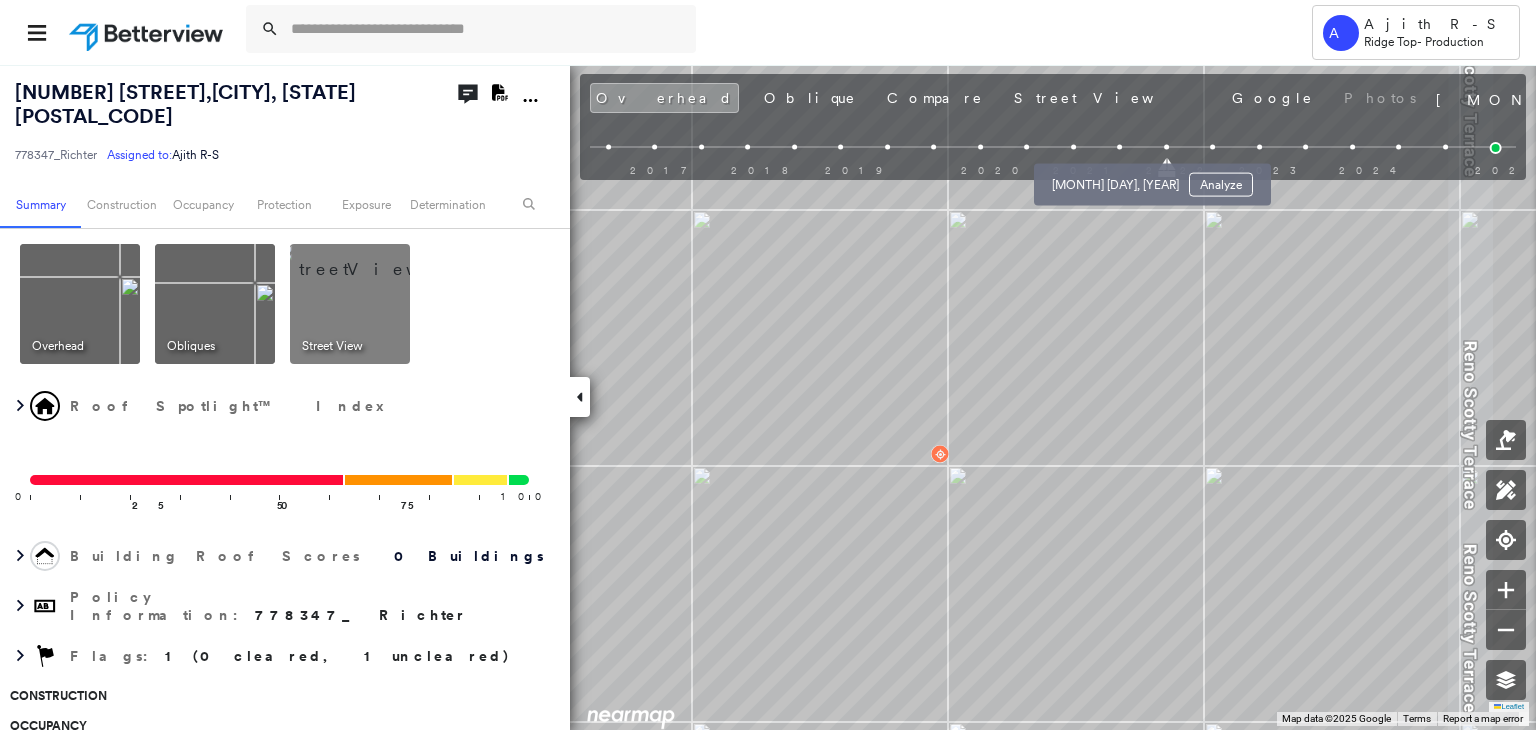 click at bounding box center (1119, 147) 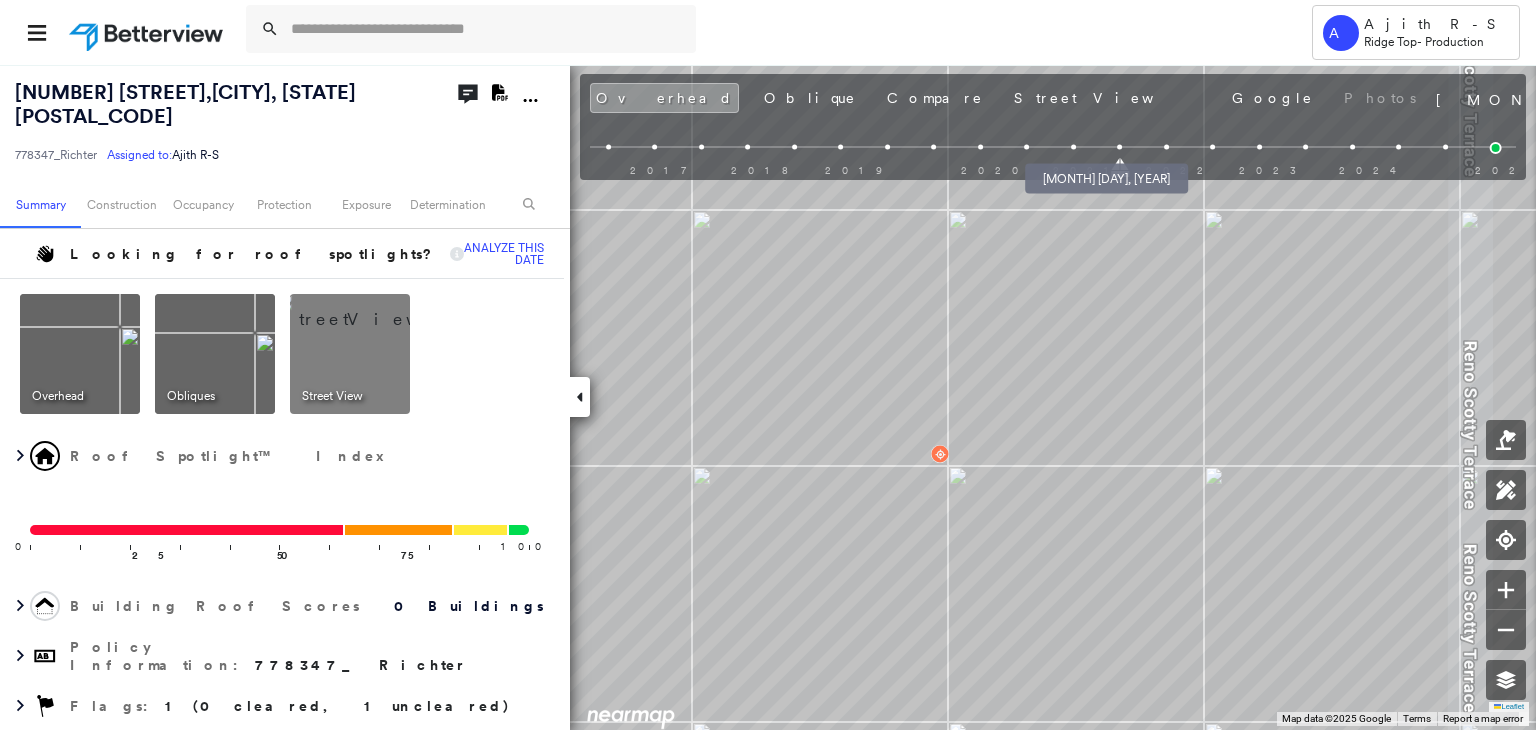 click at bounding box center (1073, 147) 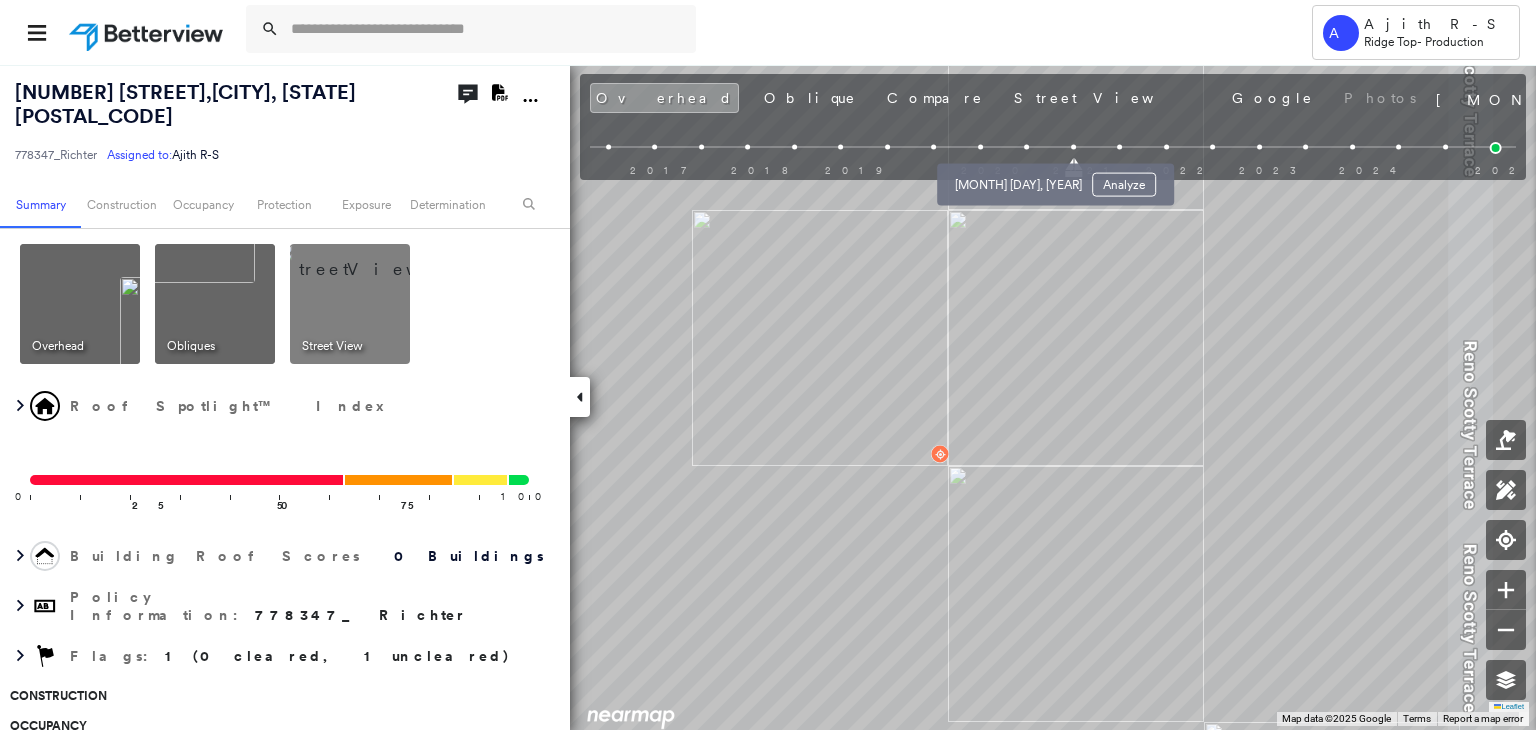 click at bounding box center (1026, 147) 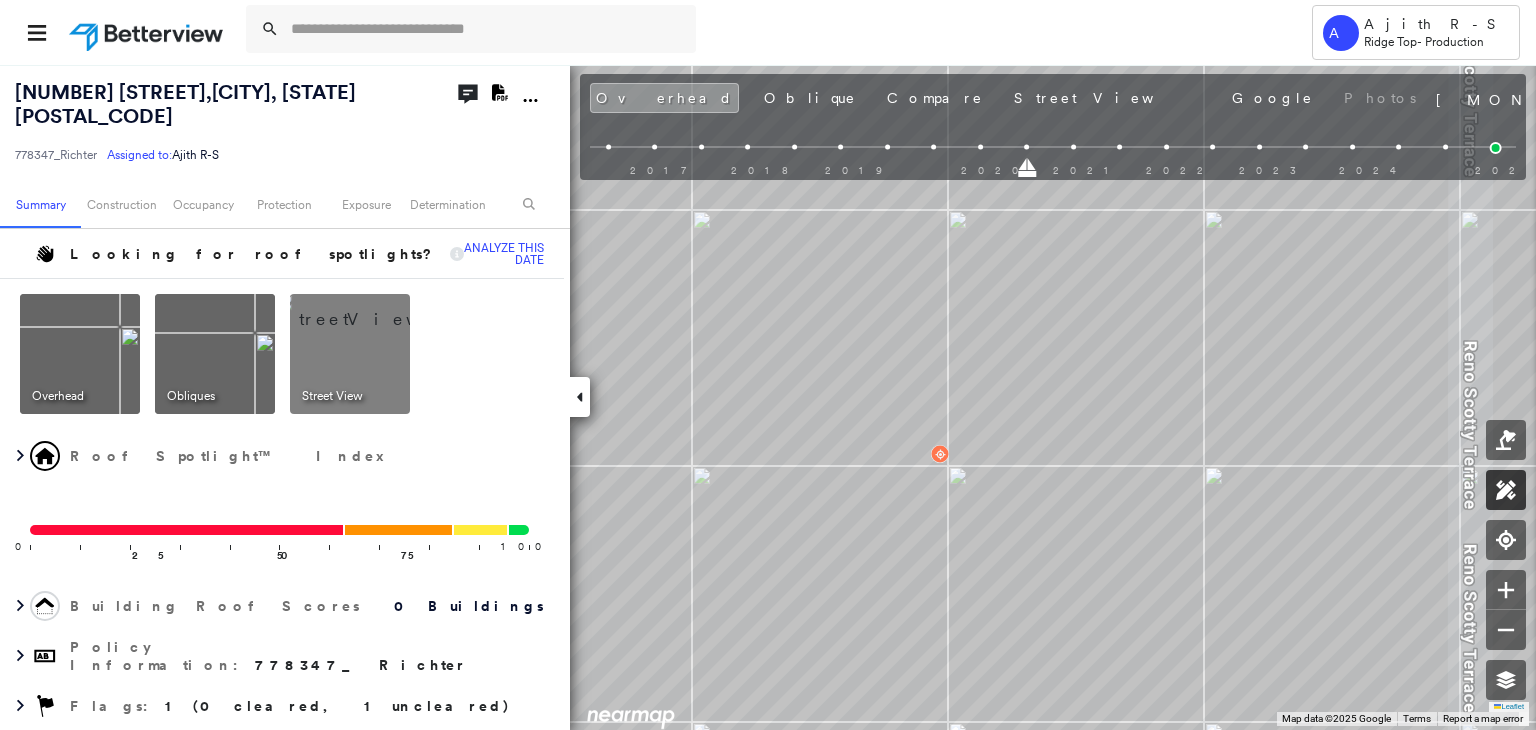 click at bounding box center (1506, 490) 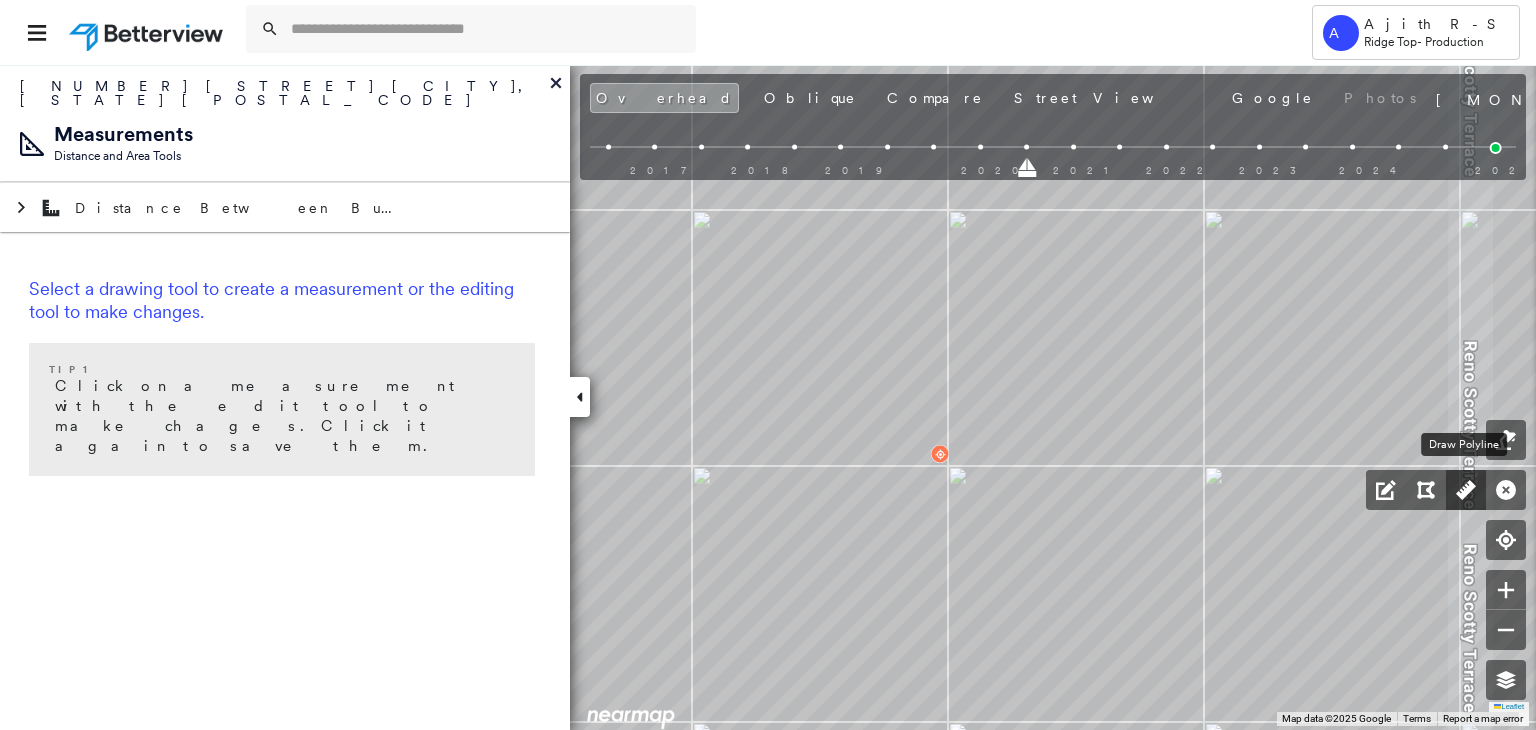 click at bounding box center (1466, 490) 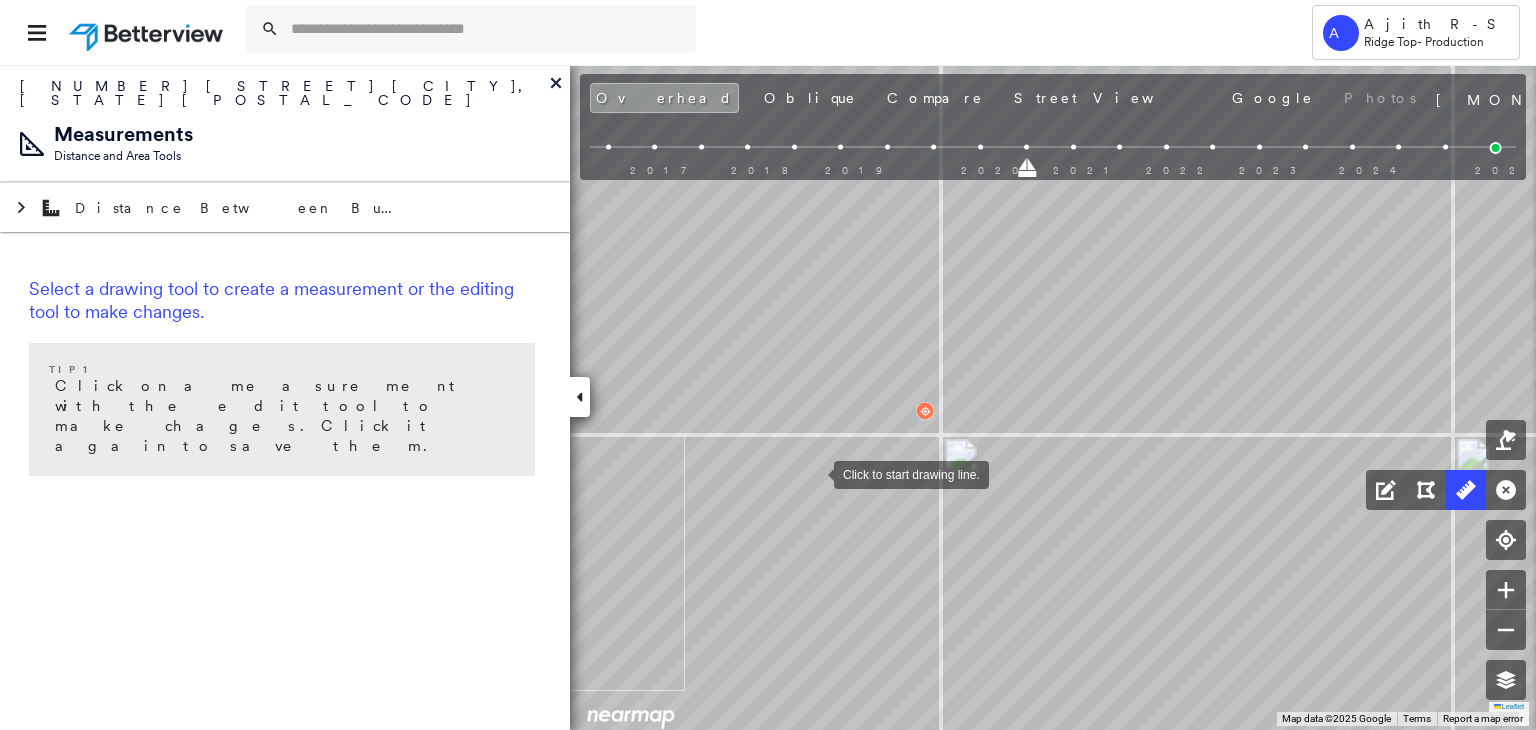 click on "Click to start drawing line." at bounding box center (-130, 27) 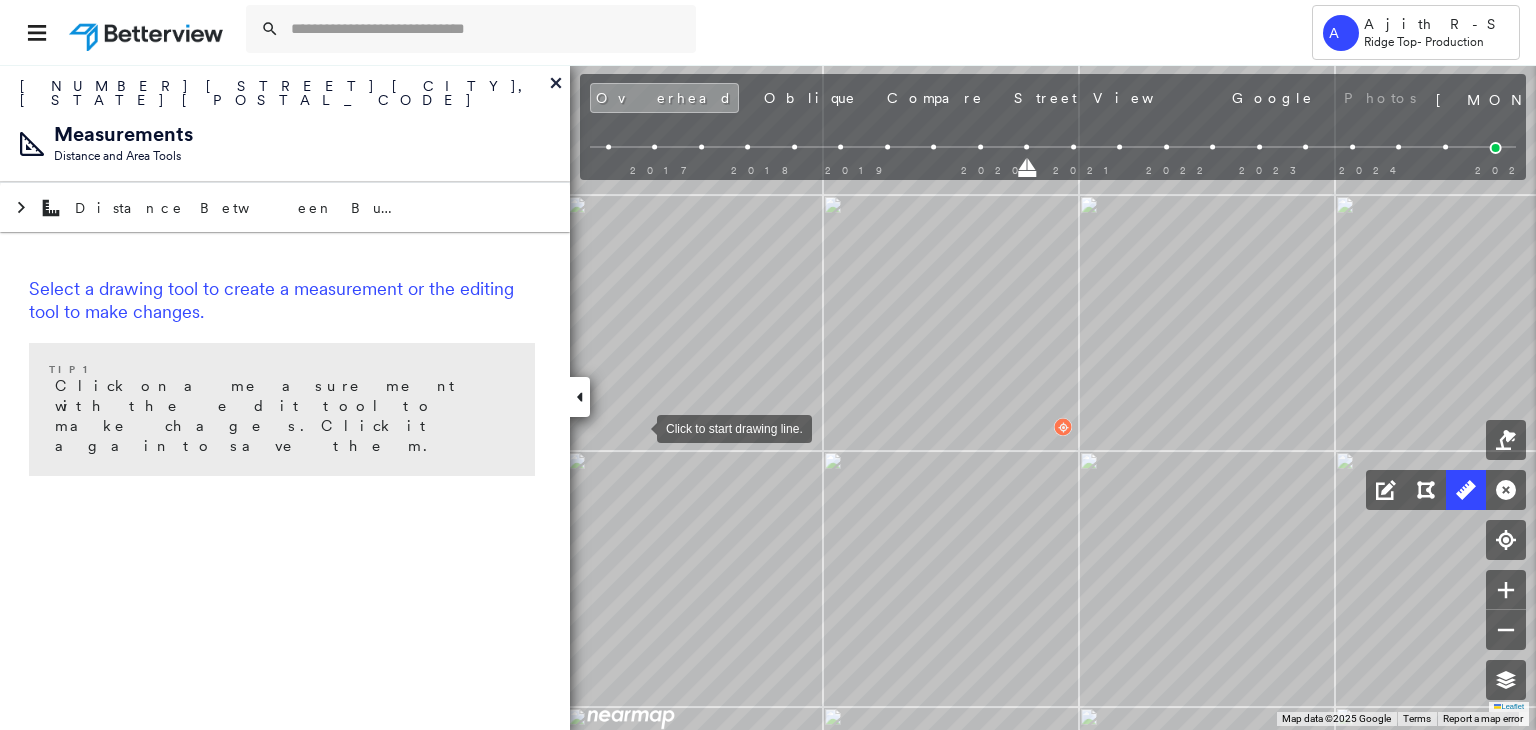 click at bounding box center [637, 427] 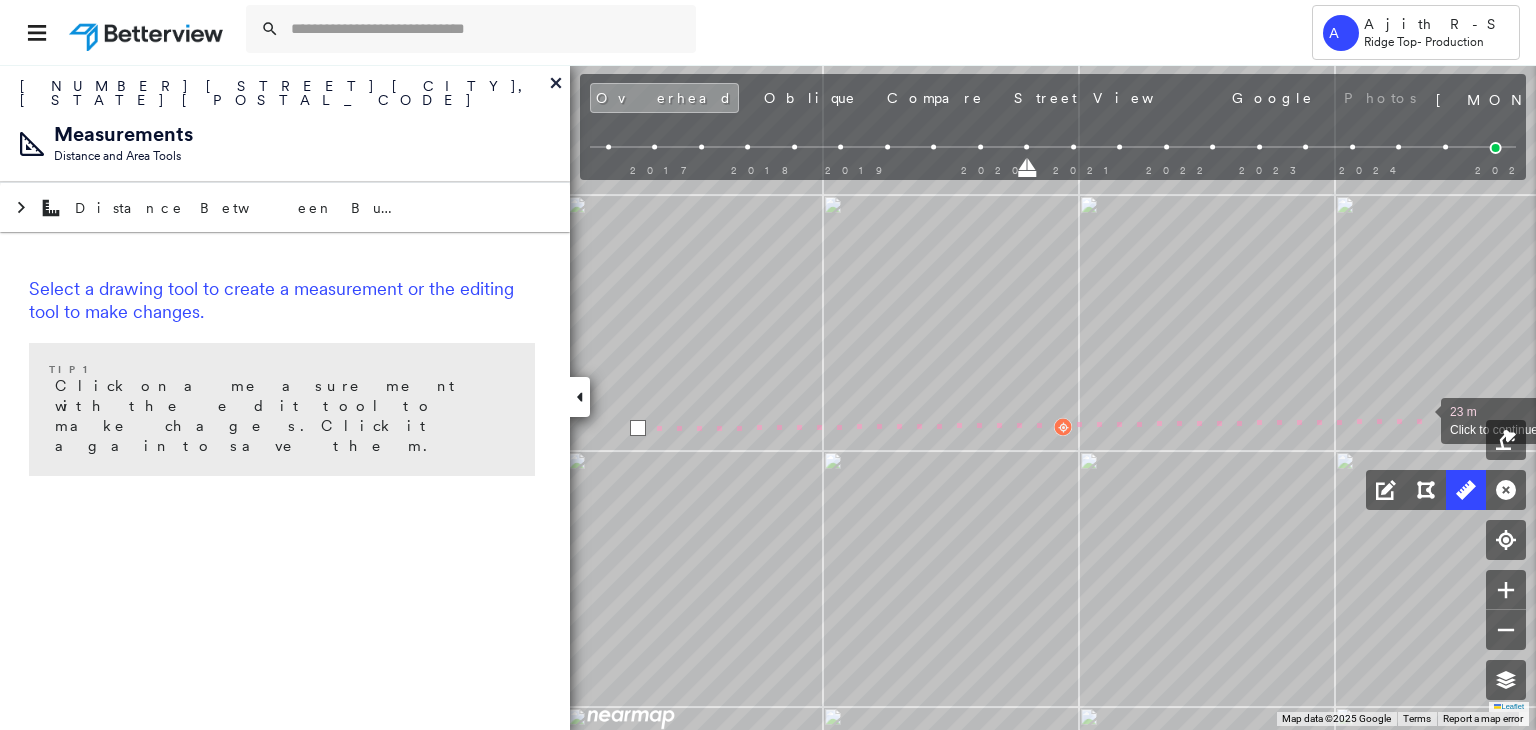 click at bounding box center [1421, 419] 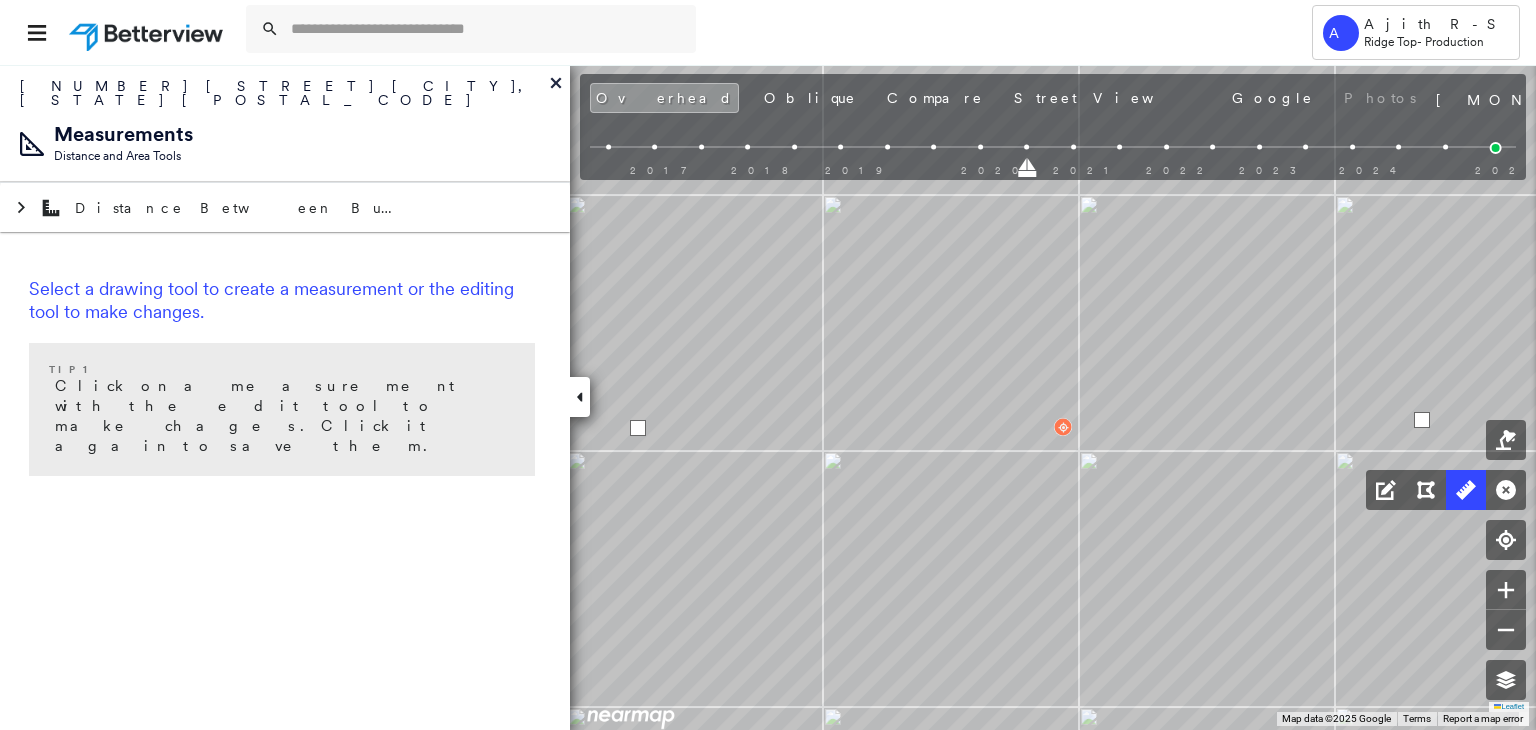 click at bounding box center (1422, 420) 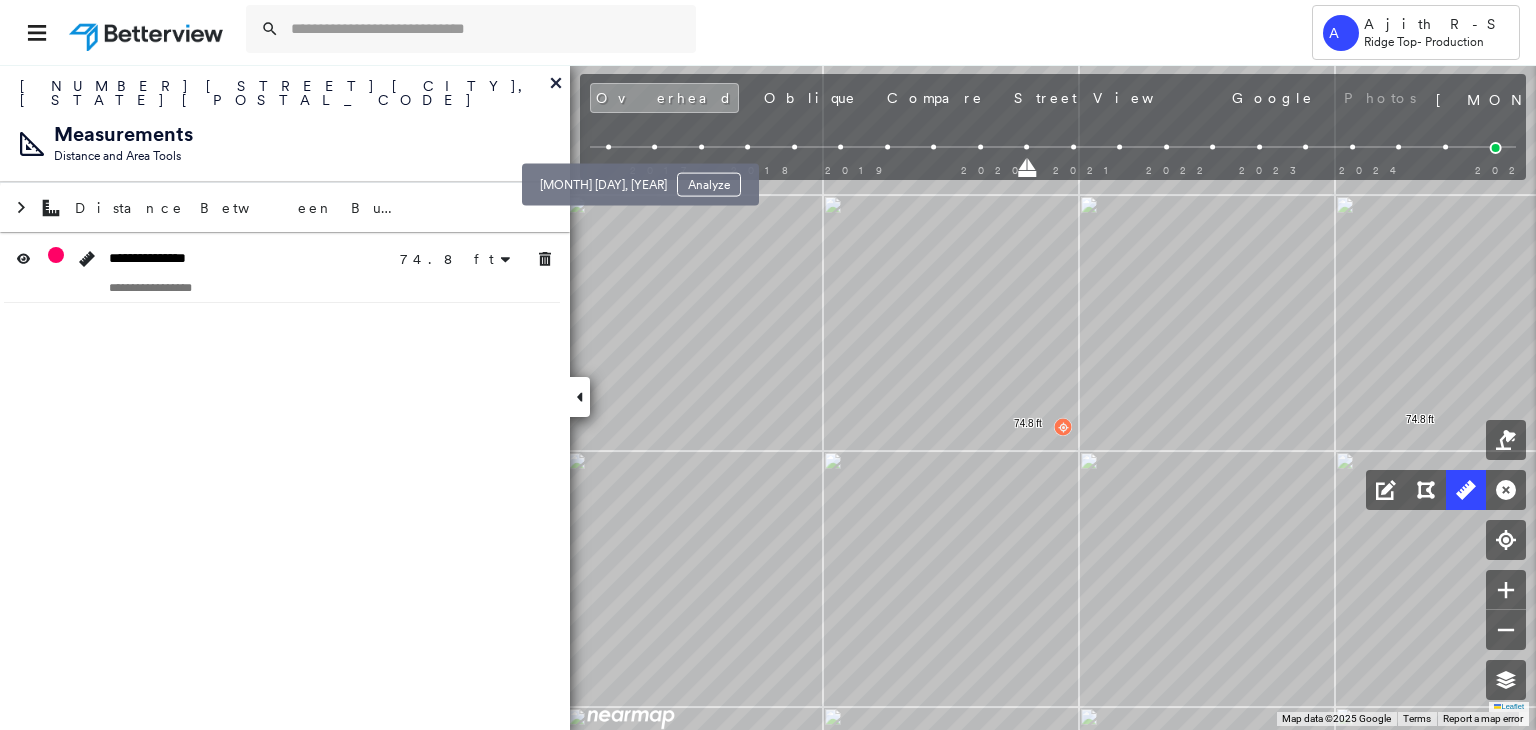 click at bounding box center (608, 147) 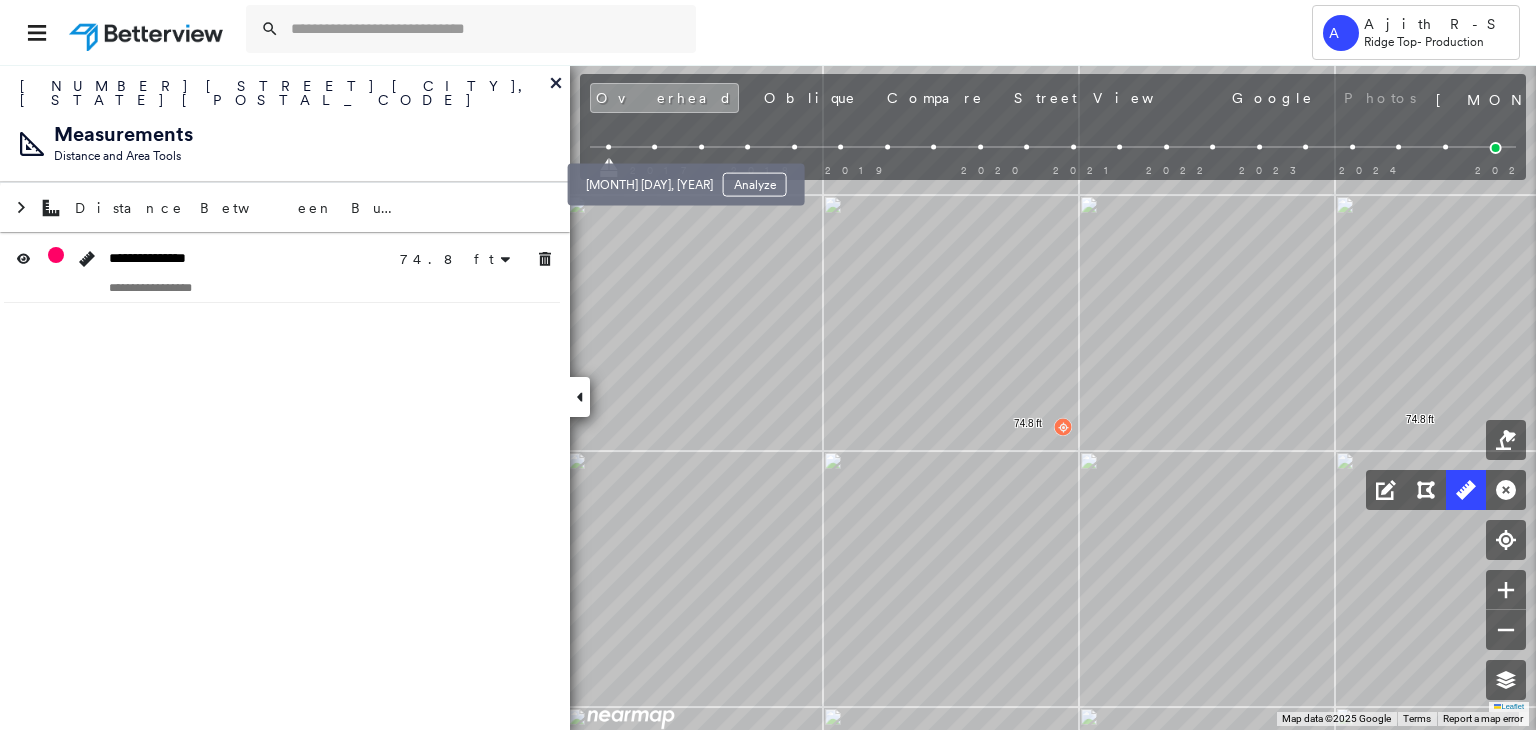 click at bounding box center (654, 147) 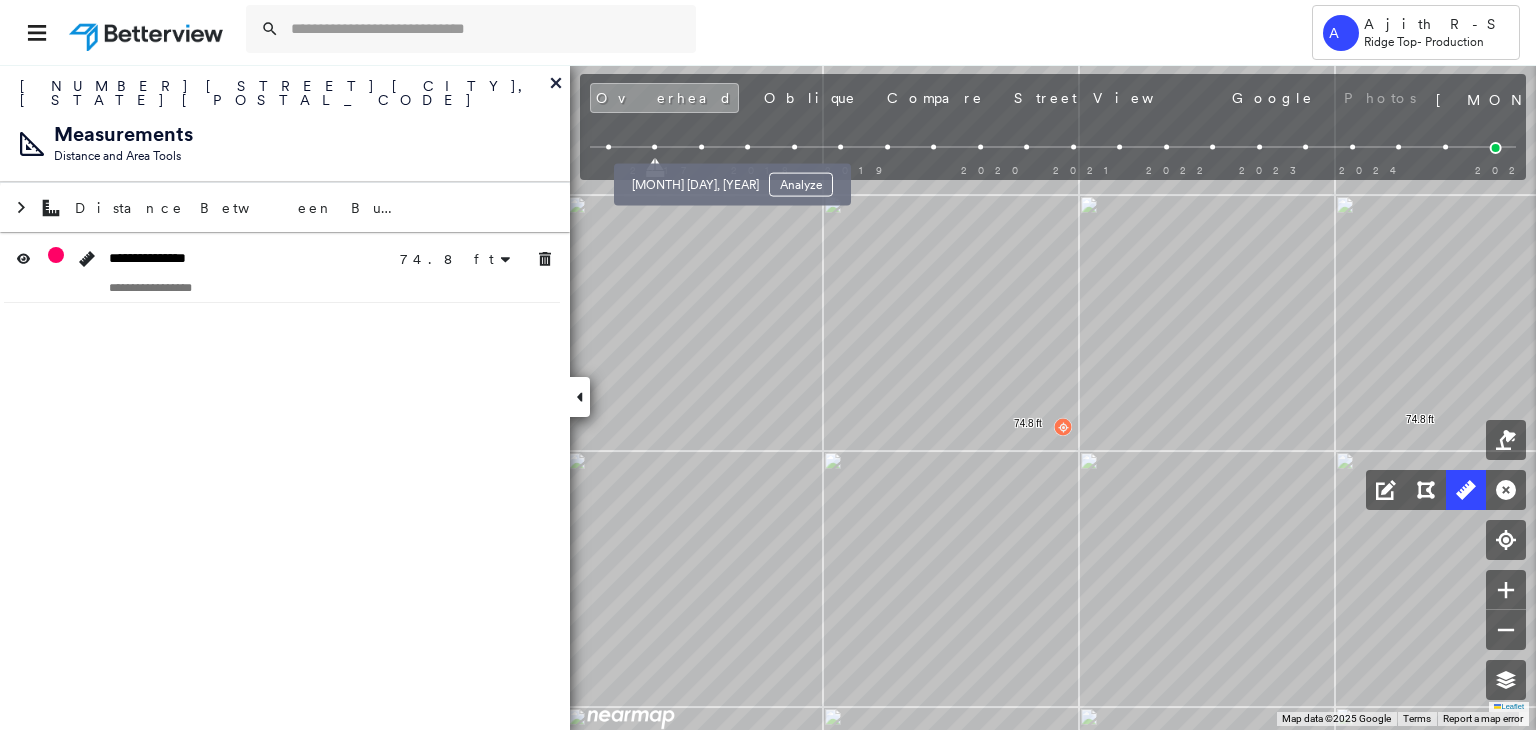 click at bounding box center (701, 147) 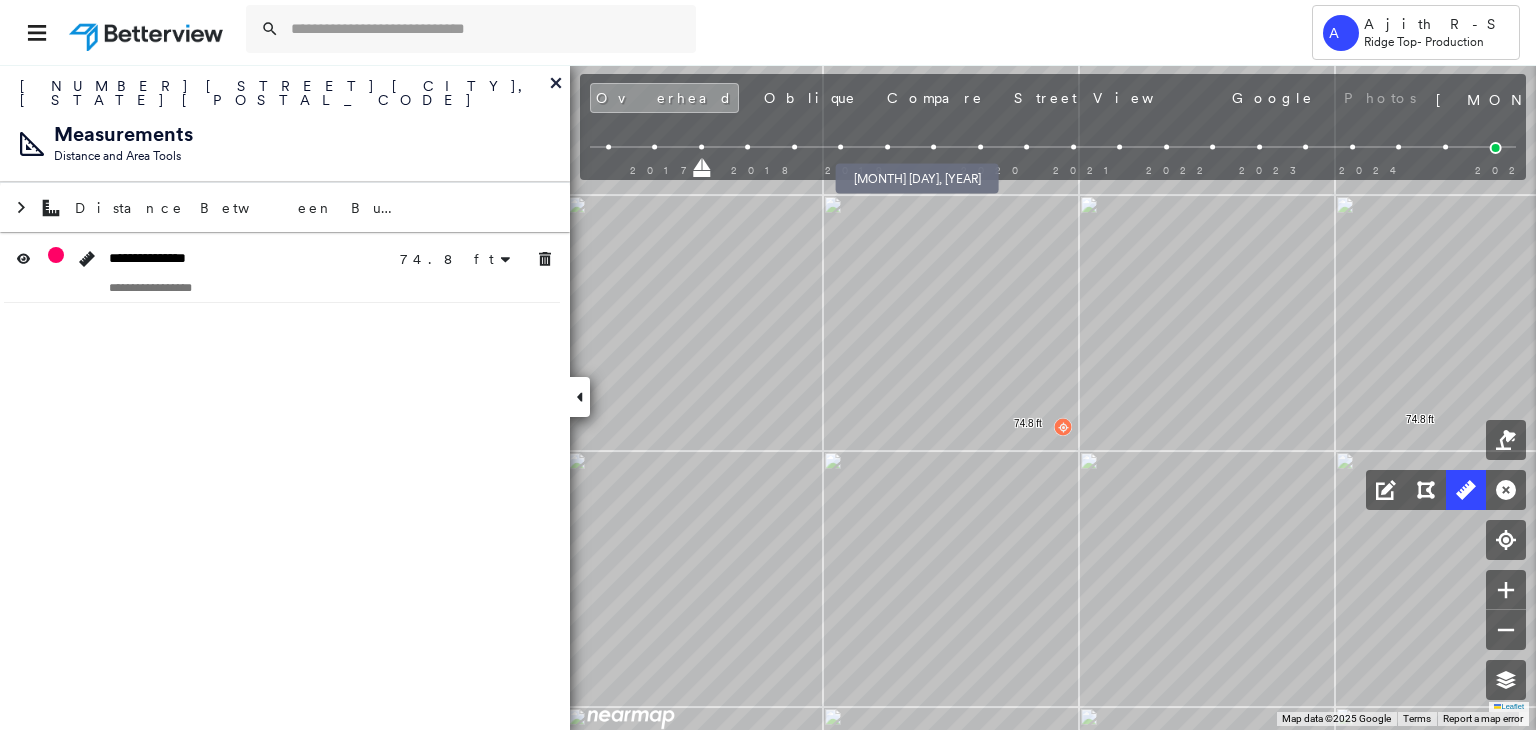 click at bounding box center [887, 147] 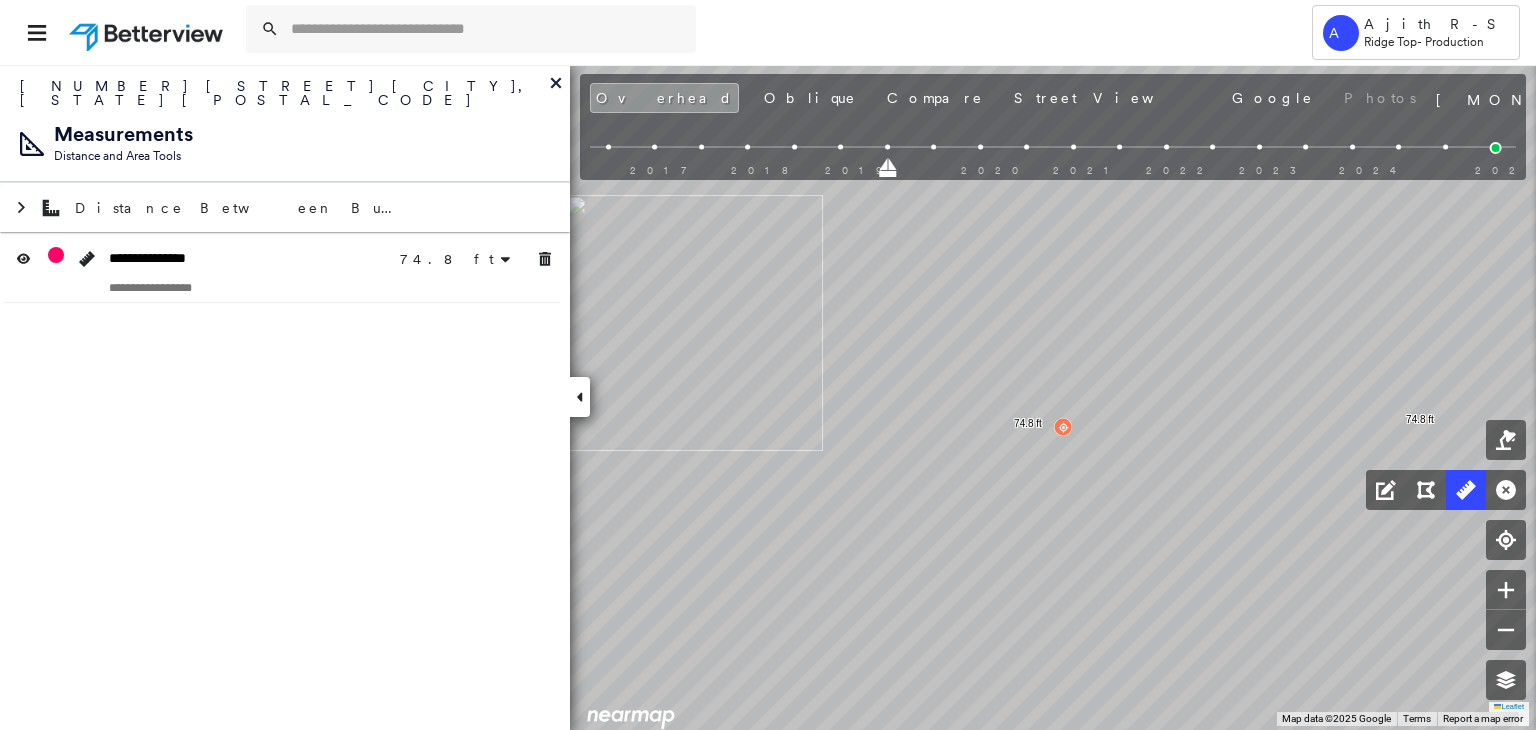 click on "2017 2018 2019 2020 2021 2022 2023 2024 2025" at bounding box center [1053, 150] 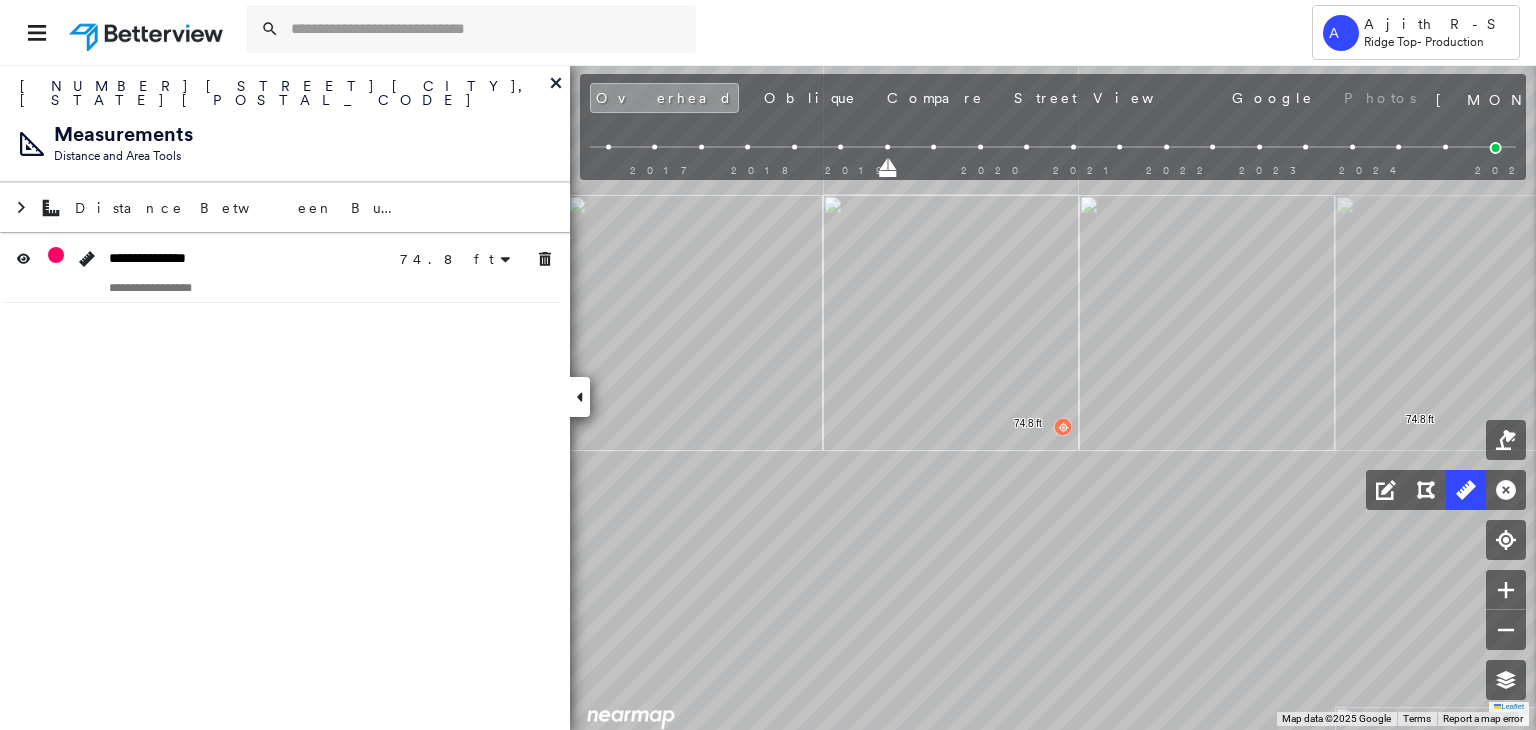 click at bounding box center (933, 147) 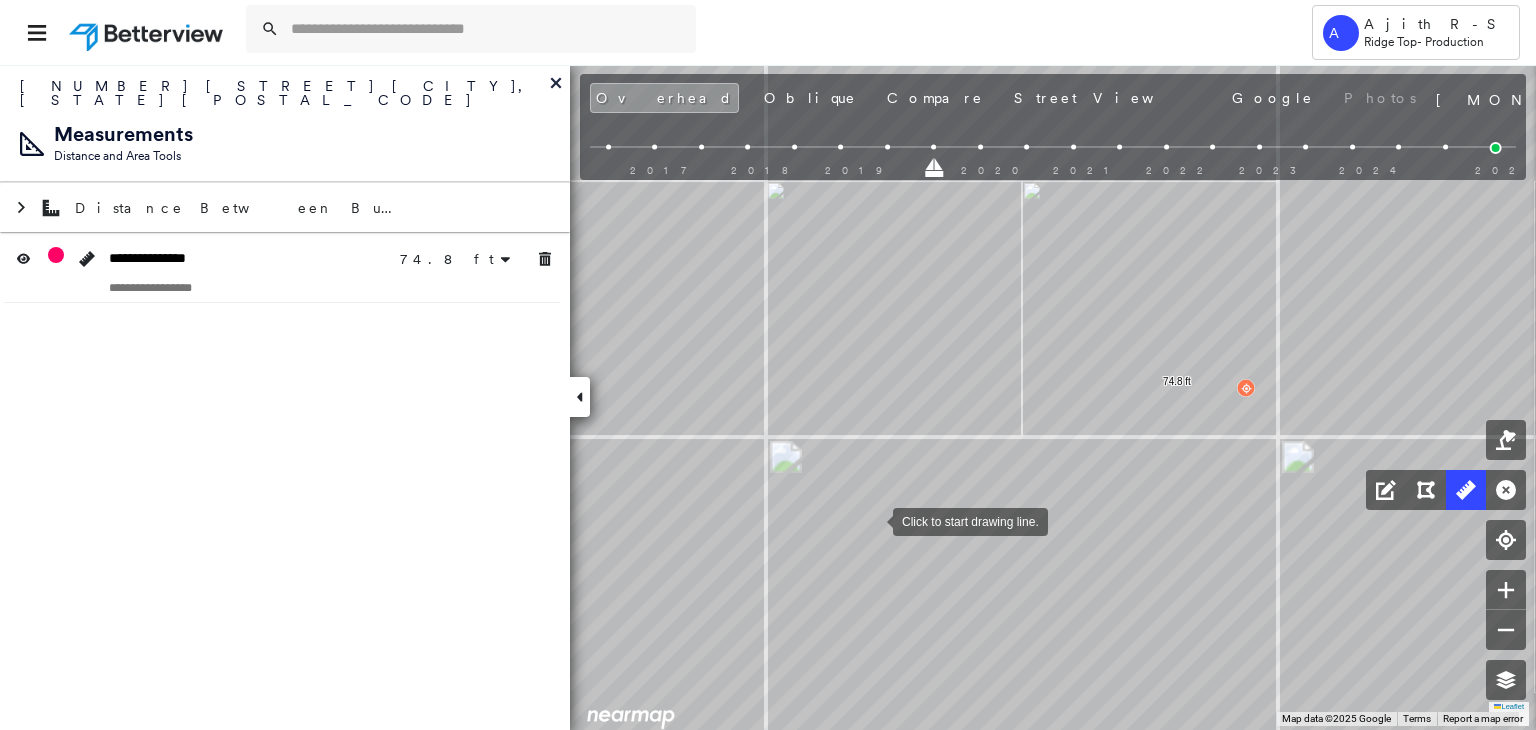 click at bounding box center [873, 520] 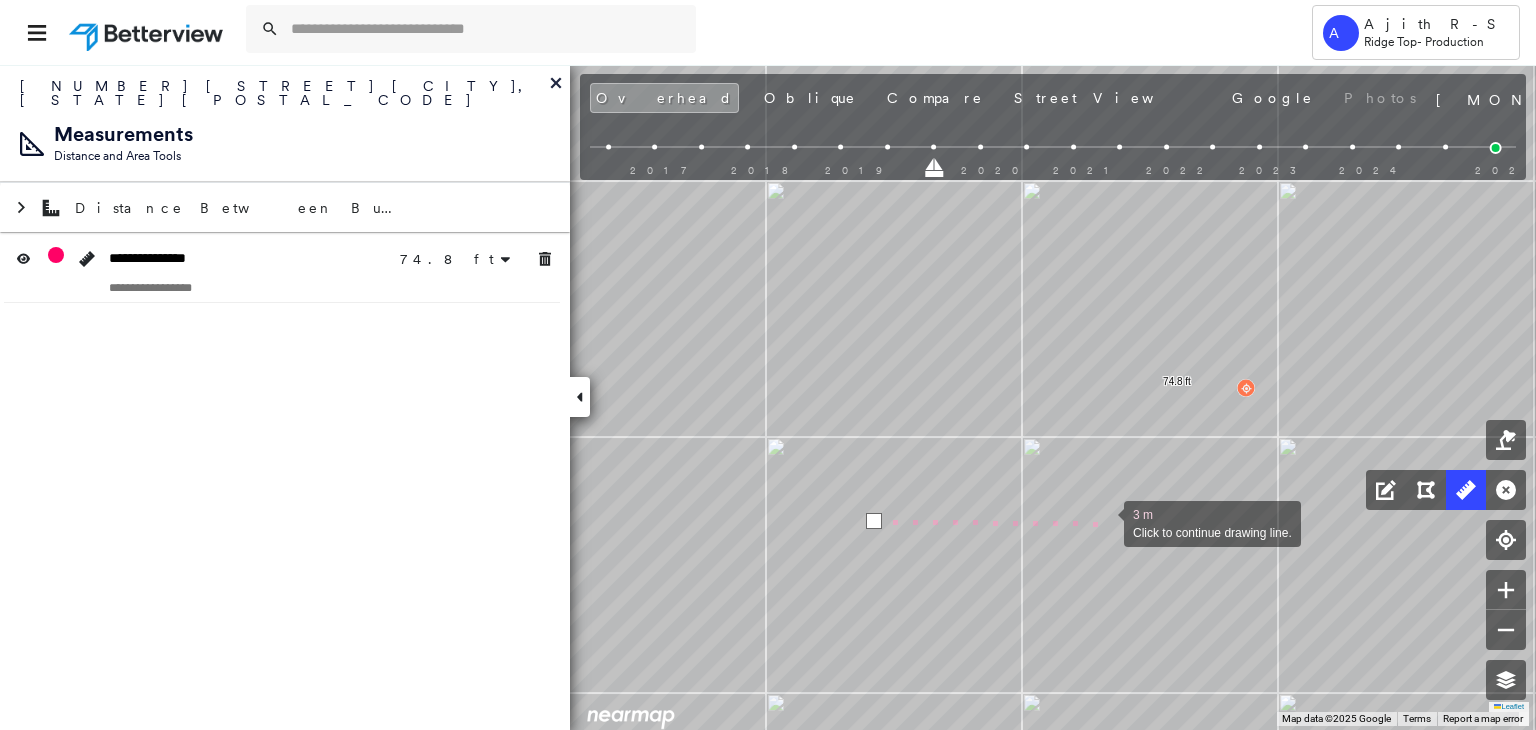 click at bounding box center [1104, 522] 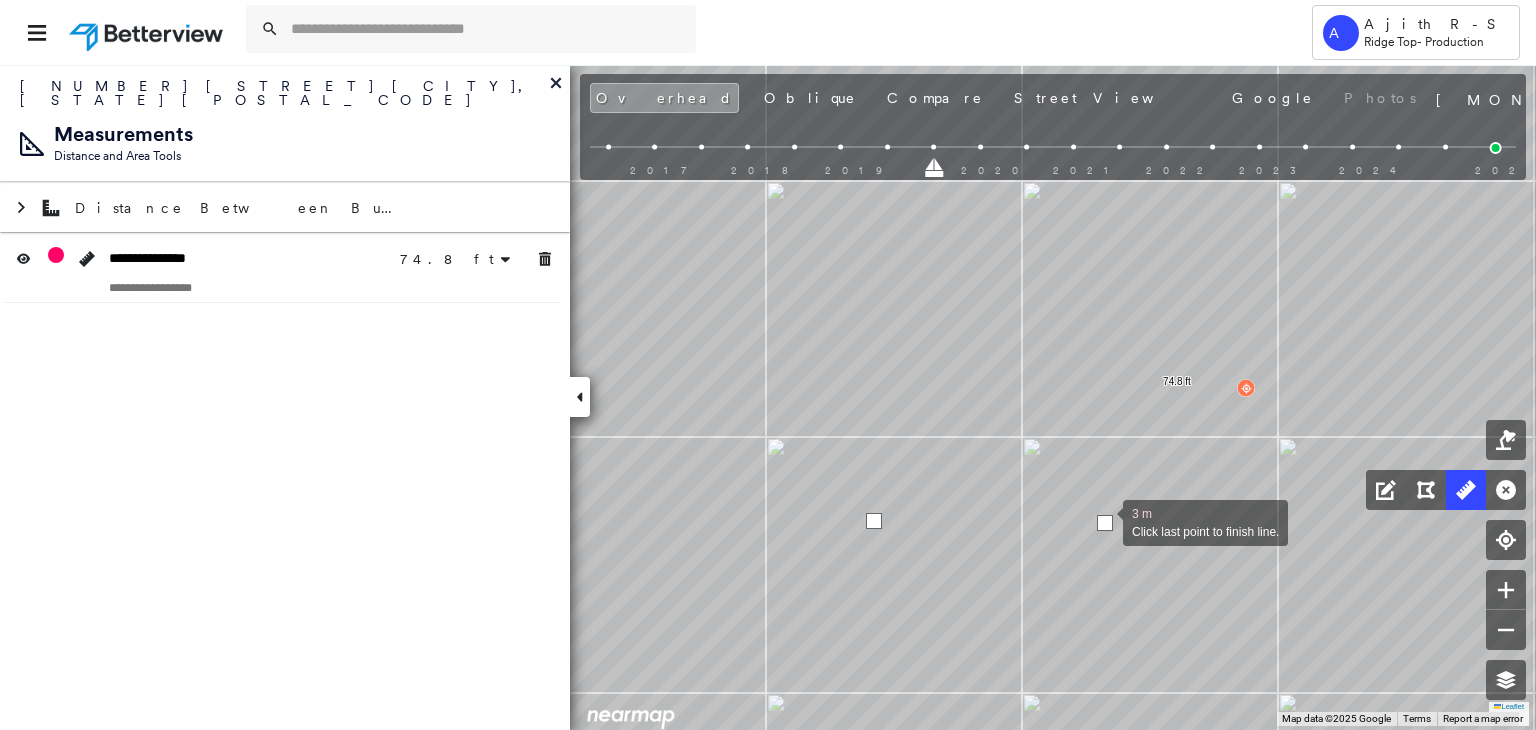 click at bounding box center (1105, 523) 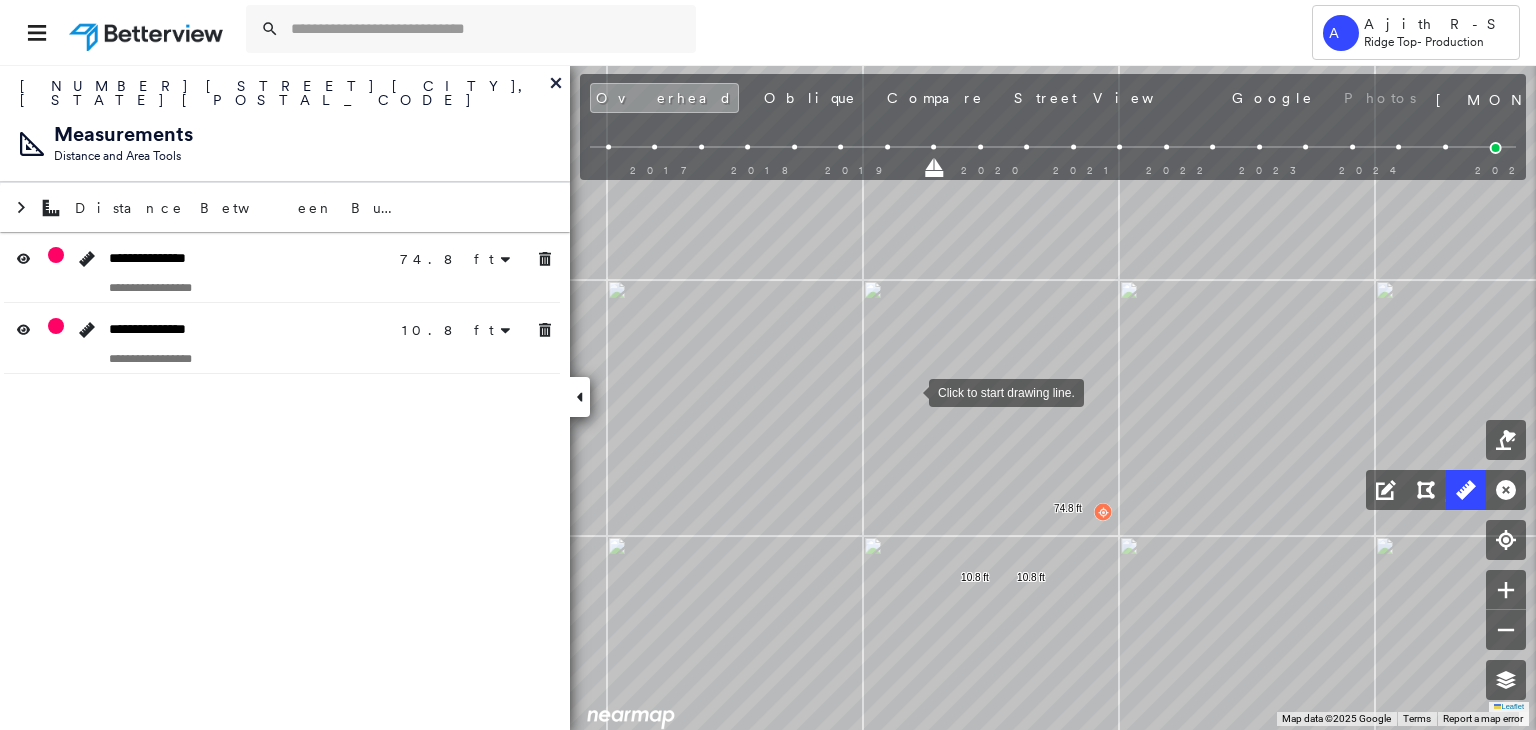 click at bounding box center (909, 391) 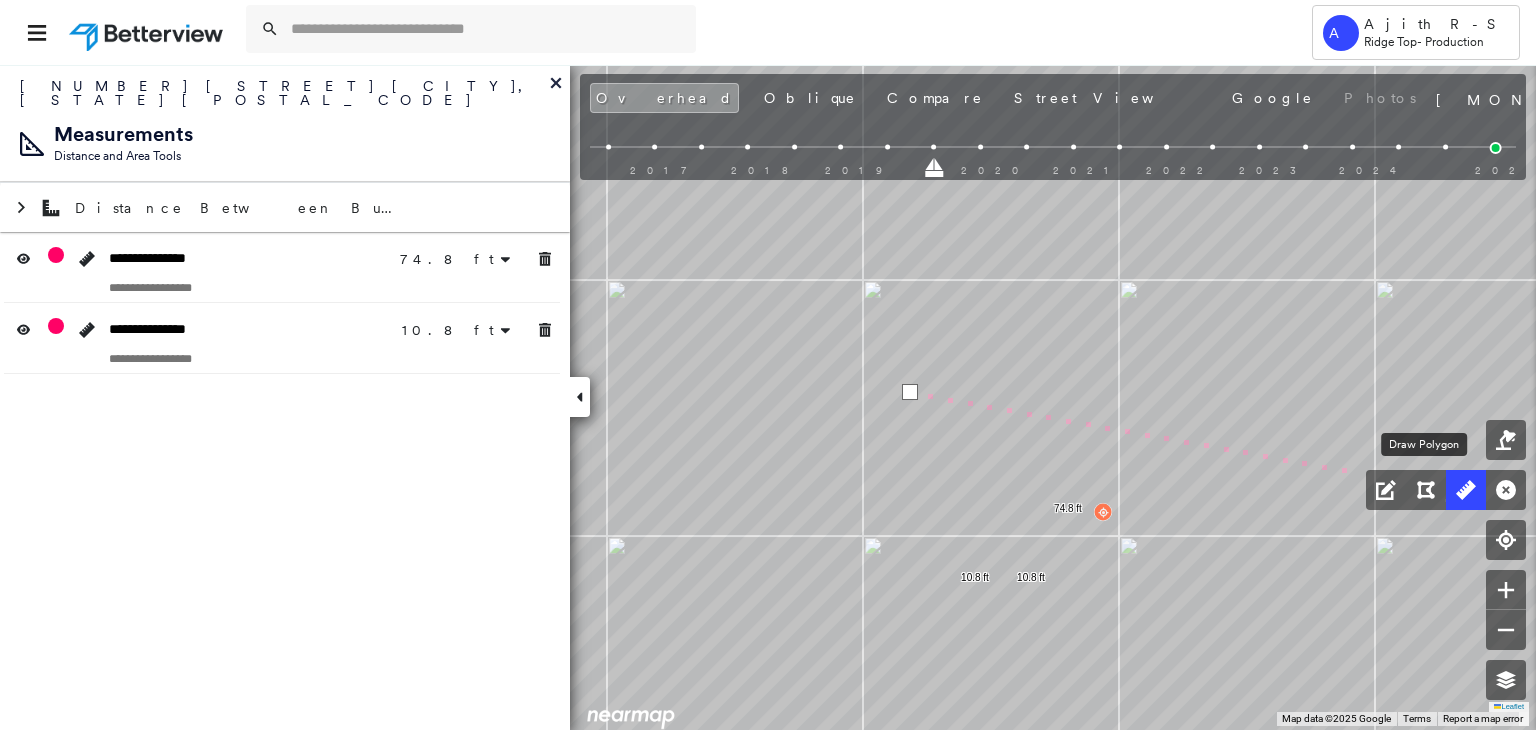 click at bounding box center [1466, 490] 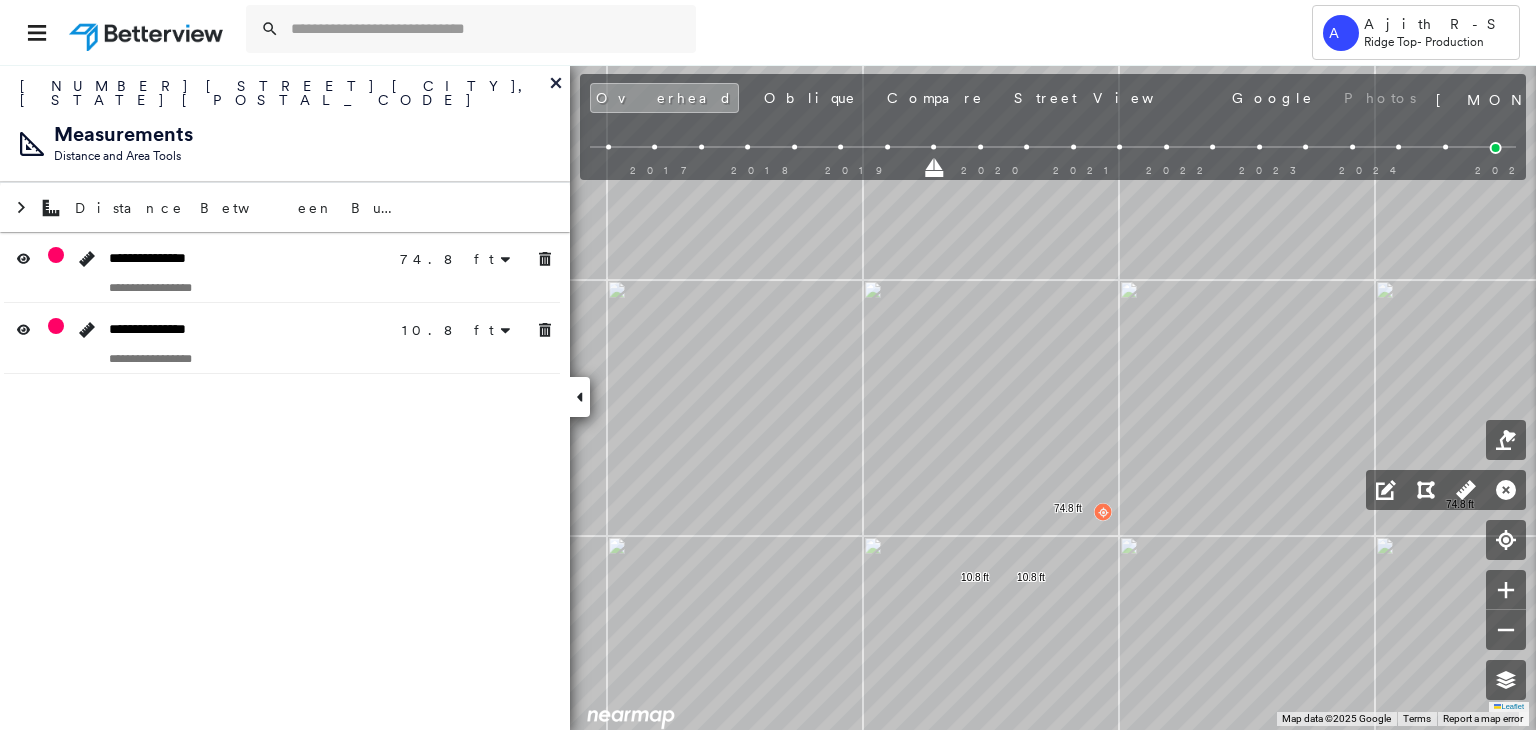 click at bounding box center [980, 147] 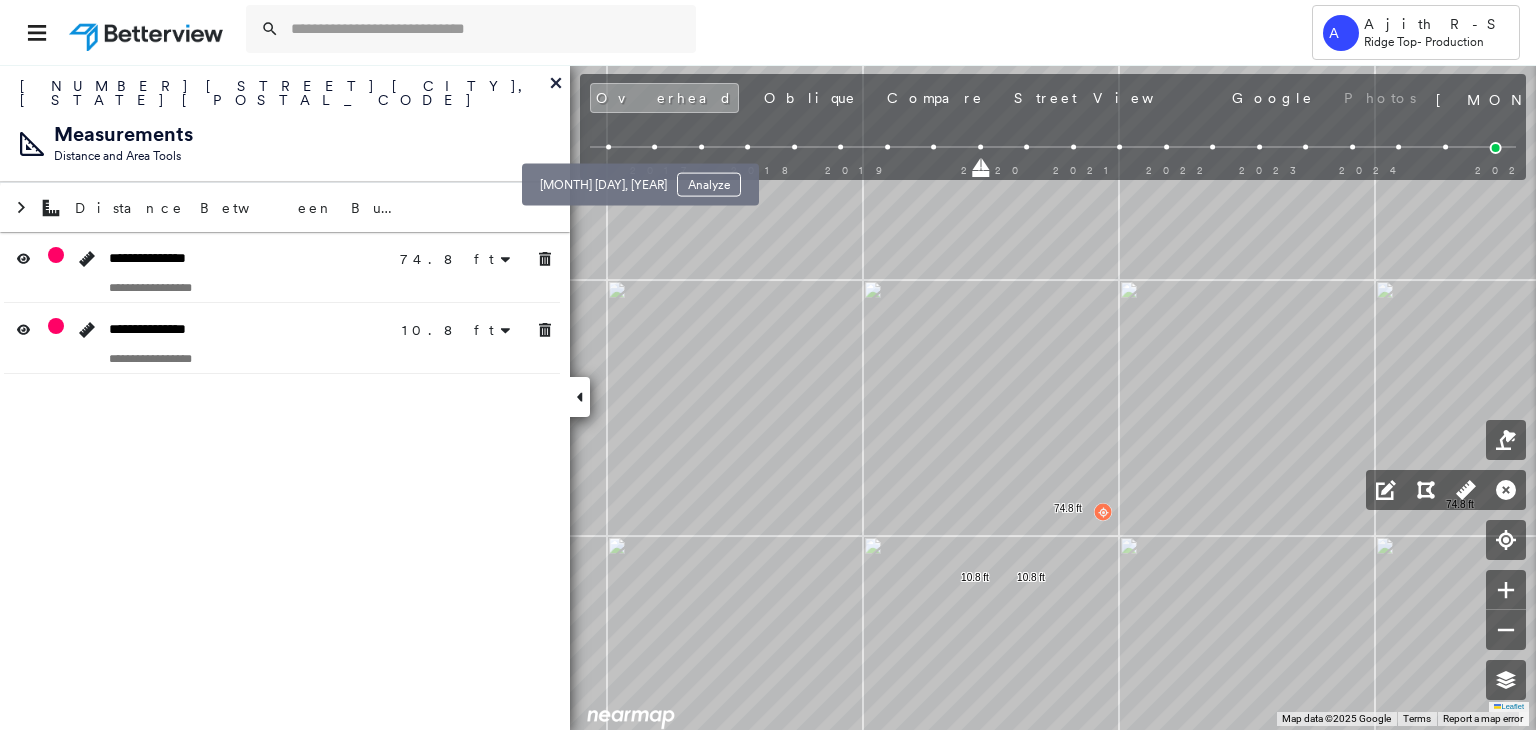 click at bounding box center [608, 147] 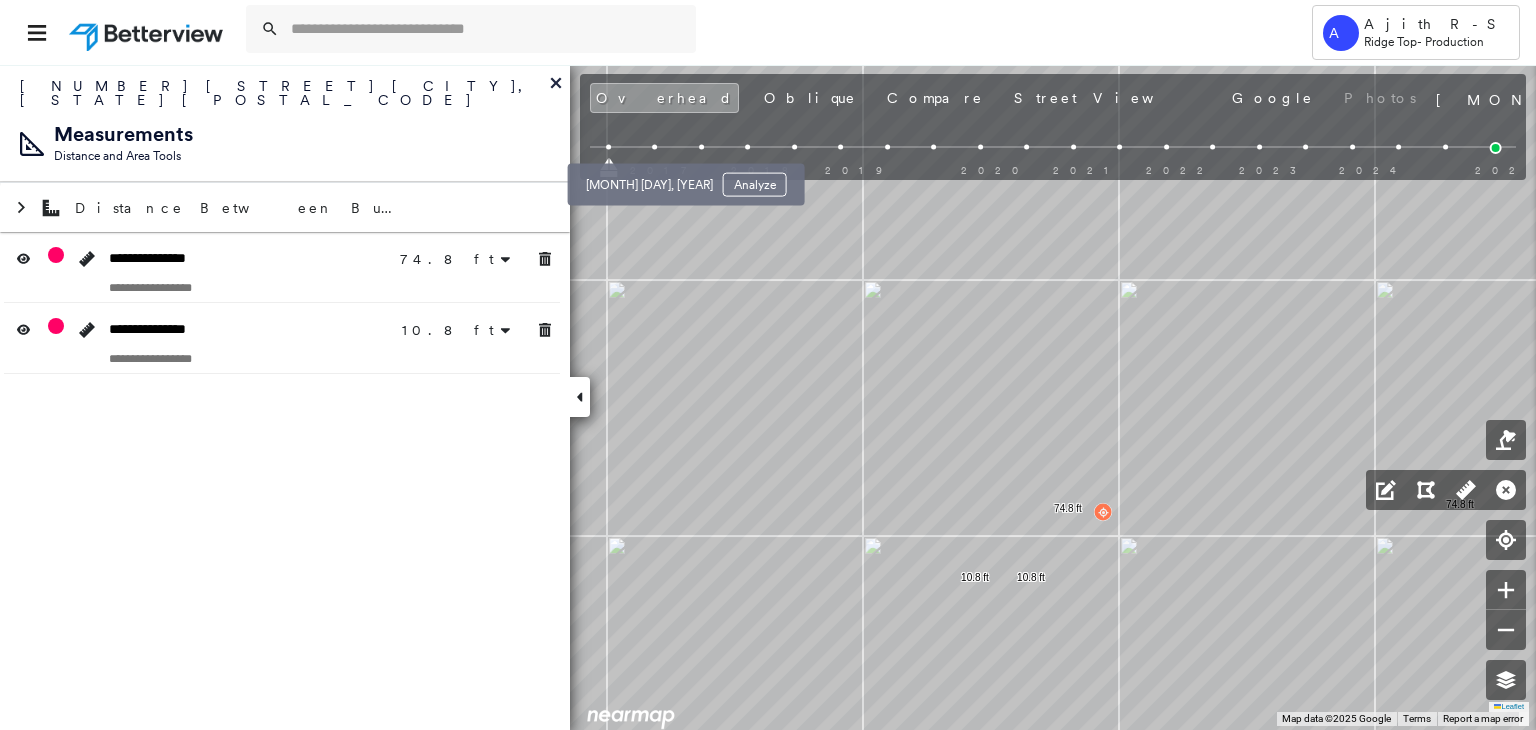 click at bounding box center [654, 147] 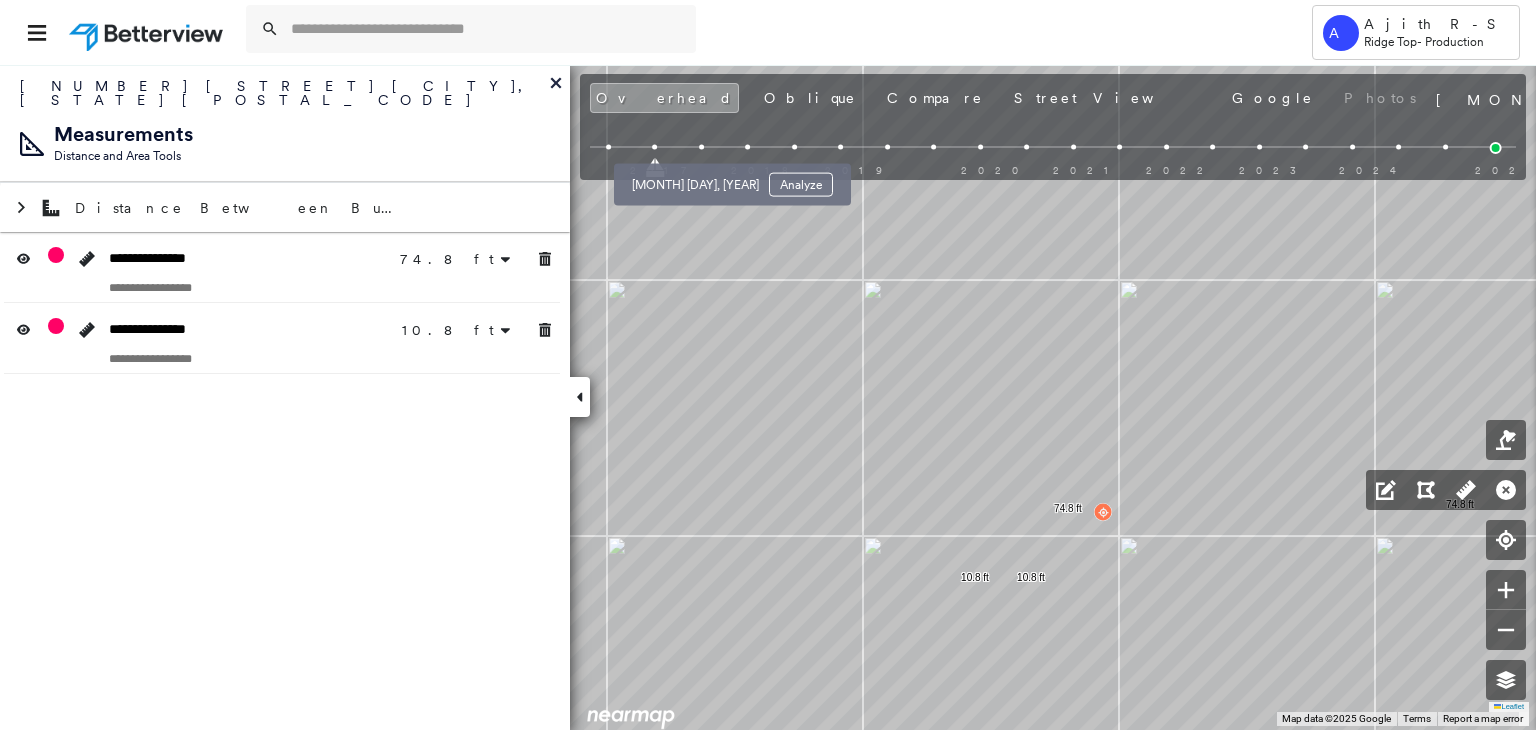 click at bounding box center (701, 147) 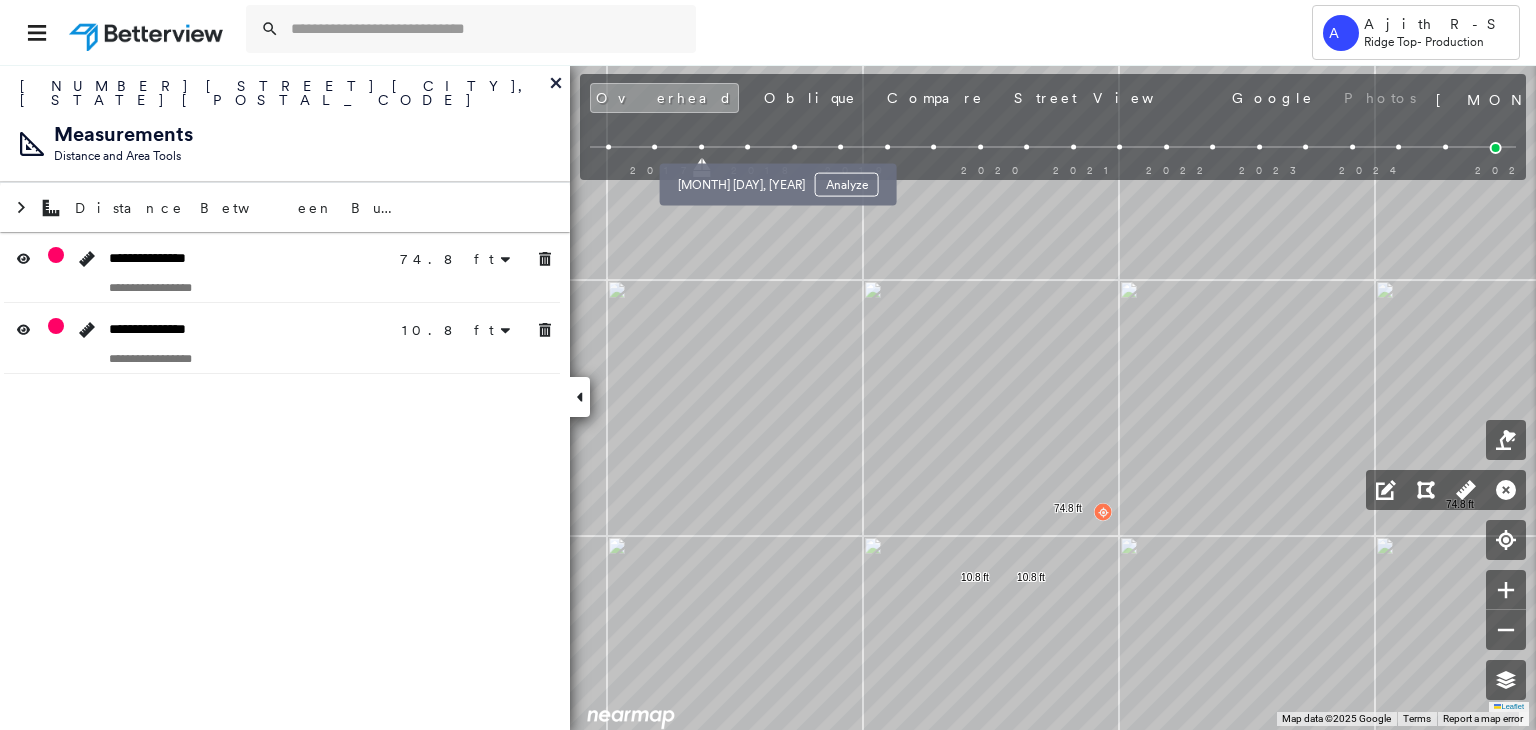 click at bounding box center (747, 147) 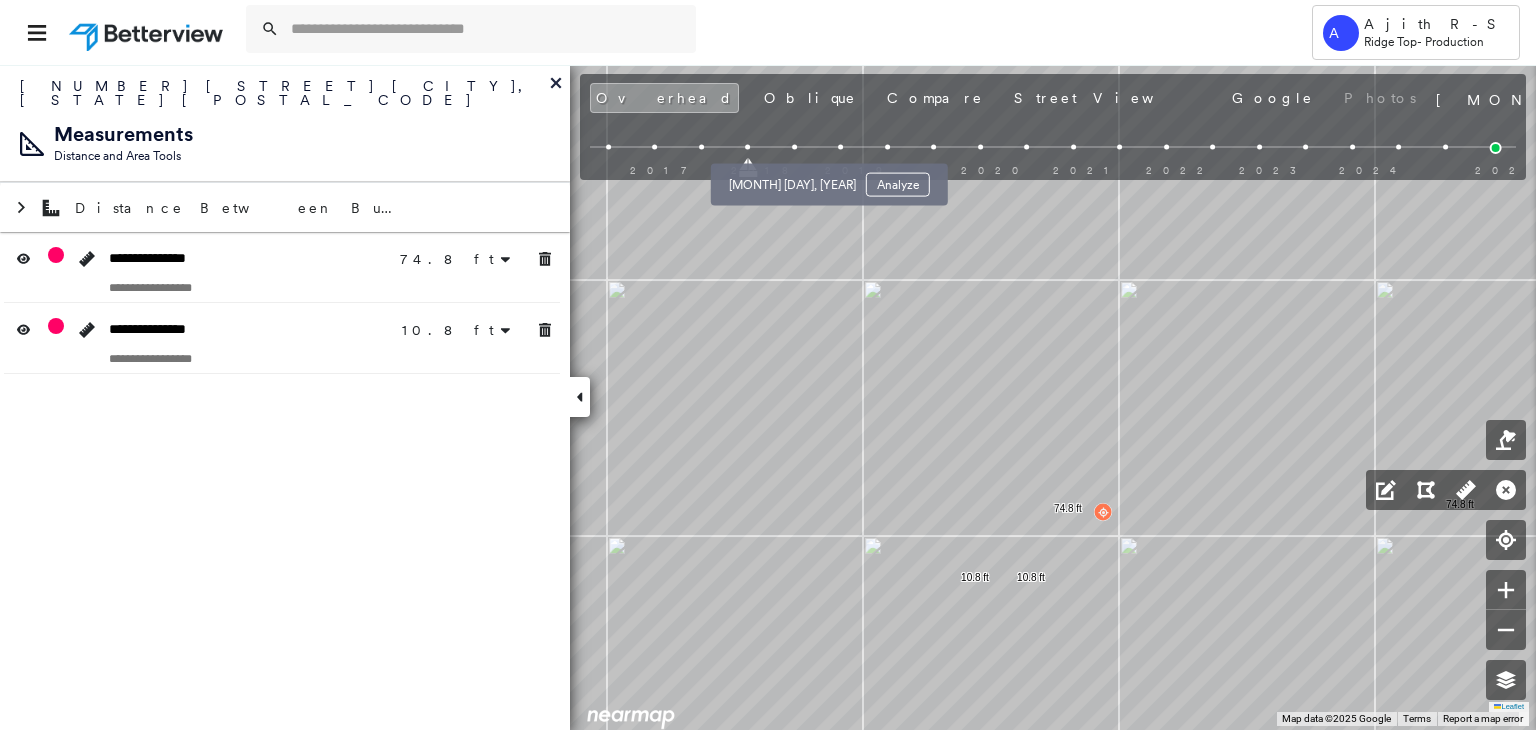 click at bounding box center (794, 147) 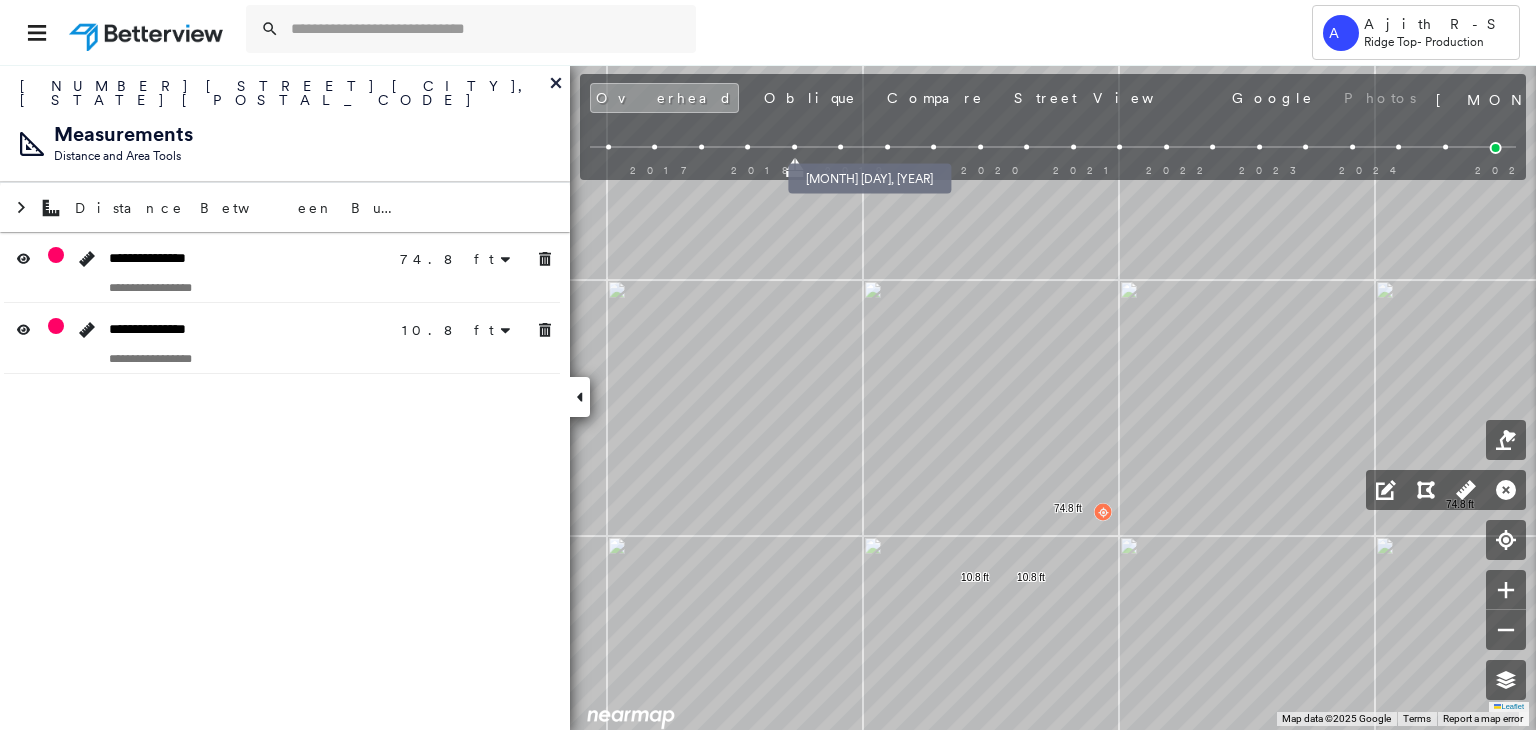 click at bounding box center [840, 147] 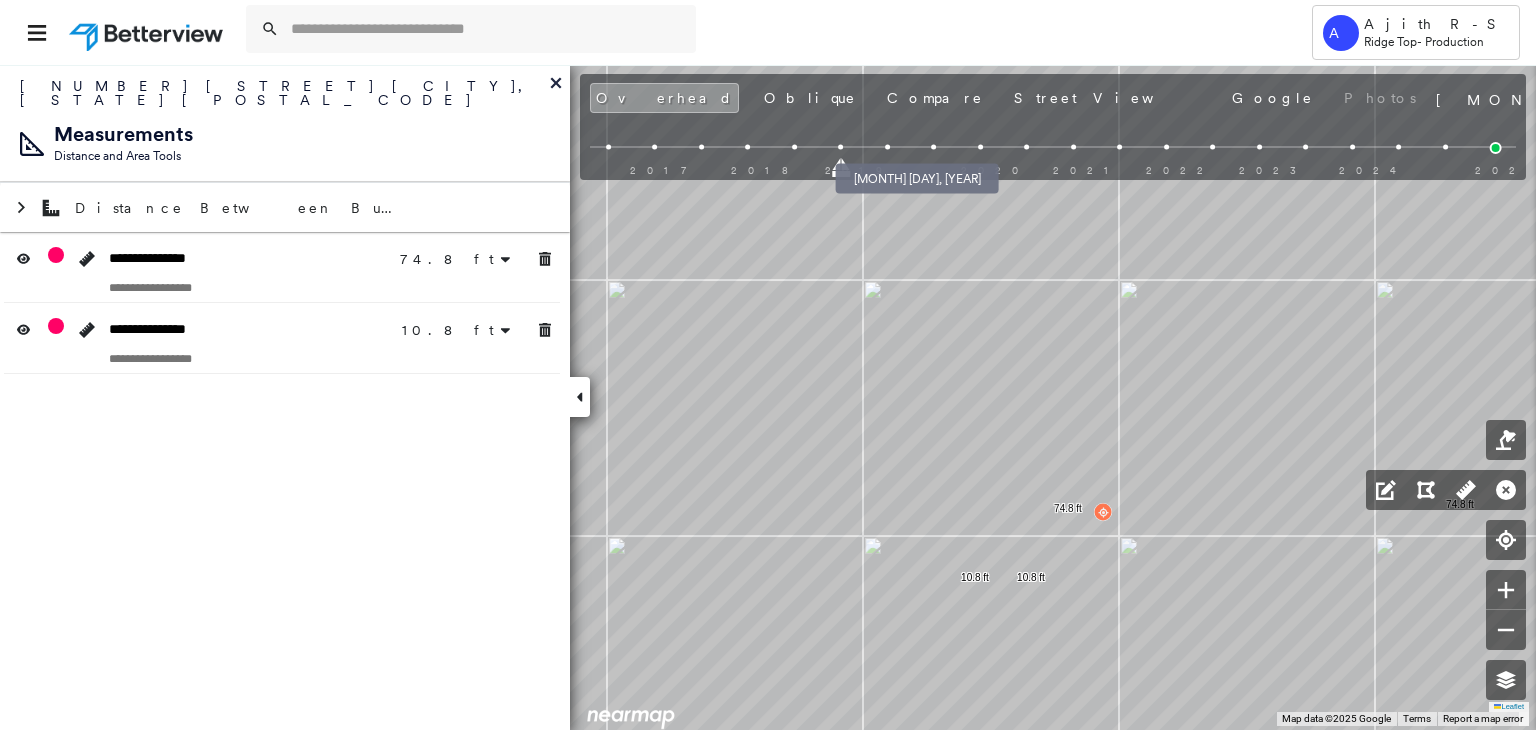 click at bounding box center (887, 147) 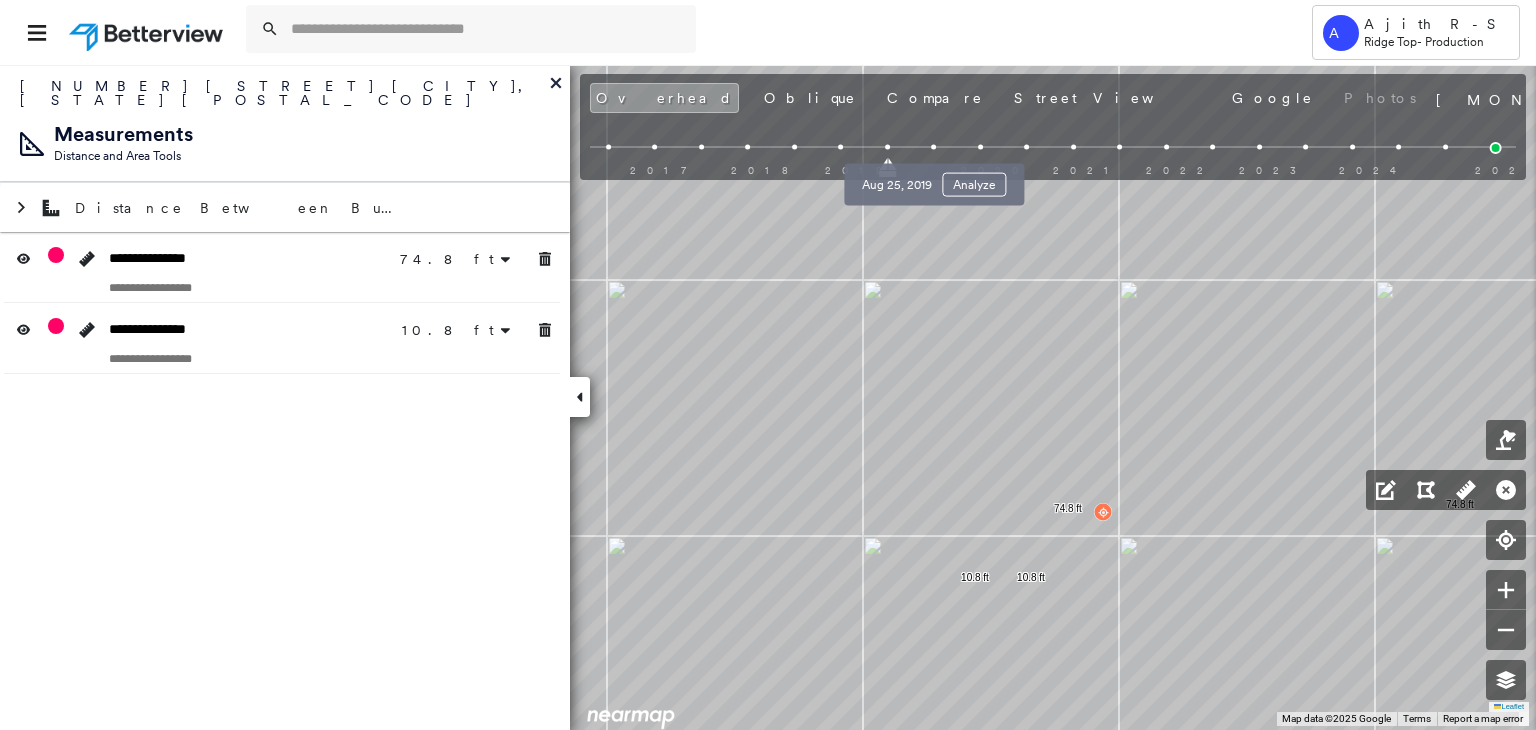 click at bounding box center [933, 147] 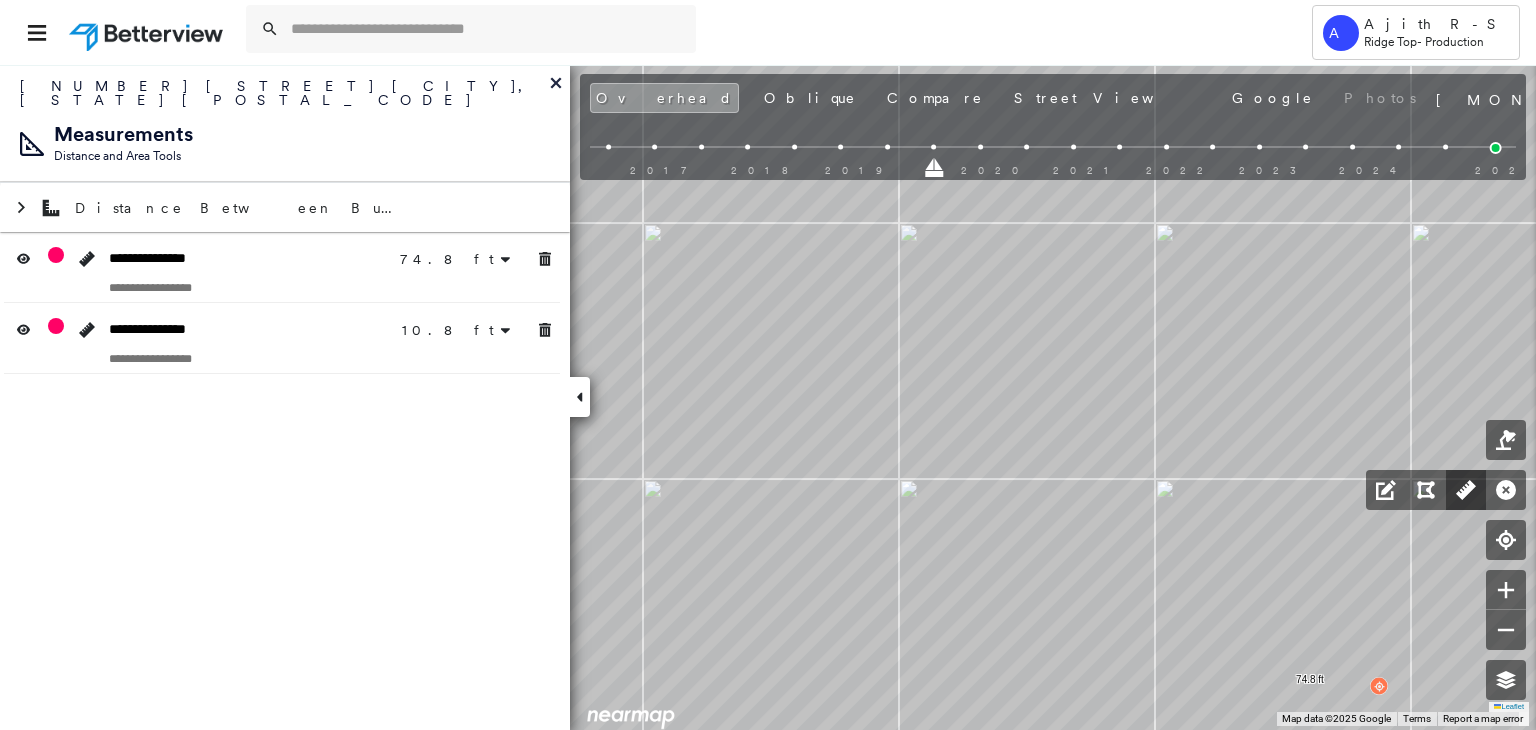 click 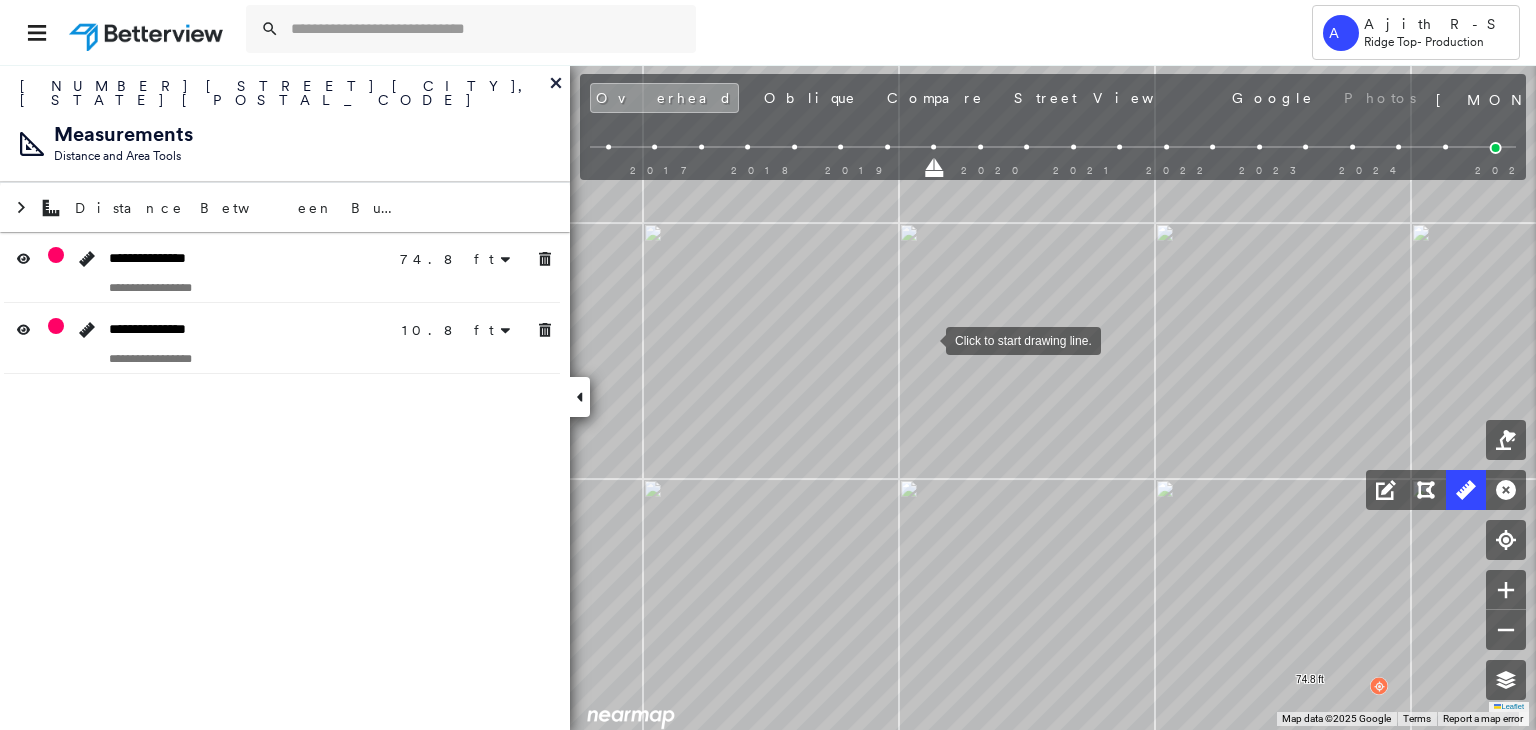 click at bounding box center (926, 339) 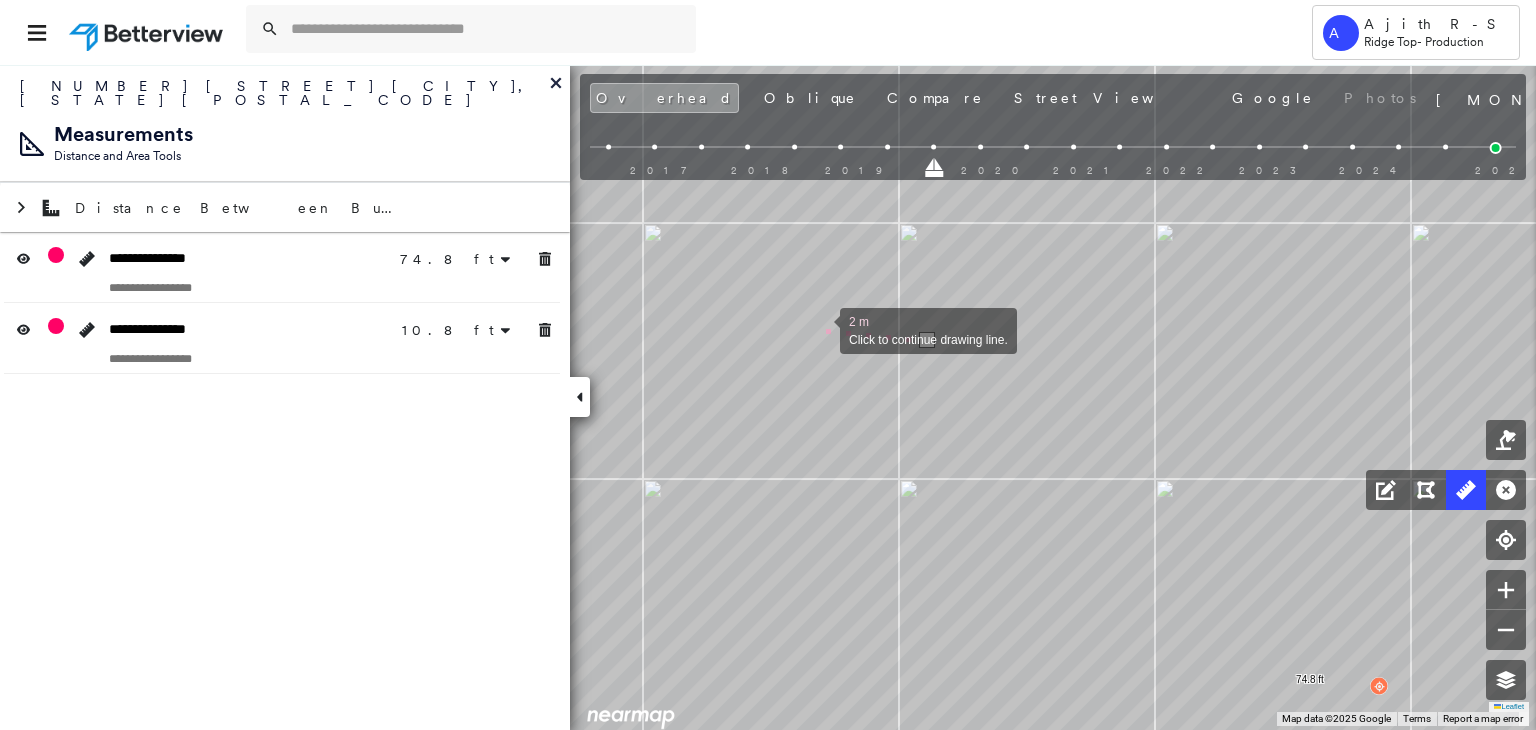 click at bounding box center [820, 329] 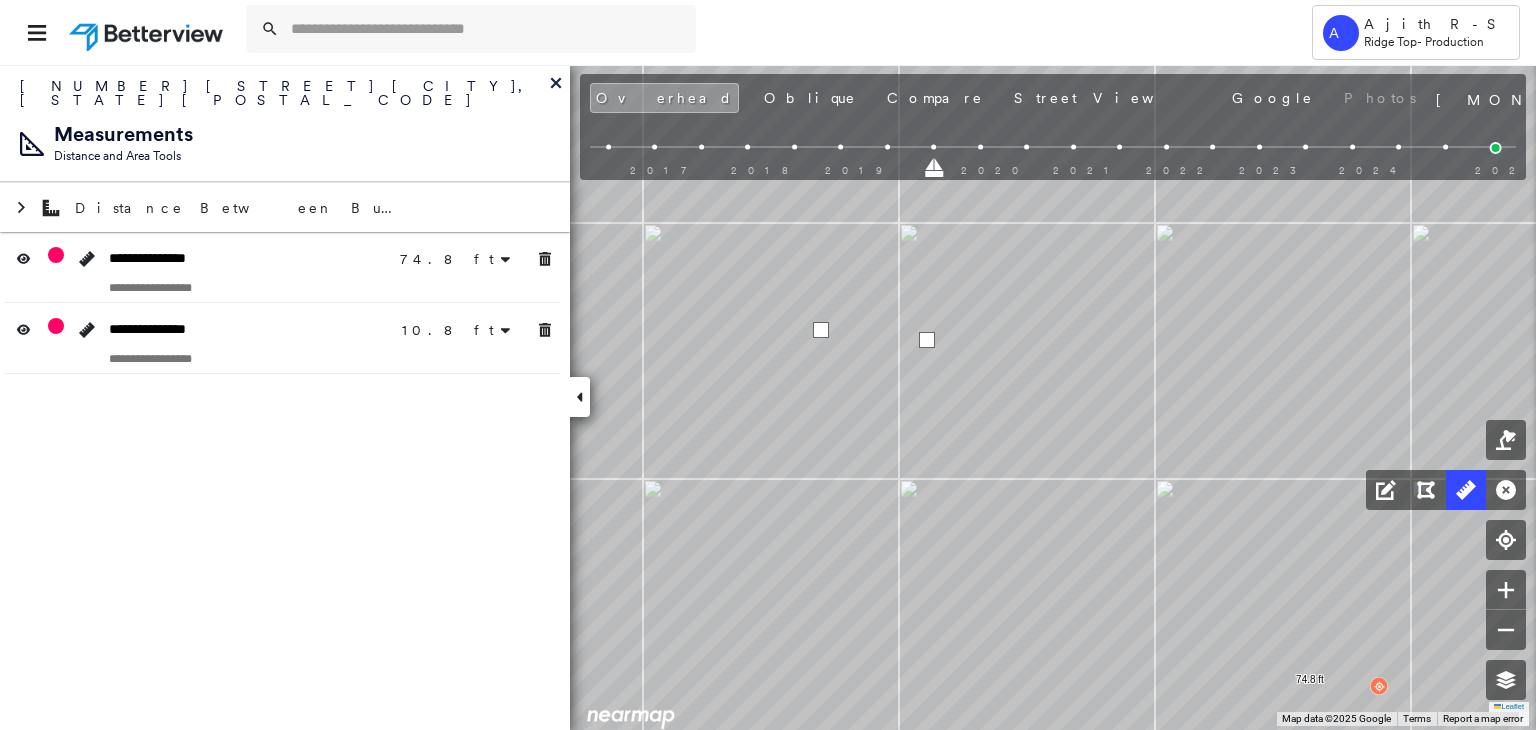 click at bounding box center [821, 330] 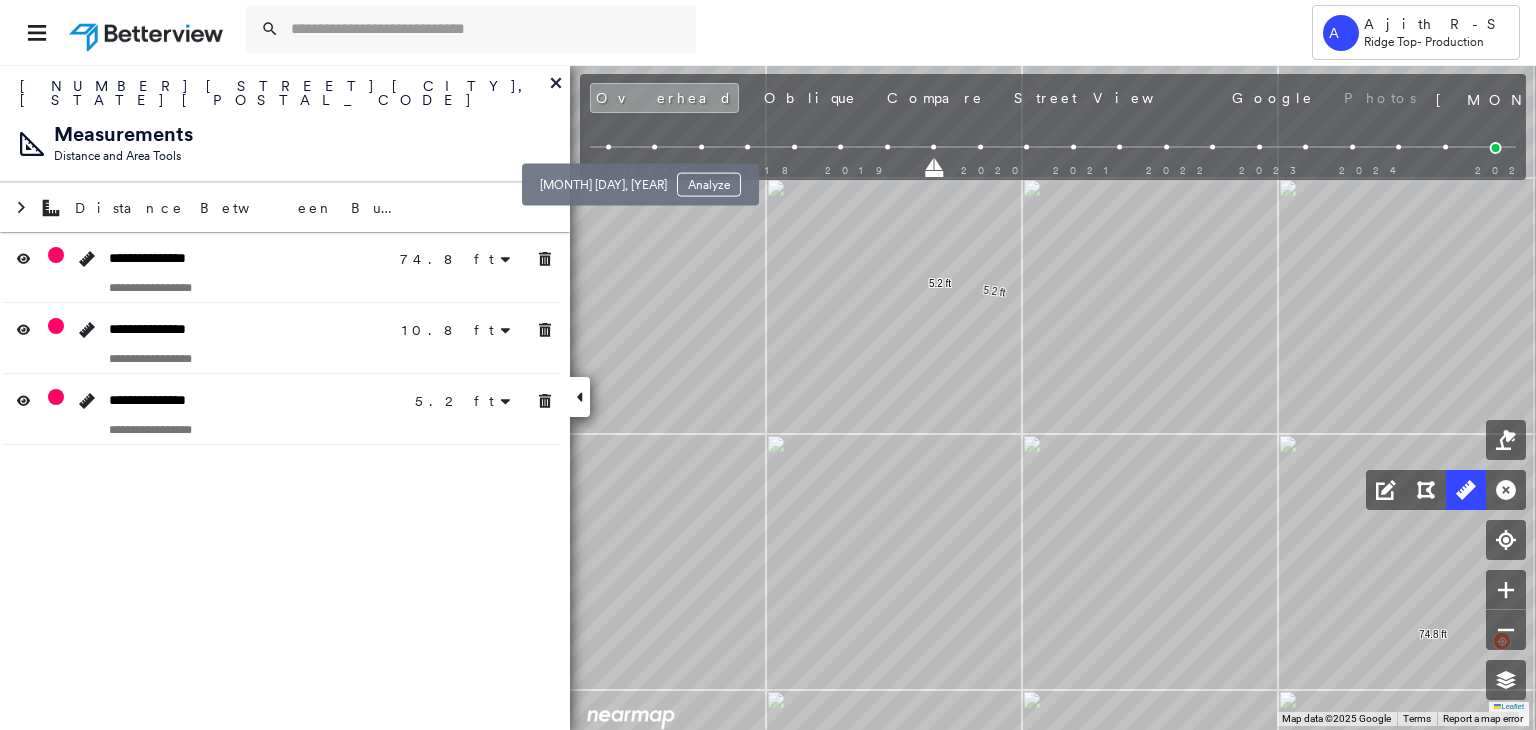 click at bounding box center [608, 147] 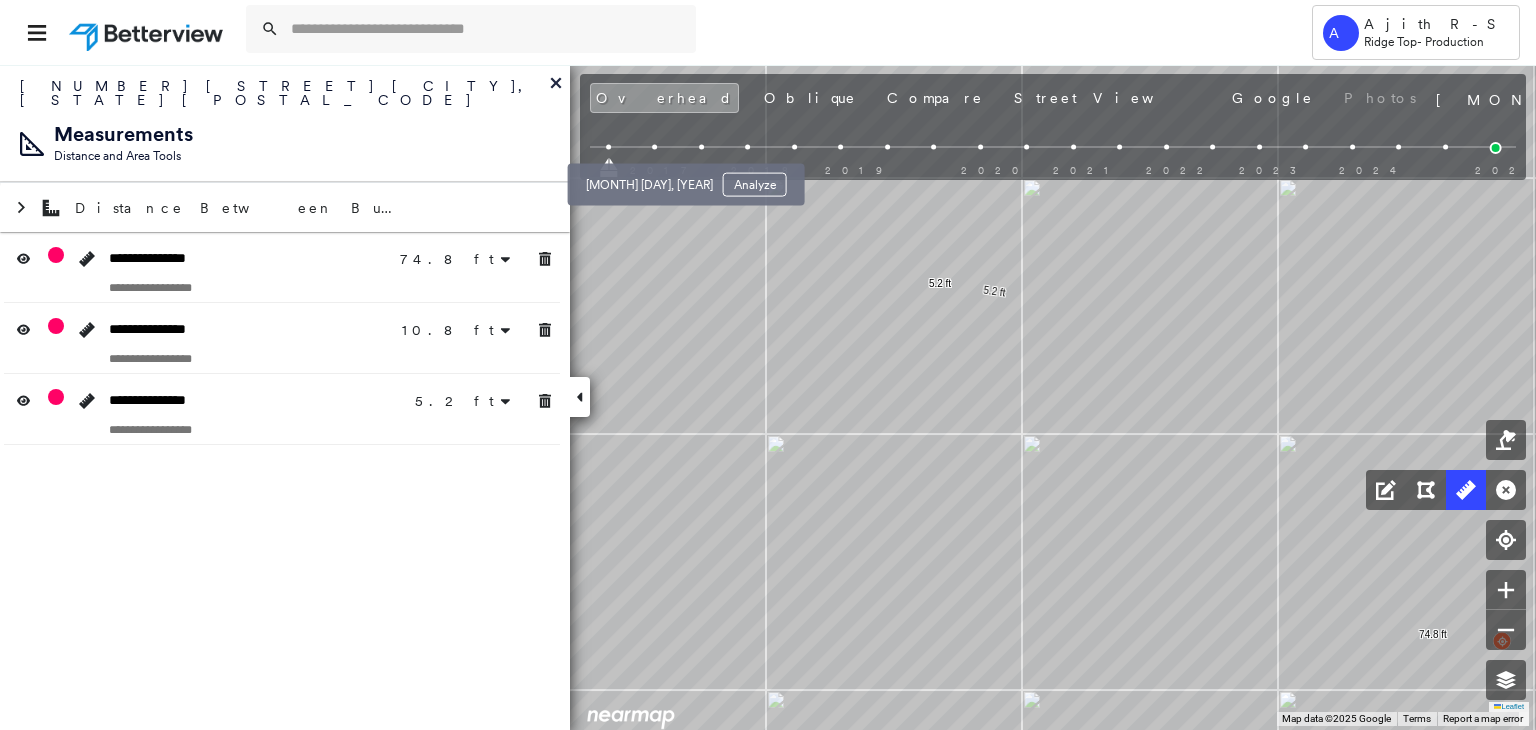 click at bounding box center [654, 147] 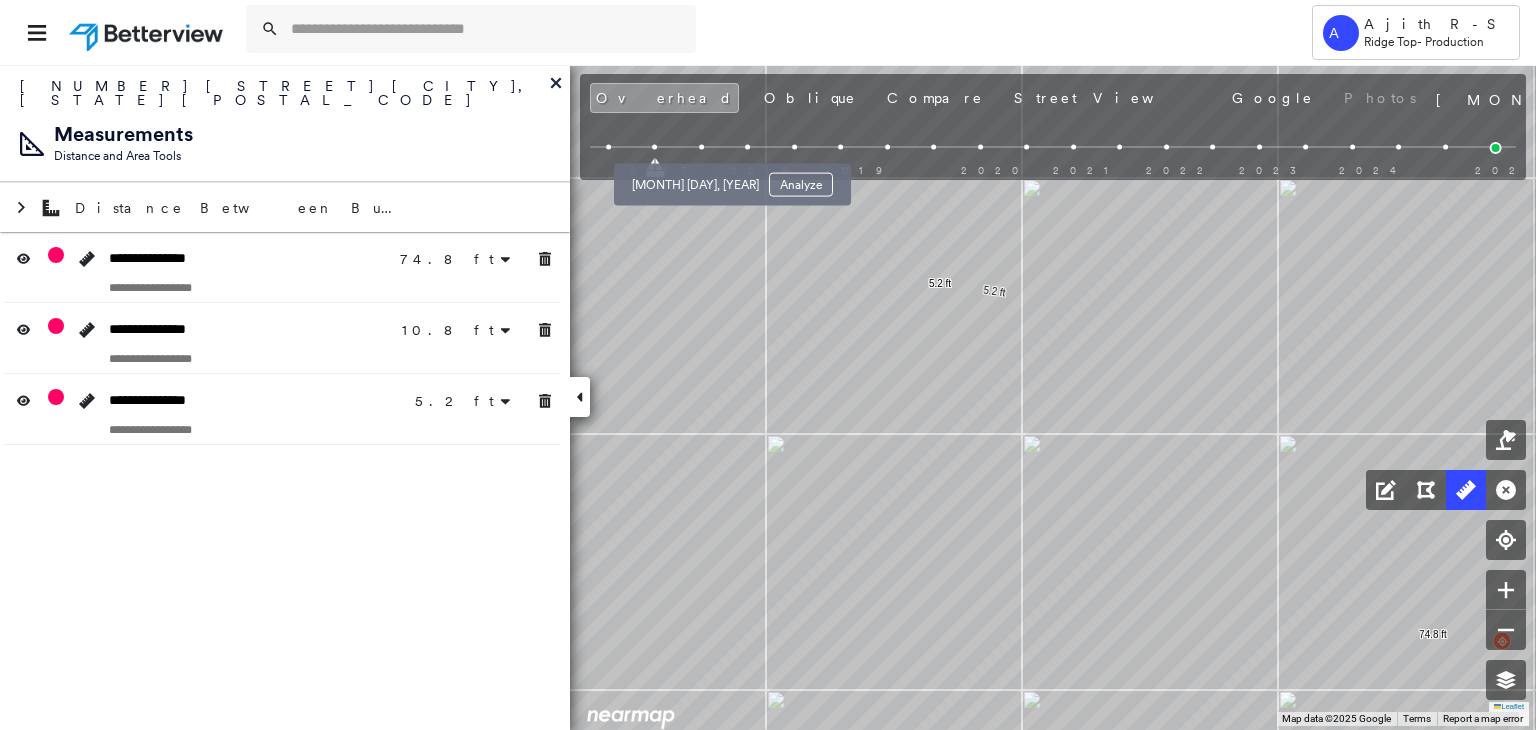 click at bounding box center [701, 147] 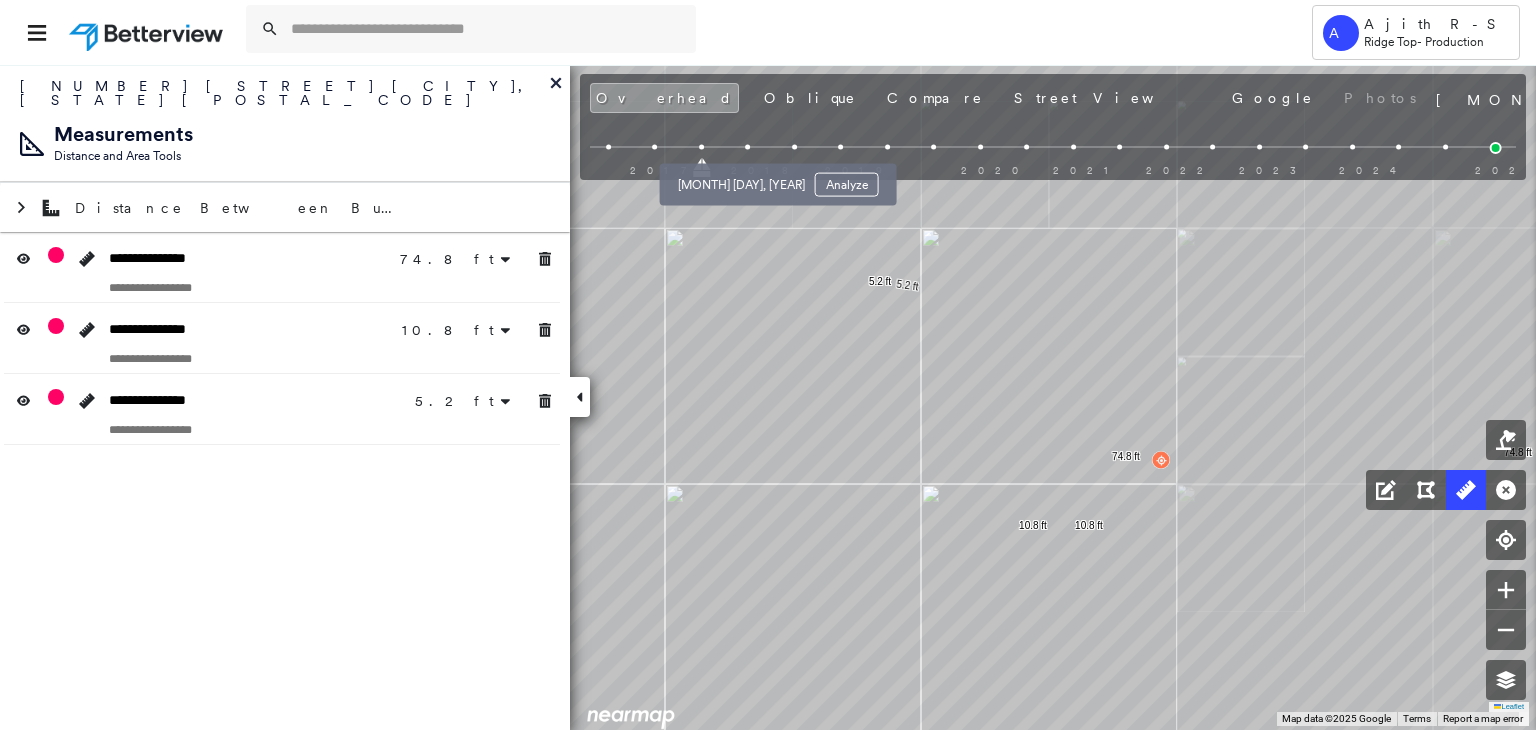 click on "[MONTH] [DAY], [YEAR] Analyze" at bounding box center (778, 179) 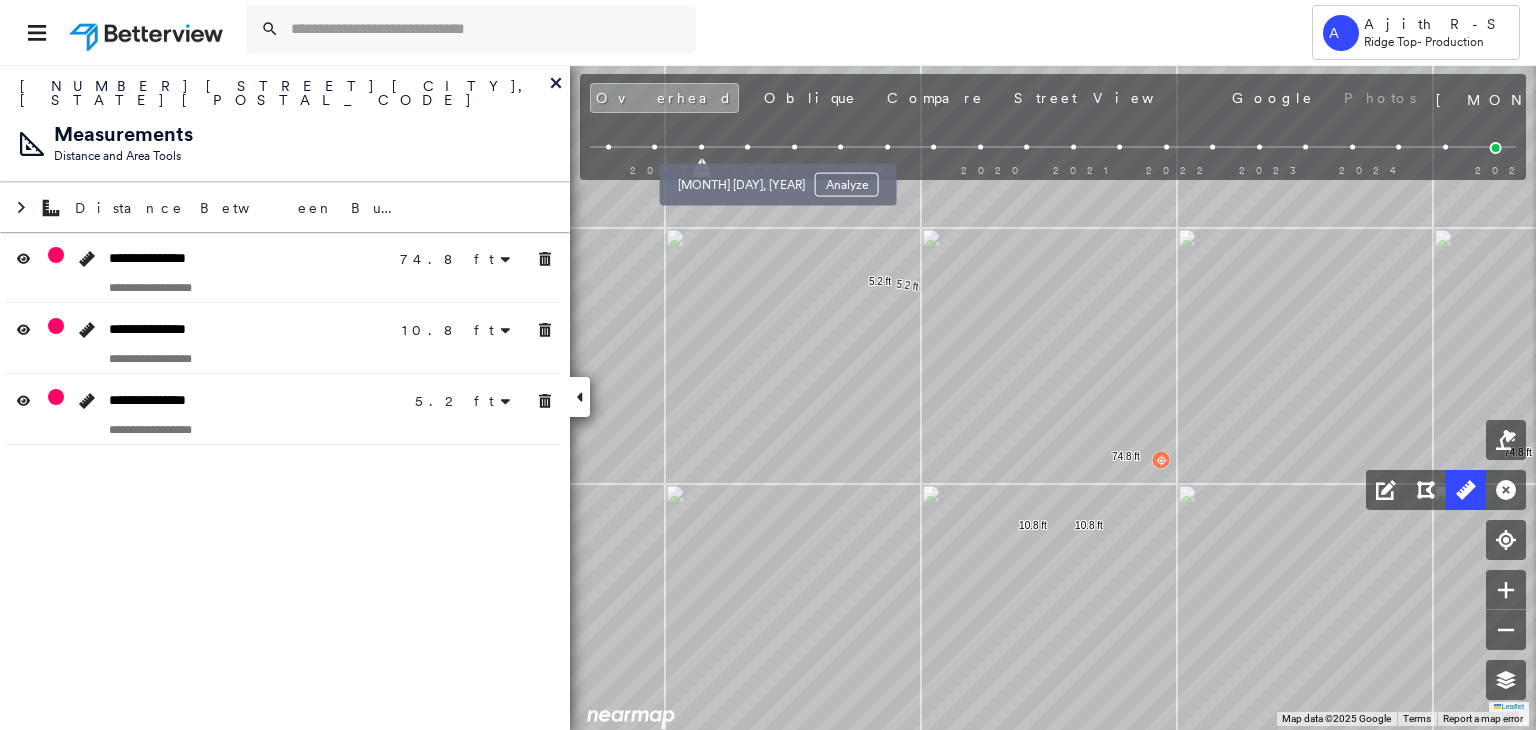 click at bounding box center (747, 147) 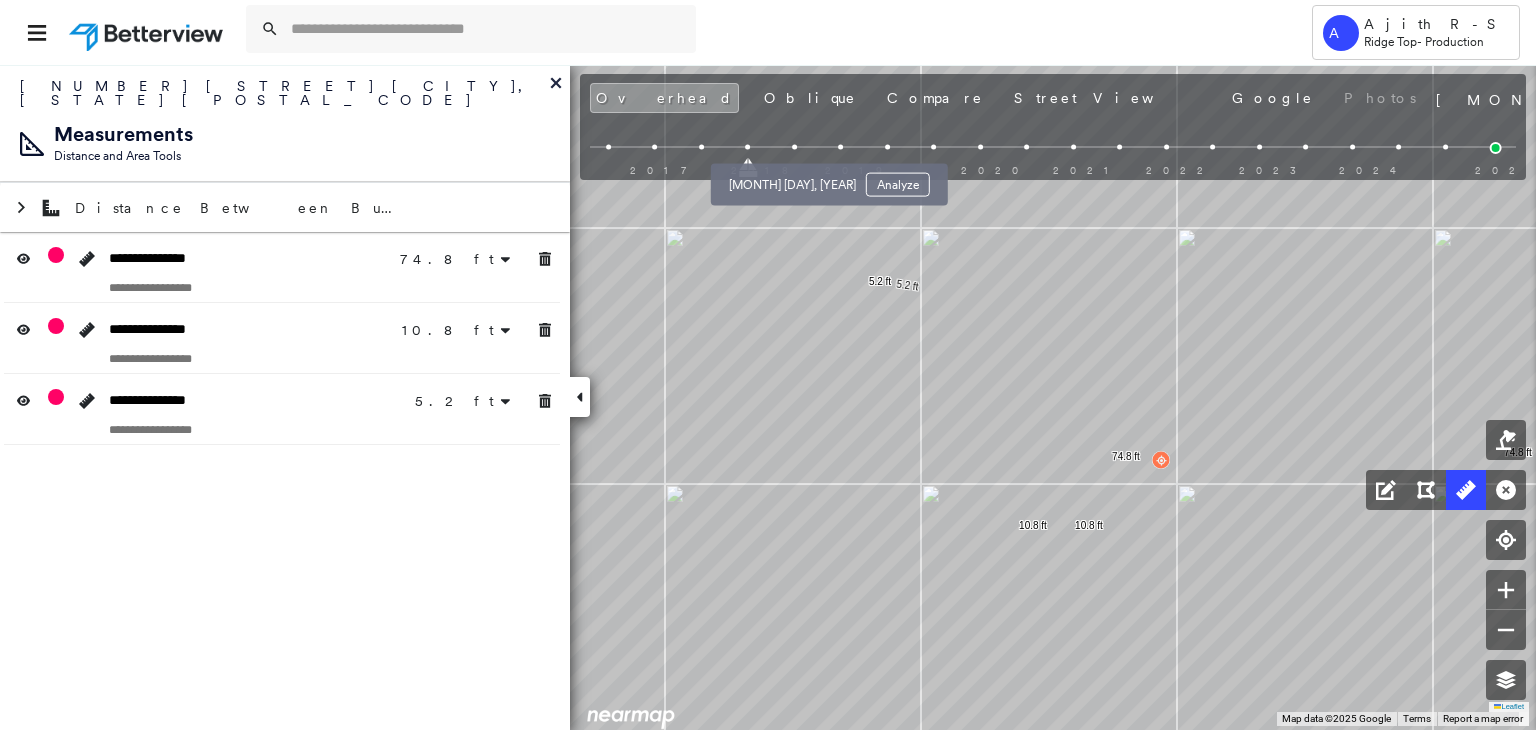 click at bounding box center (794, 147) 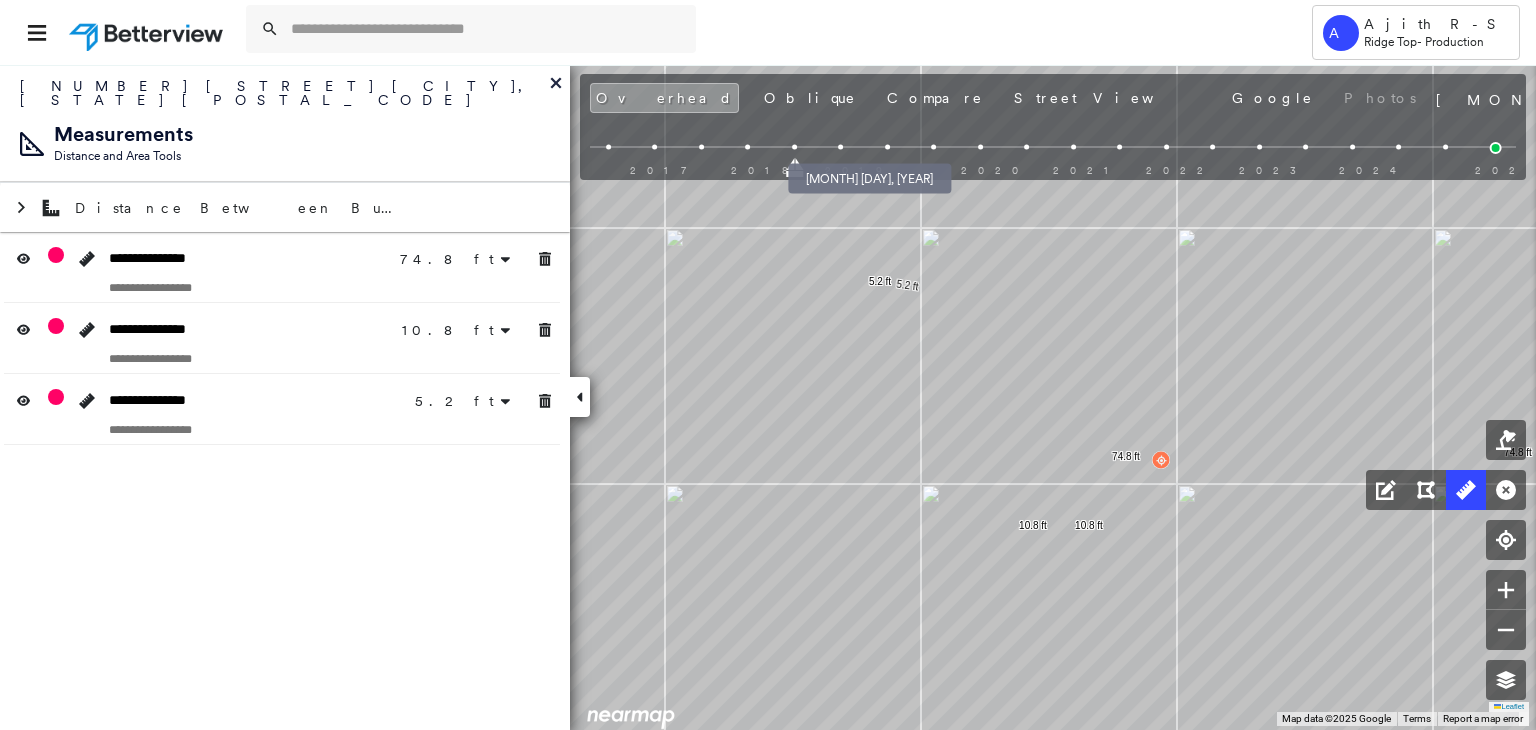 click at bounding box center (840, 147) 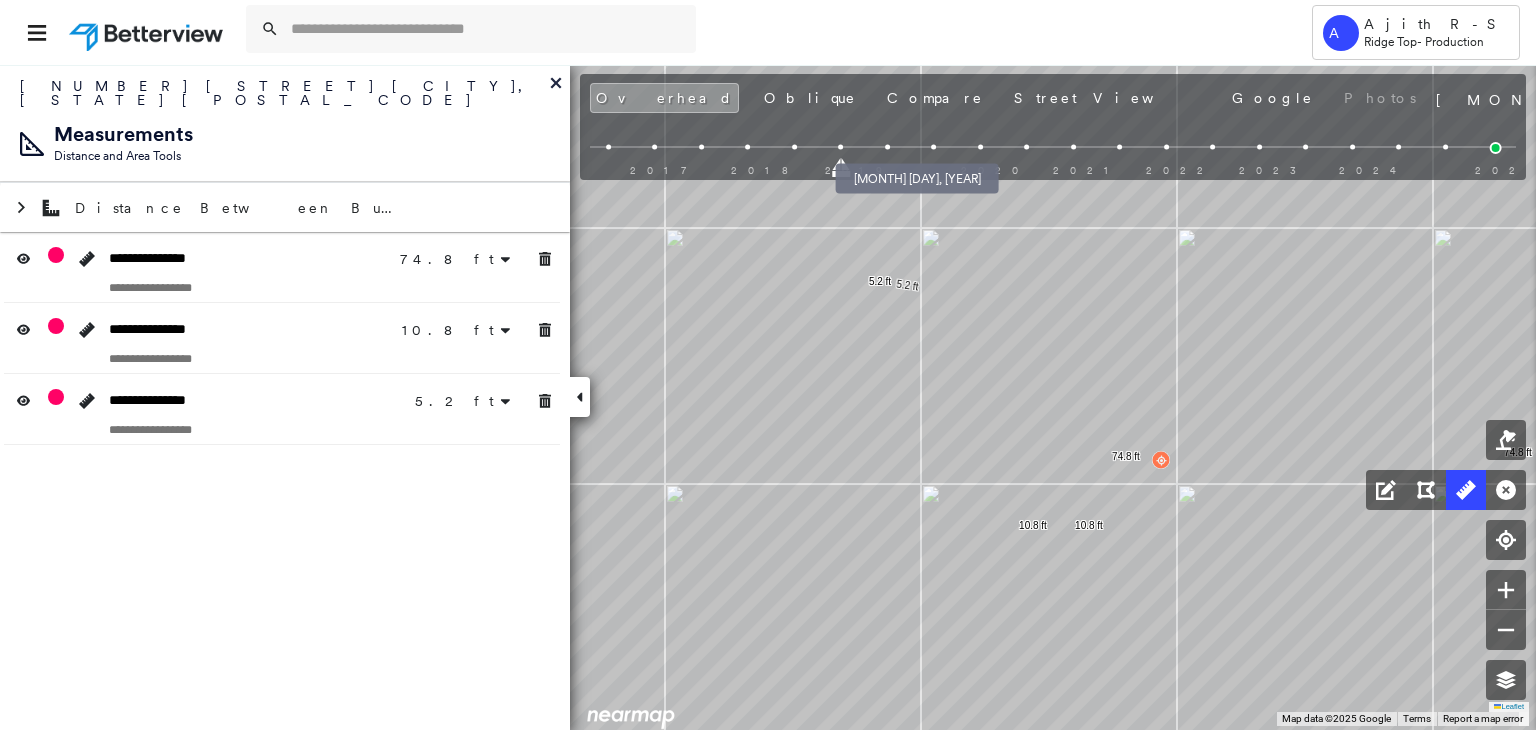 click at bounding box center (887, 147) 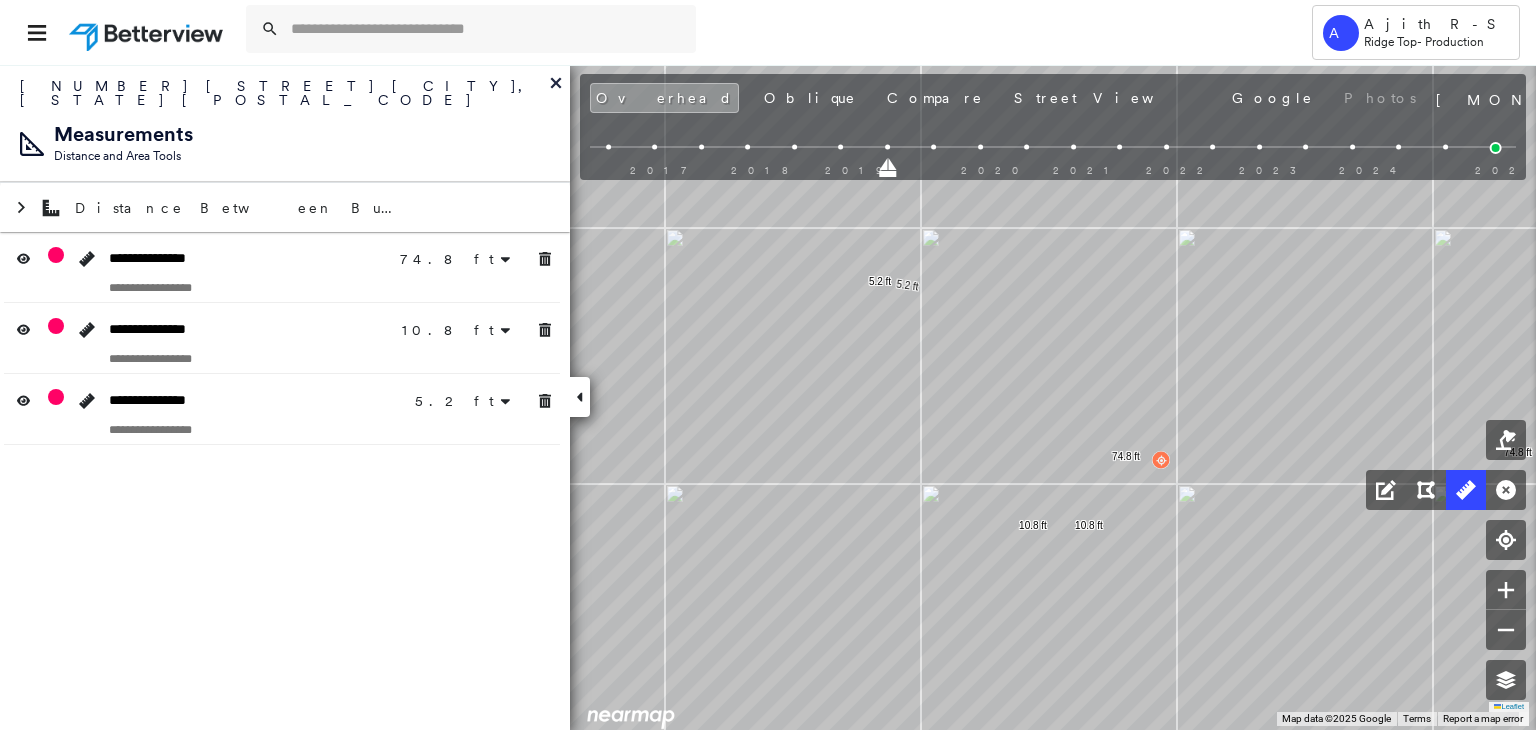 click on "2017 2018 2019 2020 2021 2022 2023 2024 2025" at bounding box center (1053, 150) 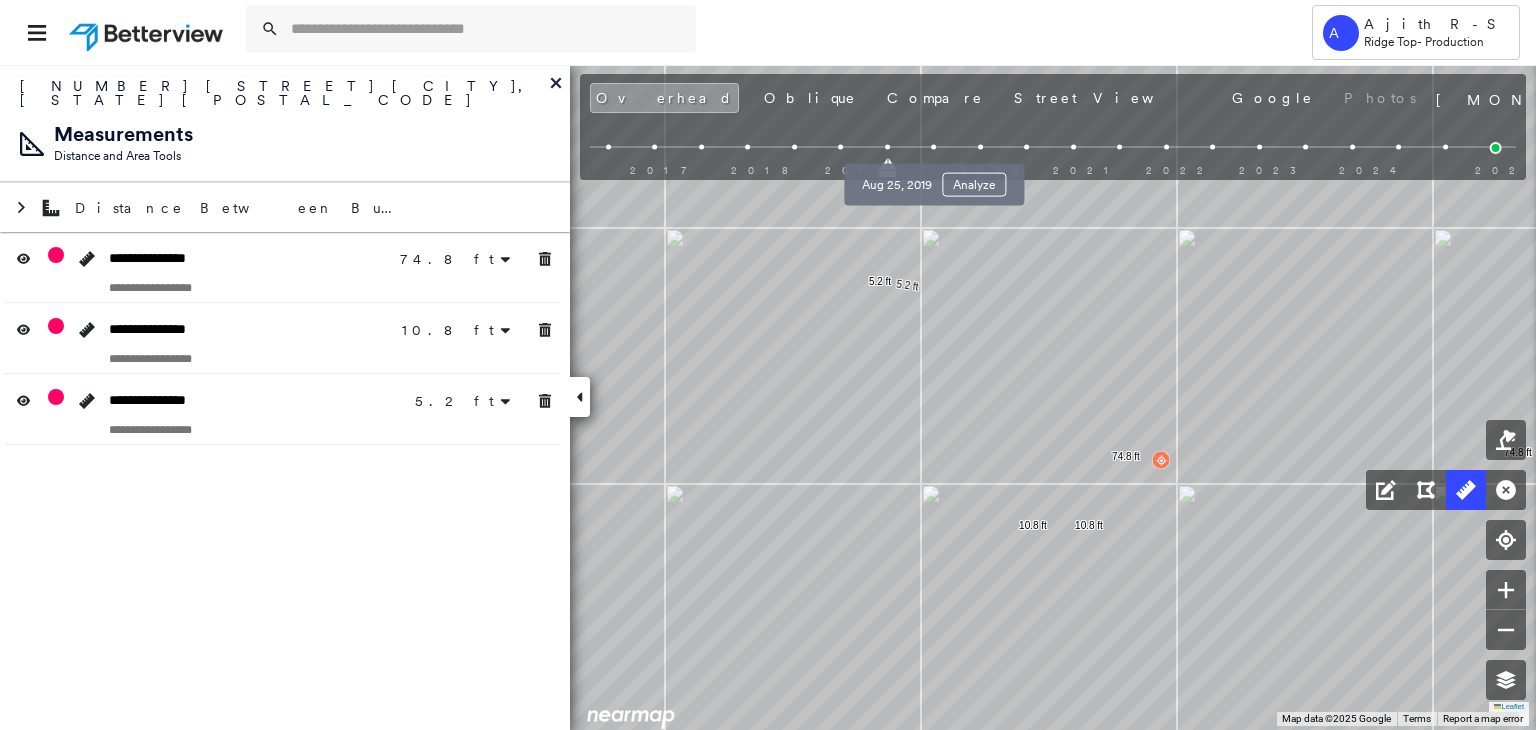 click at bounding box center [933, 147] 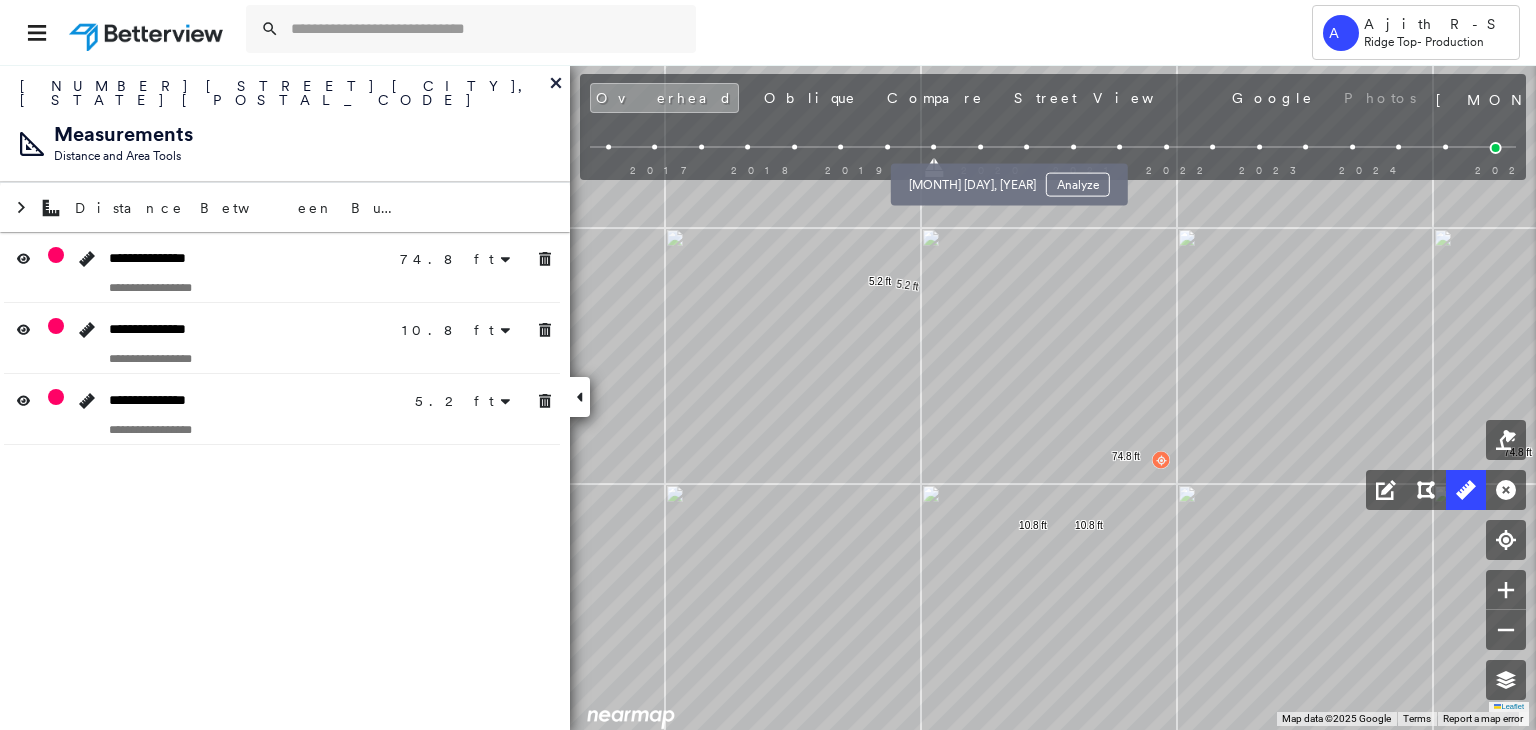 click at bounding box center (980, 147) 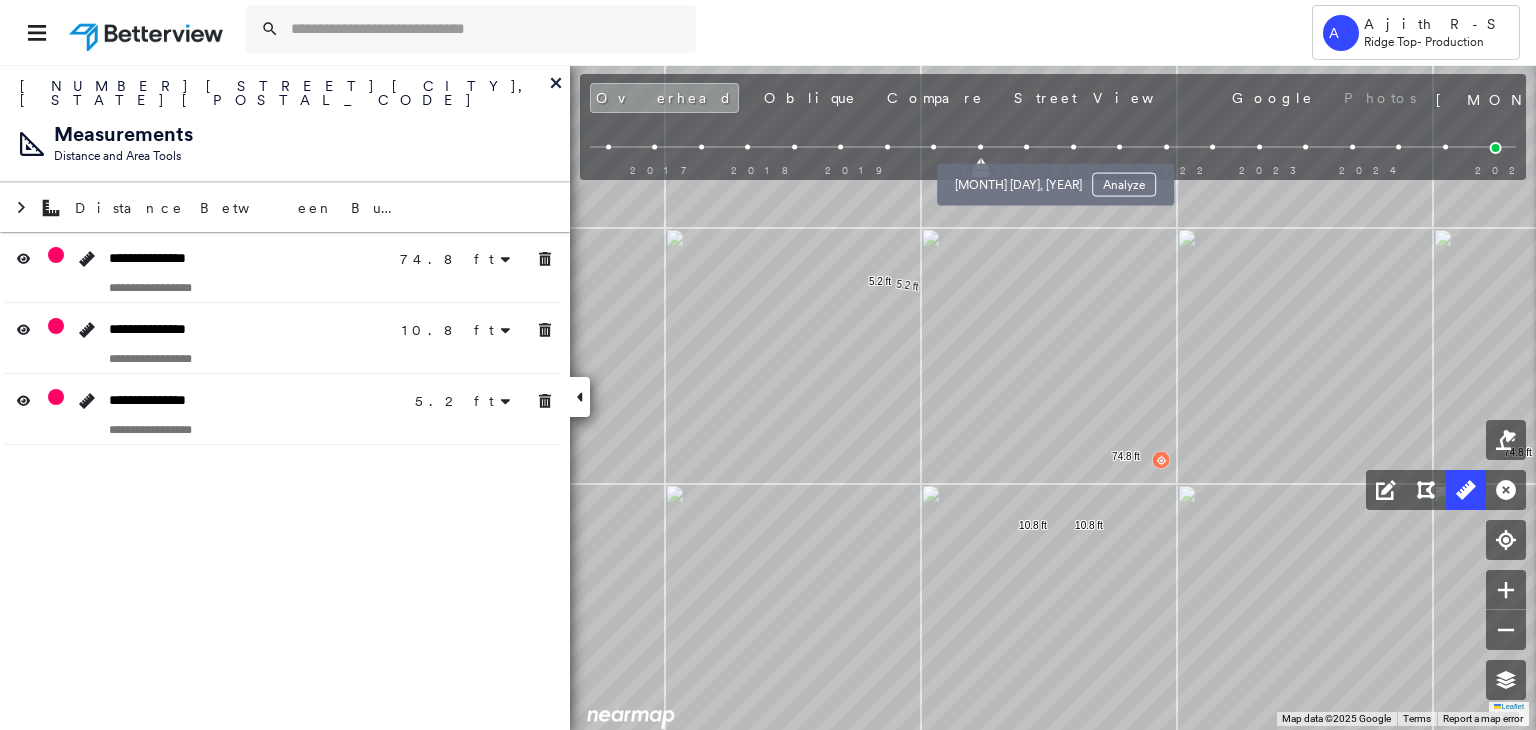 click at bounding box center (1026, 147) 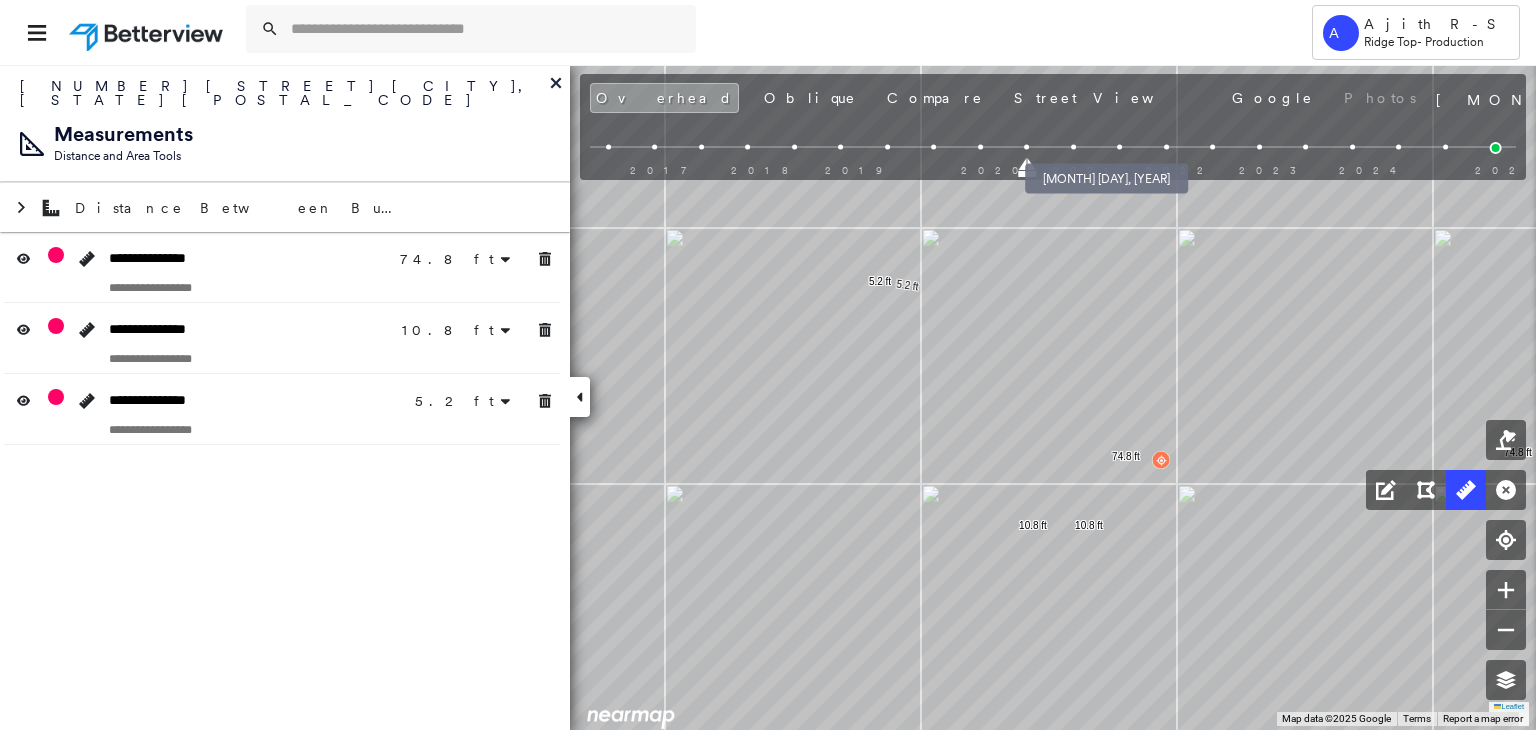 click at bounding box center (1073, 147) 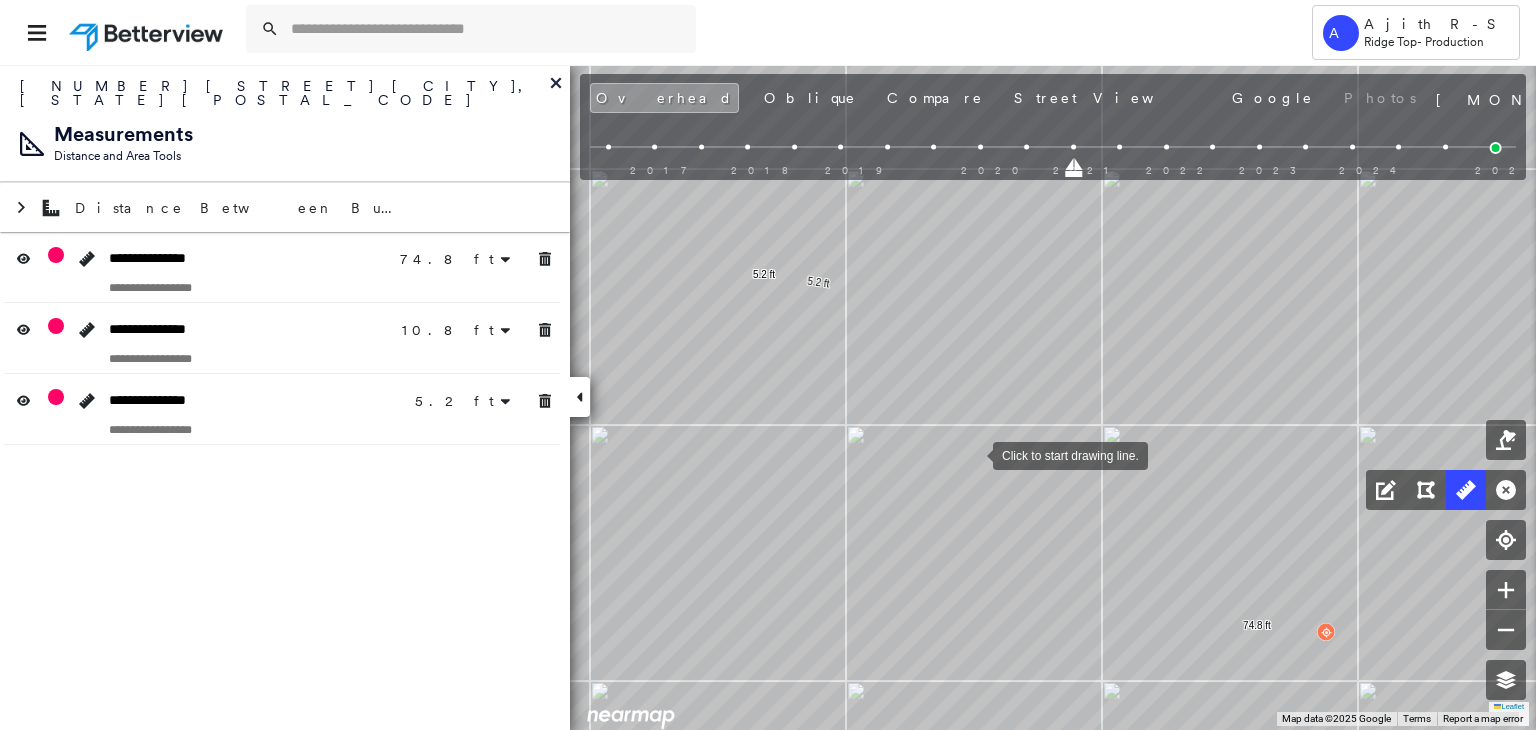 click at bounding box center (973, 454) 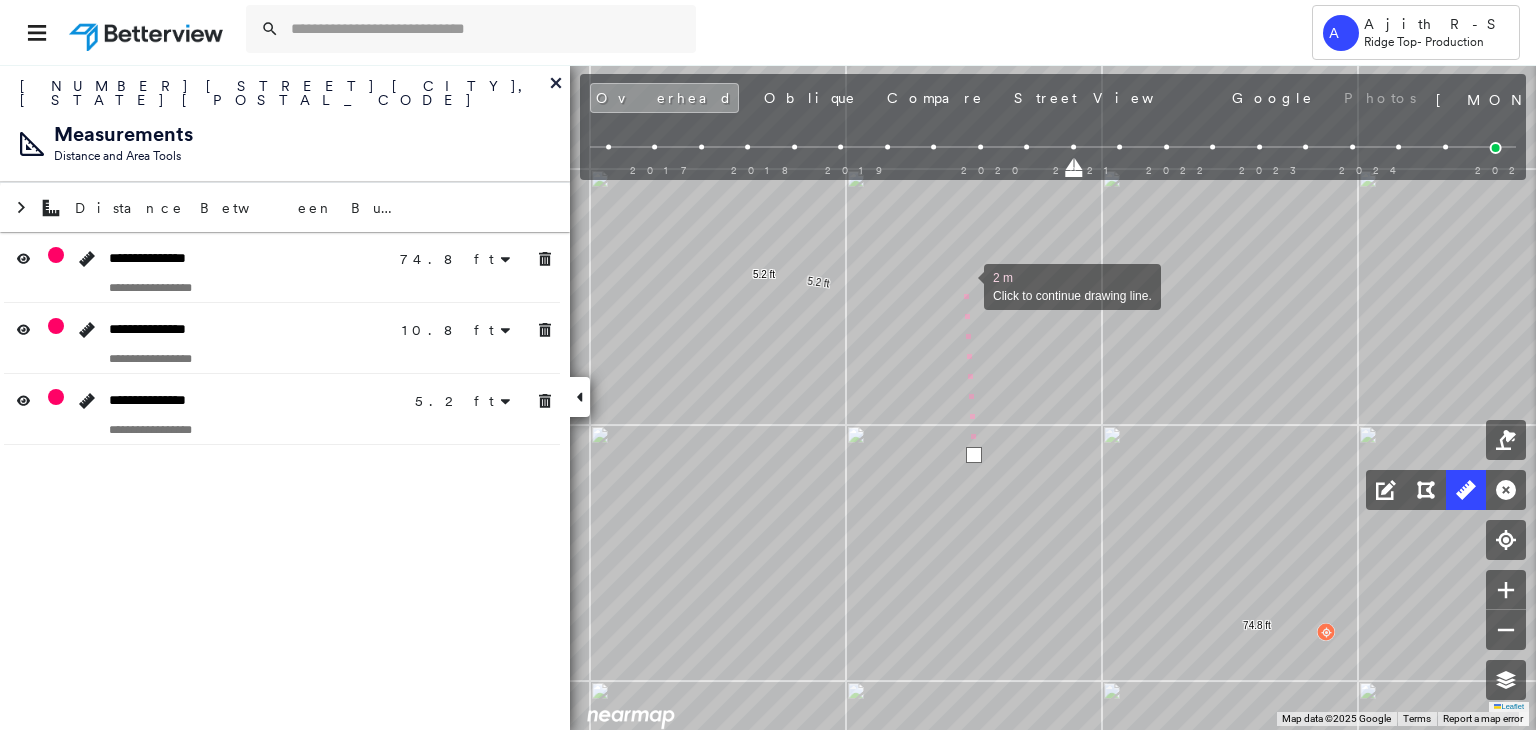 click at bounding box center (964, 285) 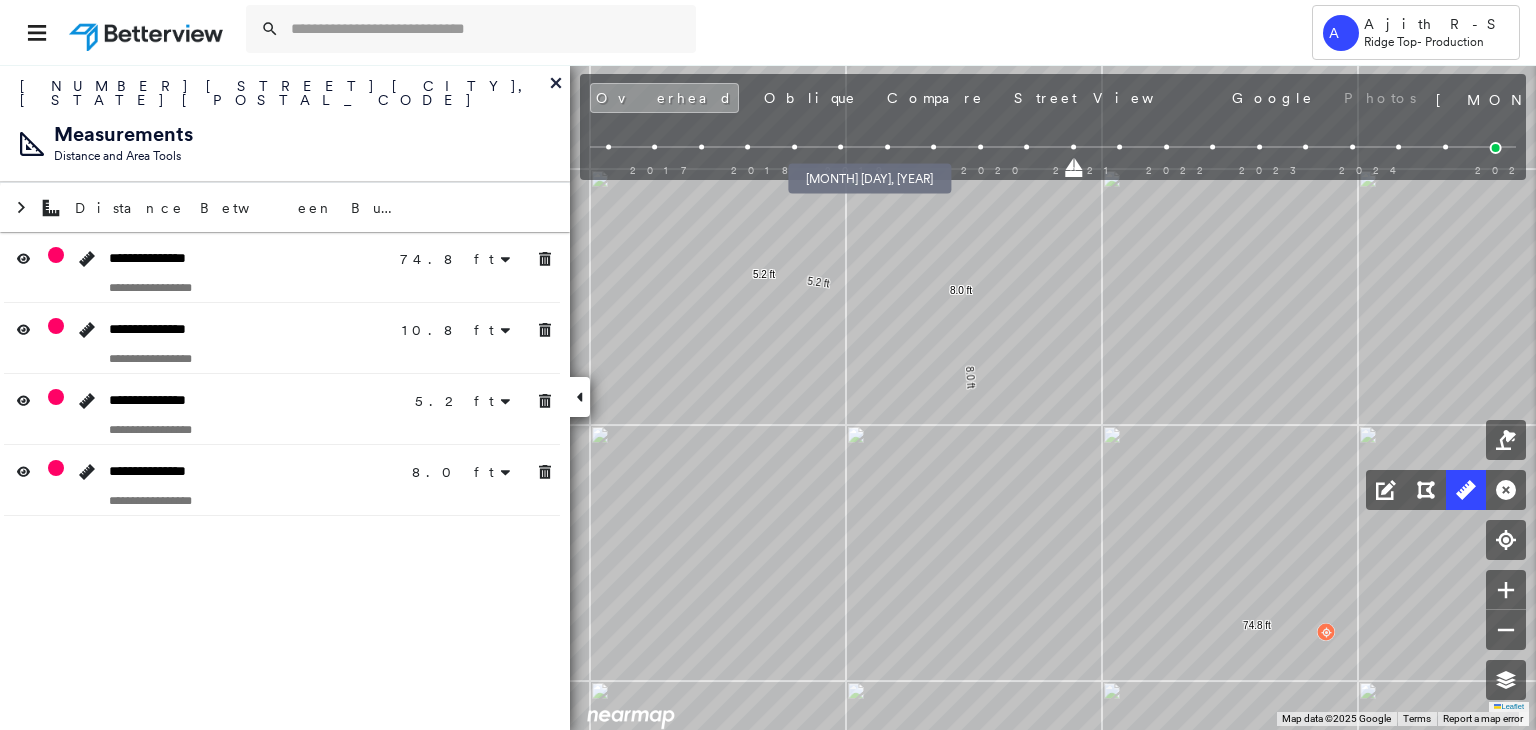 click at bounding box center [840, 147] 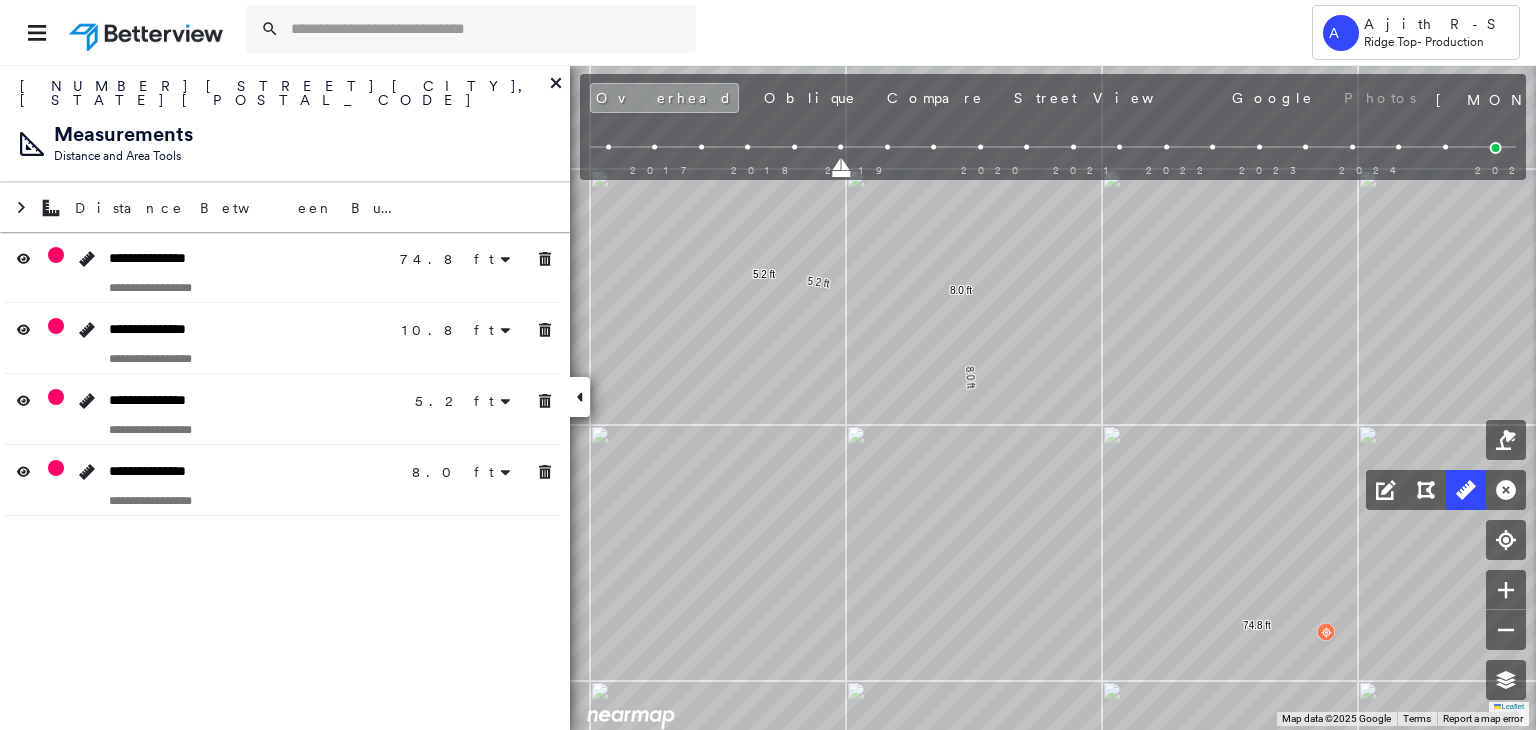 click on "2017 2018 2019 2020 2021 2022 2023 2024 2025" at bounding box center [1048, 163] 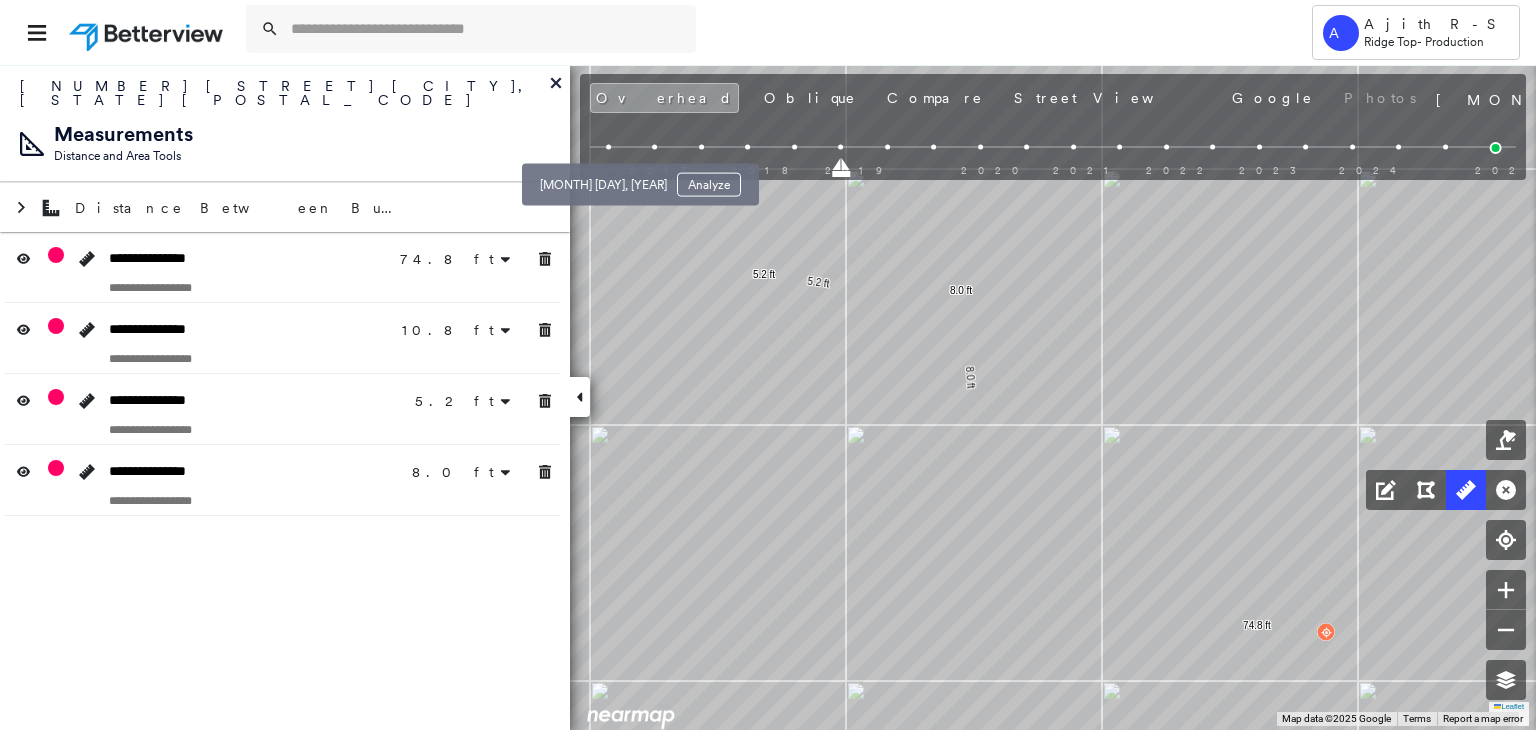 click at bounding box center [608, 147] 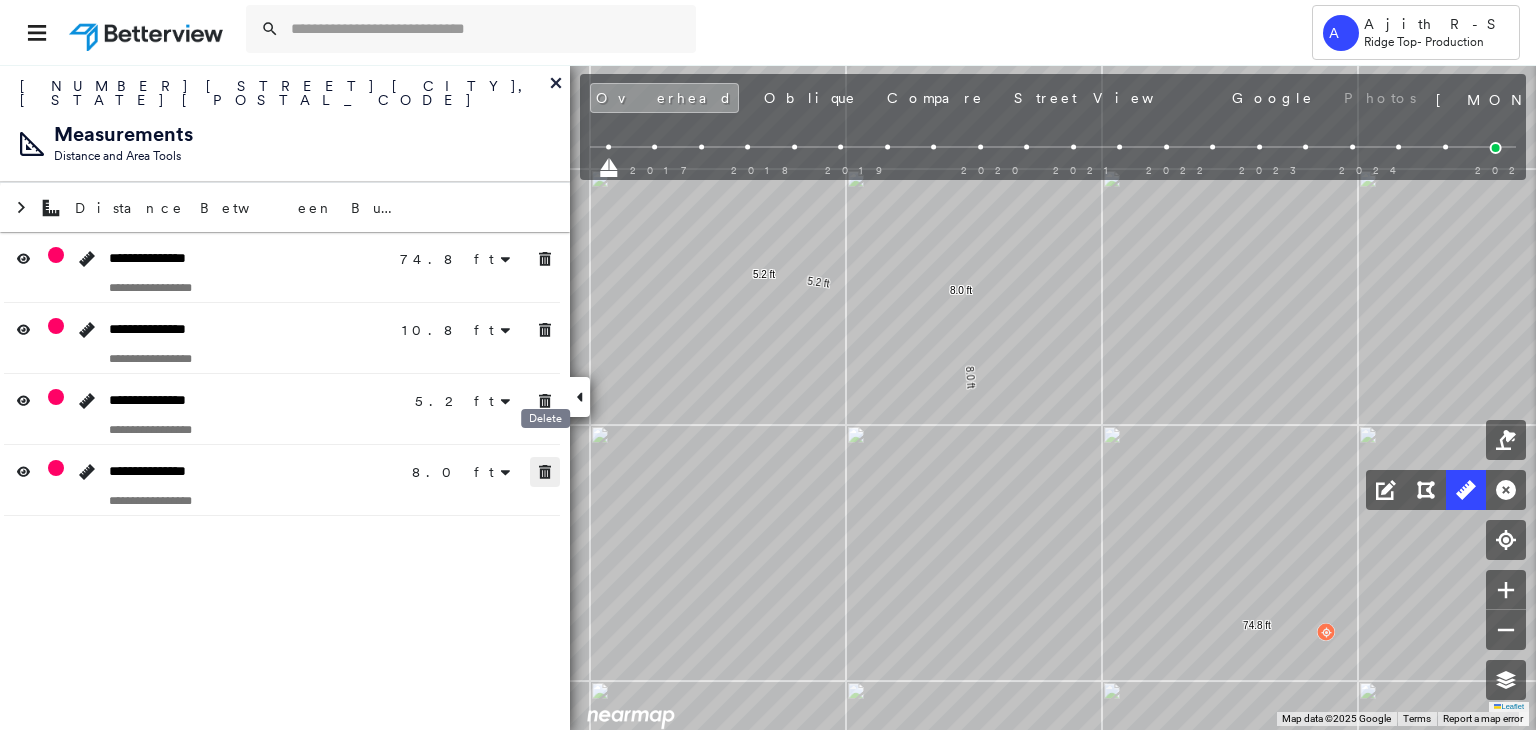 click at bounding box center (545, 472) 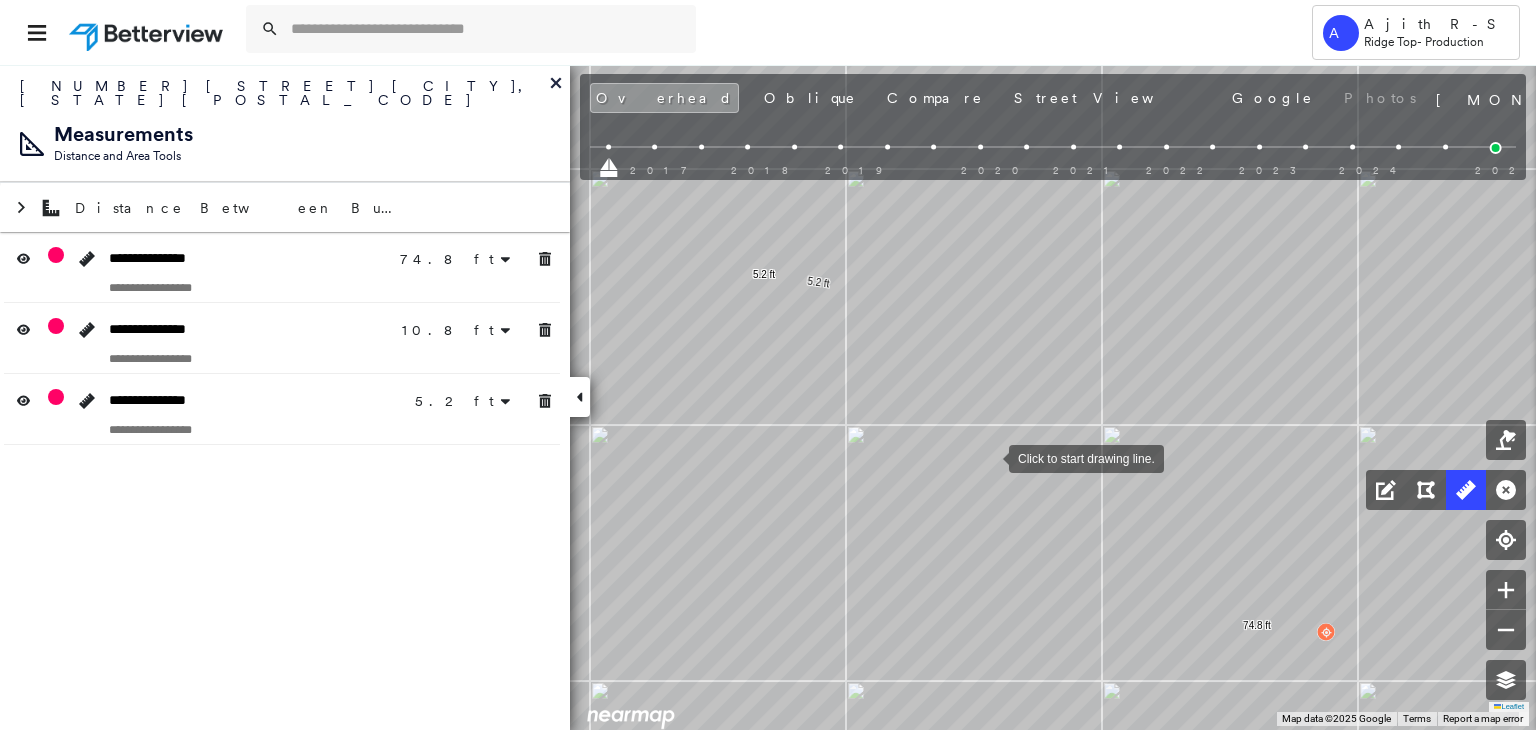 click at bounding box center (989, 457) 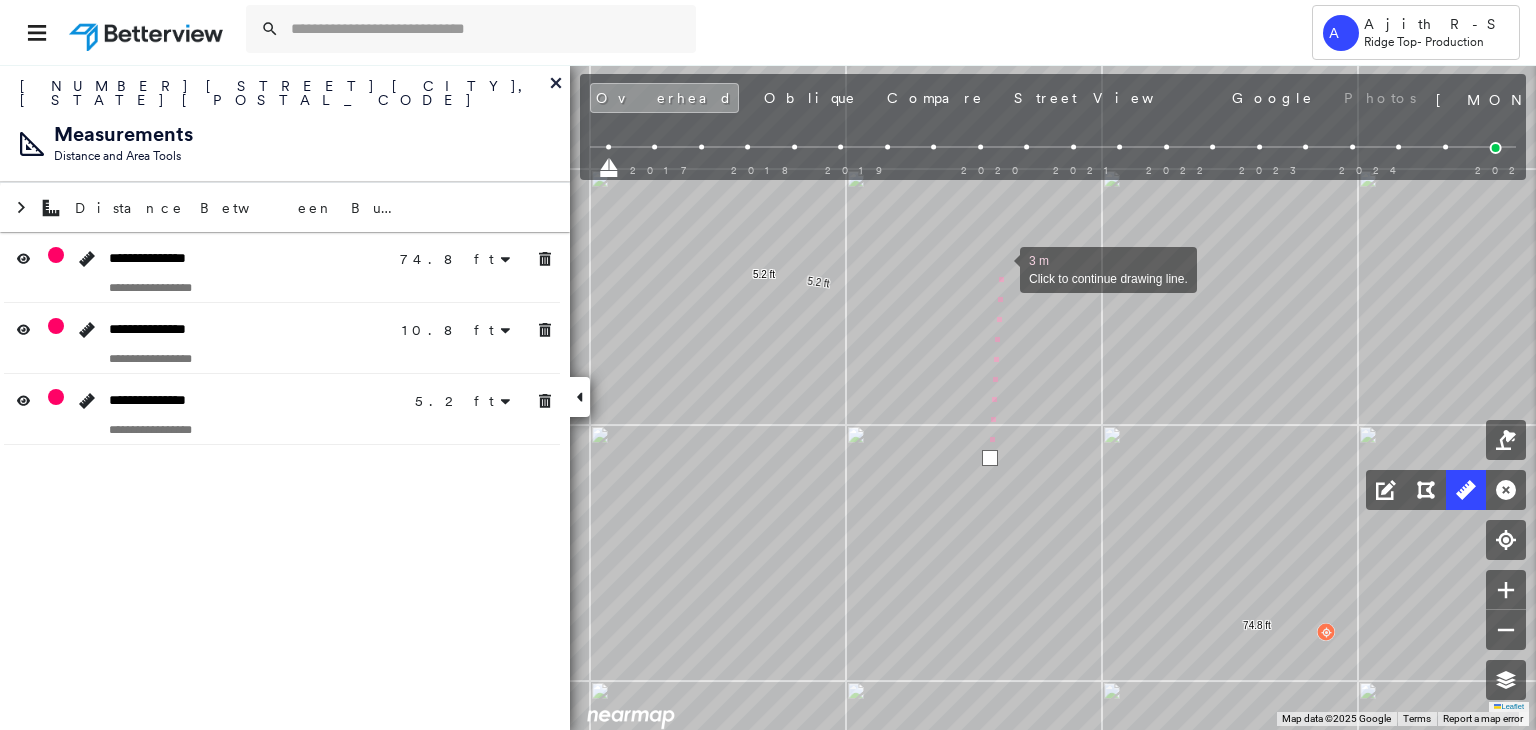click at bounding box center [1000, 268] 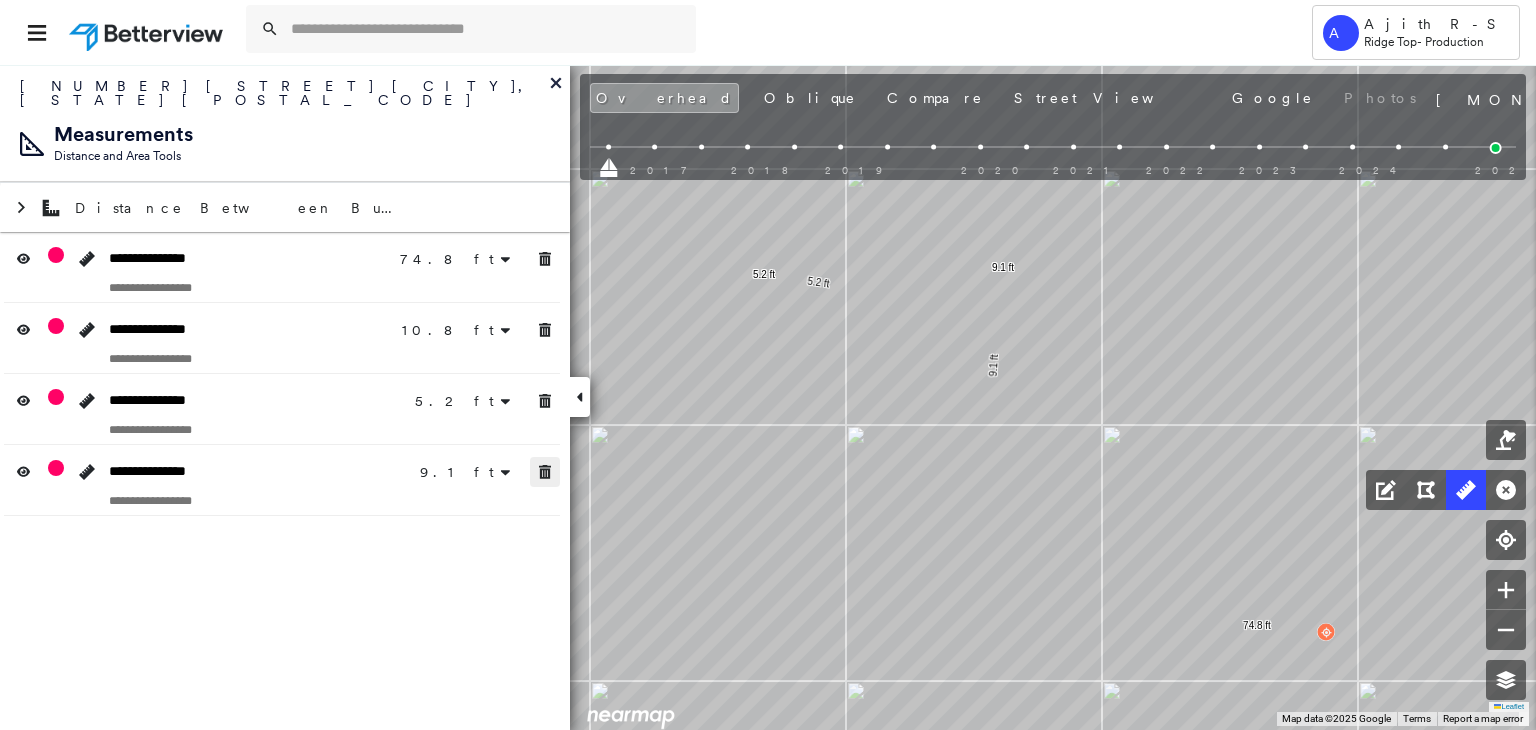 click at bounding box center [545, 472] 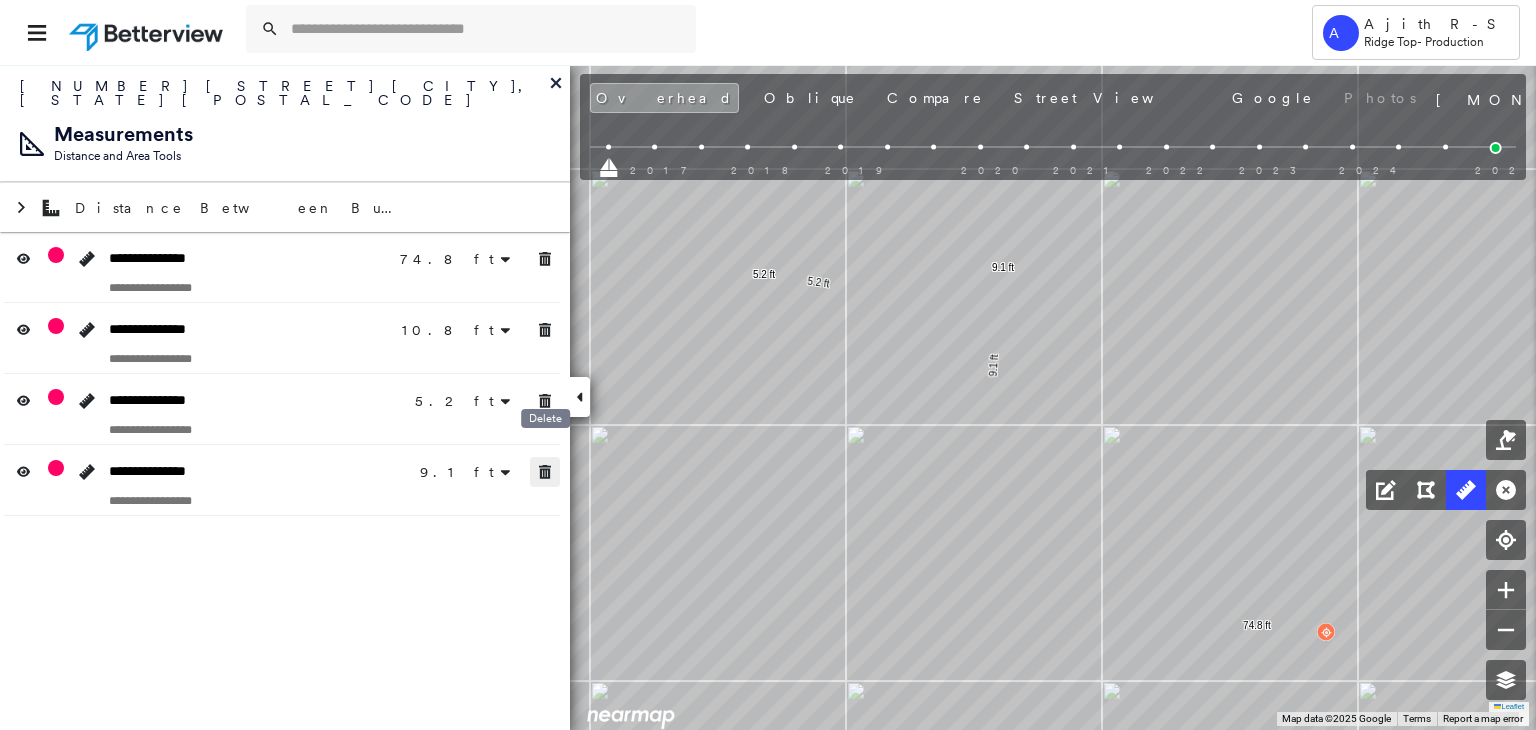 click at bounding box center [545, 472] 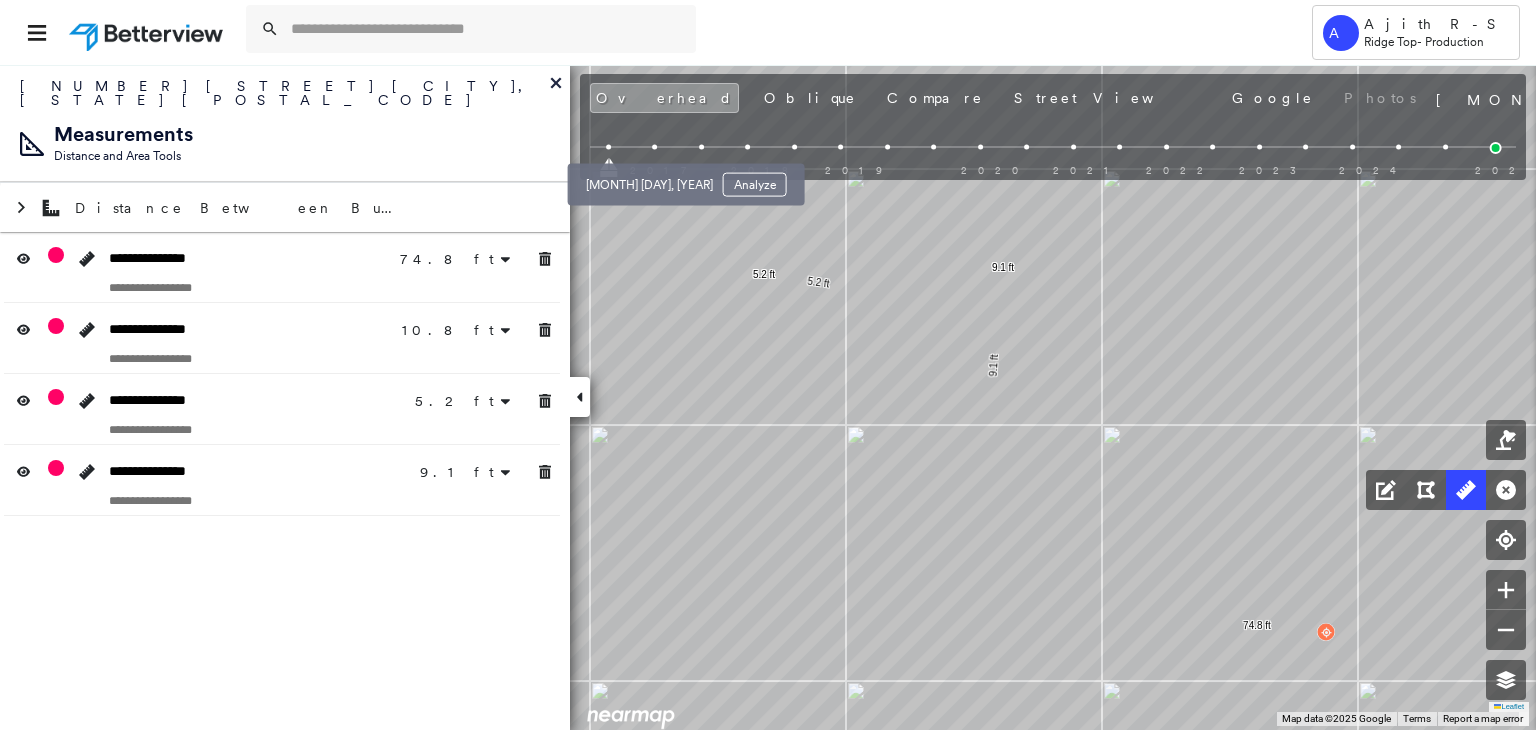 click at bounding box center (654, 147) 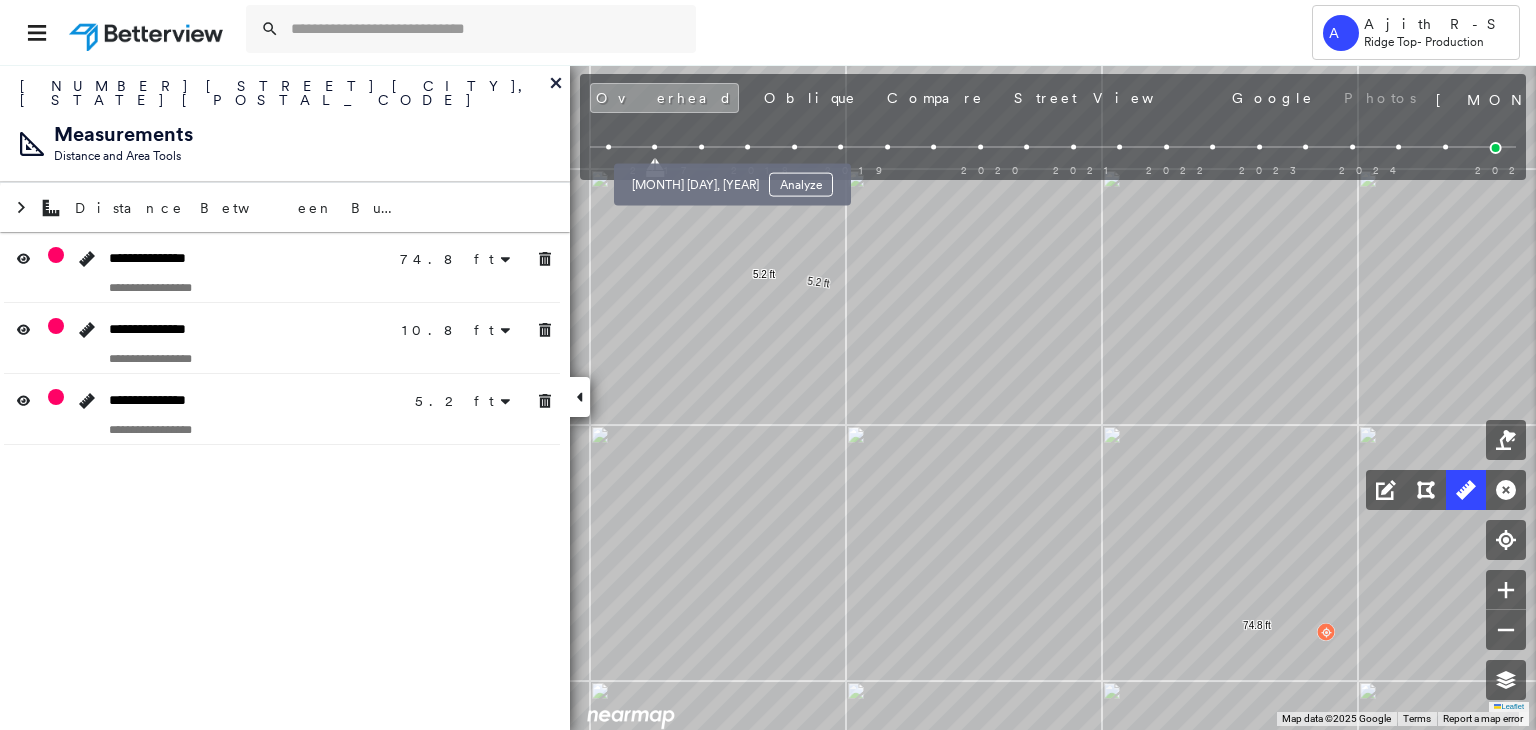 click at bounding box center [701, 147] 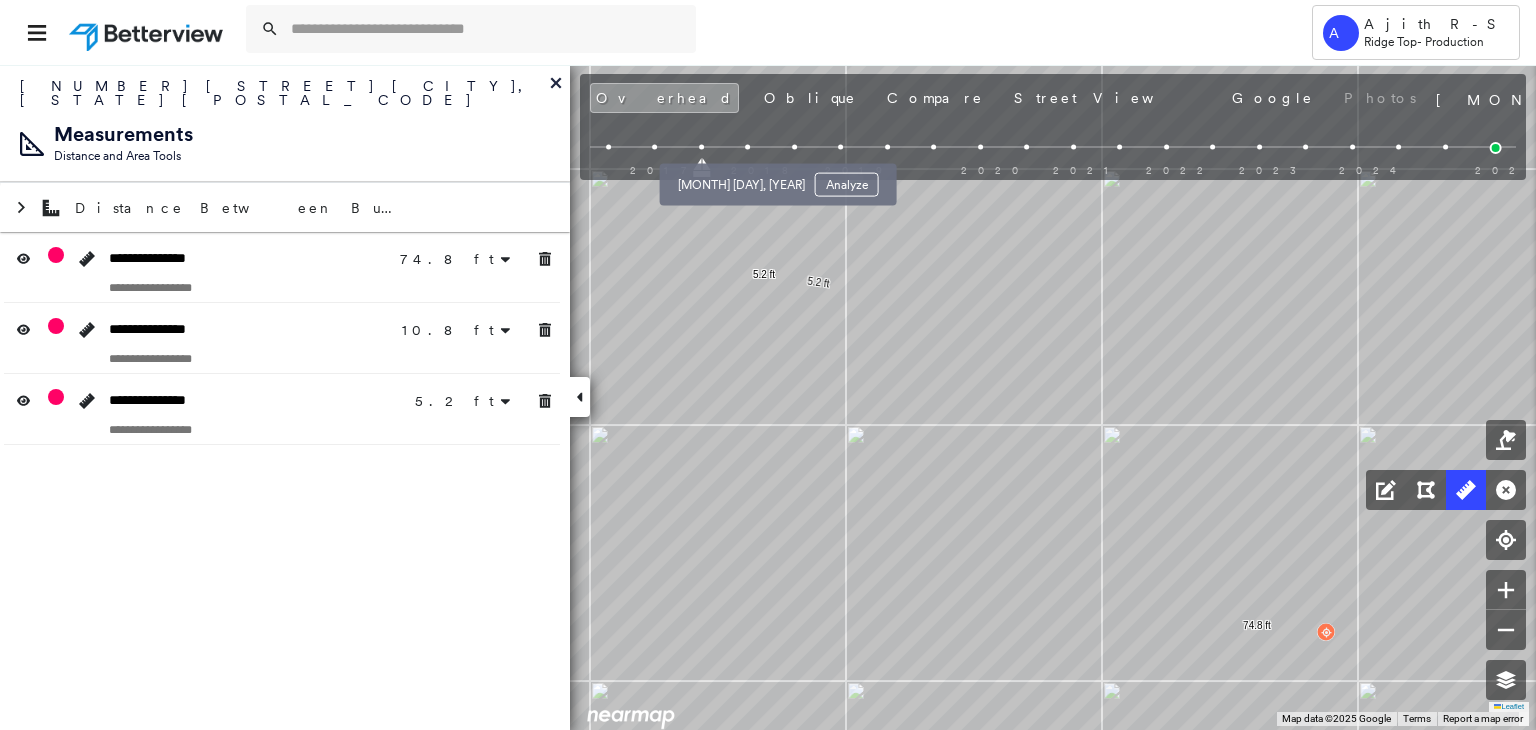 click at bounding box center (747, 147) 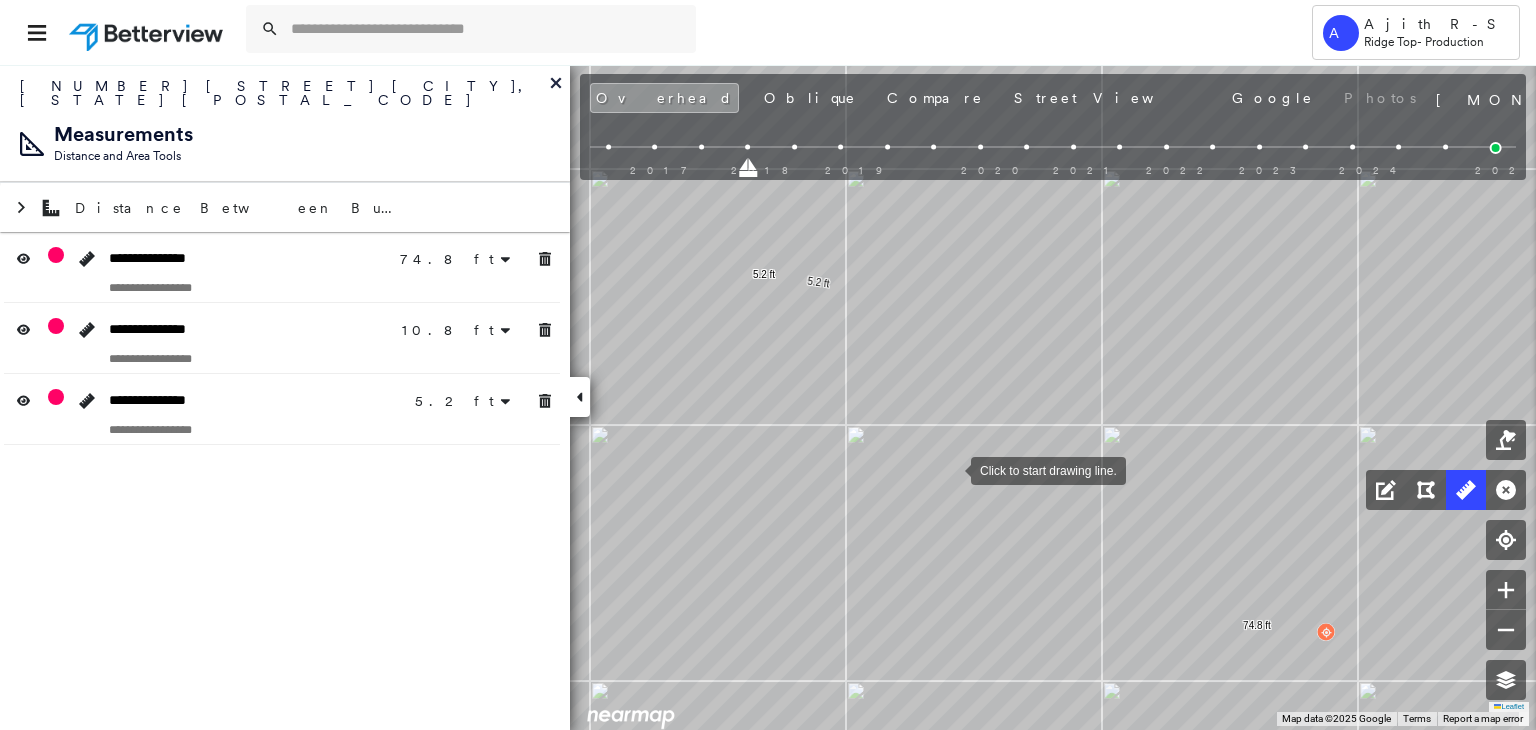 click at bounding box center (951, 469) 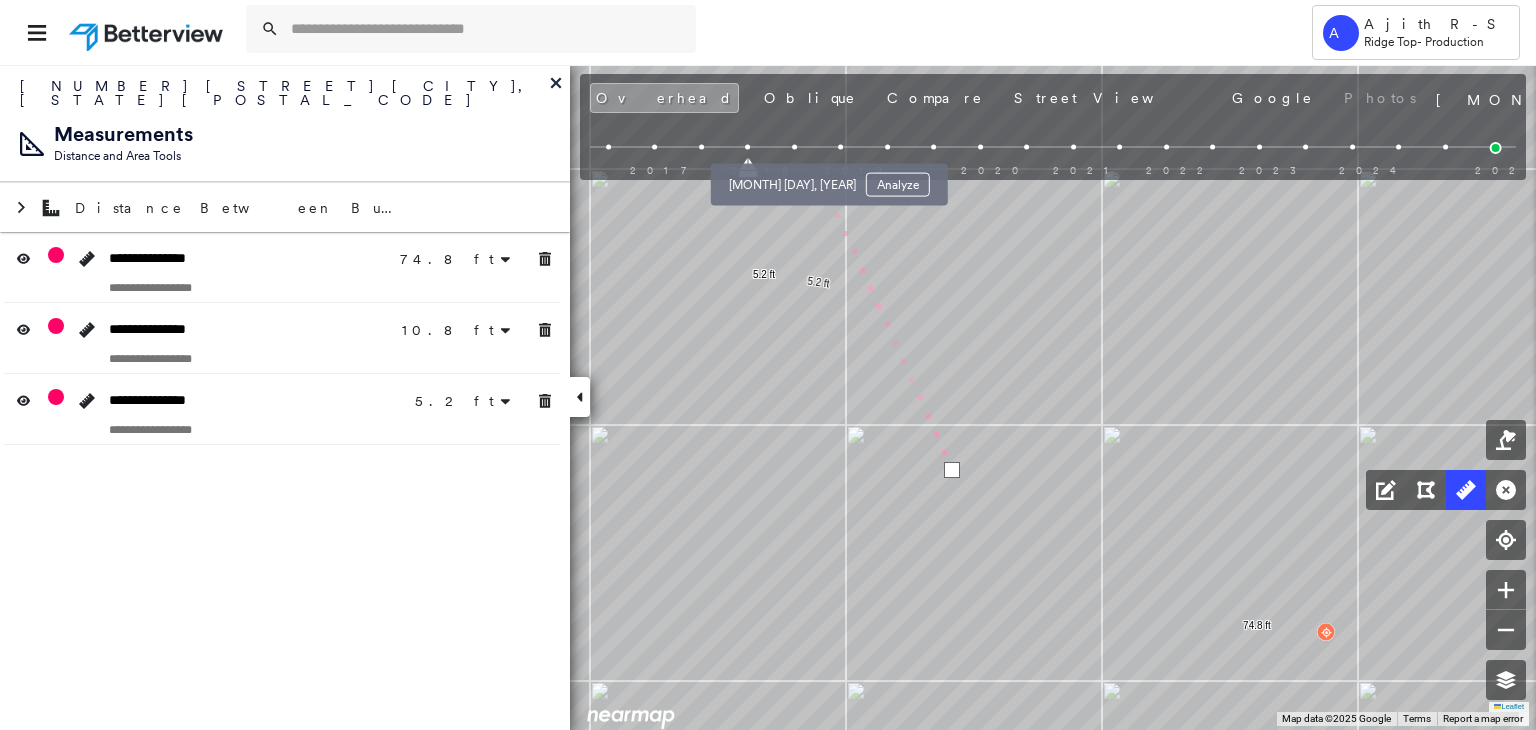 click at bounding box center [794, 147] 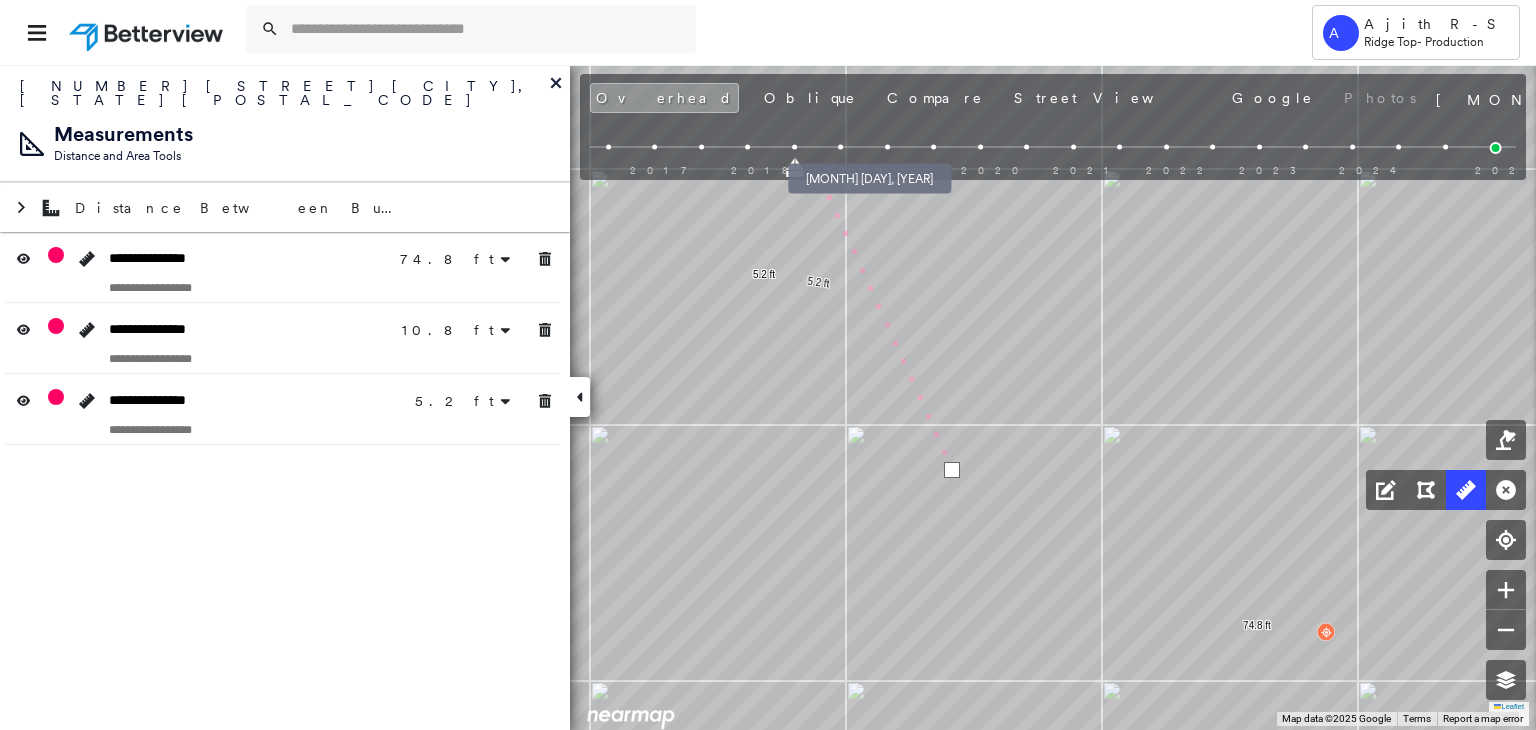 click at bounding box center (840, 147) 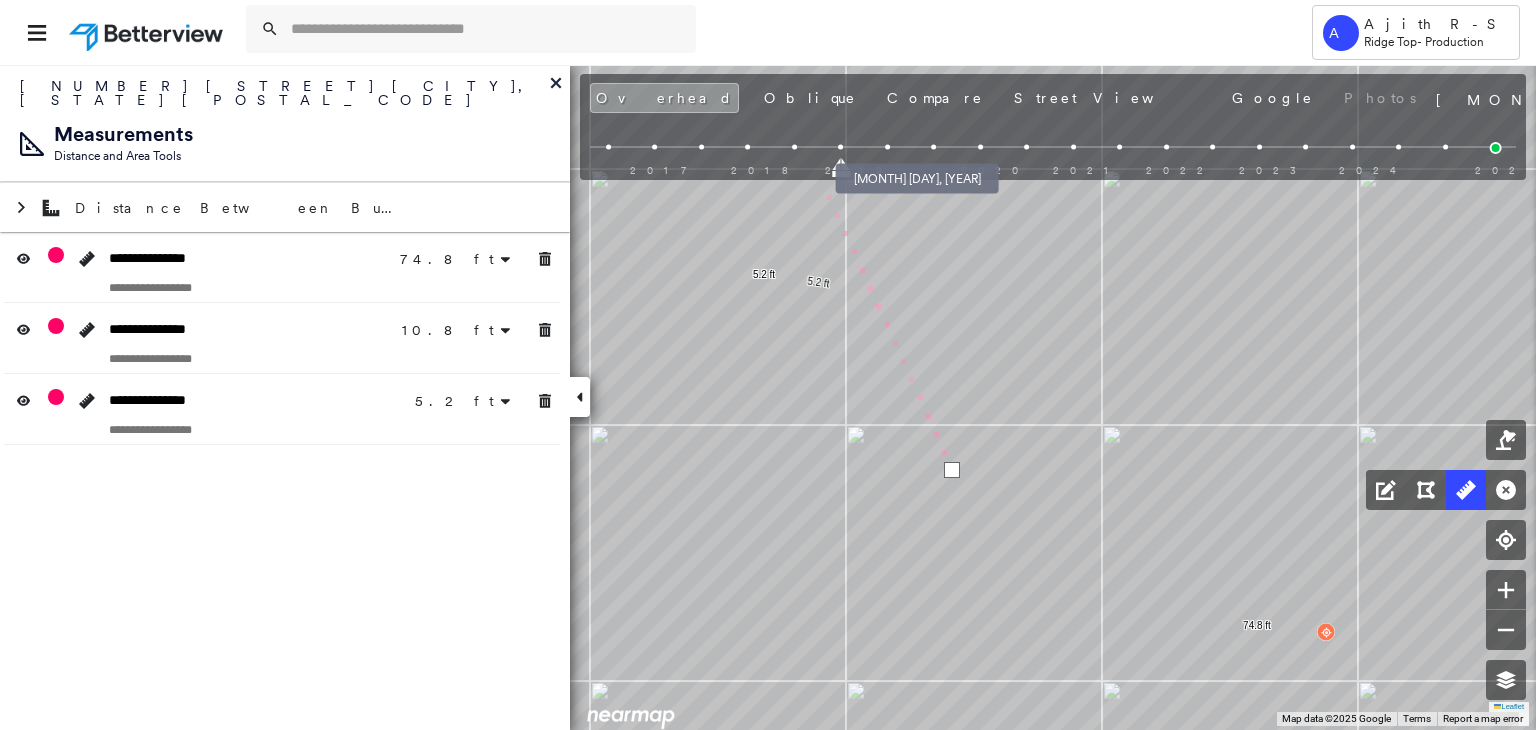 click at bounding box center (887, 147) 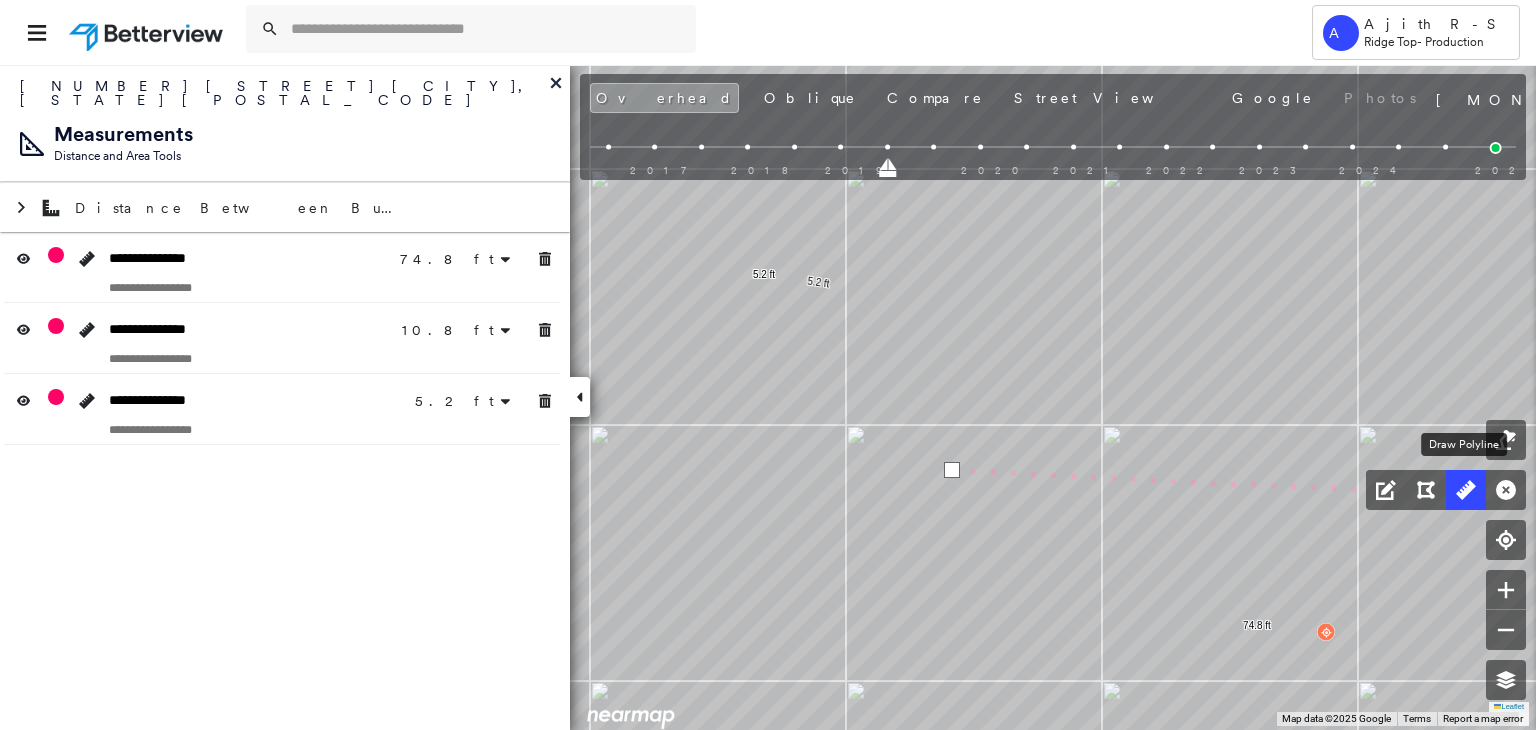 click 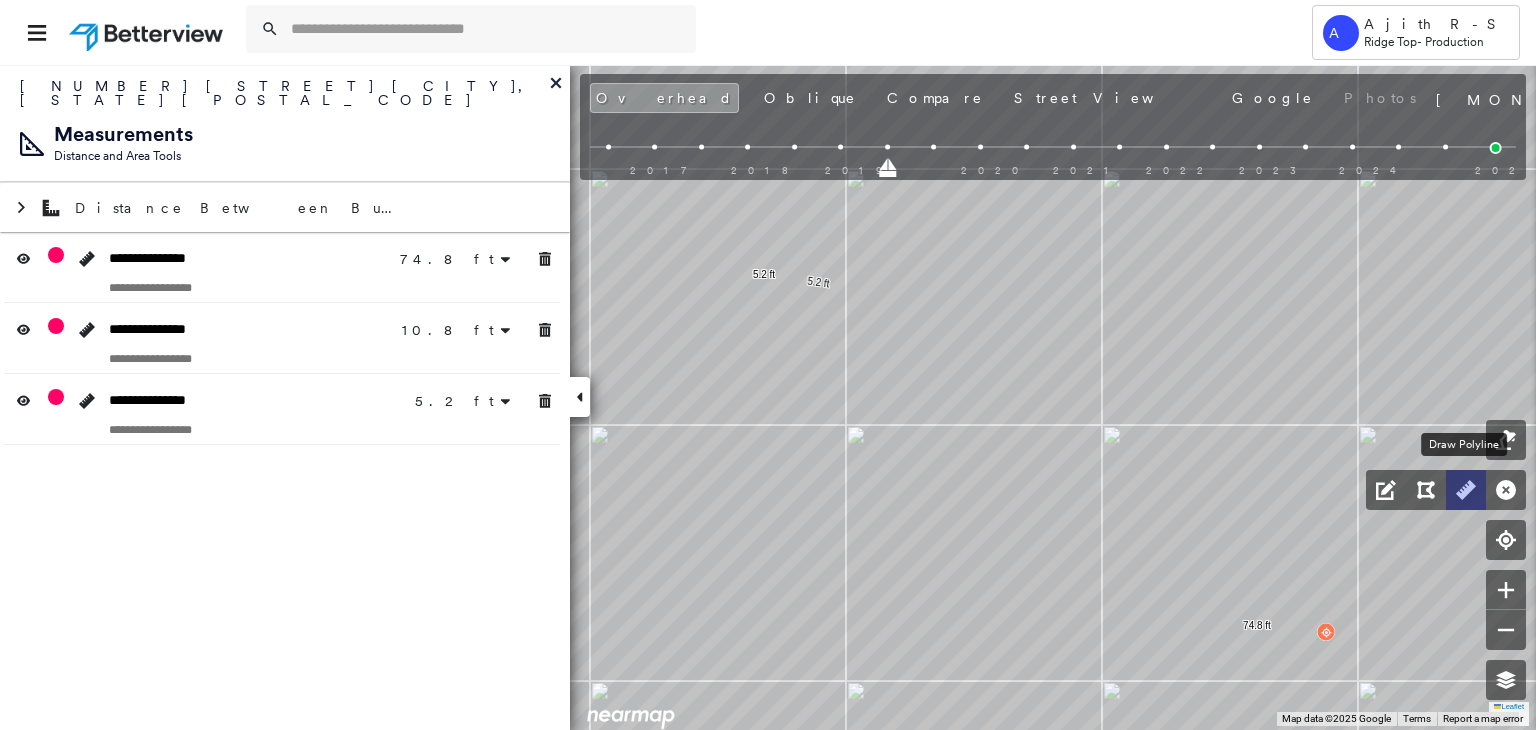 click 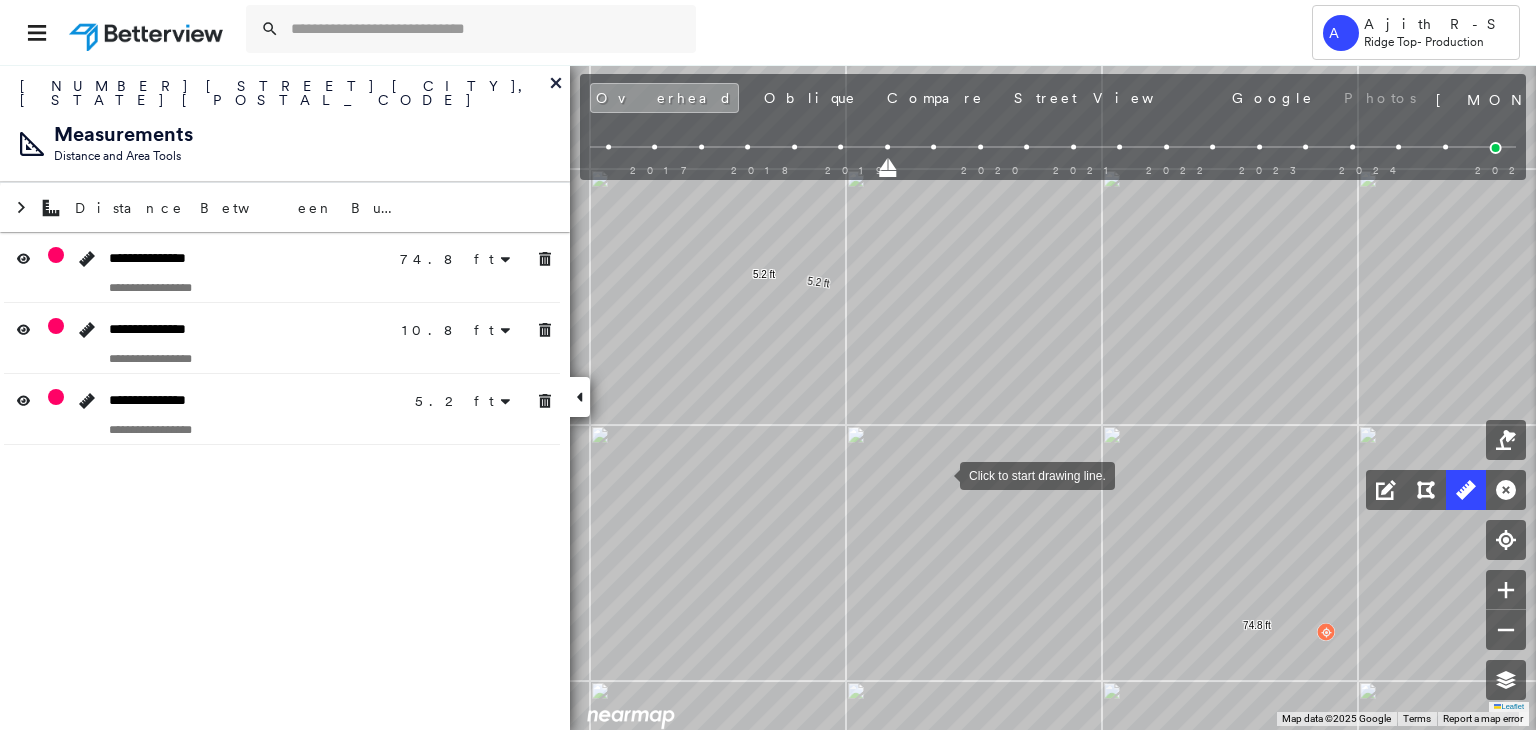 click at bounding box center (940, 474) 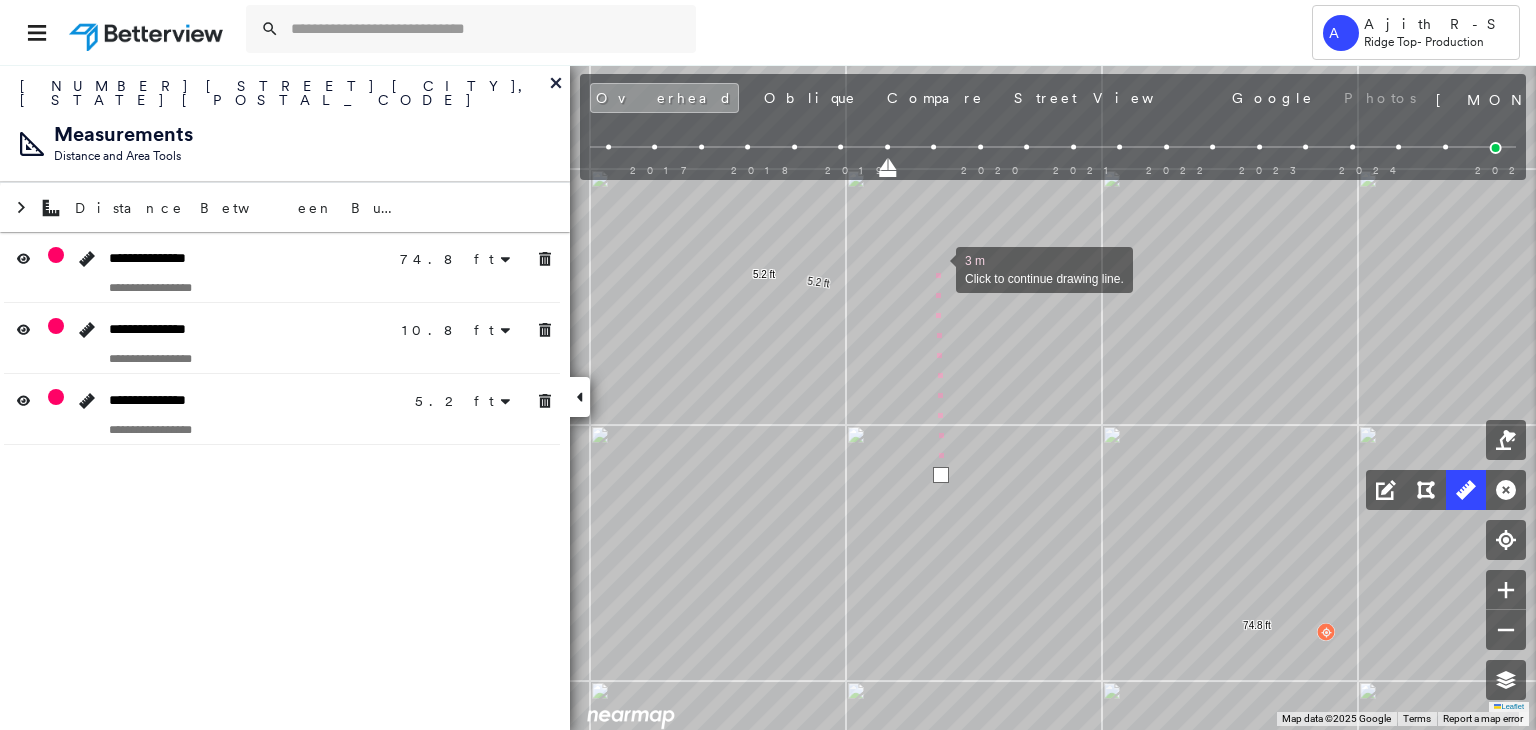 click at bounding box center (936, 268) 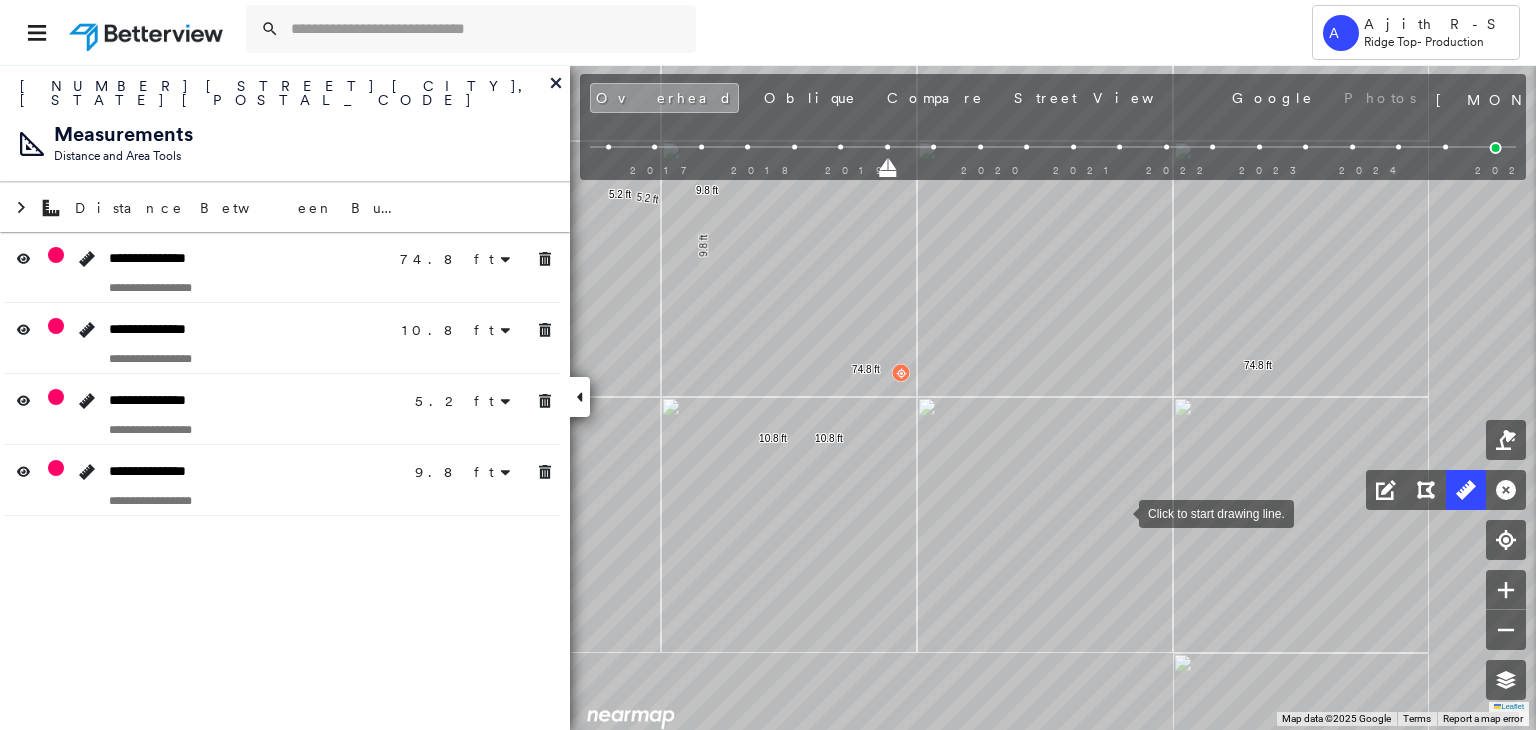 drag, startPoint x: 1155, startPoint y: 565, endPoint x: 1120, endPoint y: 513, distance: 62.681736 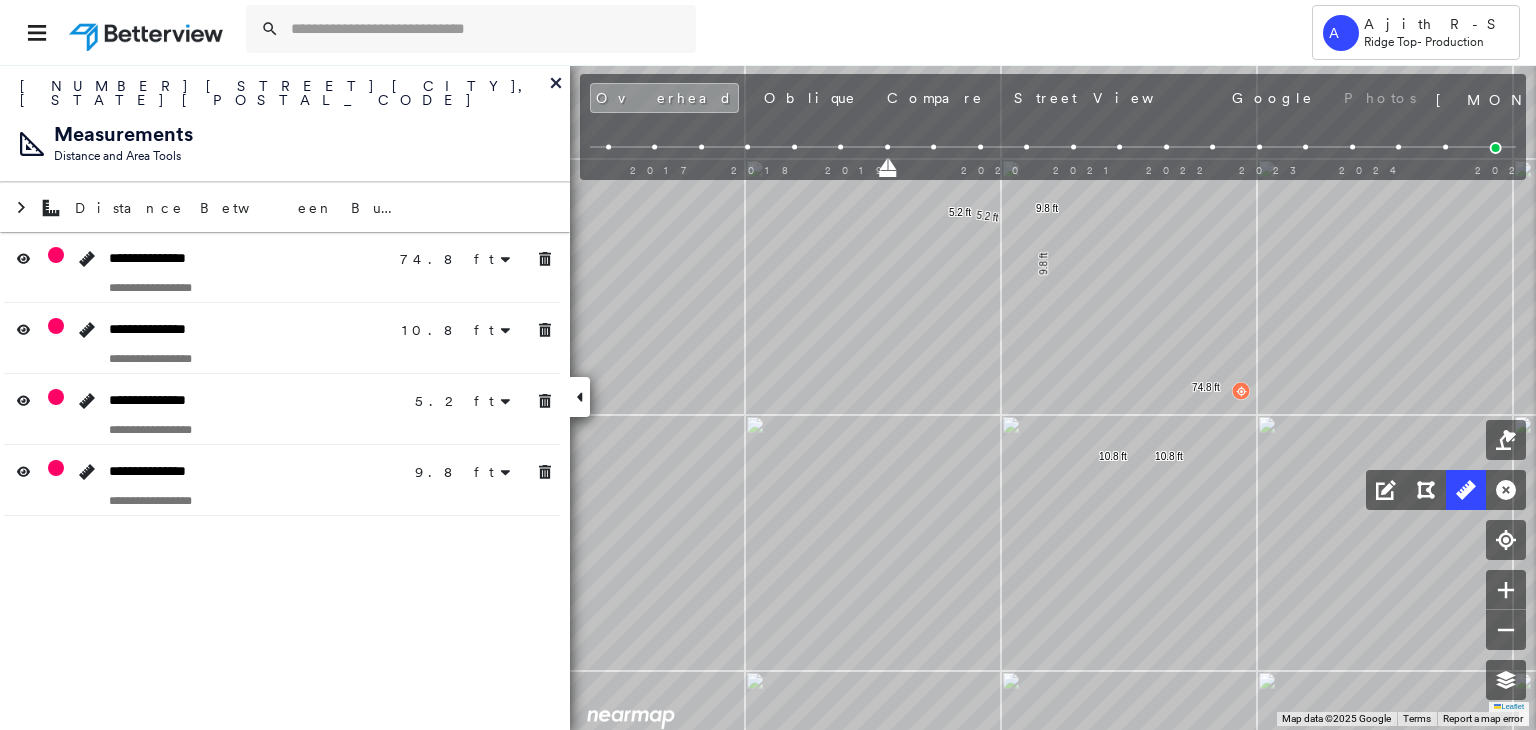 click on "74.8 ft 74.8 ft 10.8 ft 10.8 ft 5.2 ft 5.2 ft 9.8 ft 9.8 ft Click to start drawing line." at bounding box center [313, 9] 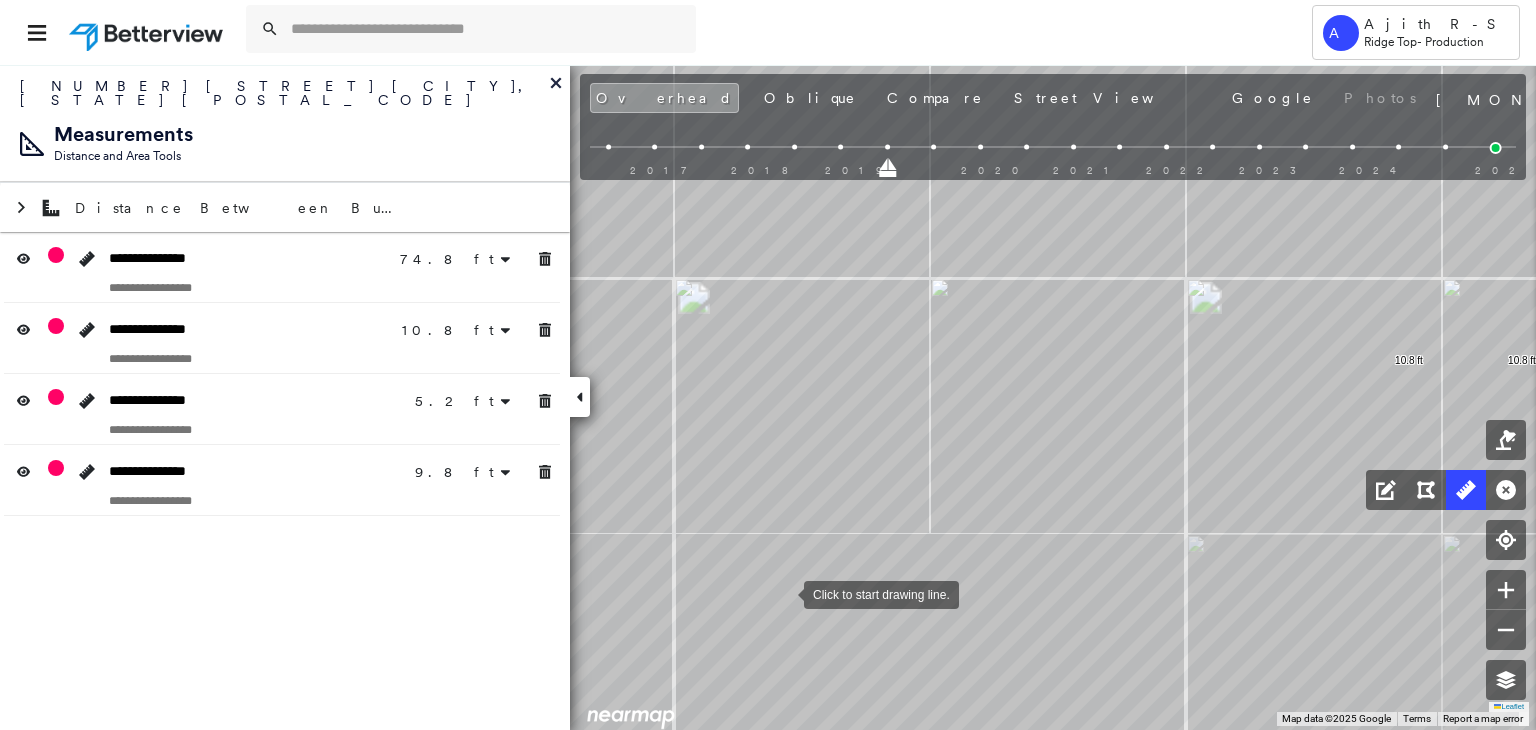 click at bounding box center [784, 593] 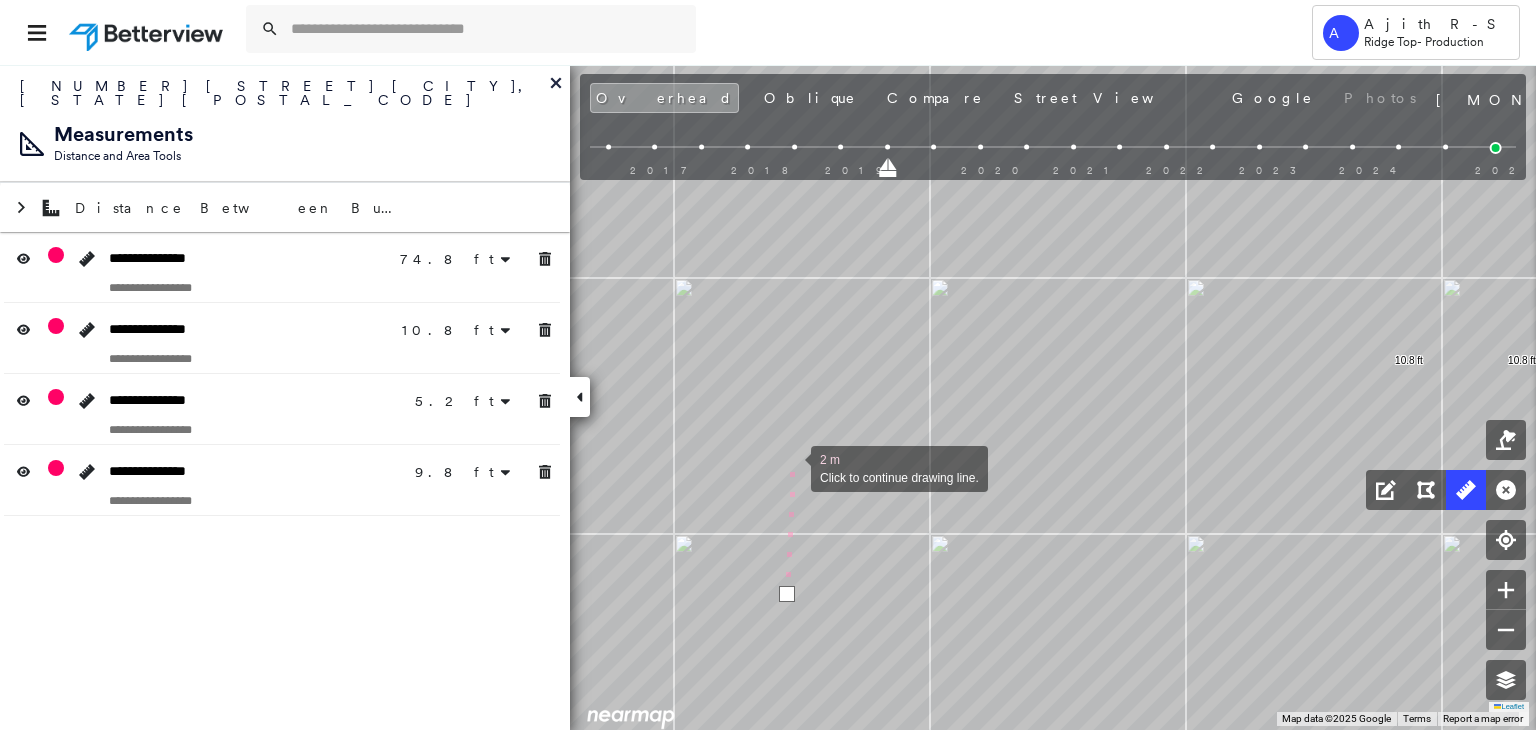 click at bounding box center (791, 467) 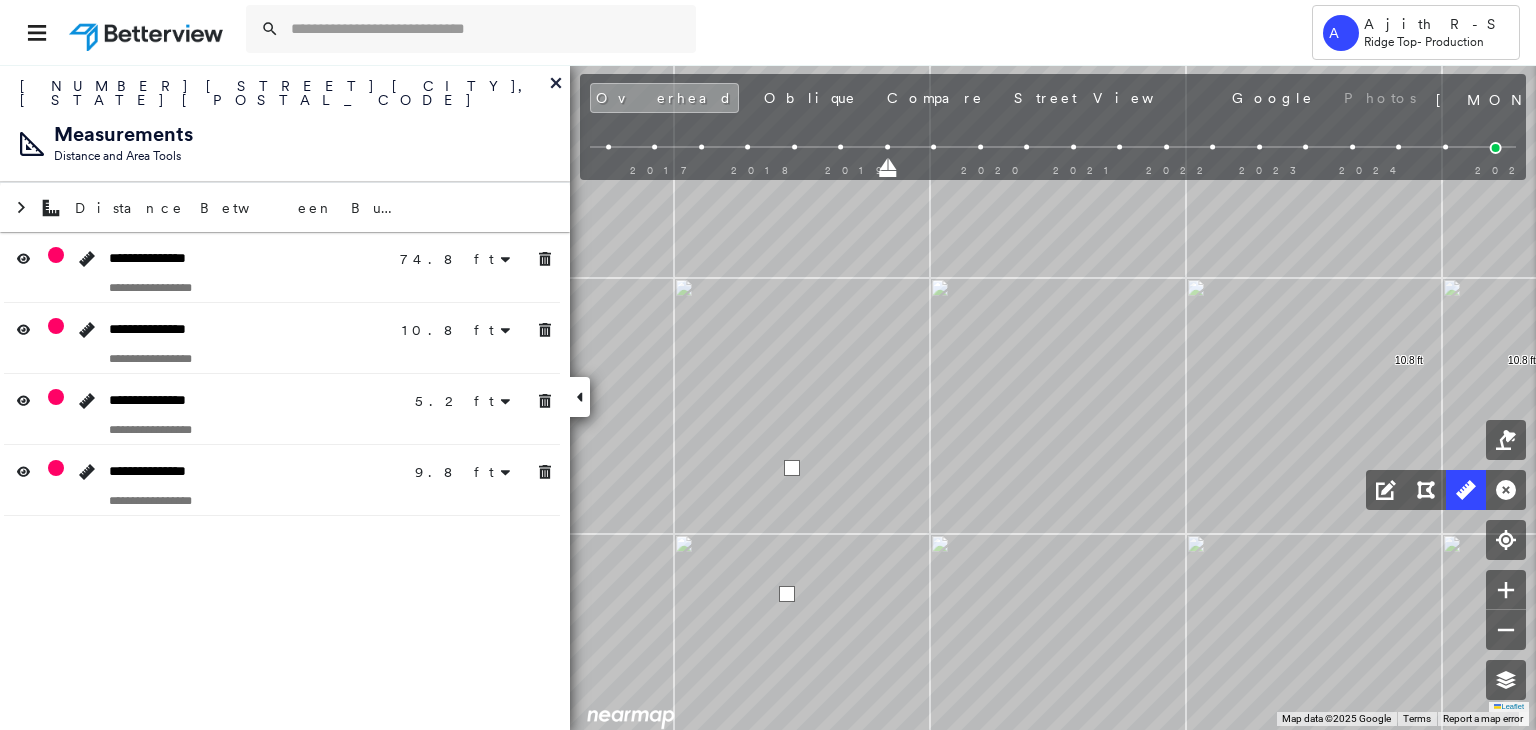 click at bounding box center (792, 468) 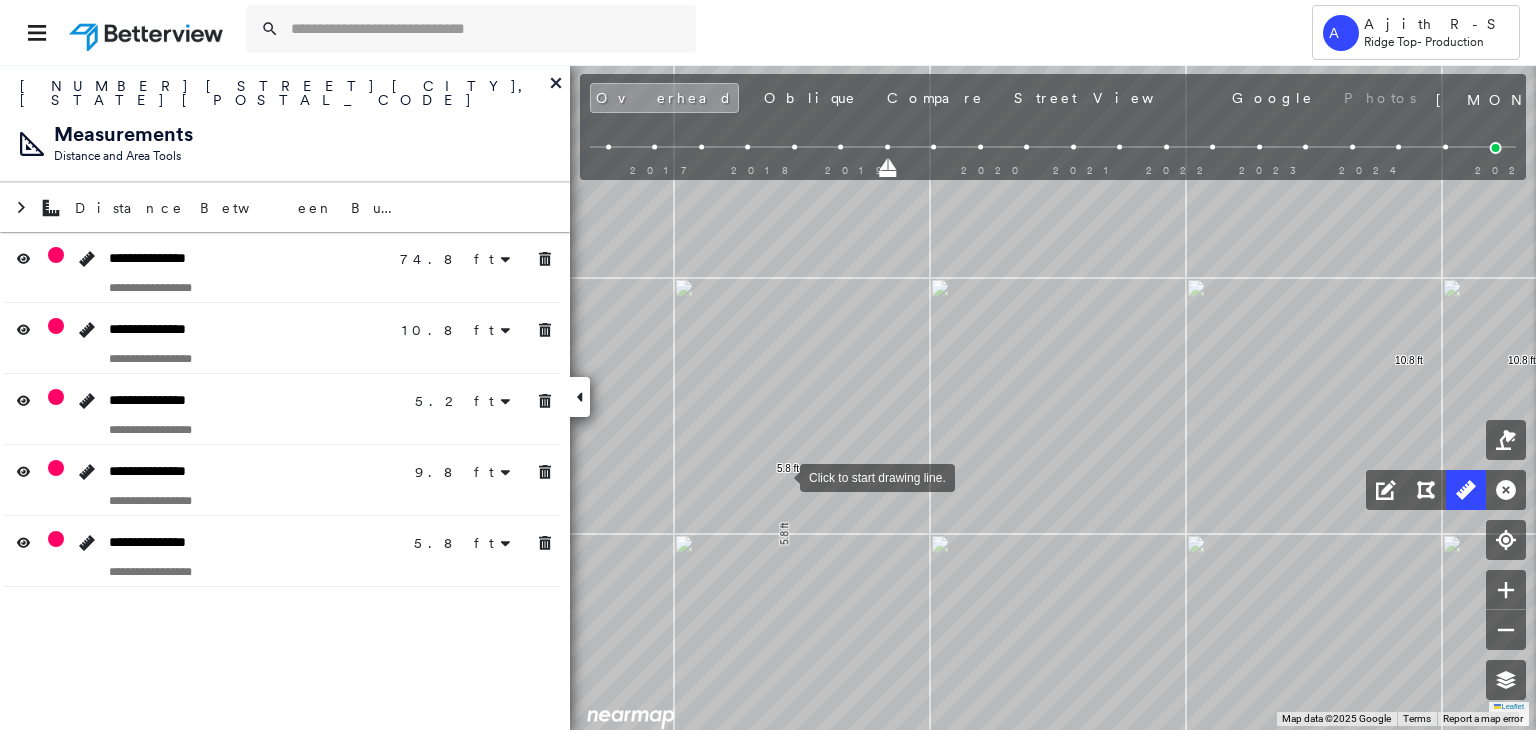 click at bounding box center (780, 476) 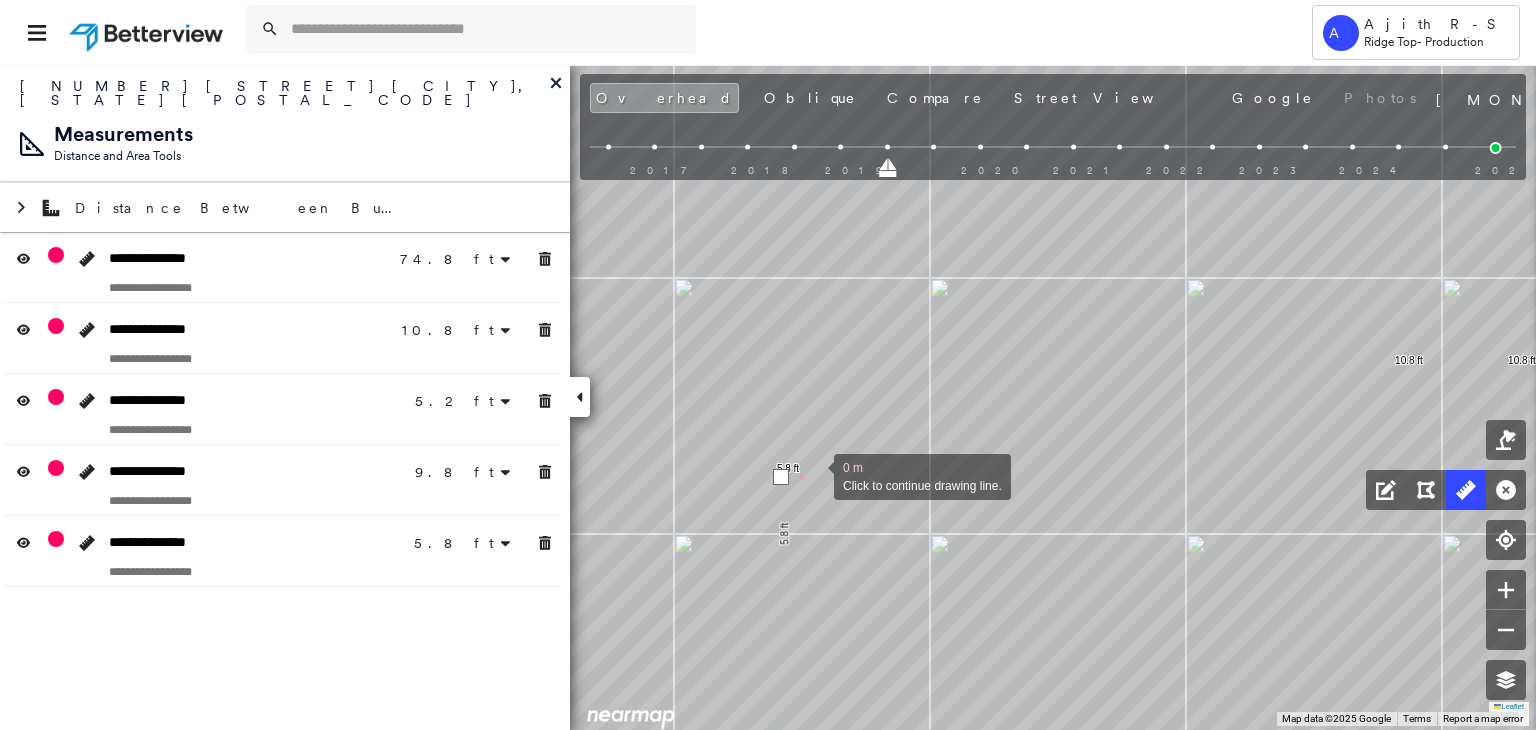 click at bounding box center [814, 475] 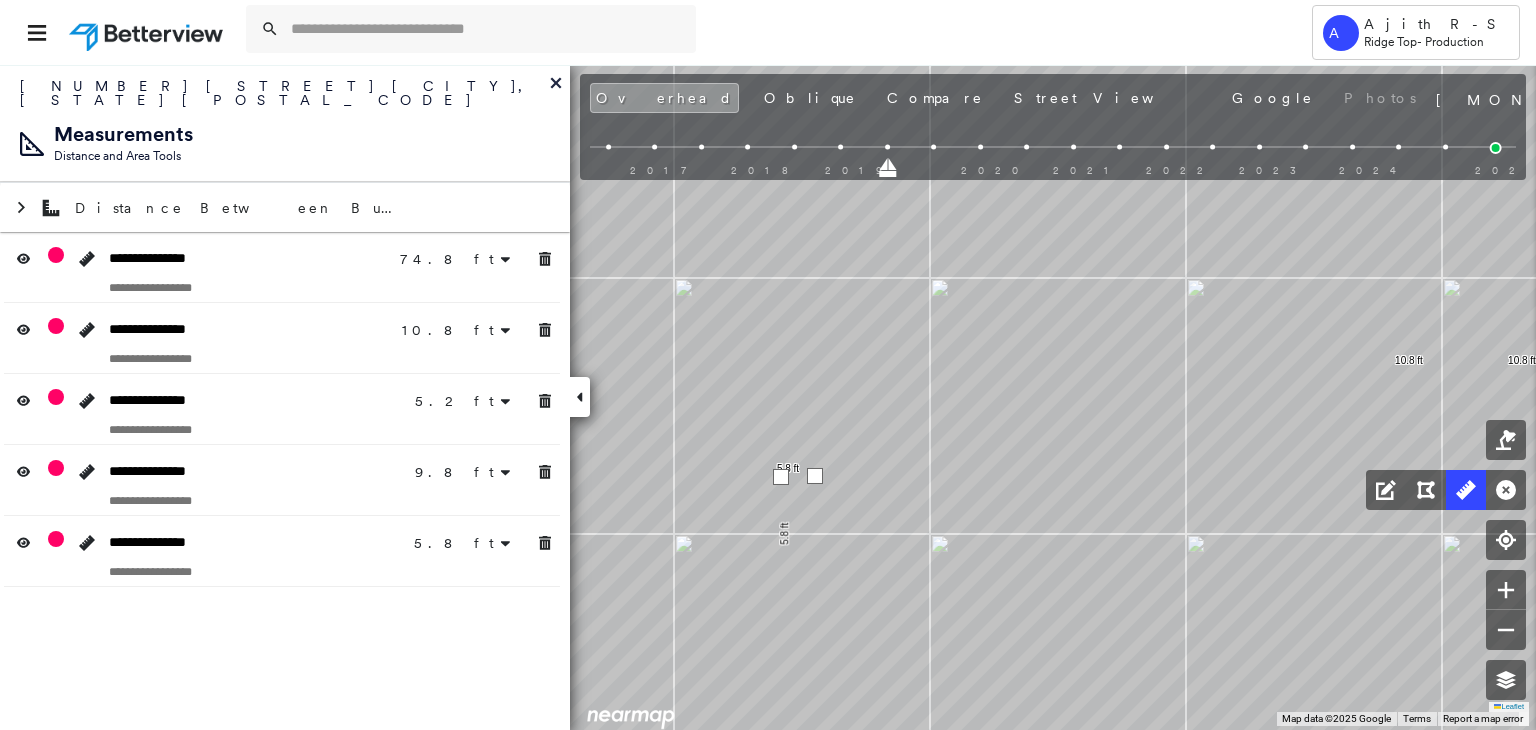 click at bounding box center (815, 476) 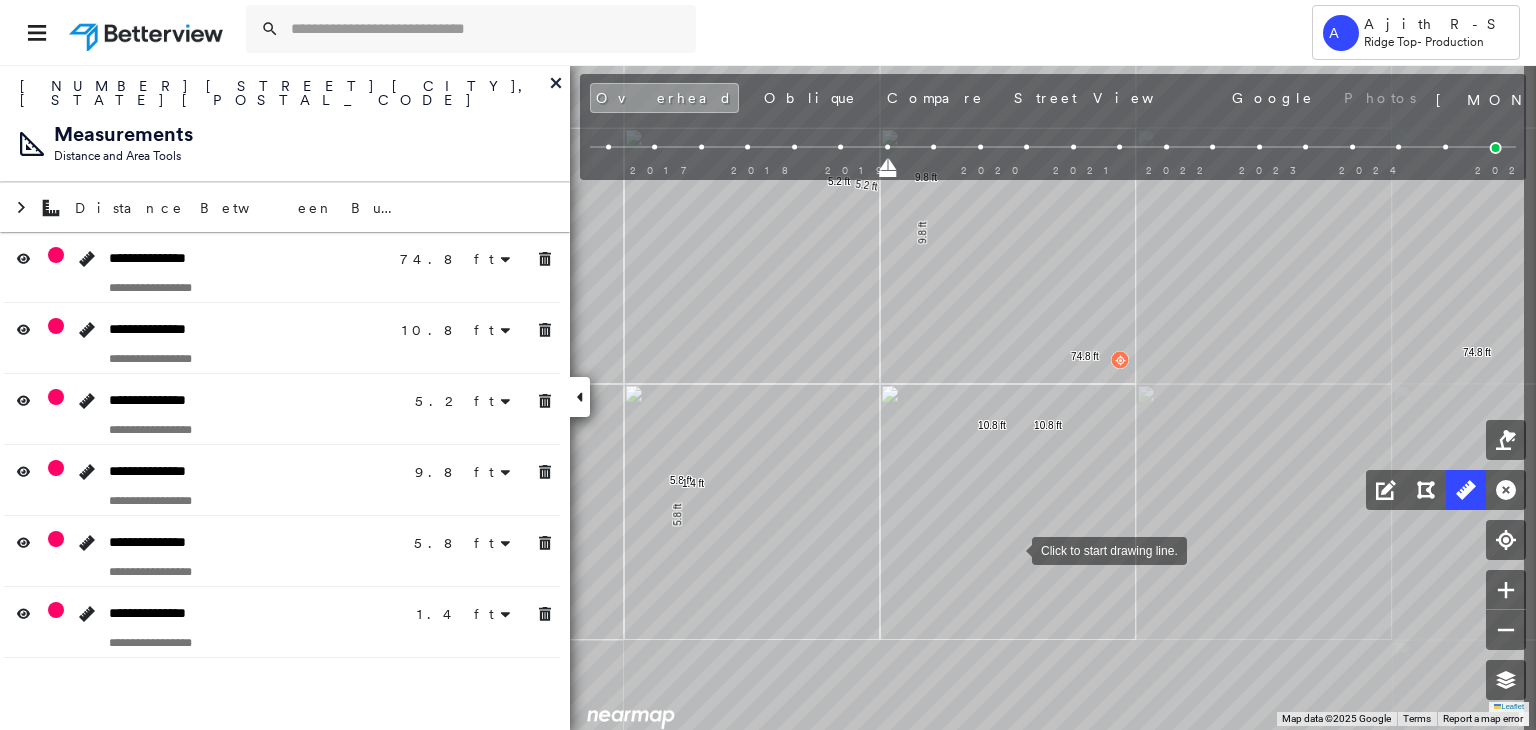drag, startPoint x: 950, startPoint y: 513, endPoint x: 1067, endPoint y: 577, distance: 133.36041 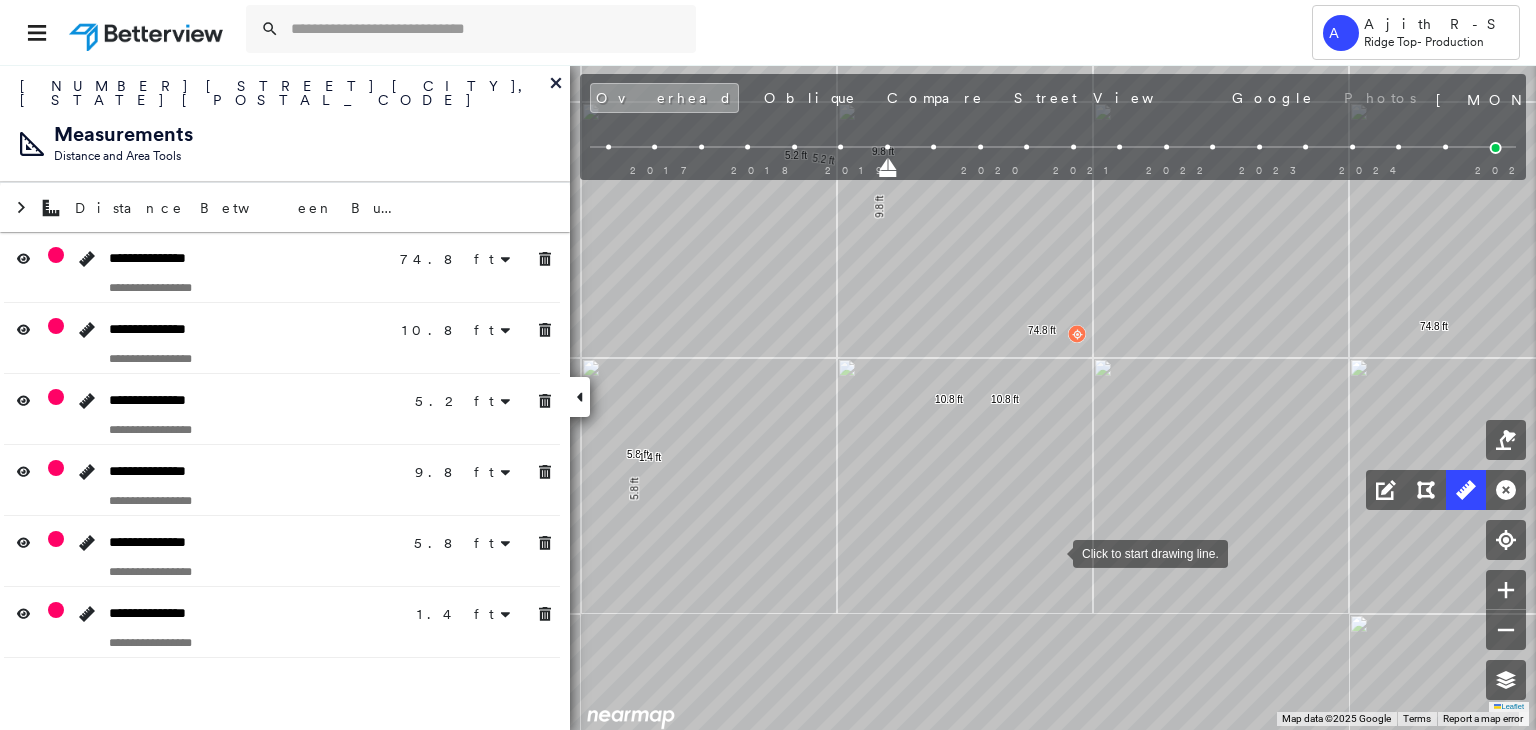 drag, startPoint x: 1068, startPoint y: 562, endPoint x: 1043, endPoint y: 538, distance: 34.655445 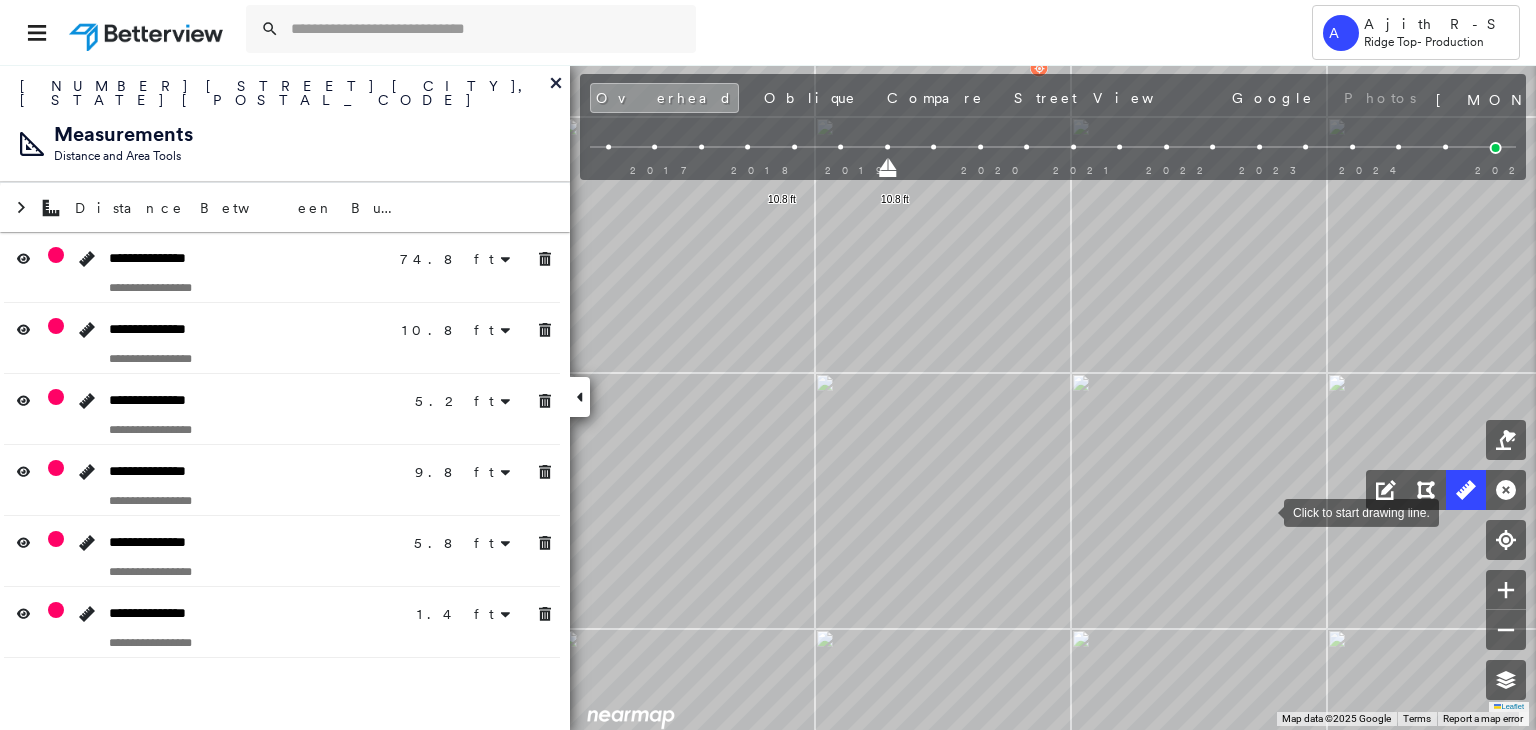 click at bounding box center (1264, 511) 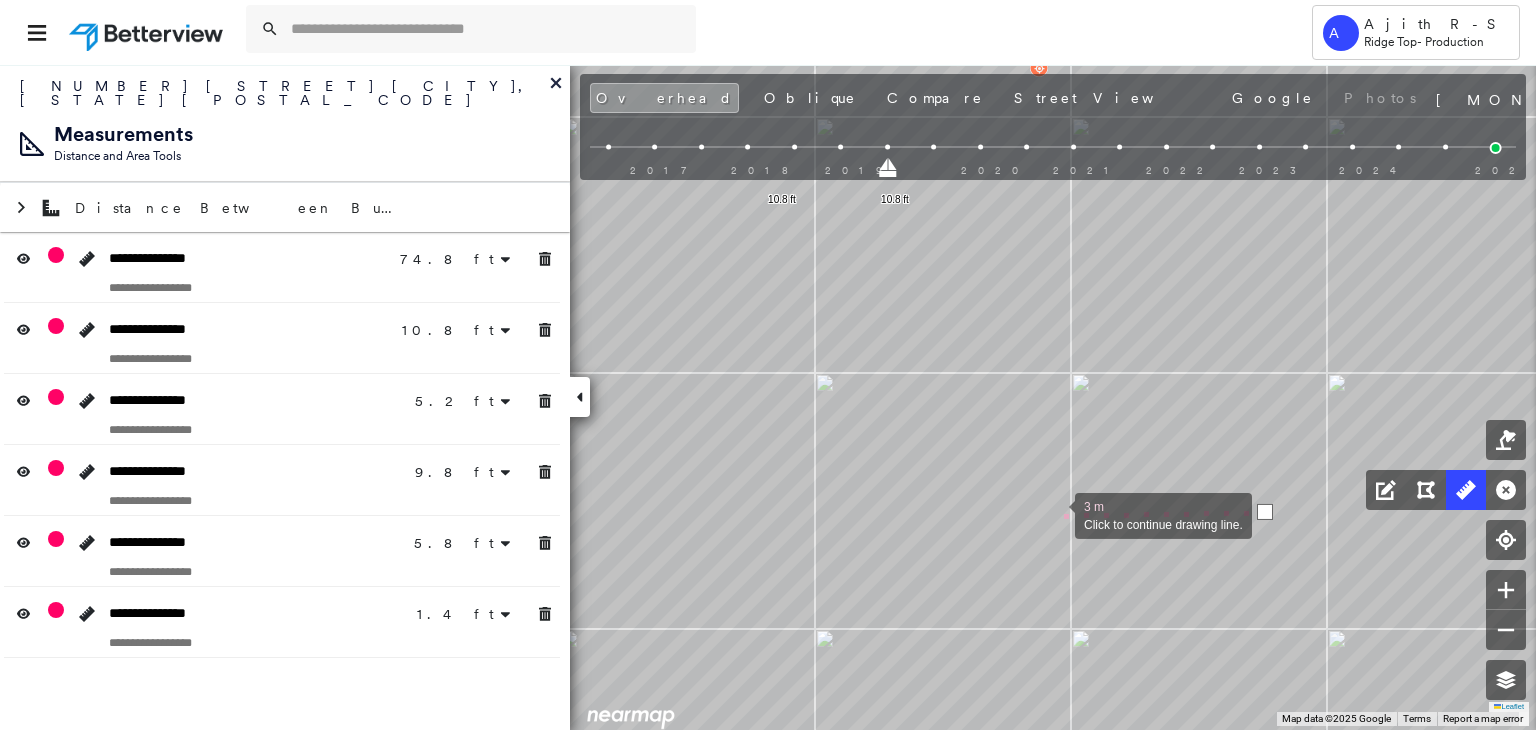 click at bounding box center (1055, 514) 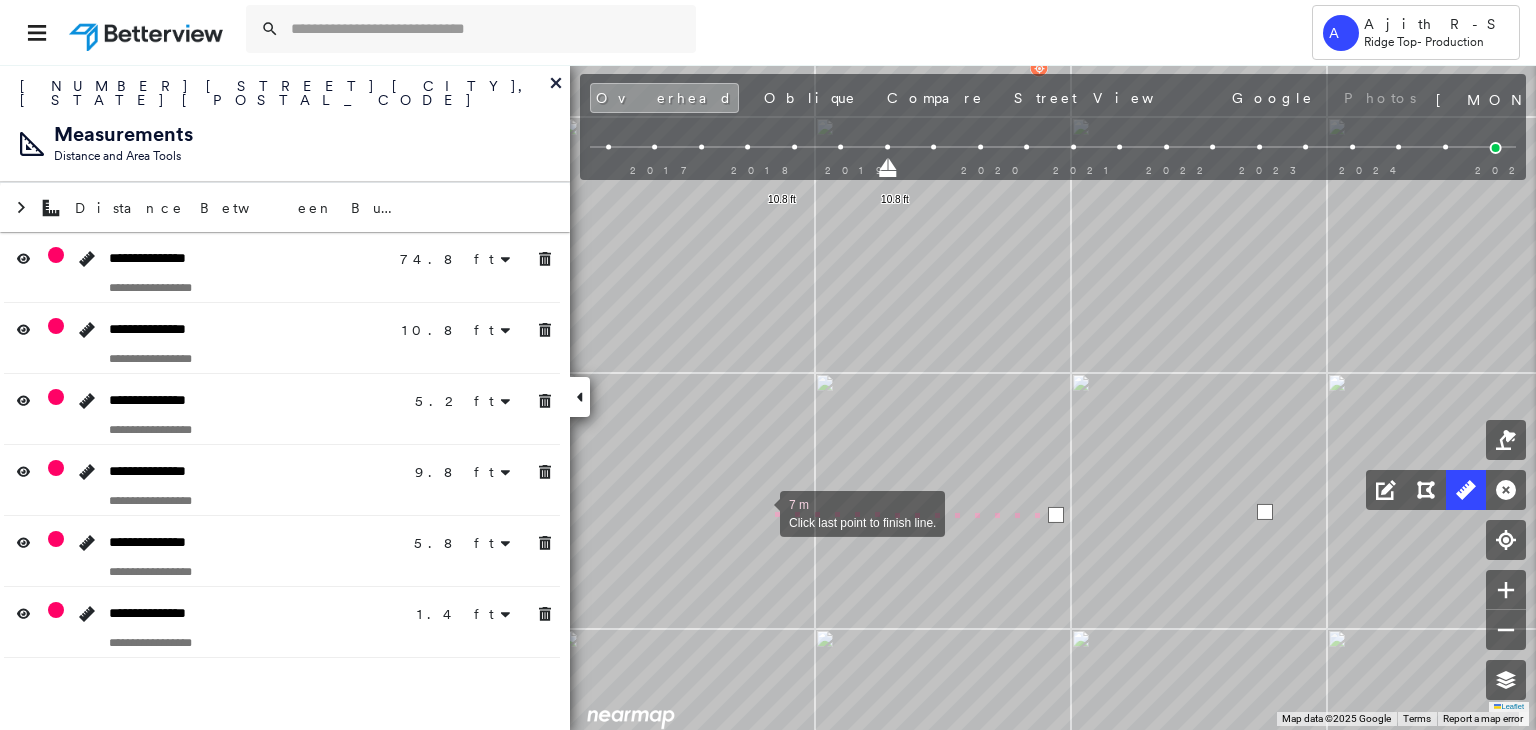 click at bounding box center (760, 512) 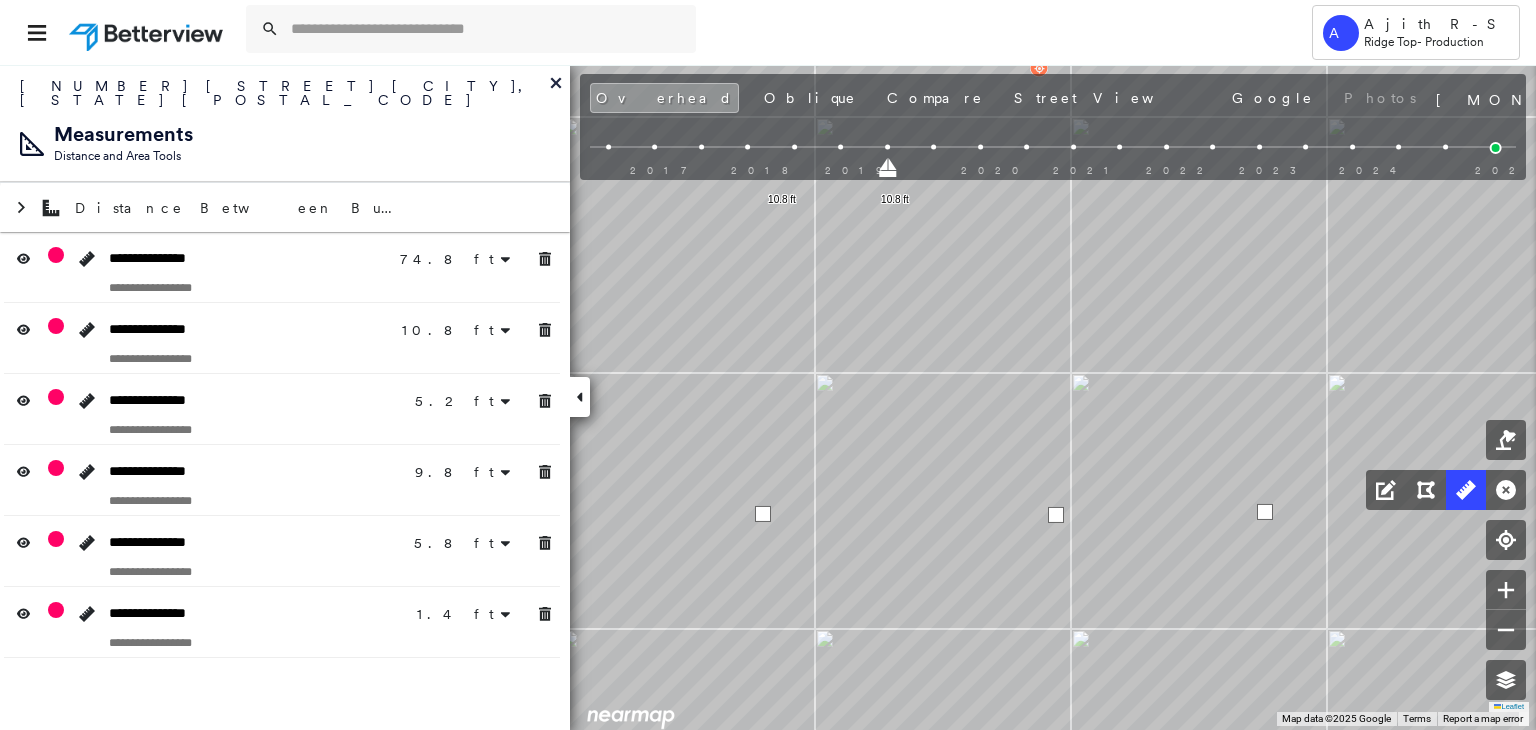 click at bounding box center [763, 514] 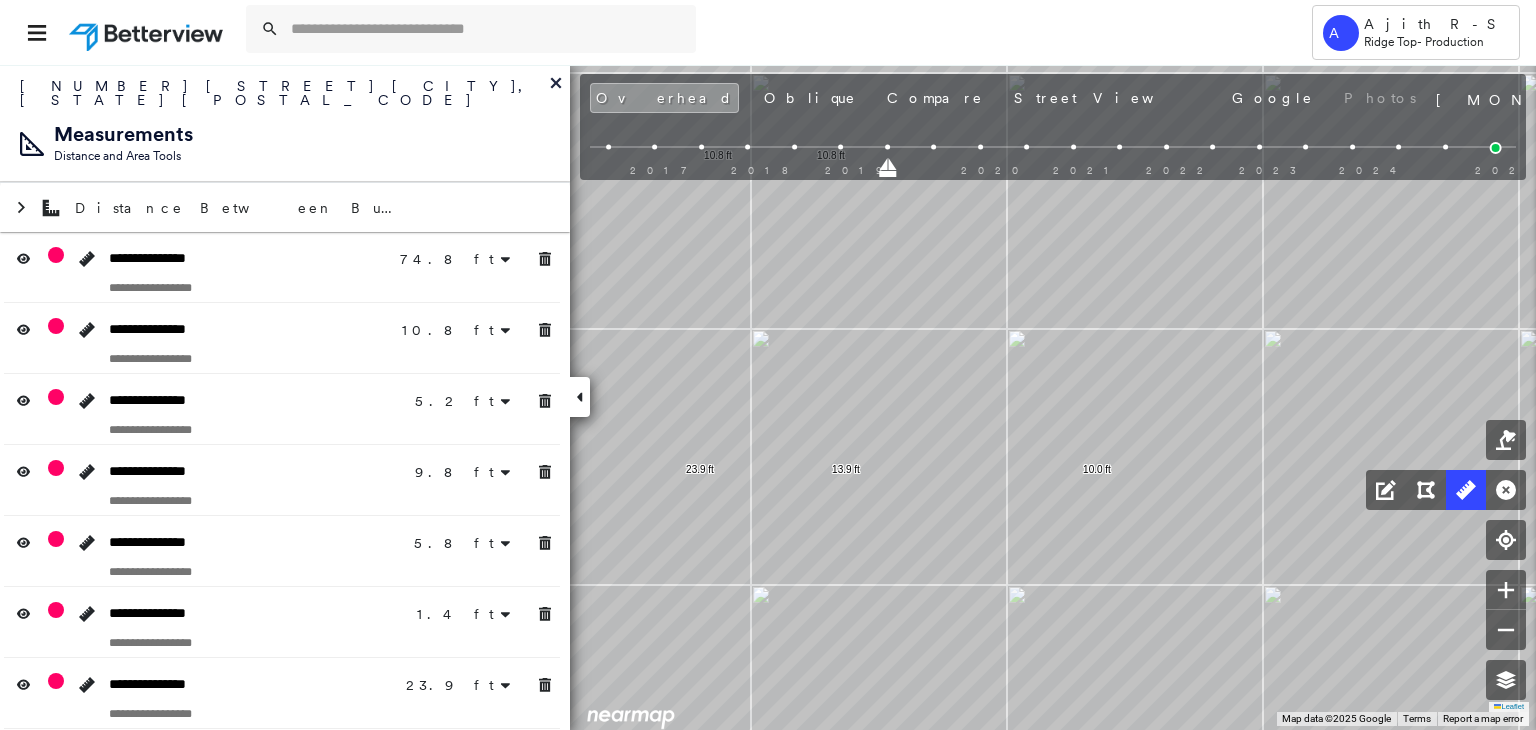 click at bounding box center [545, 685] 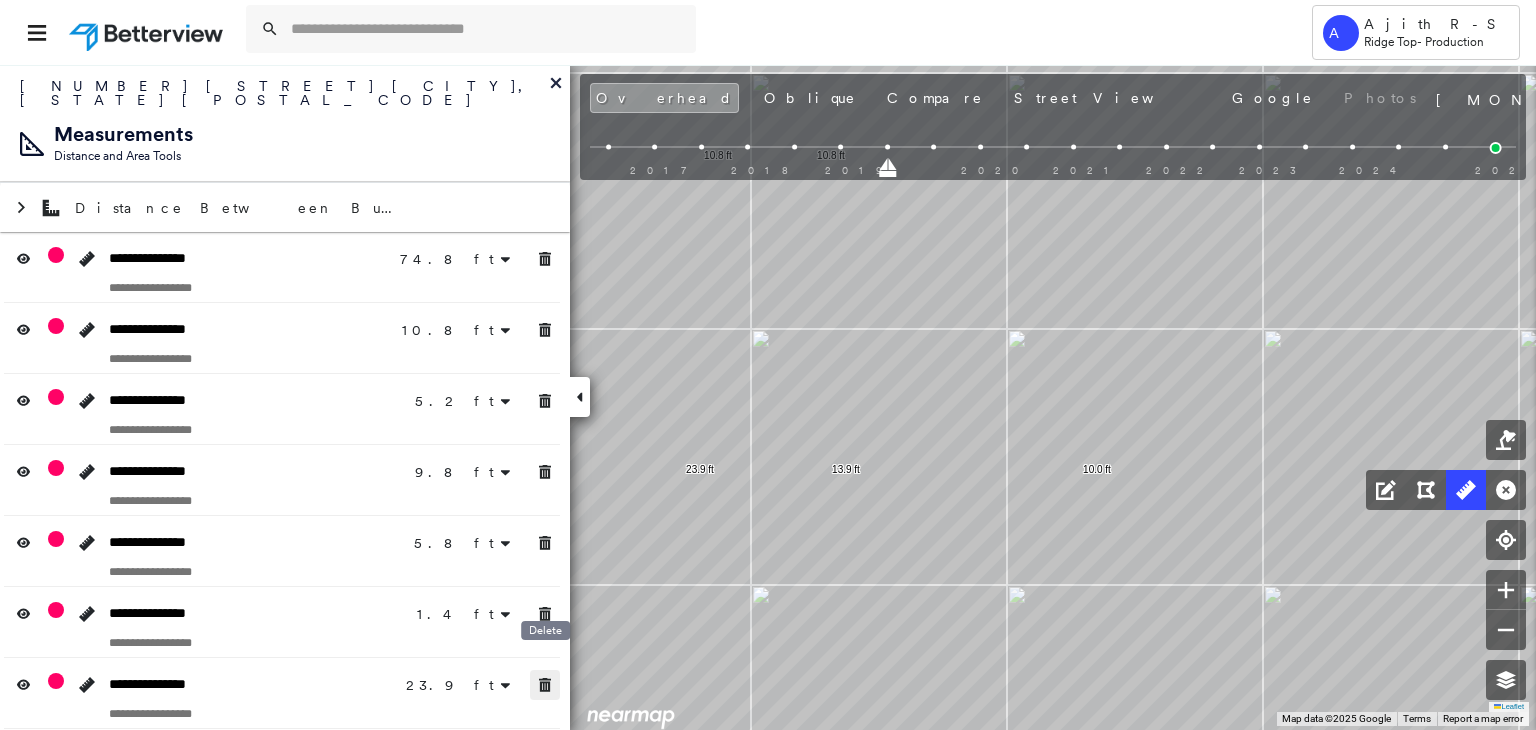 click at bounding box center (545, 685) 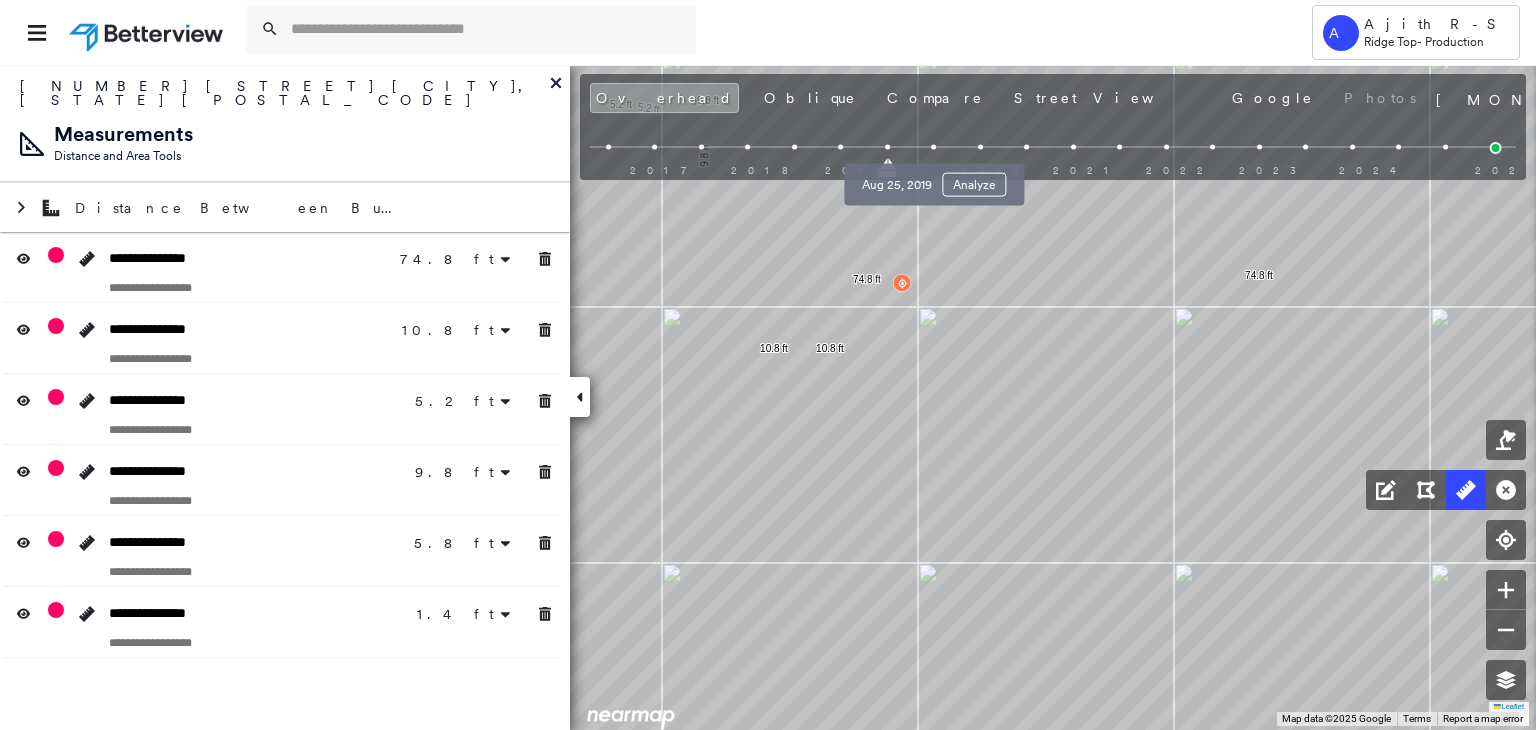 click at bounding box center (933, 147) 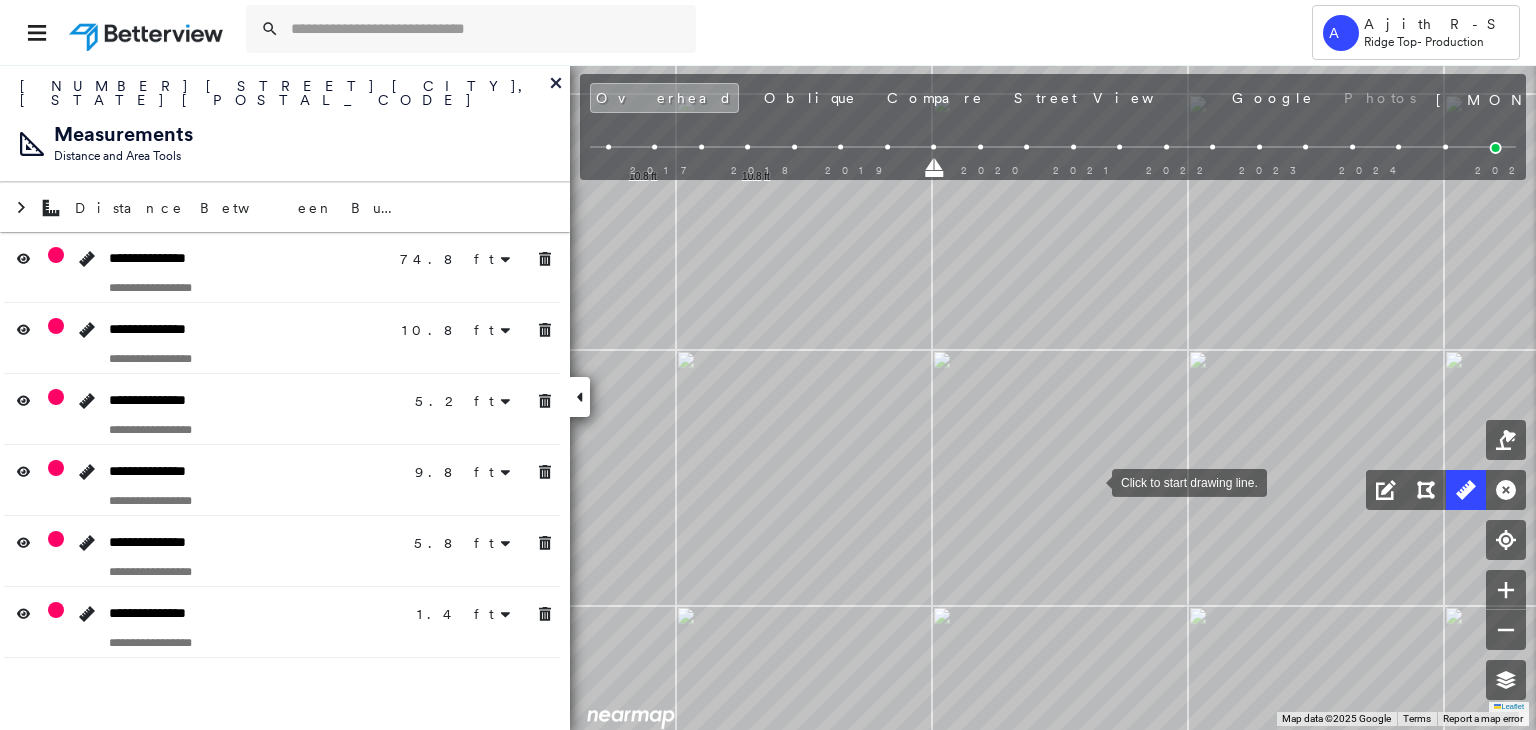 click at bounding box center [1092, 481] 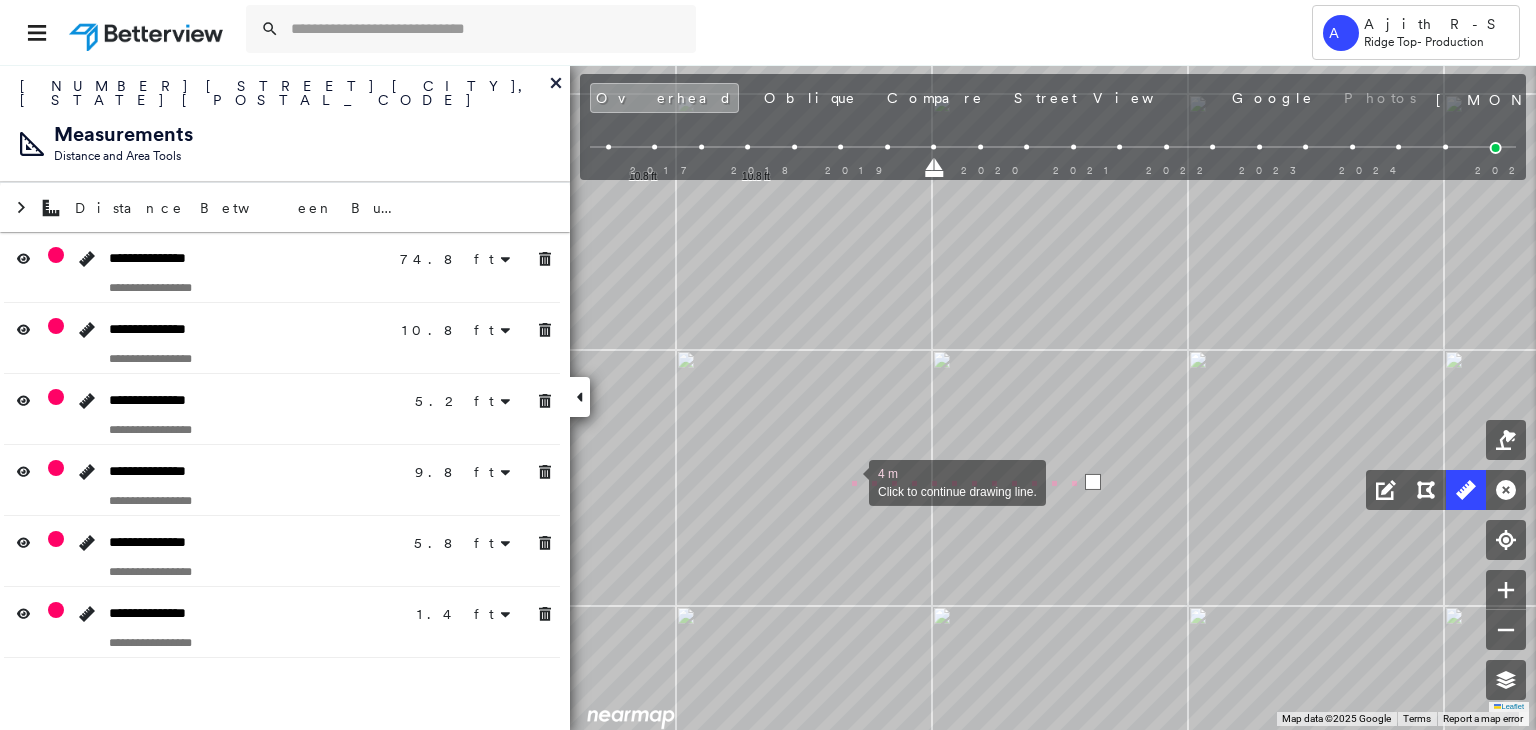 click at bounding box center [849, 481] 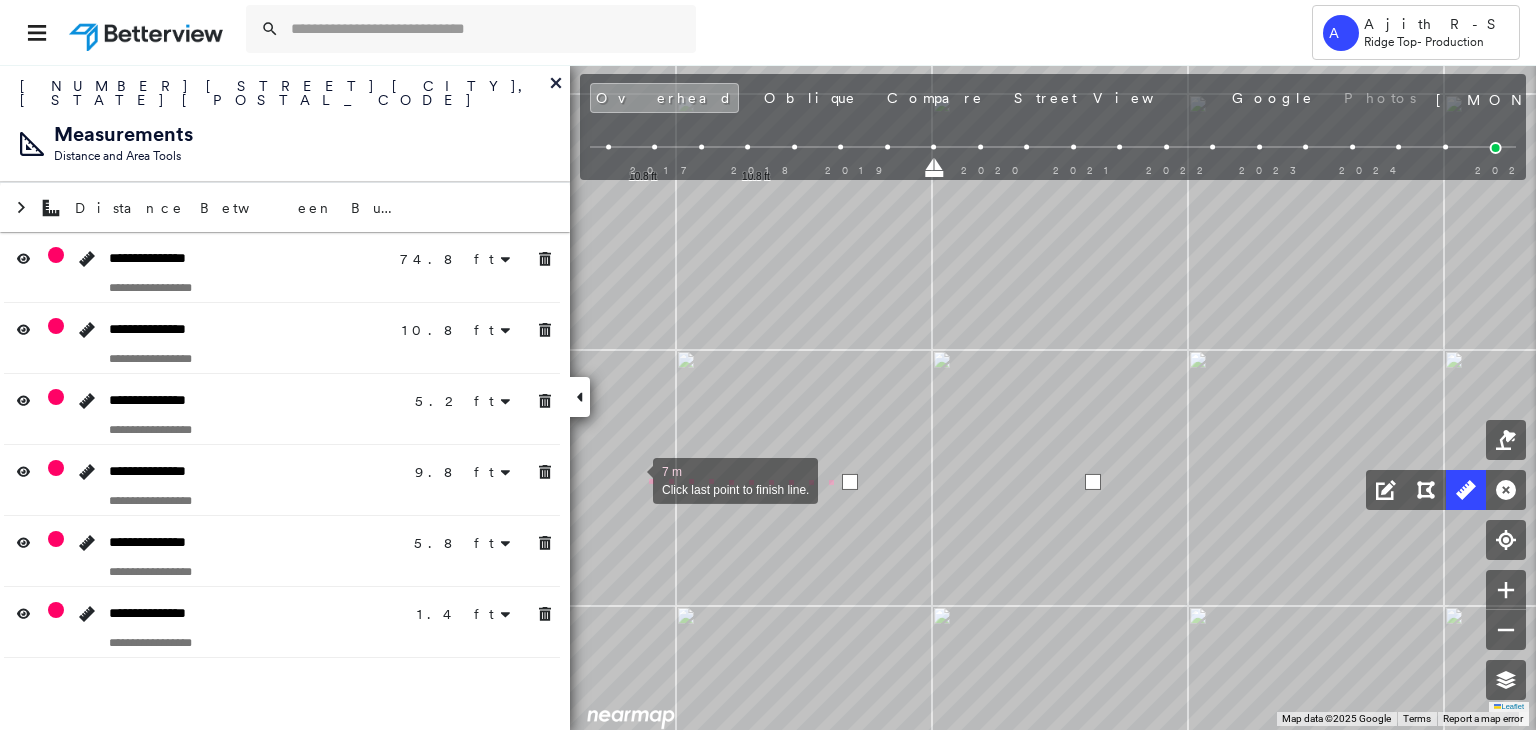 click at bounding box center (633, 479) 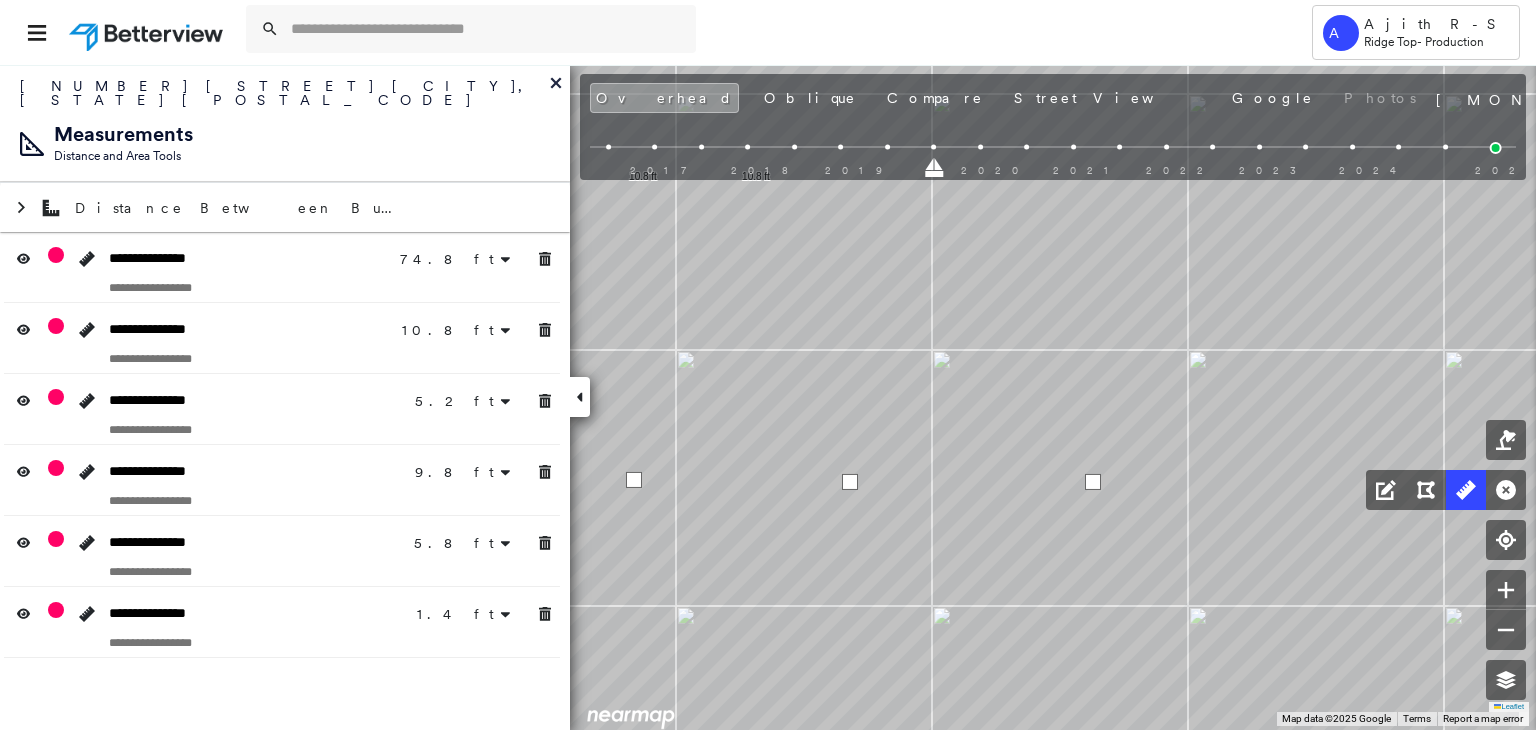 click at bounding box center [634, 480] 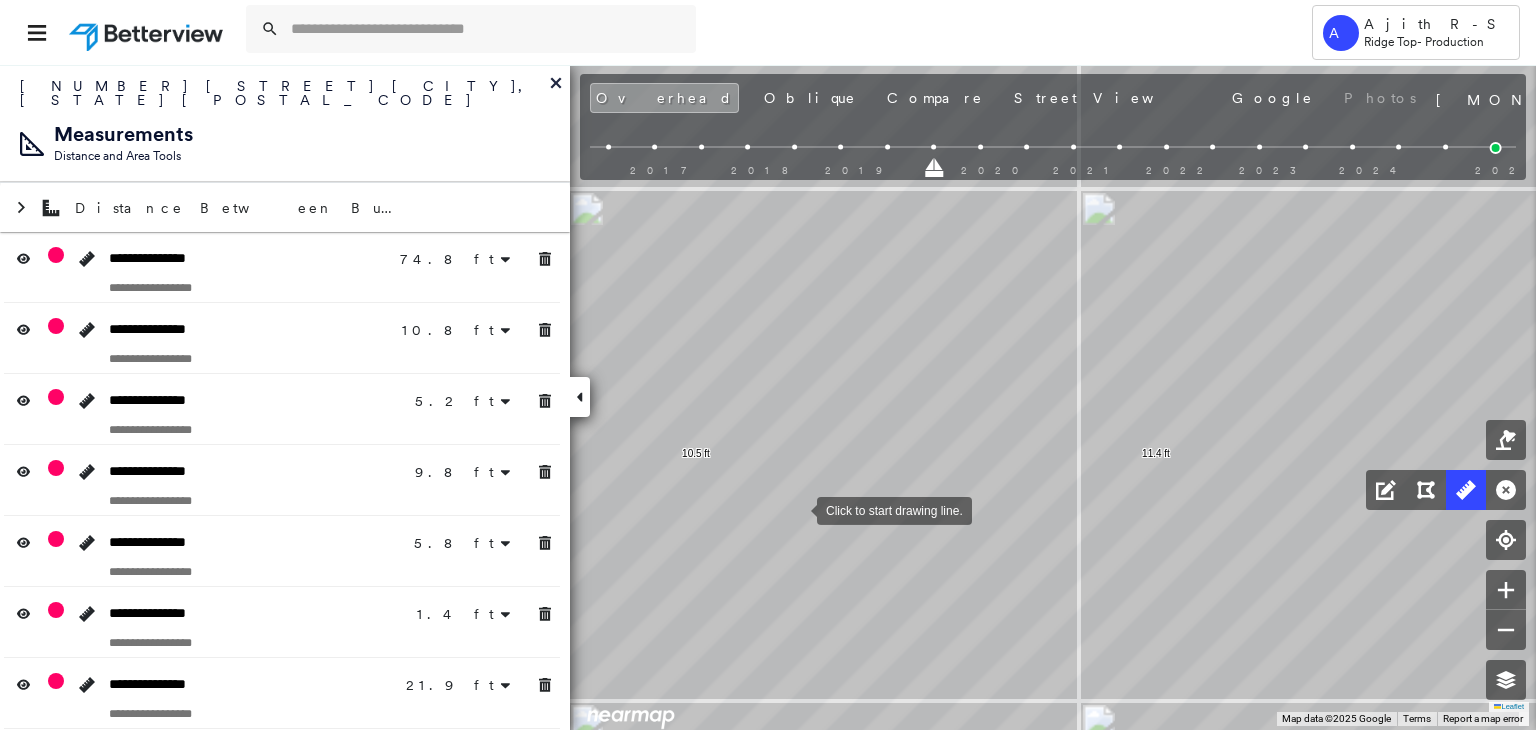 click at bounding box center (797, 509) 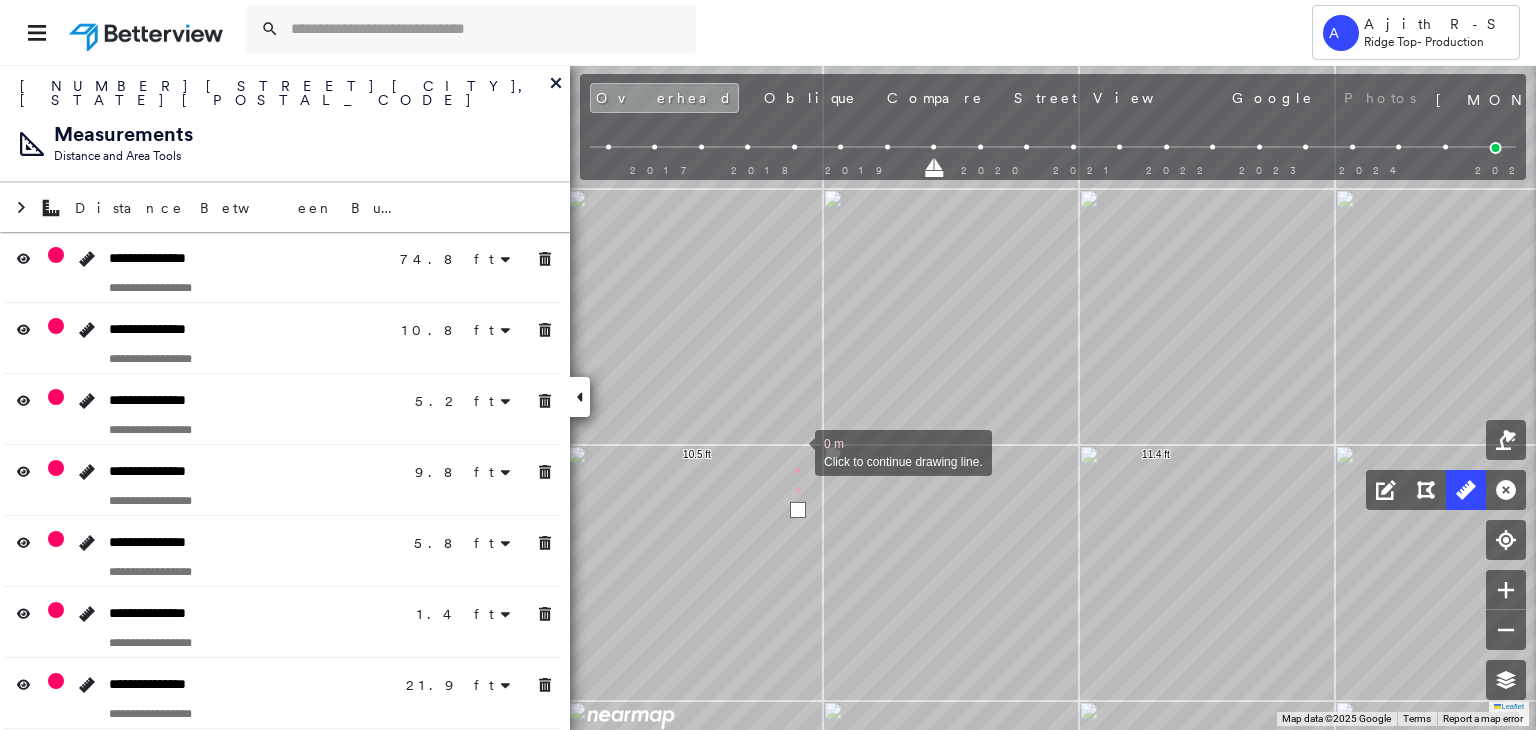 click at bounding box center [795, 451] 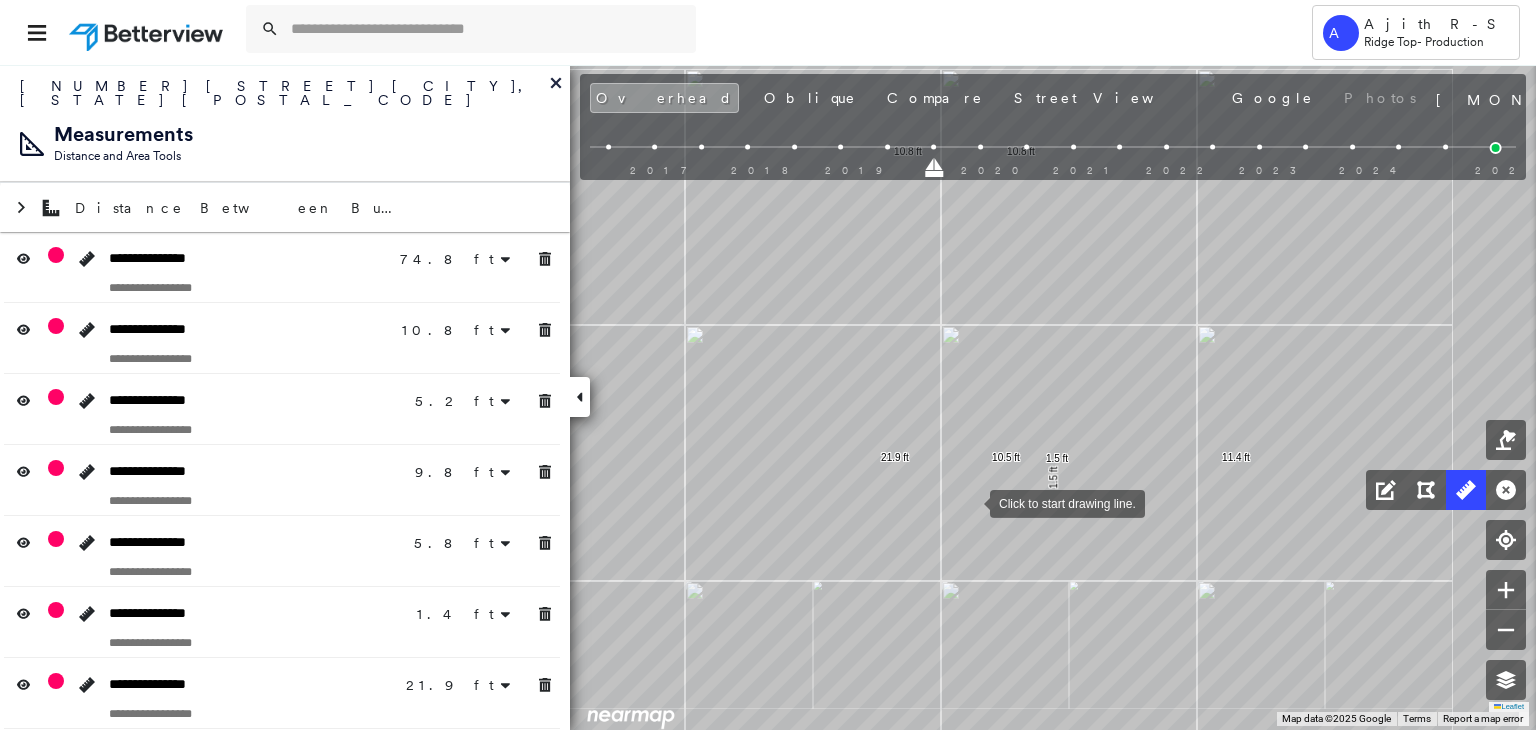 click on "74.8 ft 74.8 ft 10.8 ft 10.8 ft 5.2 ft 5.2 ft 9.8 ft 9.8 ft 5.8 ft 5.8 ft 1.4 ft 1.4 ft 11.4 ft 10.5 ft 21.9 ft 1.5 ft 1.5 ft Click to start drawing line." at bounding box center (268, -77) 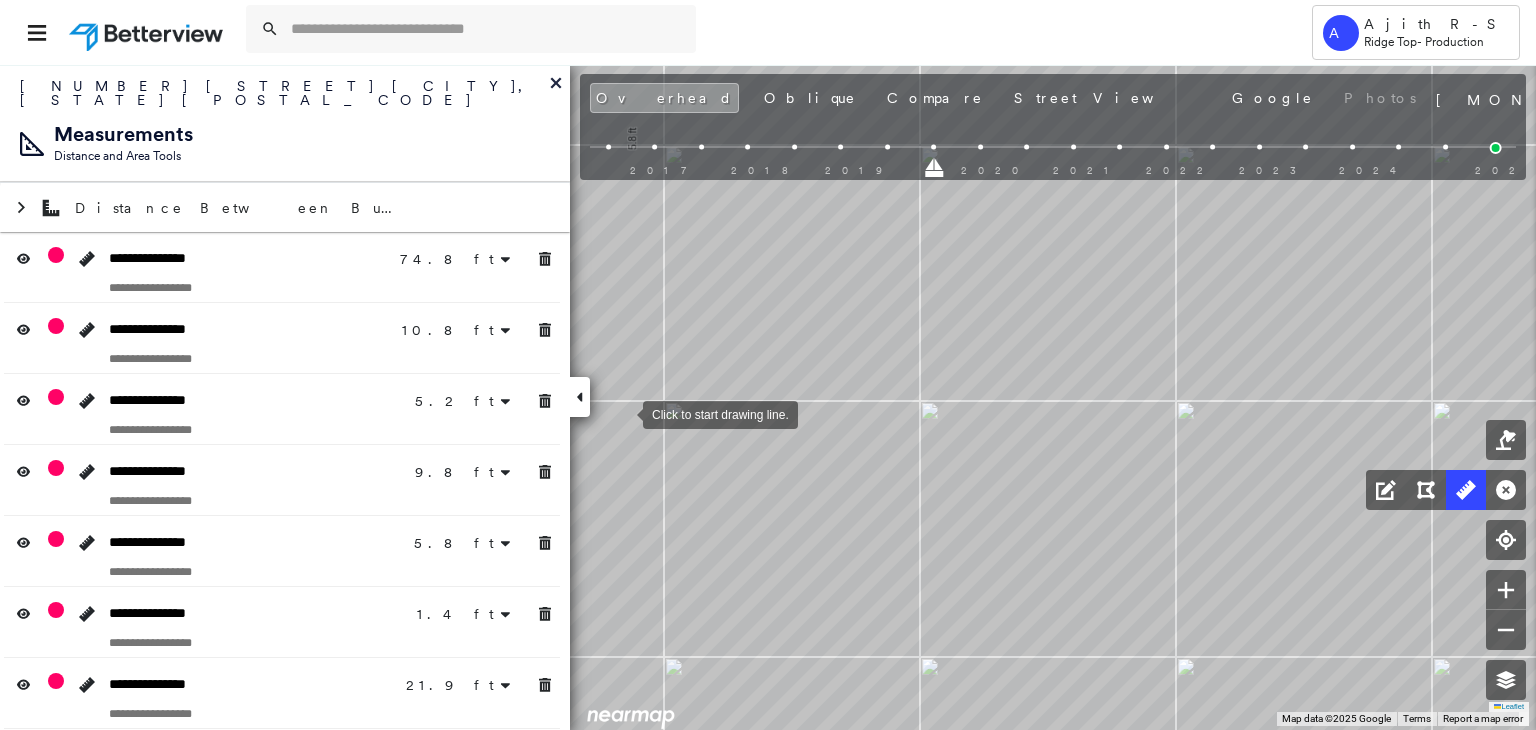 click at bounding box center (623, 413) 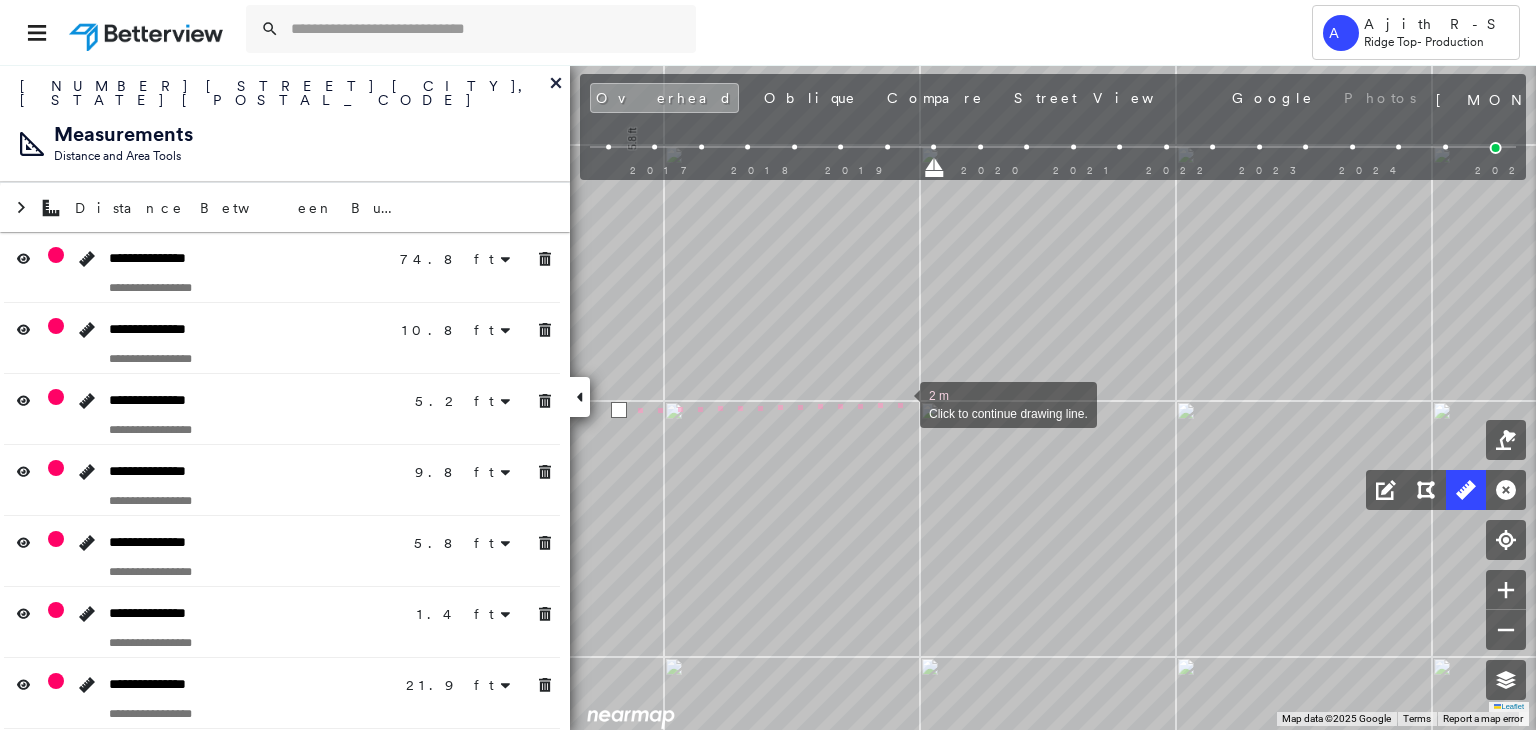 click at bounding box center (900, 403) 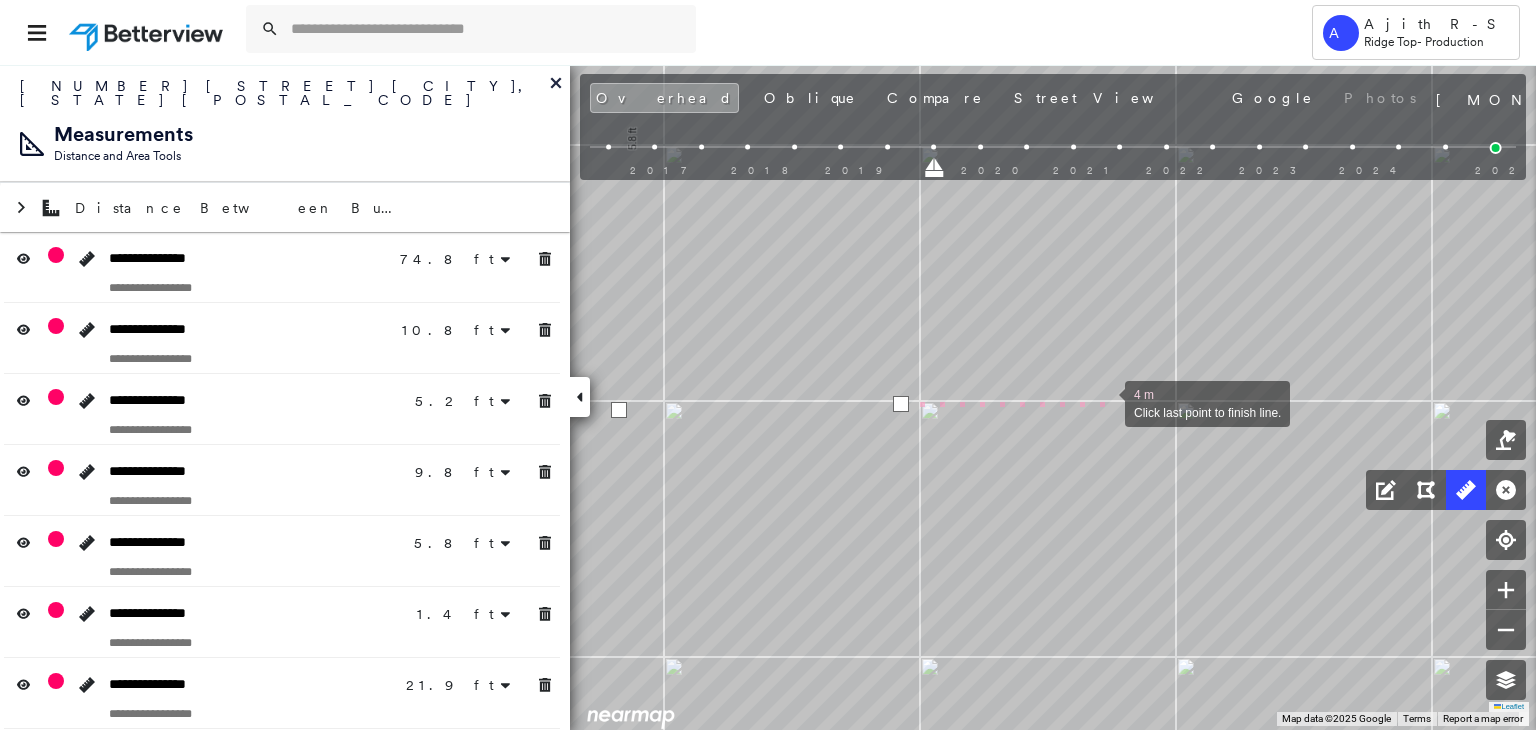 click at bounding box center (1105, 402) 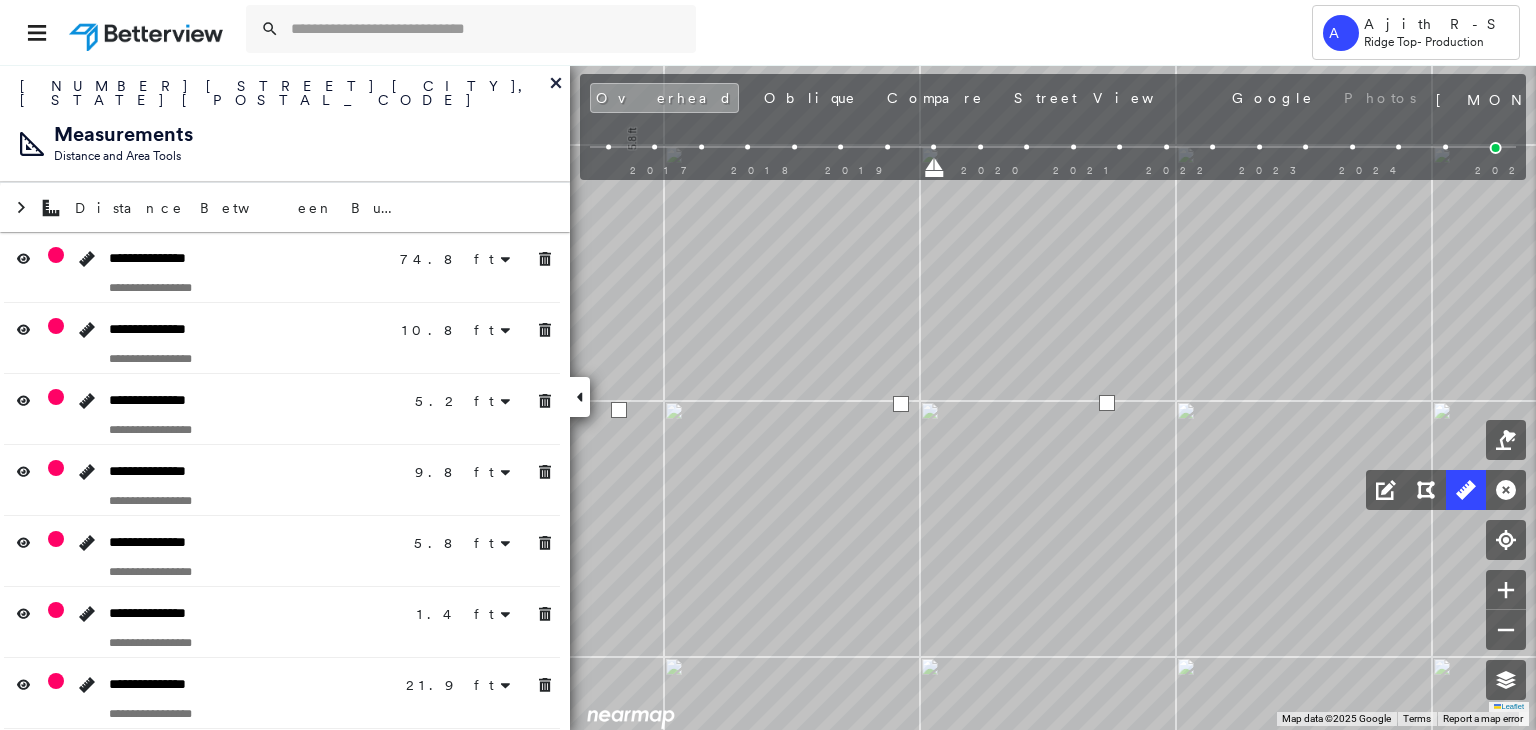 click at bounding box center (1107, 403) 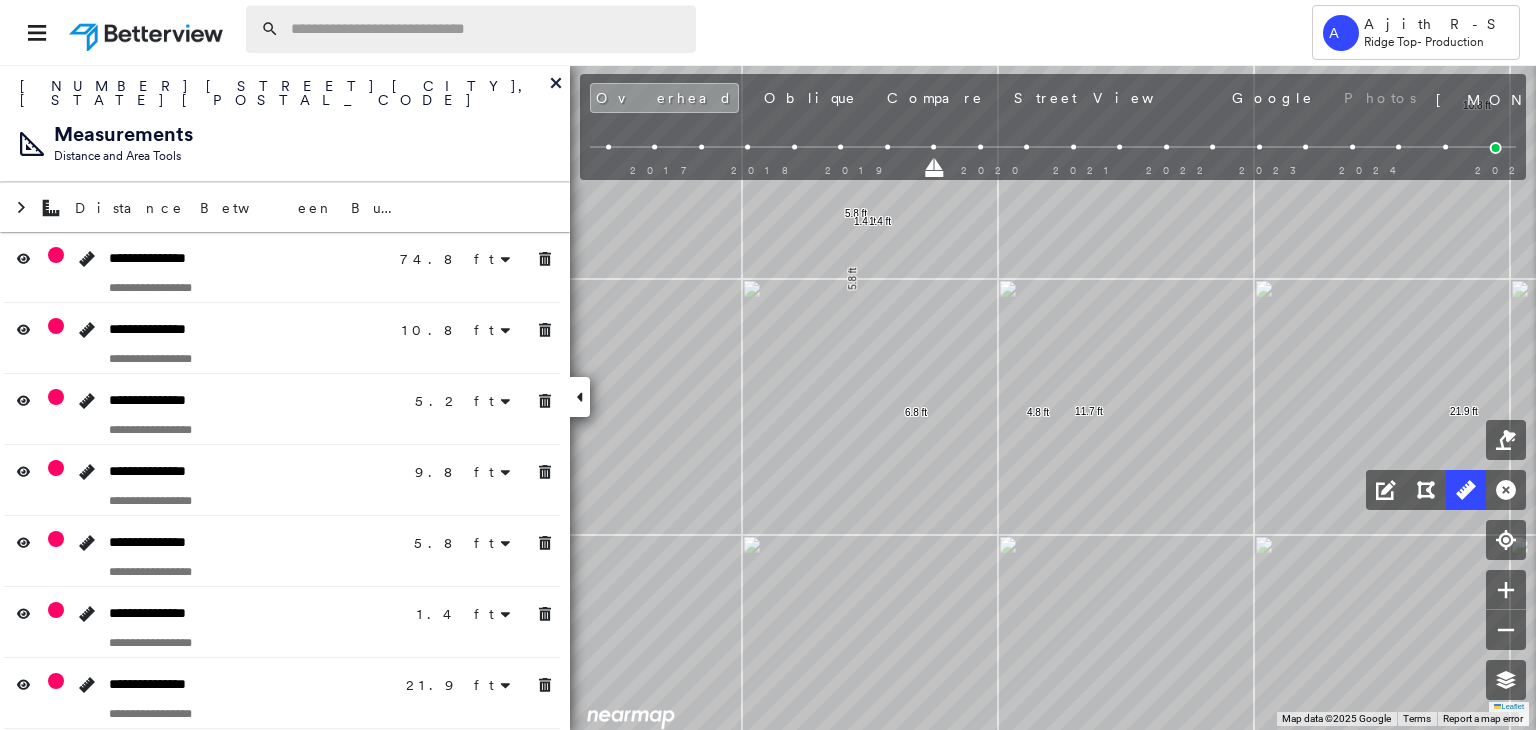 click at bounding box center (487, 29) 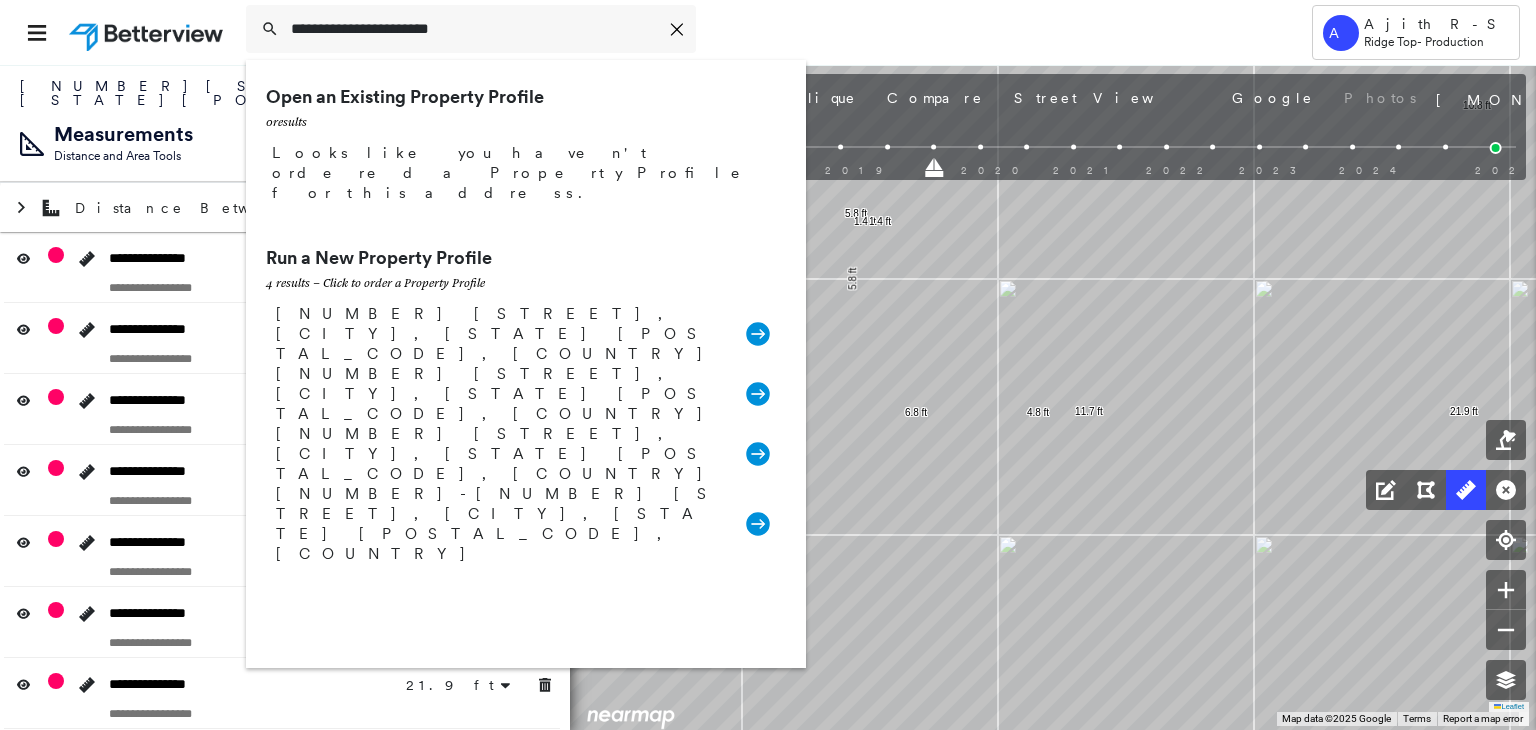 type on "**********" 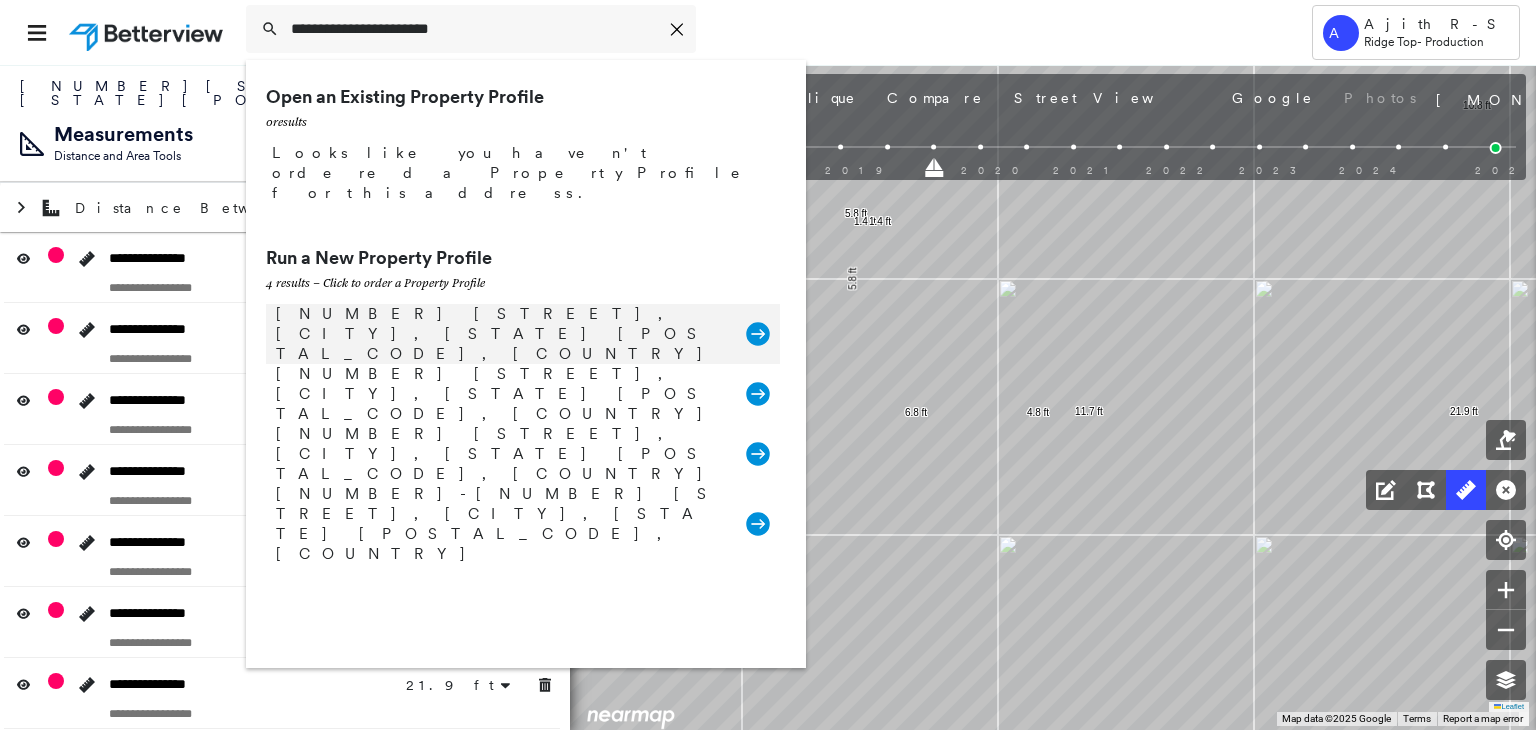 click on "[NUMBER] [STREET], [CITY], [STATE] [POSTAL_CODE], [COUNTRY]" at bounding box center [523, 334] 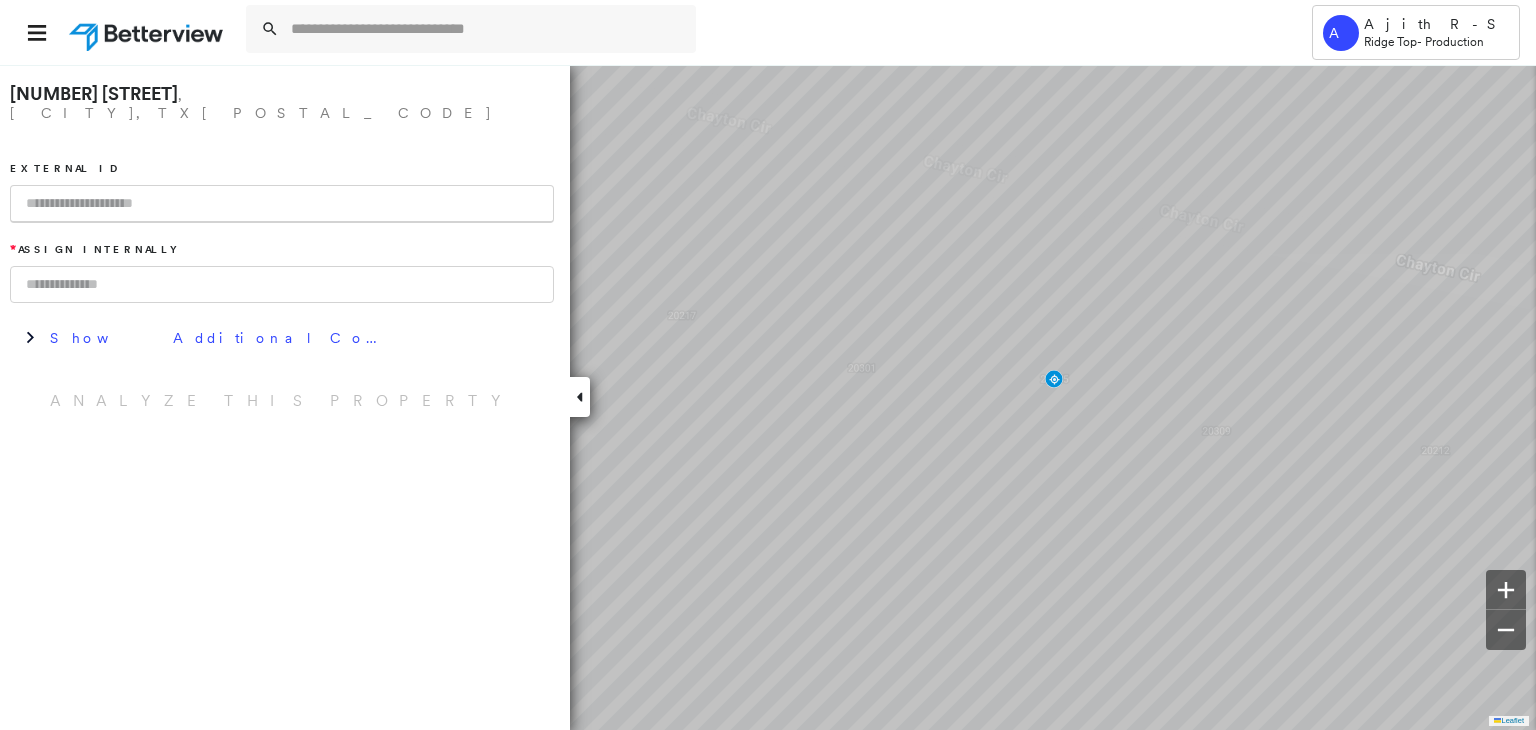 paste on "**********" 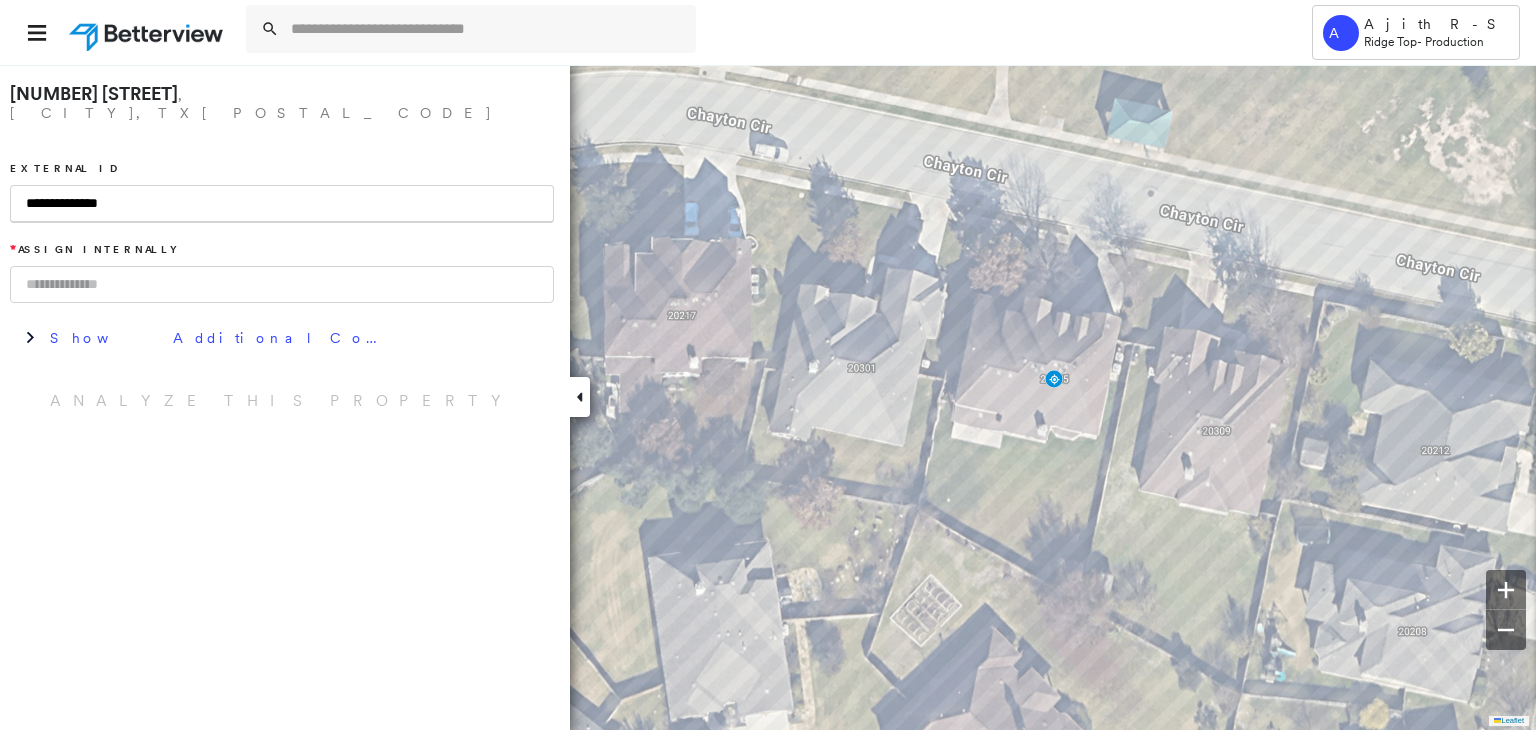 type on "**********" 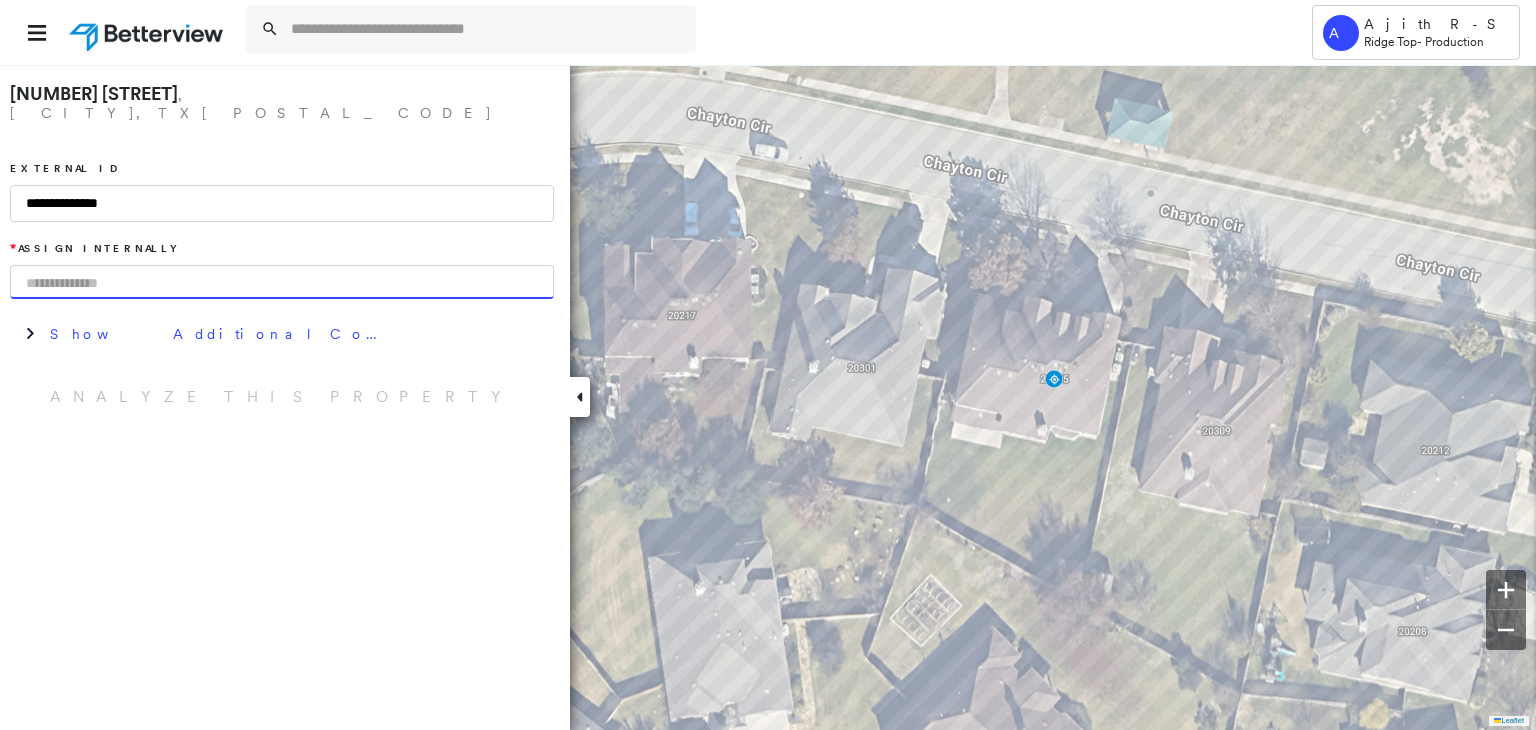 click at bounding box center [282, 282] 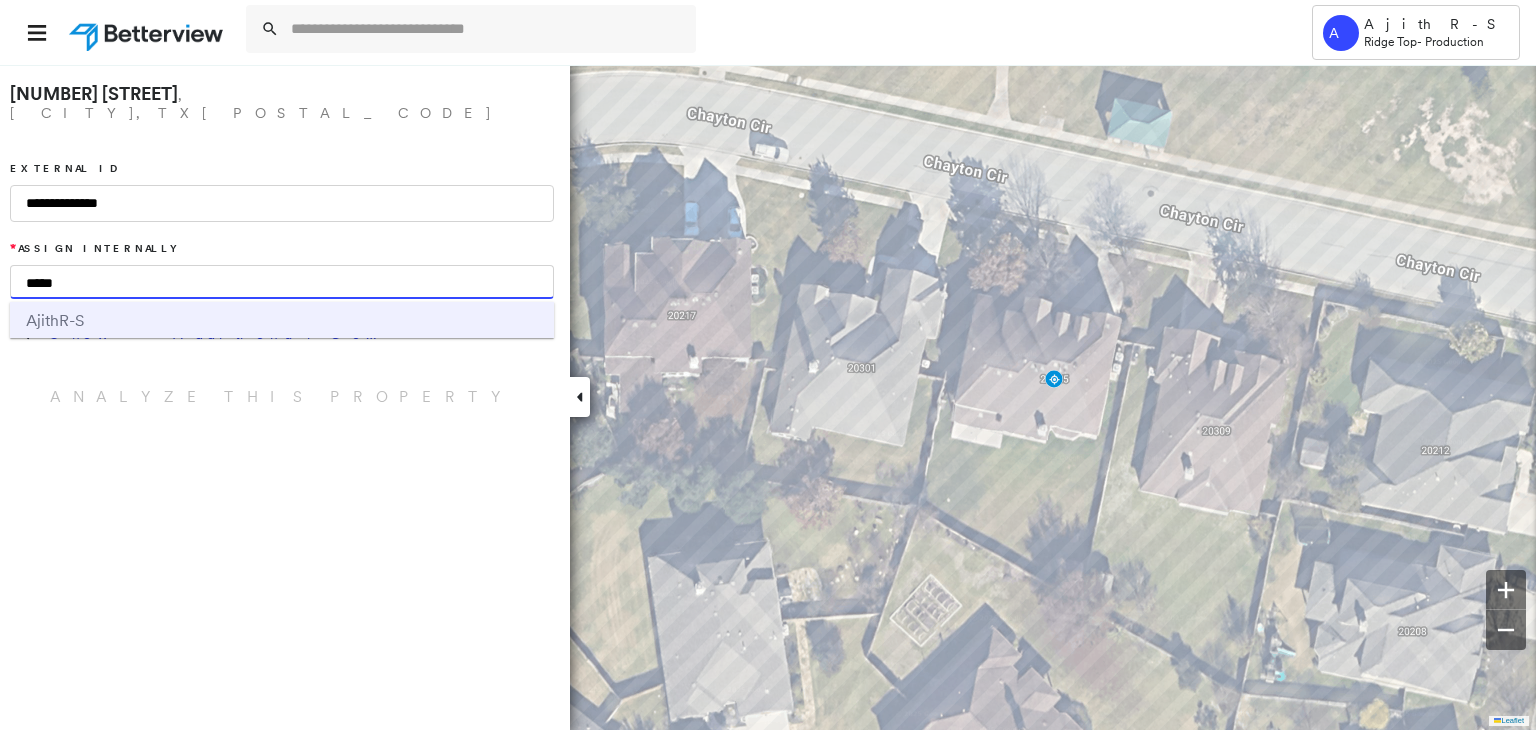 type on "*****" 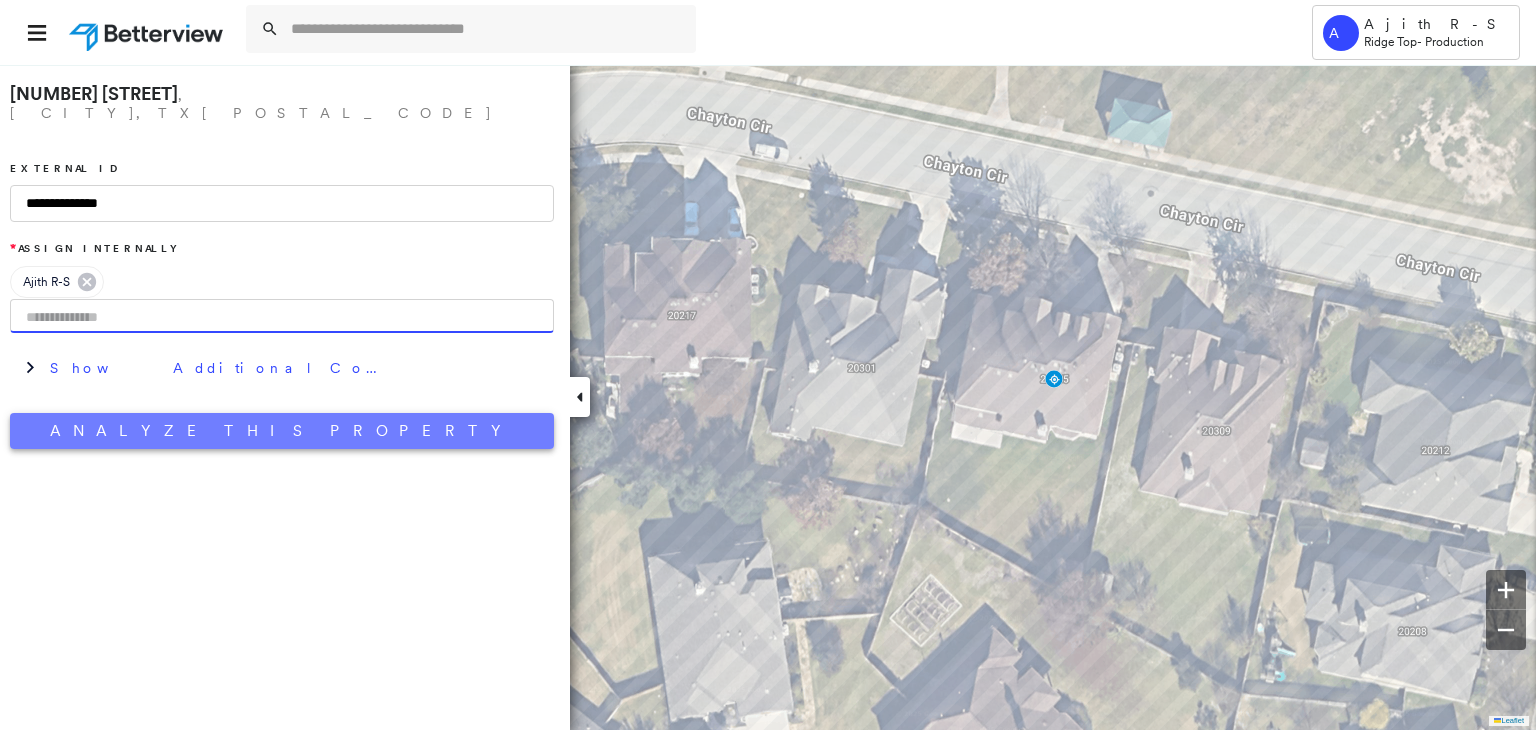 click on "Analyze This Property" at bounding box center [282, 431] 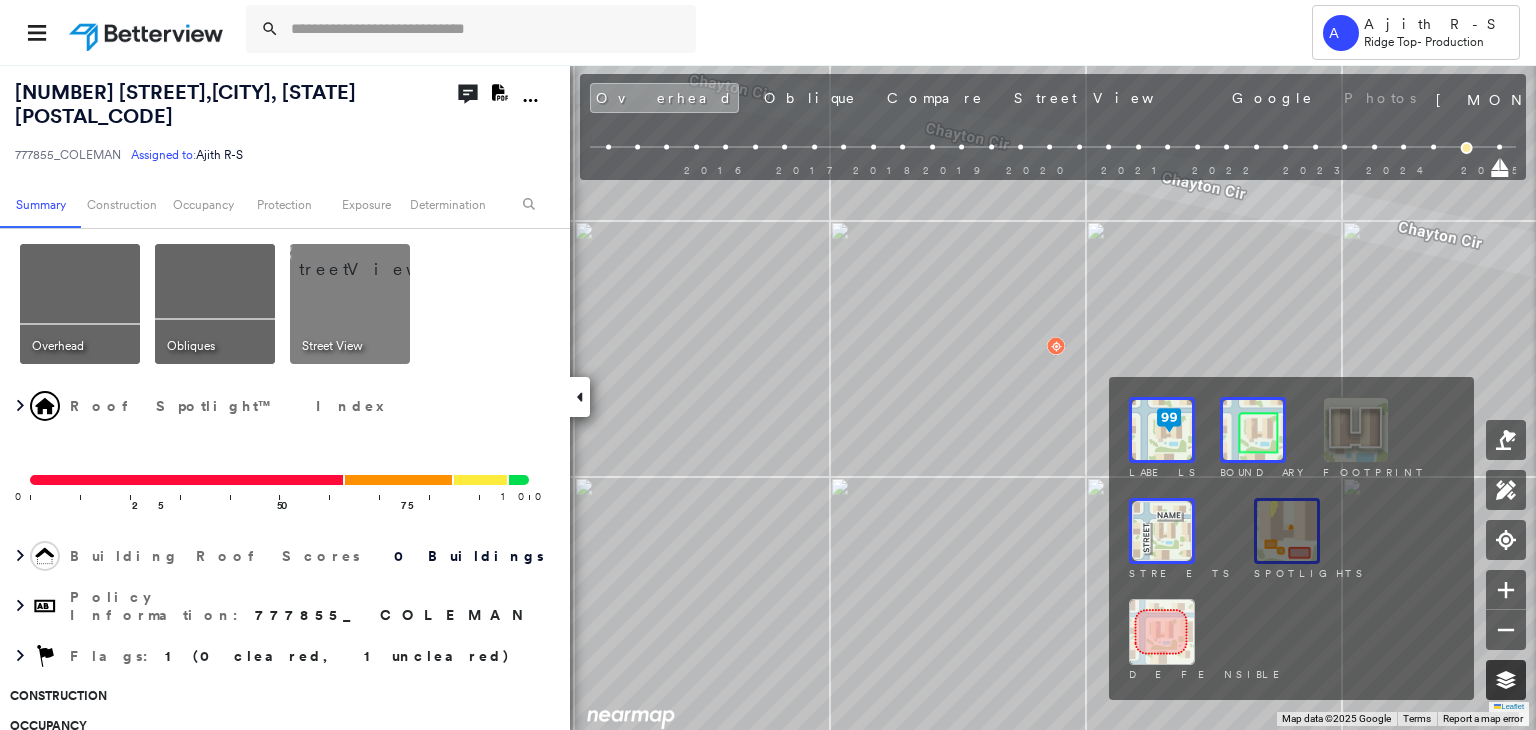 click 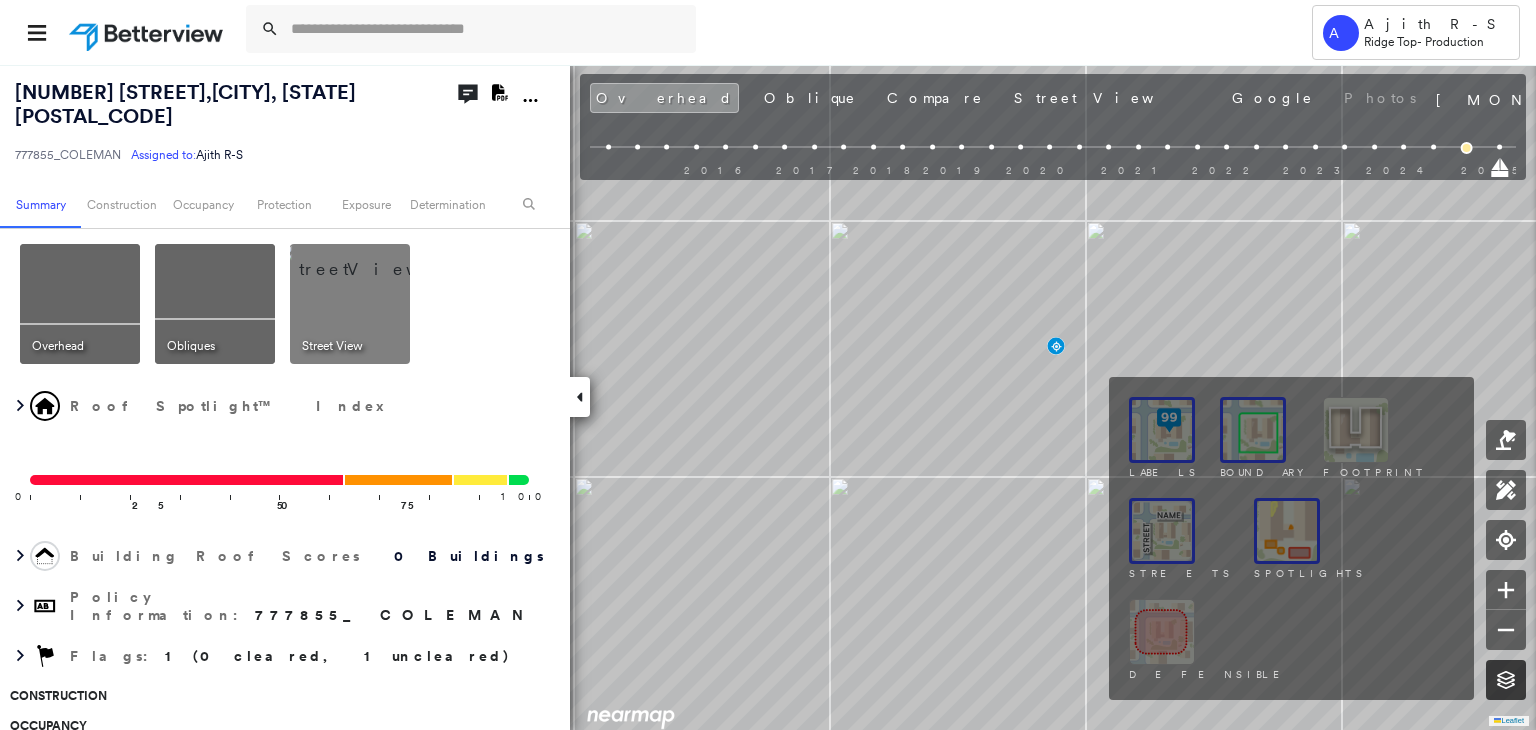 click 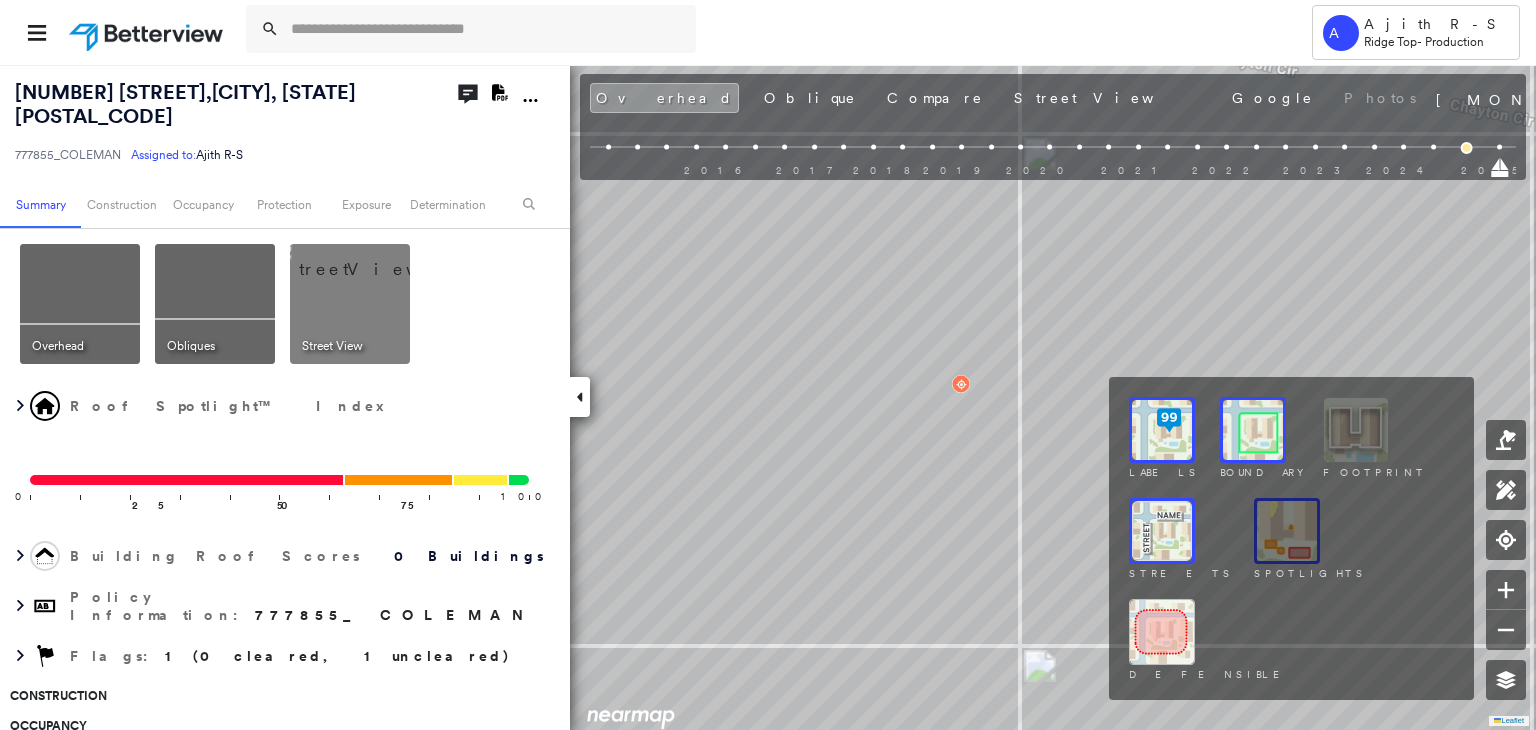 drag, startPoint x: 1520, startPoint y: 665, endPoint x: 1520, endPoint y: 646, distance: 19 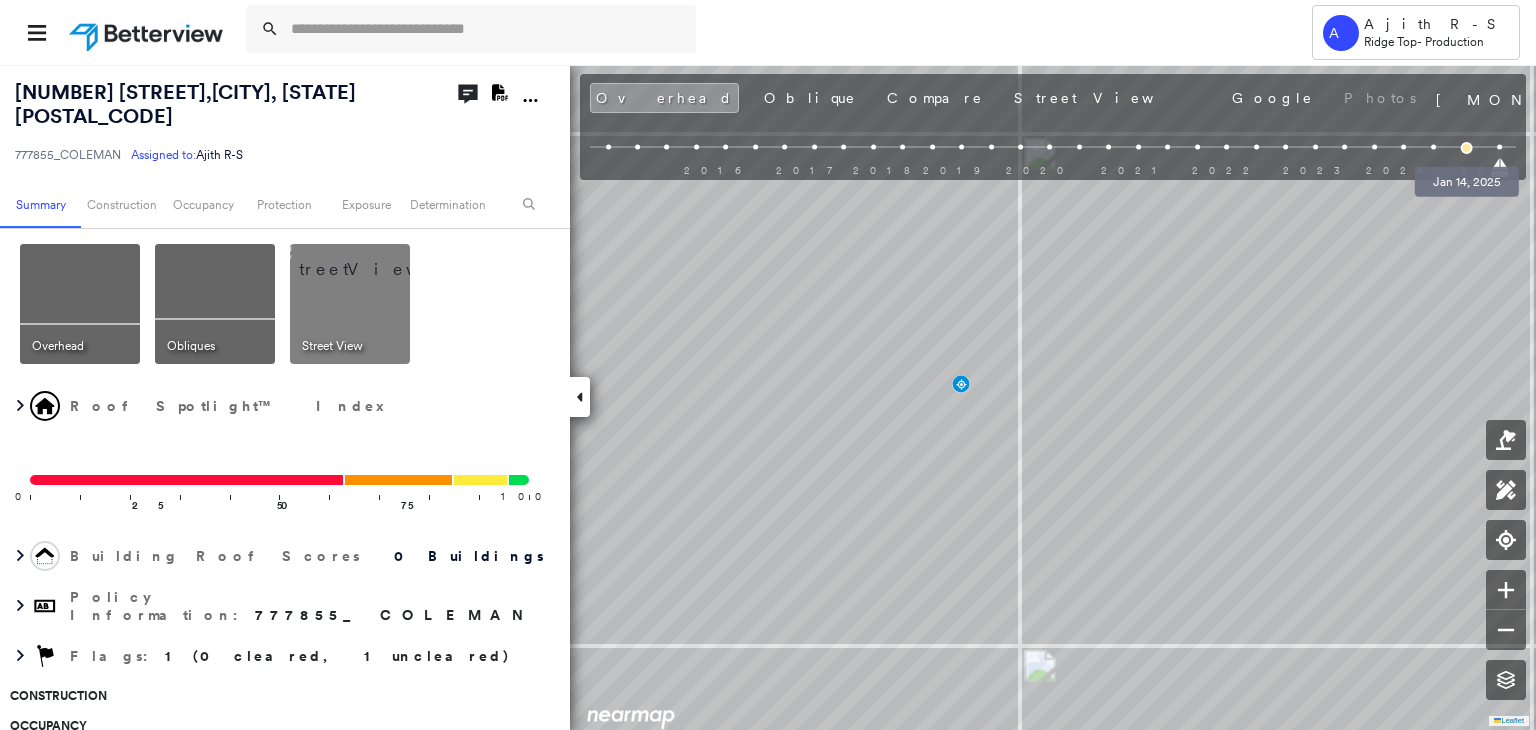 click on "2016 2017 2018 2019 2020 2021 2022 2023 2024 2025" at bounding box center [1053, 150] 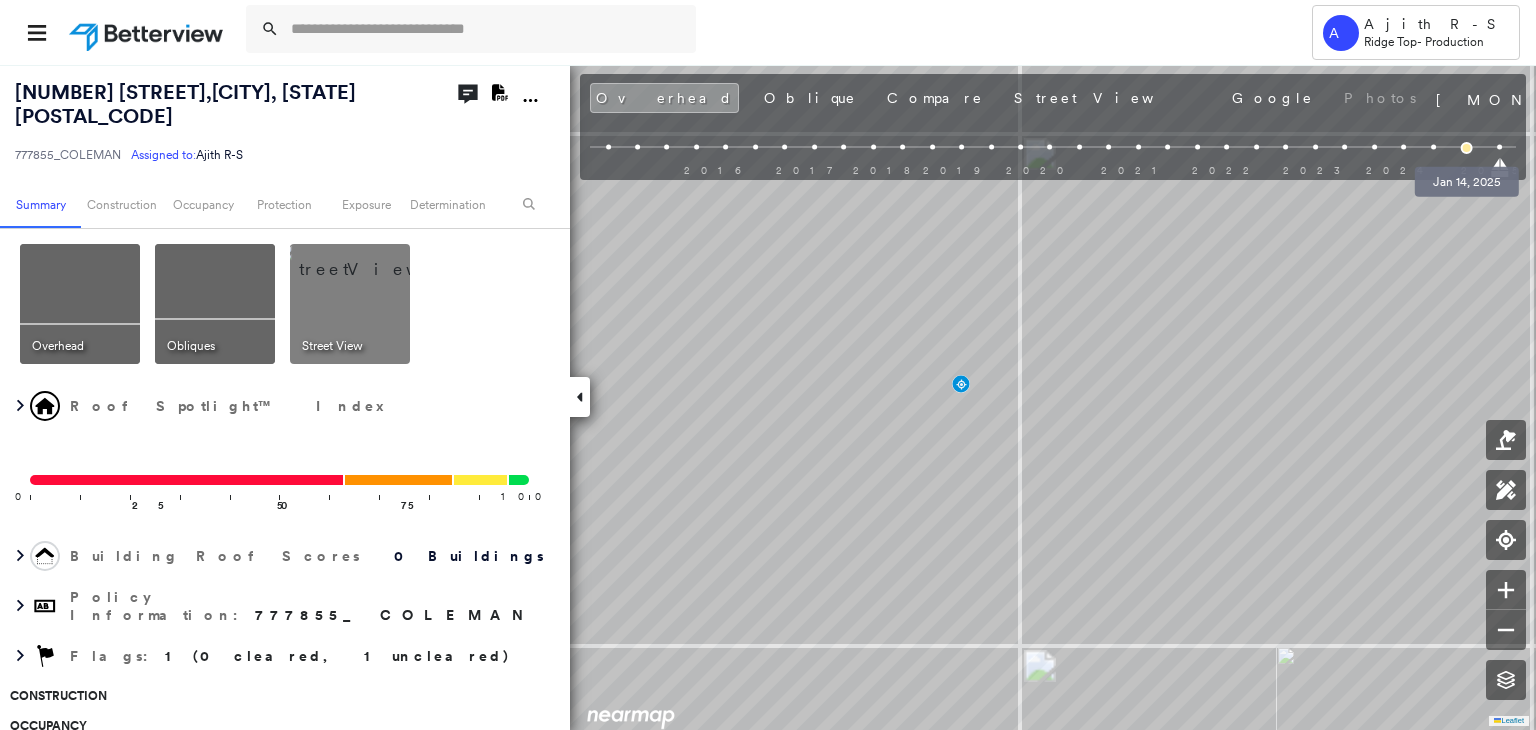 click at bounding box center [1466, 148] 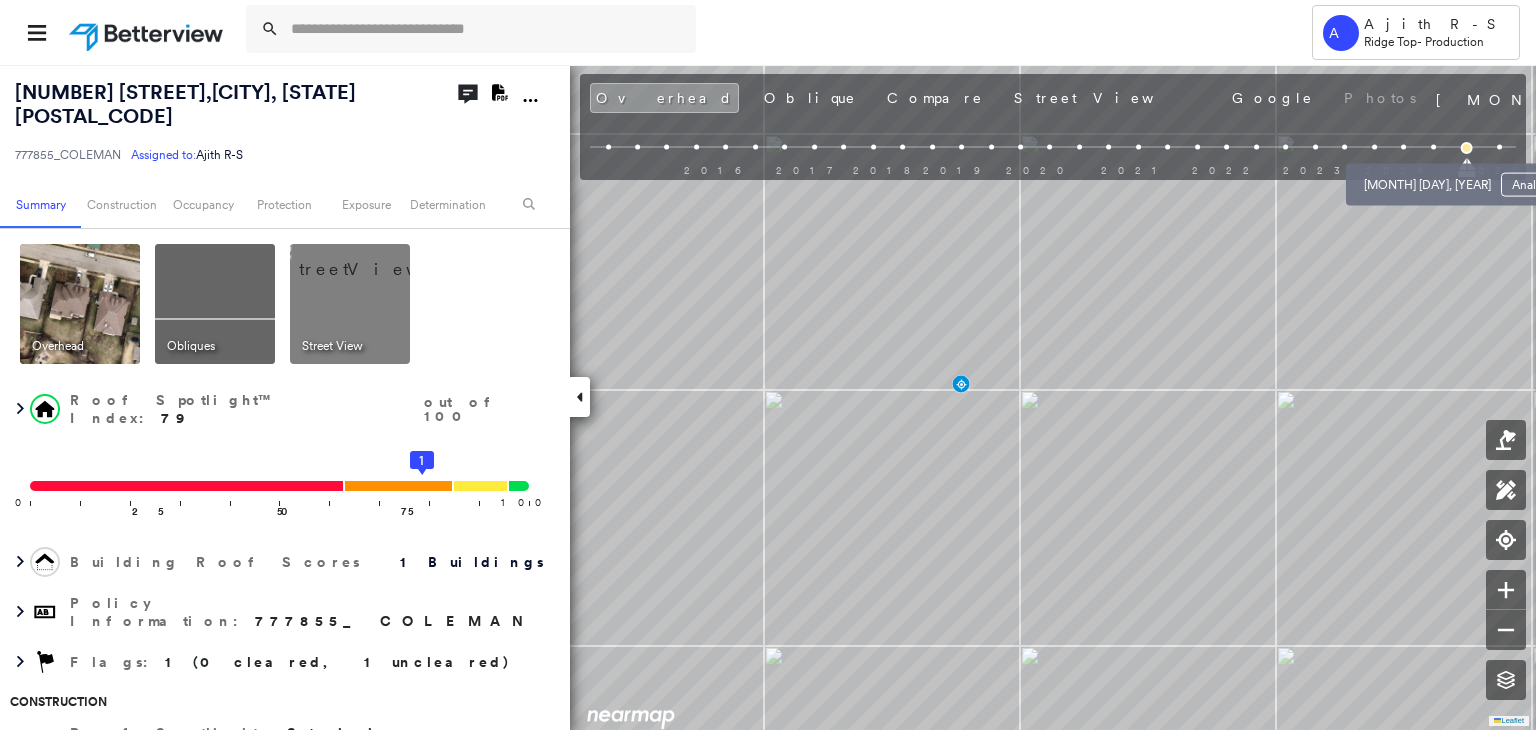 click at bounding box center (1433, 147) 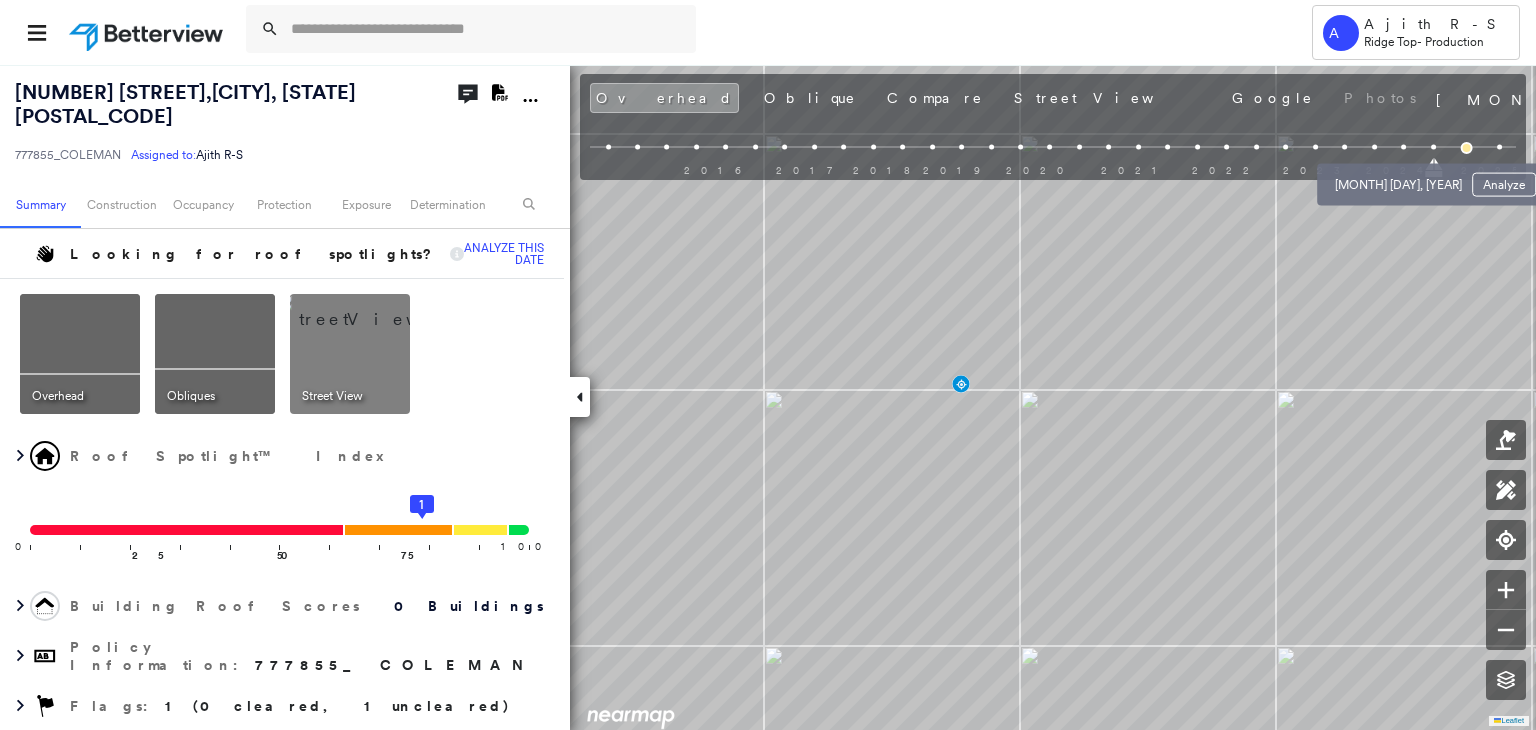 click at bounding box center (1403, 147) 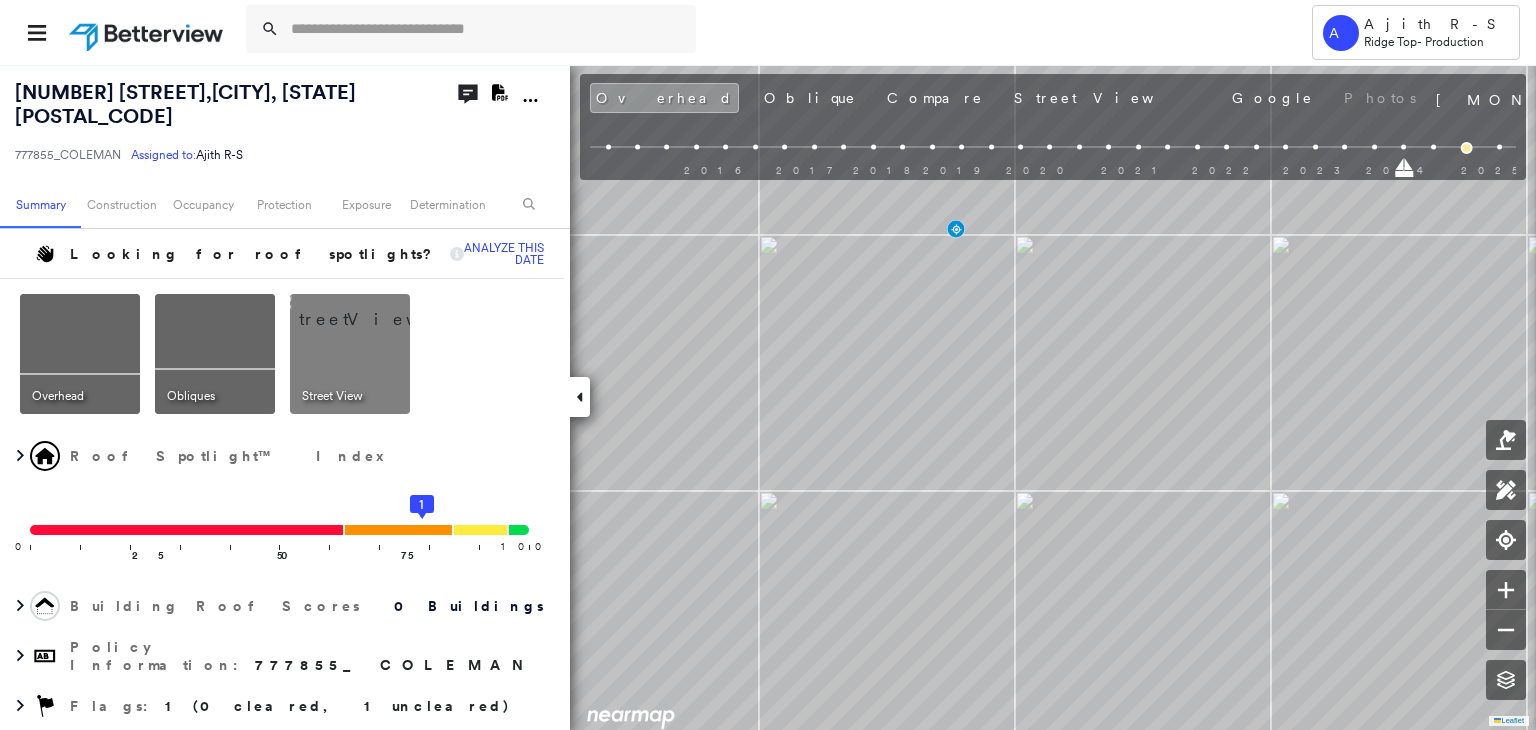 click on "2016 2017 2018 2019 2020 2021 2022 2023 2024 2025" at bounding box center (1053, 150) 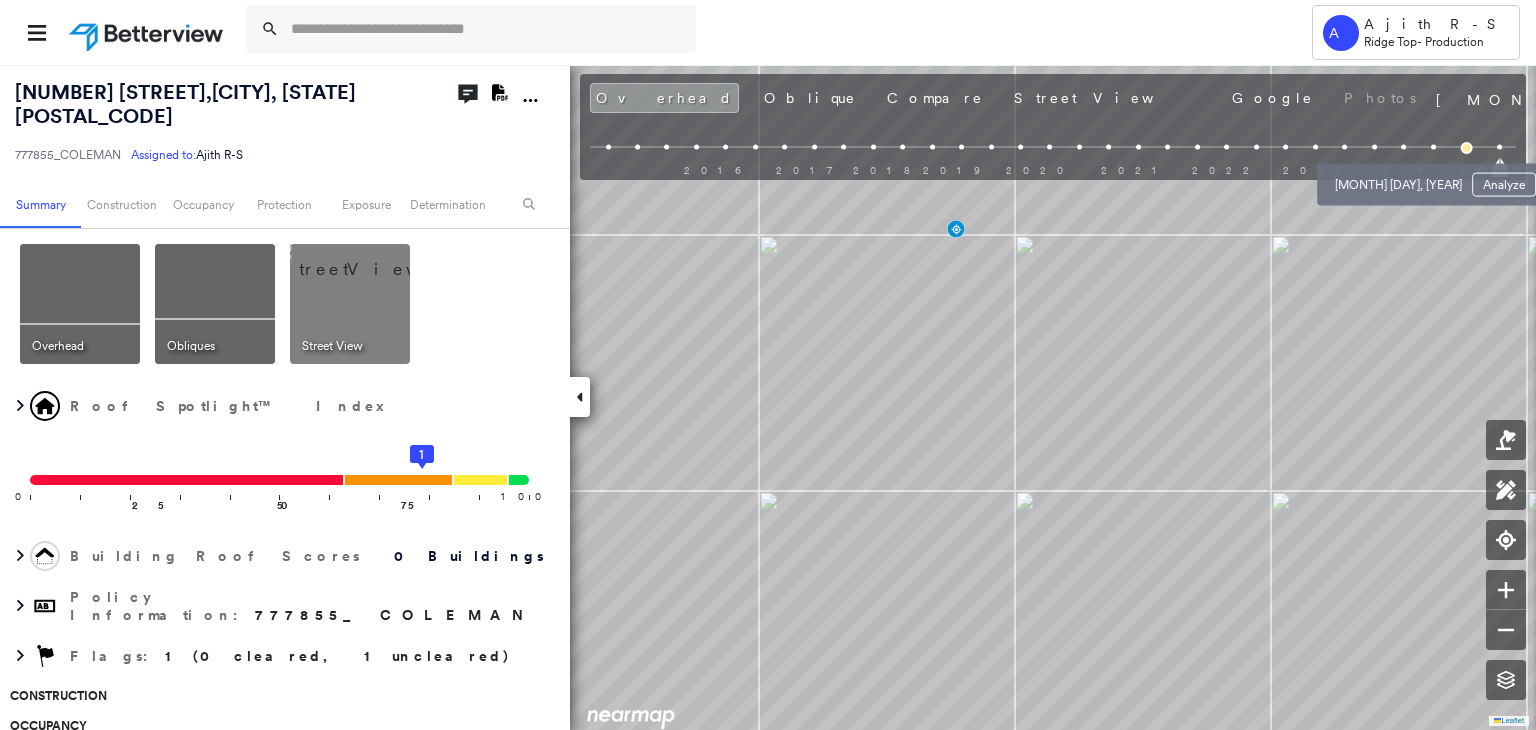 click at bounding box center (1403, 147) 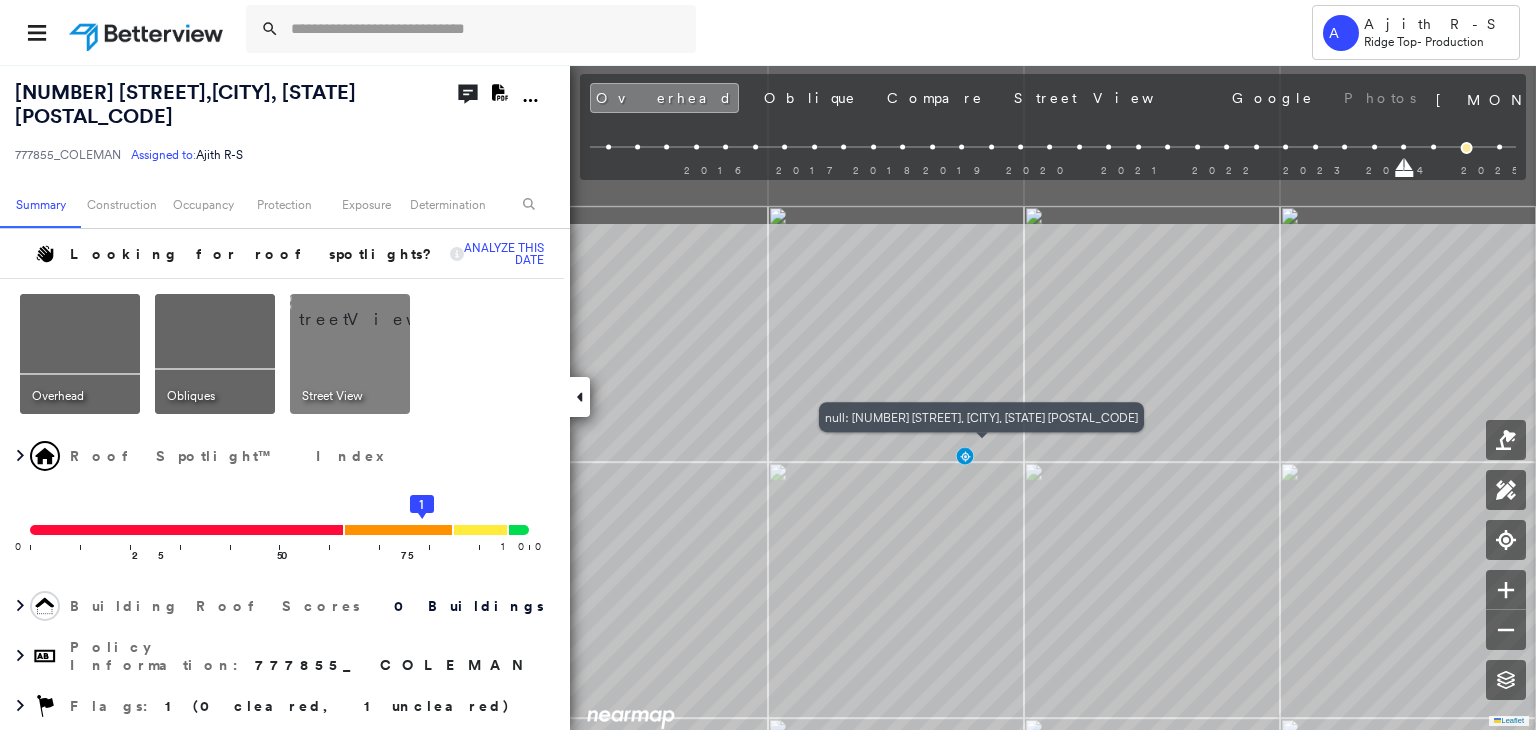 drag, startPoint x: 964, startPoint y: 225, endPoint x: 972, endPoint y: 450, distance: 225.14218 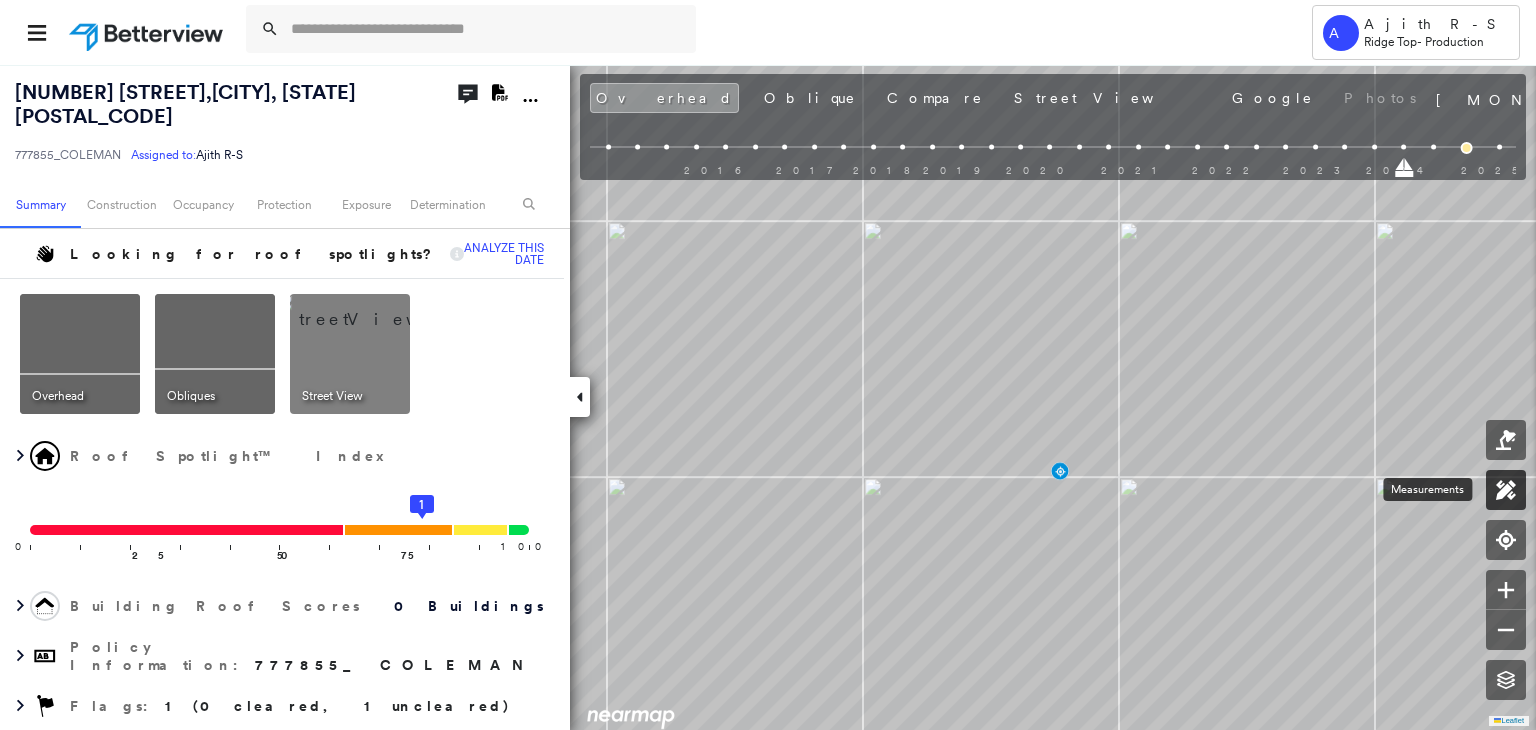 click on "Measurements" at bounding box center (1433, 489) 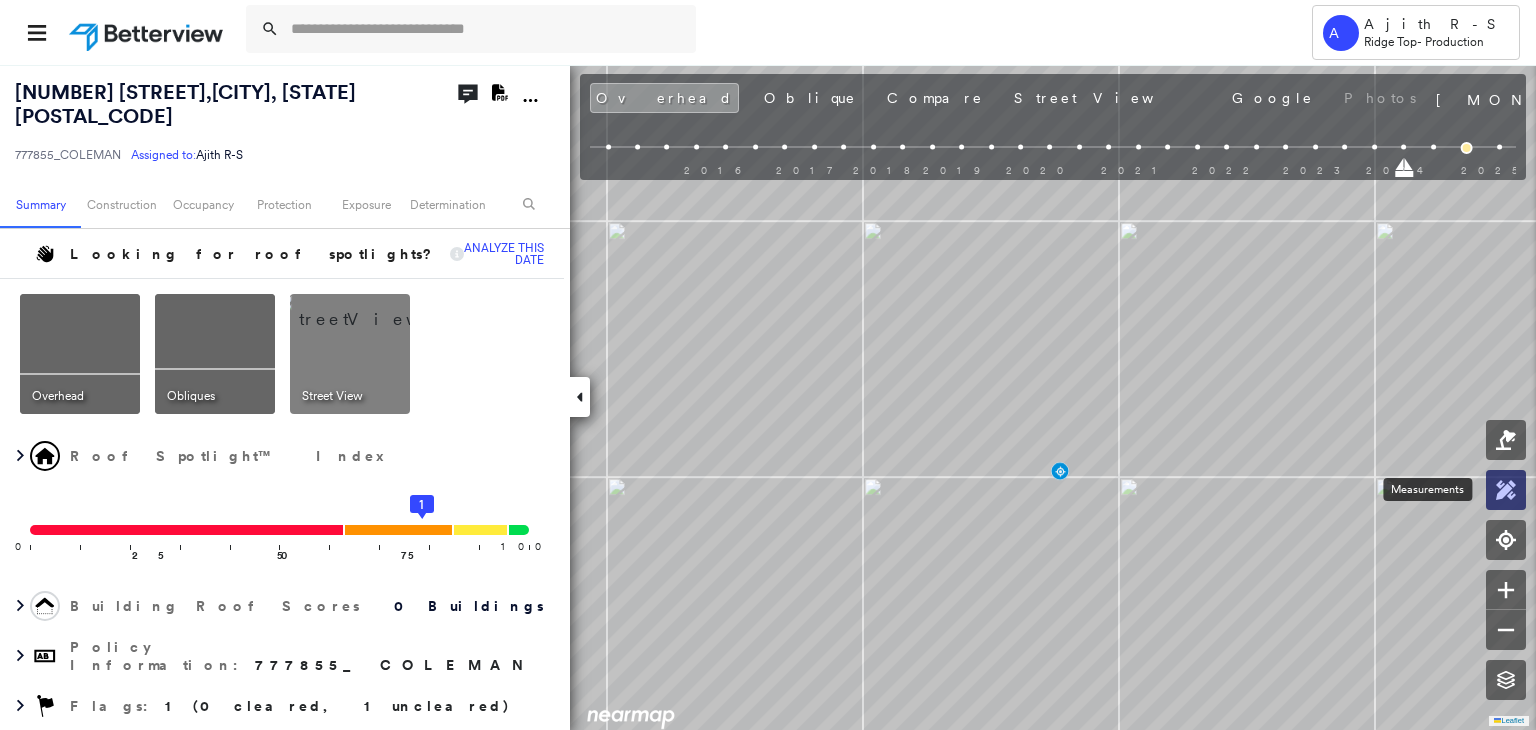 click at bounding box center [1506, 490] 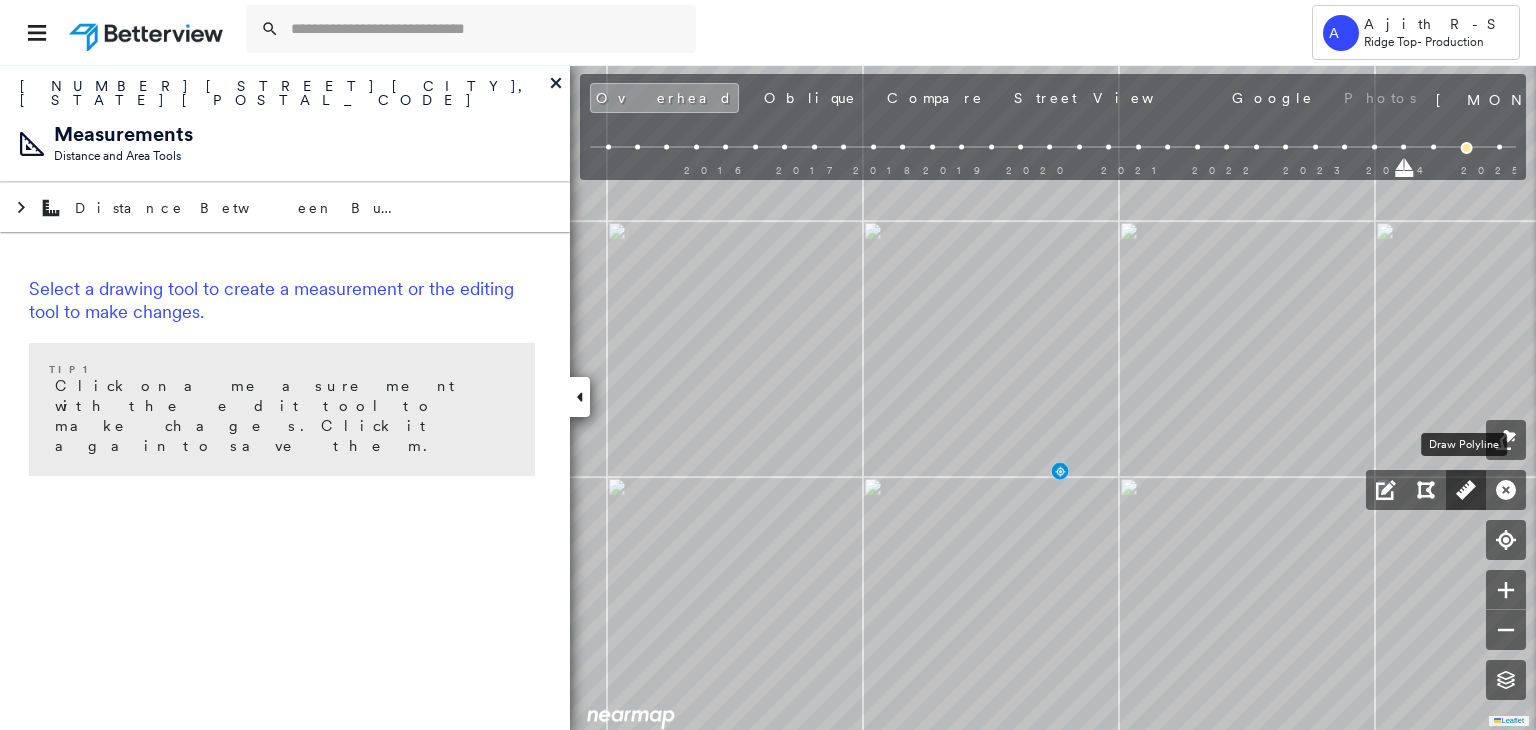 click 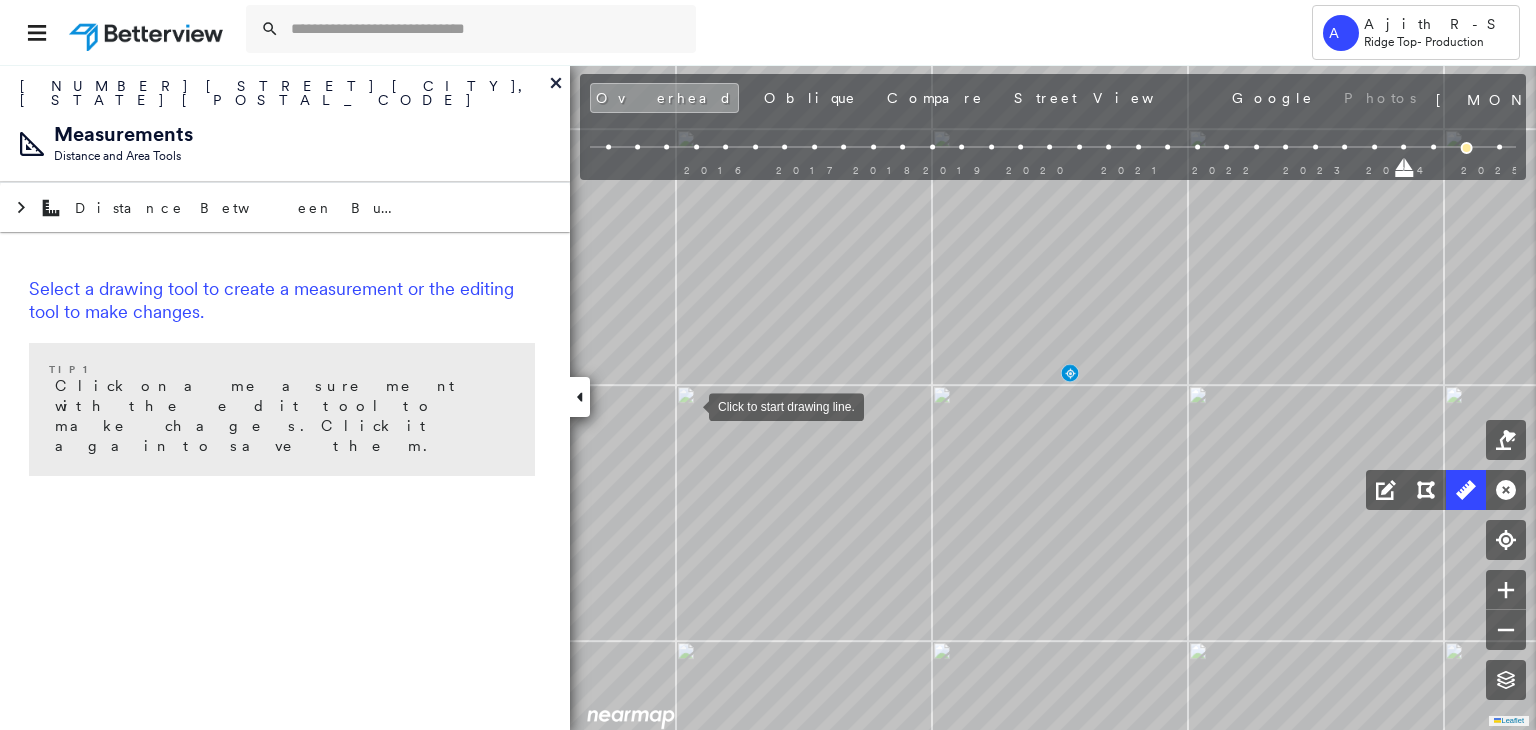 click at bounding box center [689, 405] 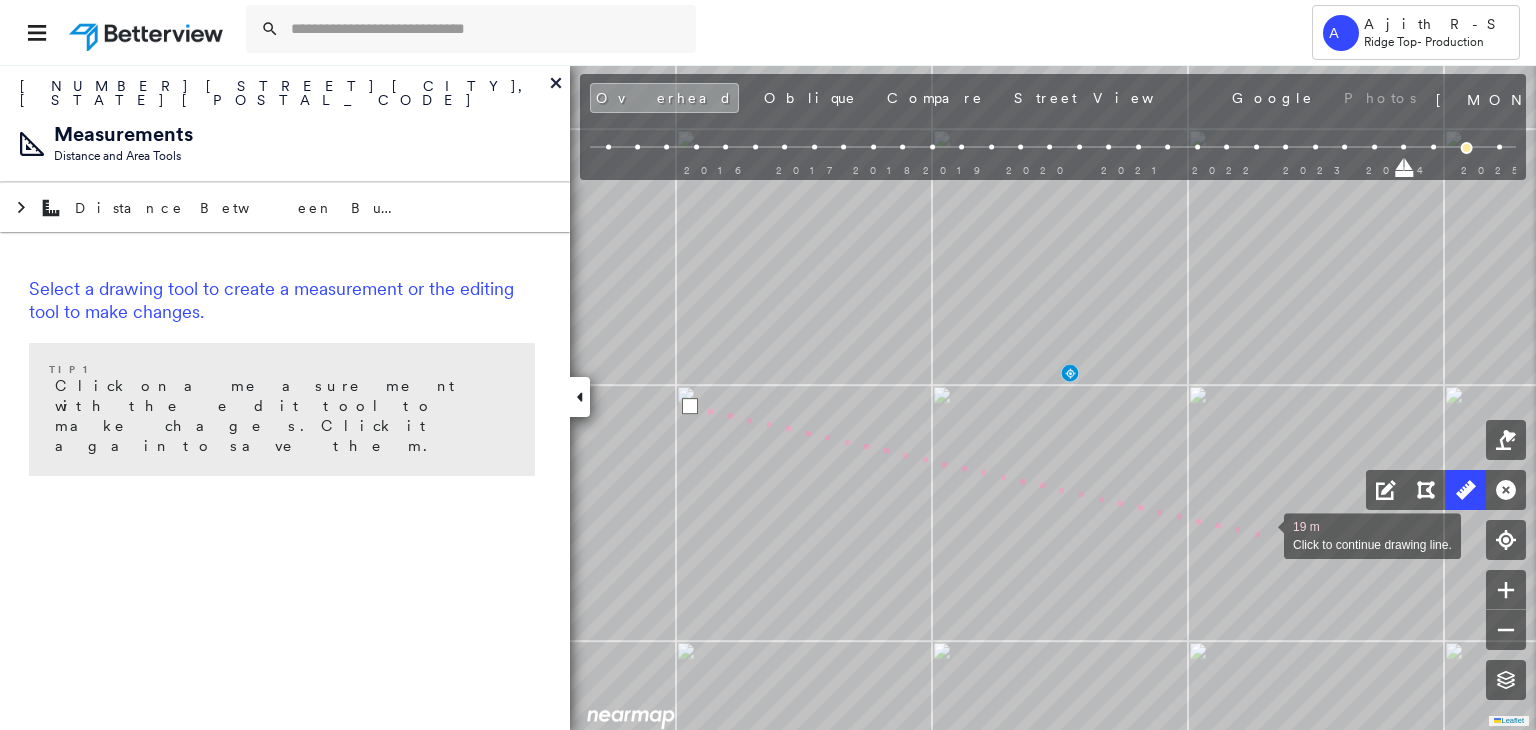 click at bounding box center (1264, 534) 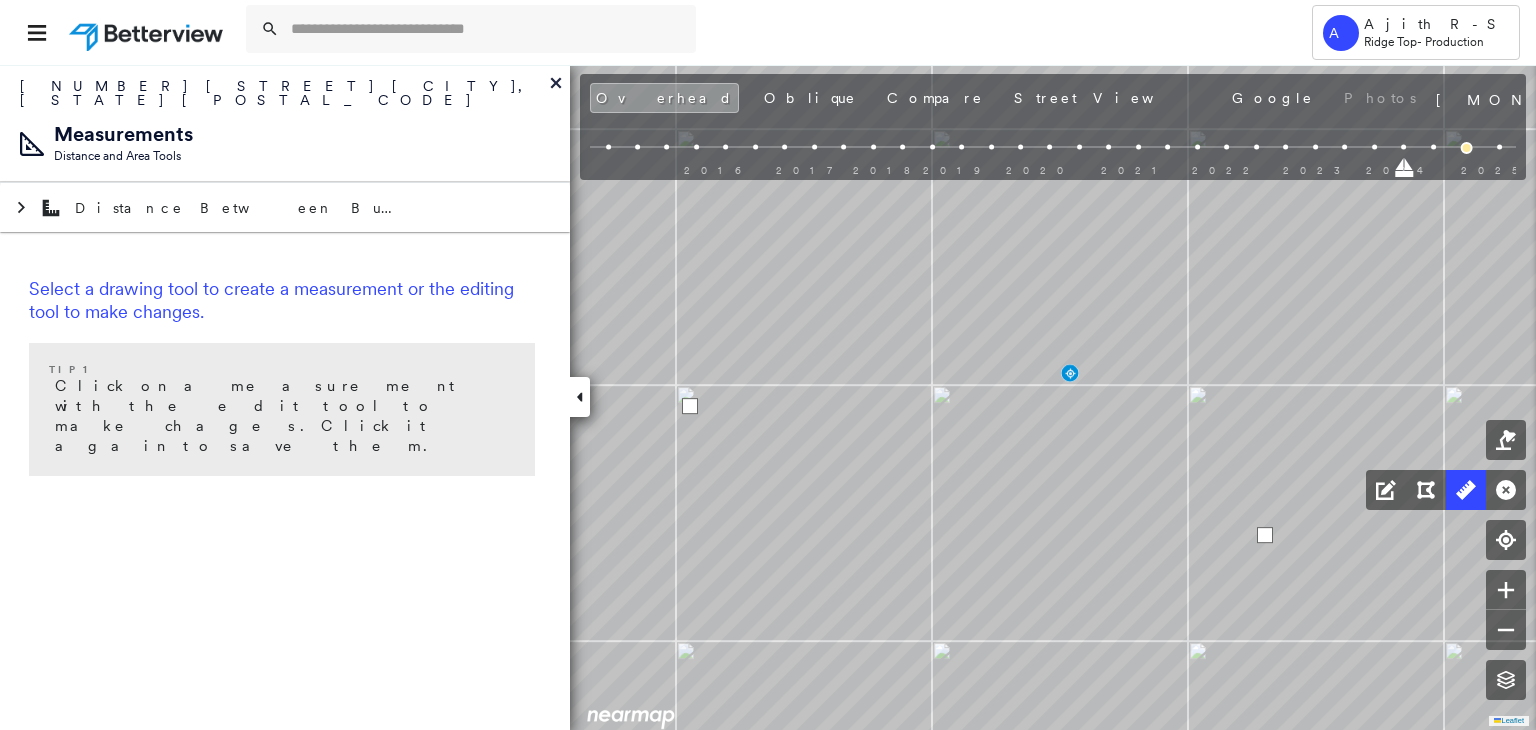 click at bounding box center [1265, 535] 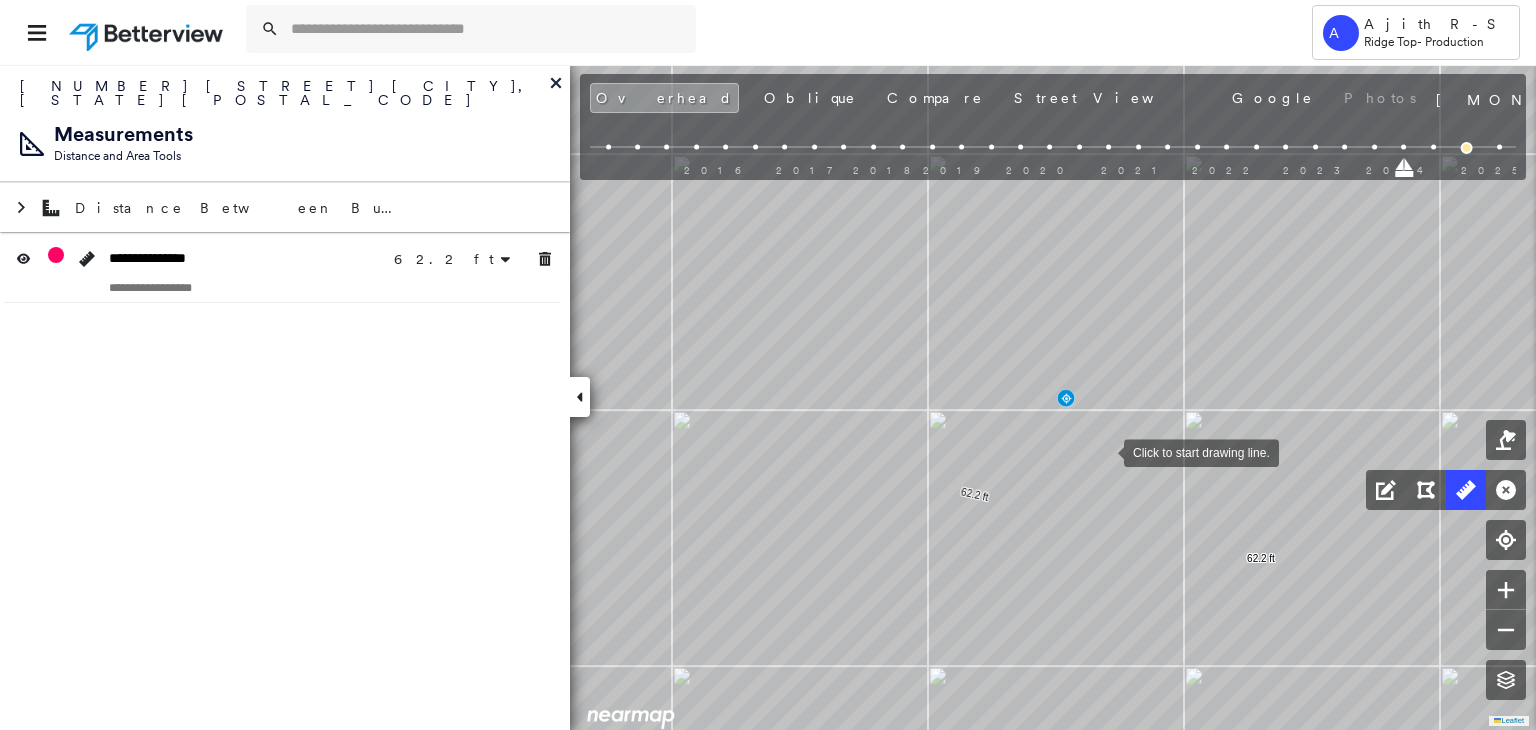 drag, startPoint x: 1112, startPoint y: 425, endPoint x: 1080, endPoint y: 522, distance: 102.14206 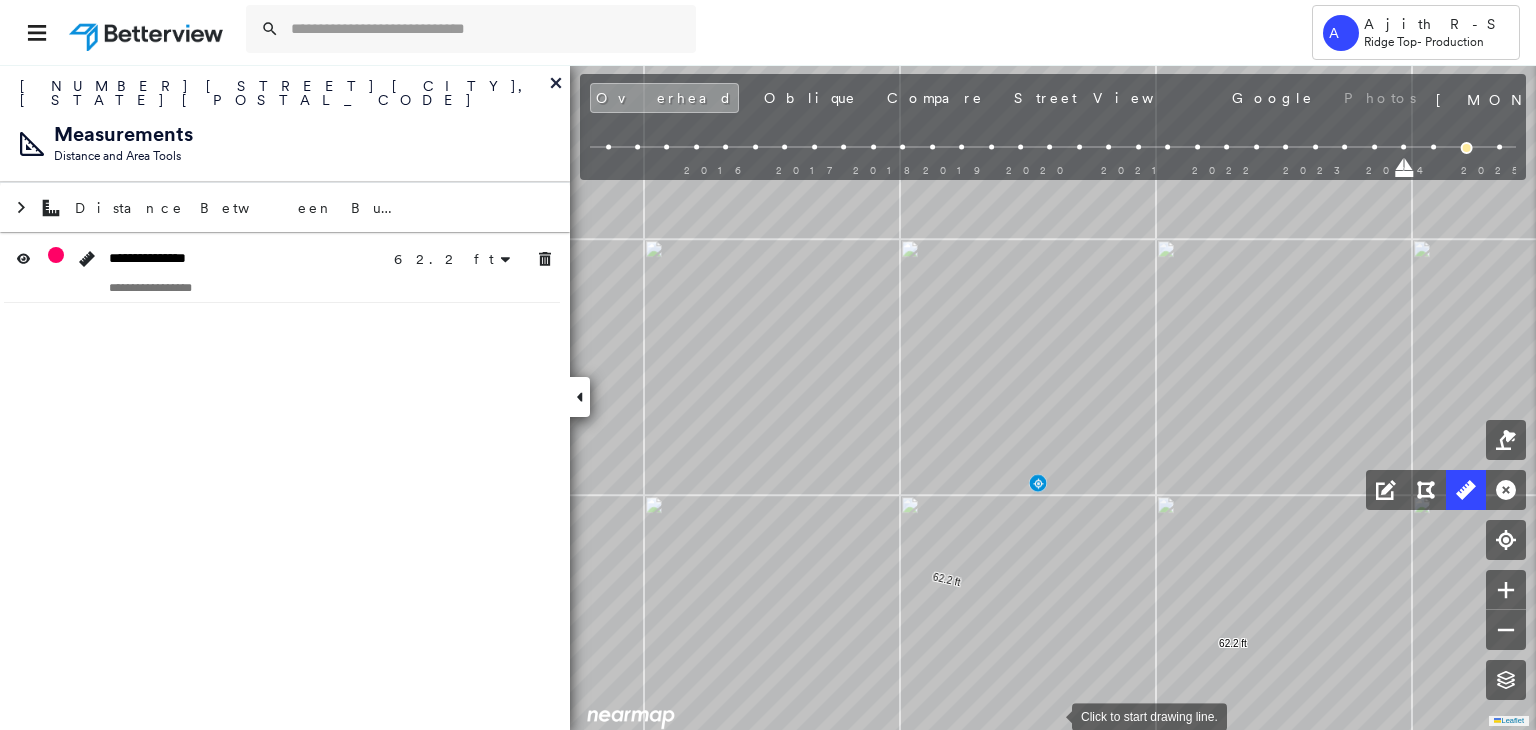 click at bounding box center [1052, 715] 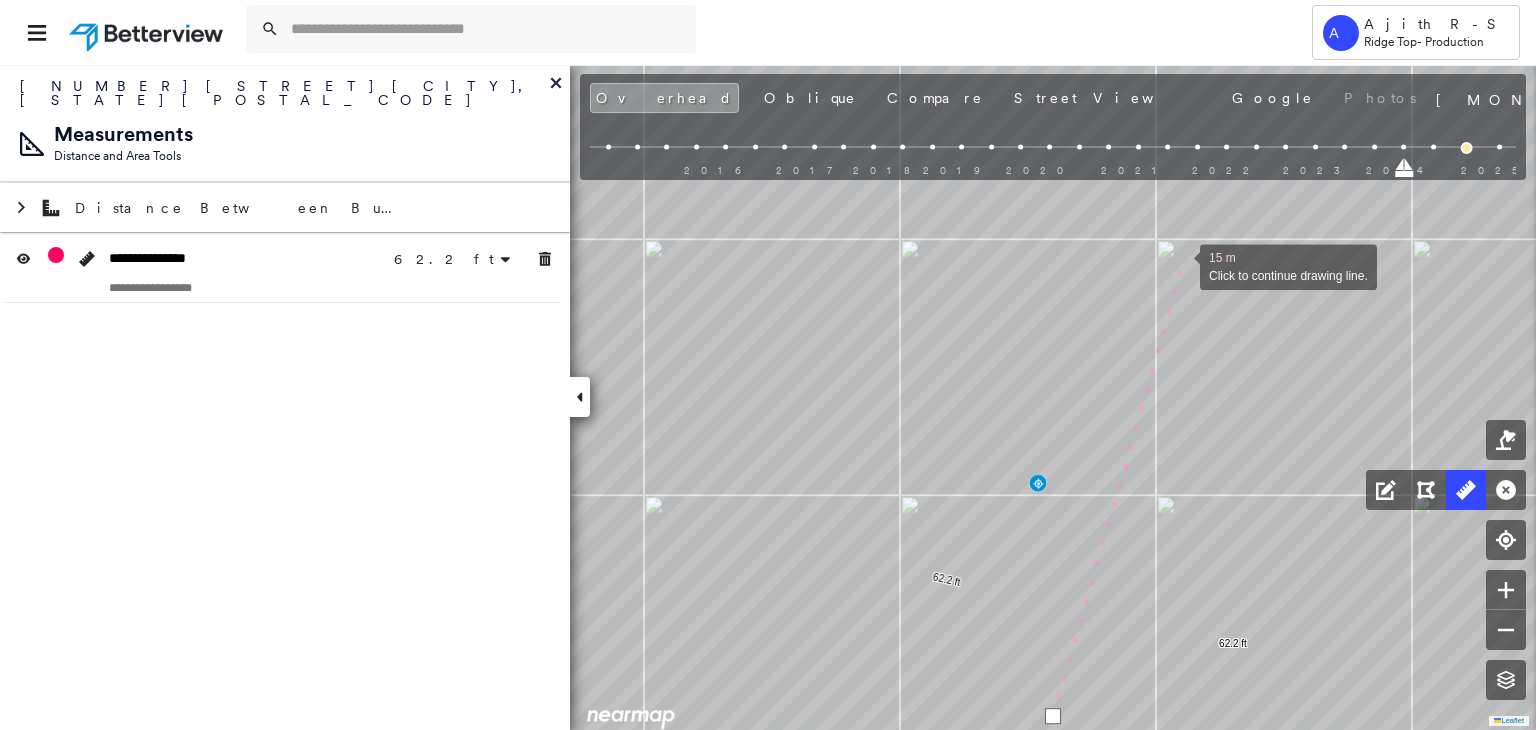 click at bounding box center (1180, 265) 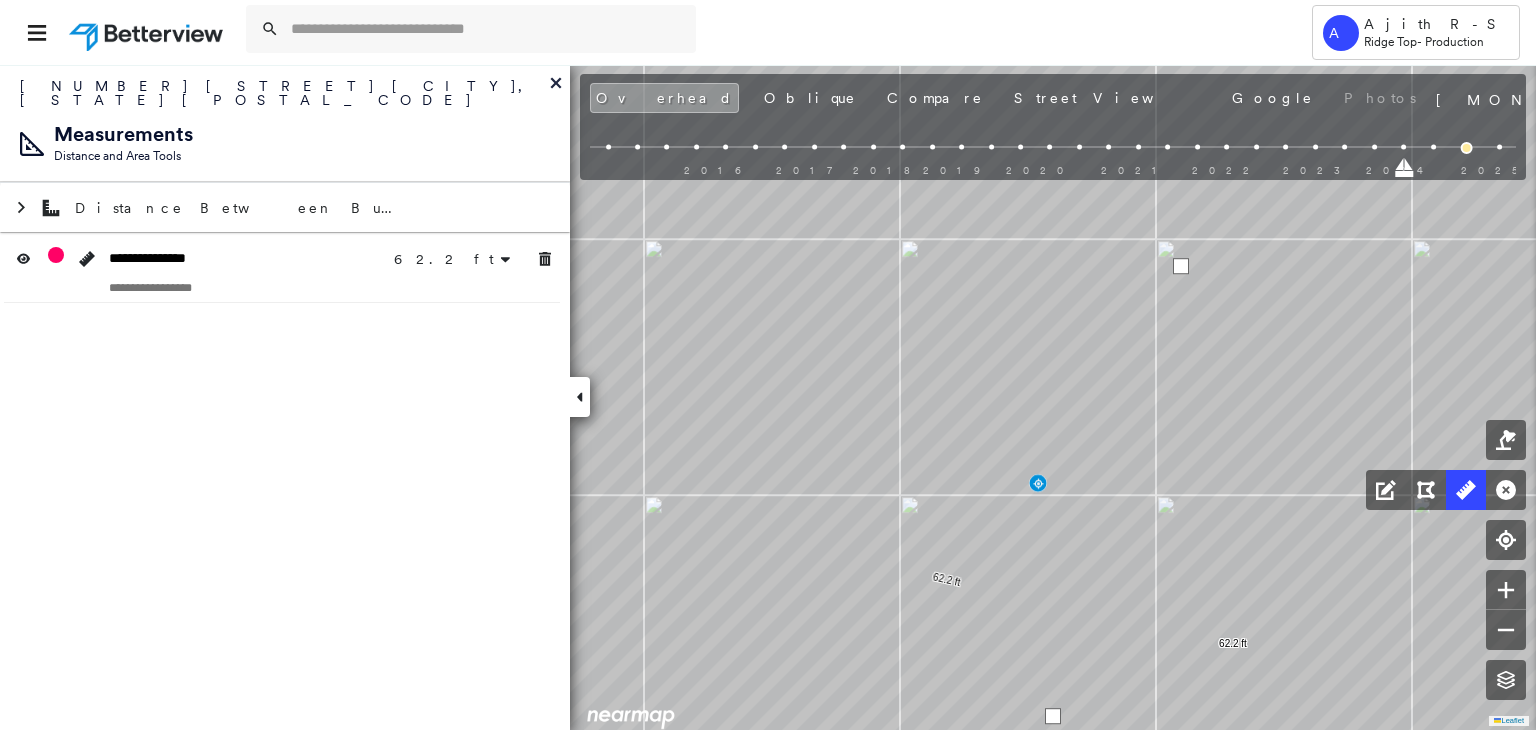 click at bounding box center [1181, 266] 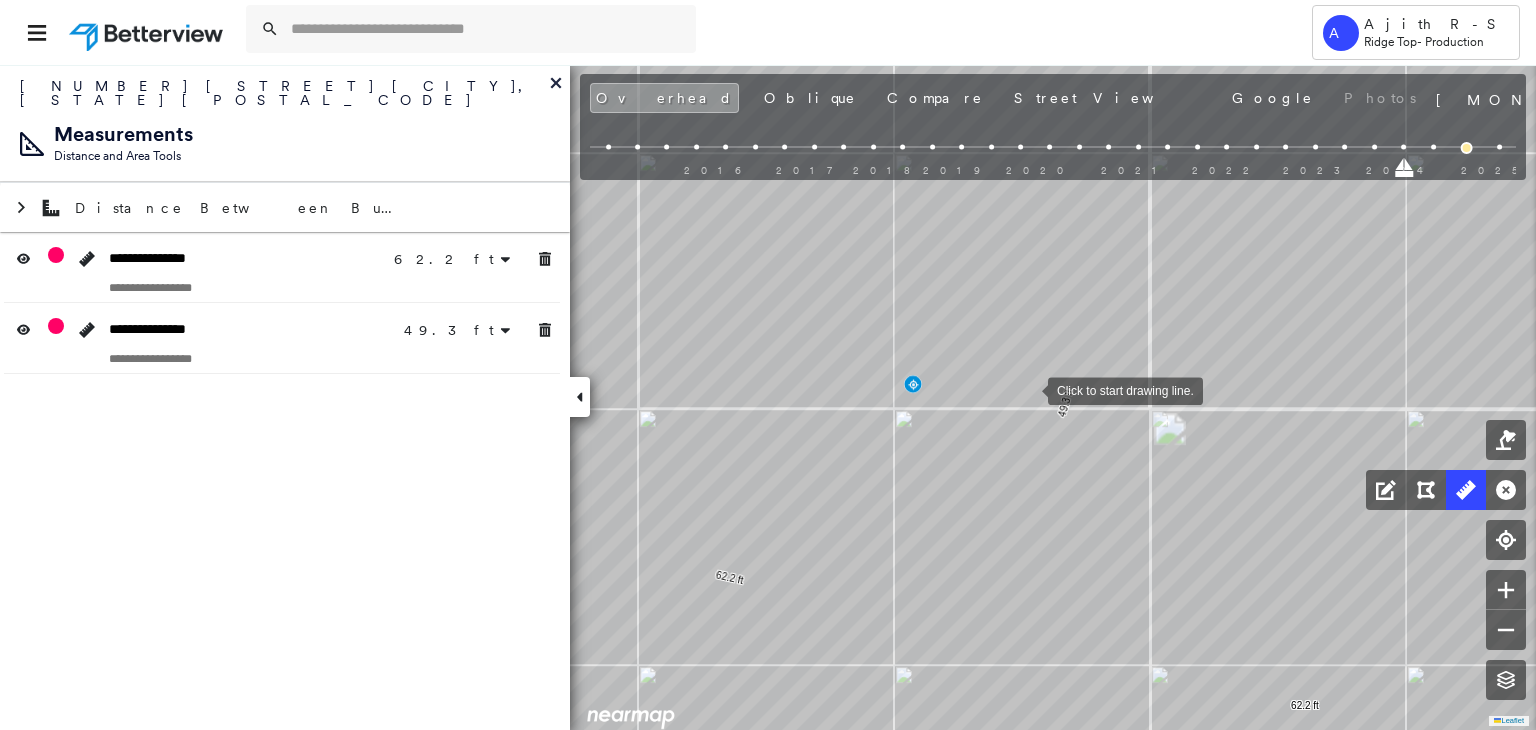 drag, startPoint x: 1028, startPoint y: 389, endPoint x: 964, endPoint y: 387, distance: 64.03124 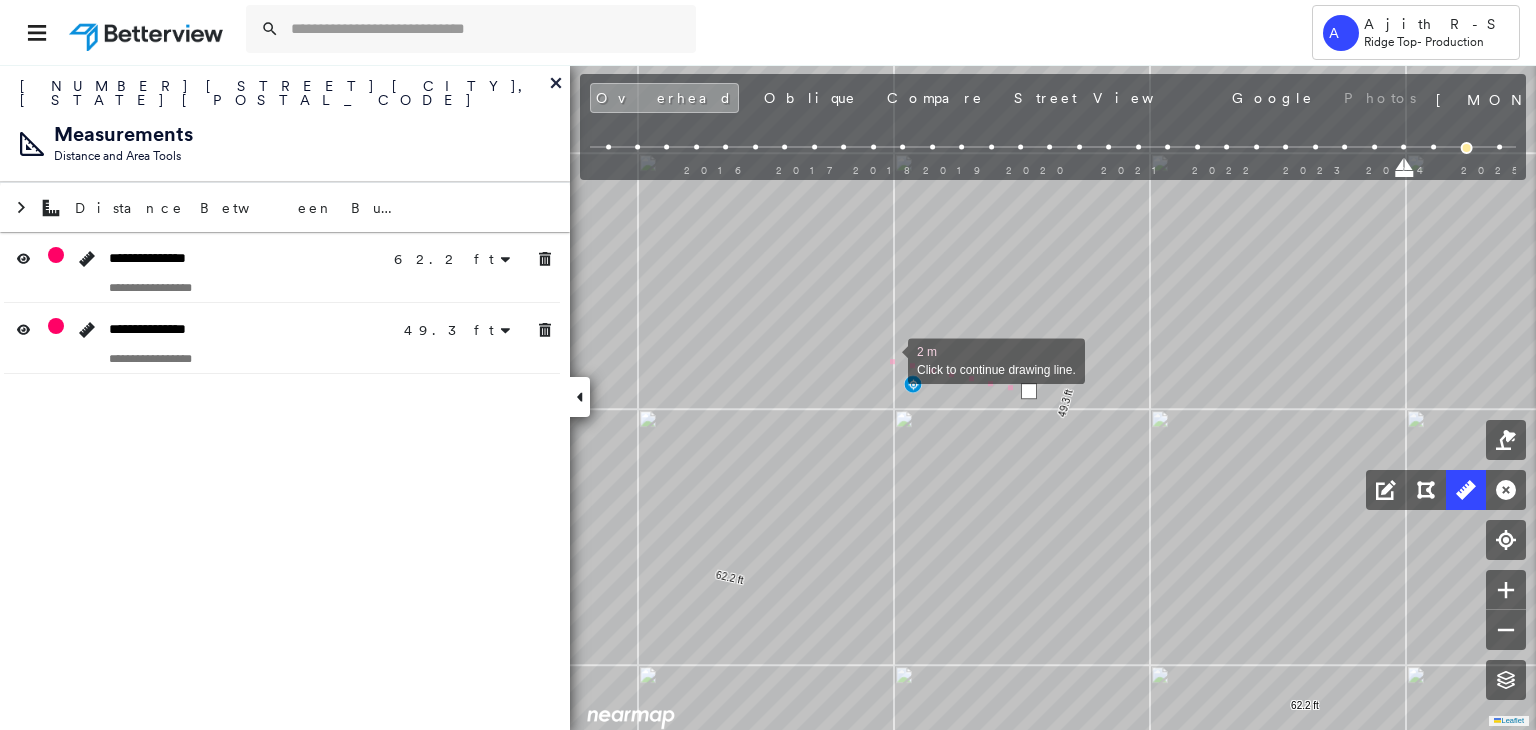 click at bounding box center (888, 359) 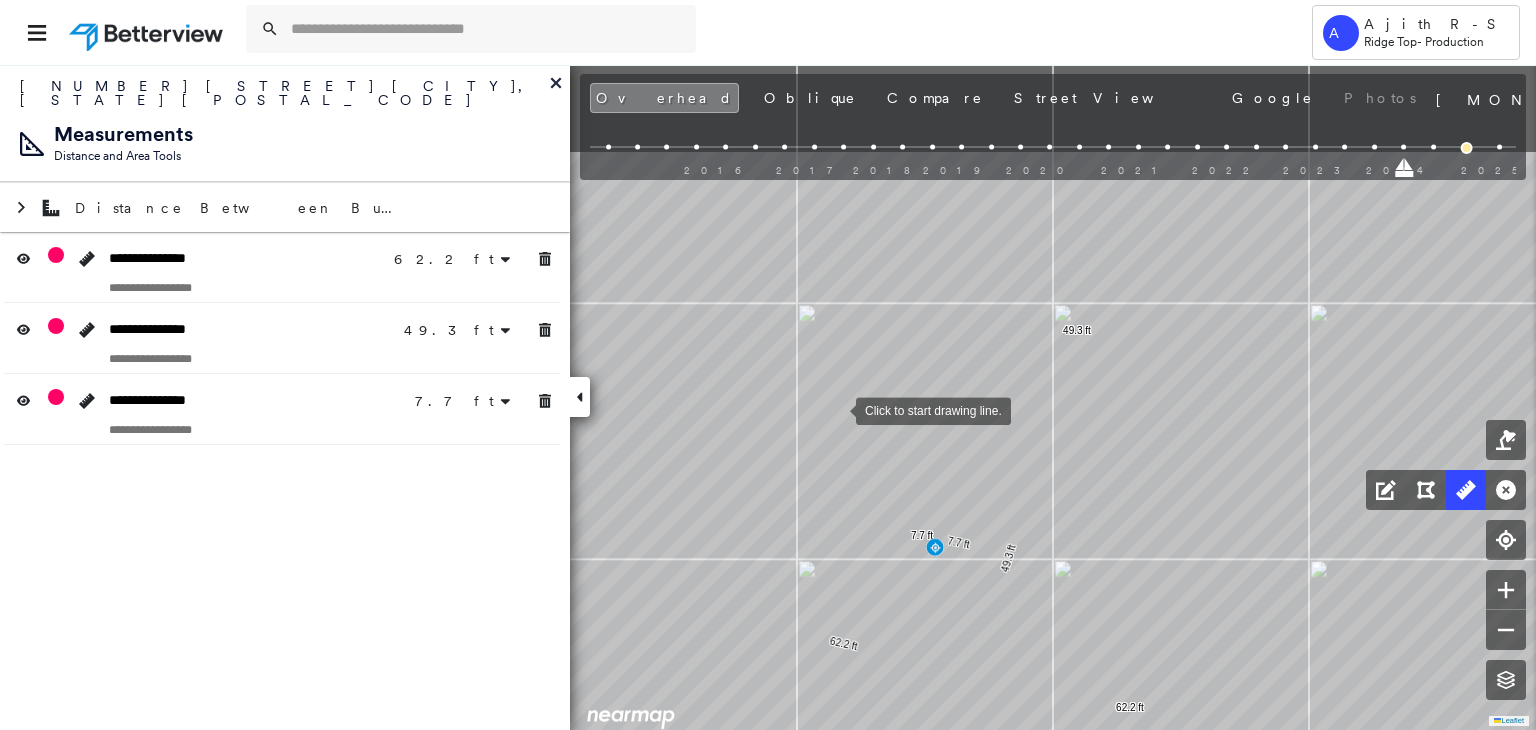 drag, startPoint x: 836, startPoint y: 390, endPoint x: 836, endPoint y: 407, distance: 17 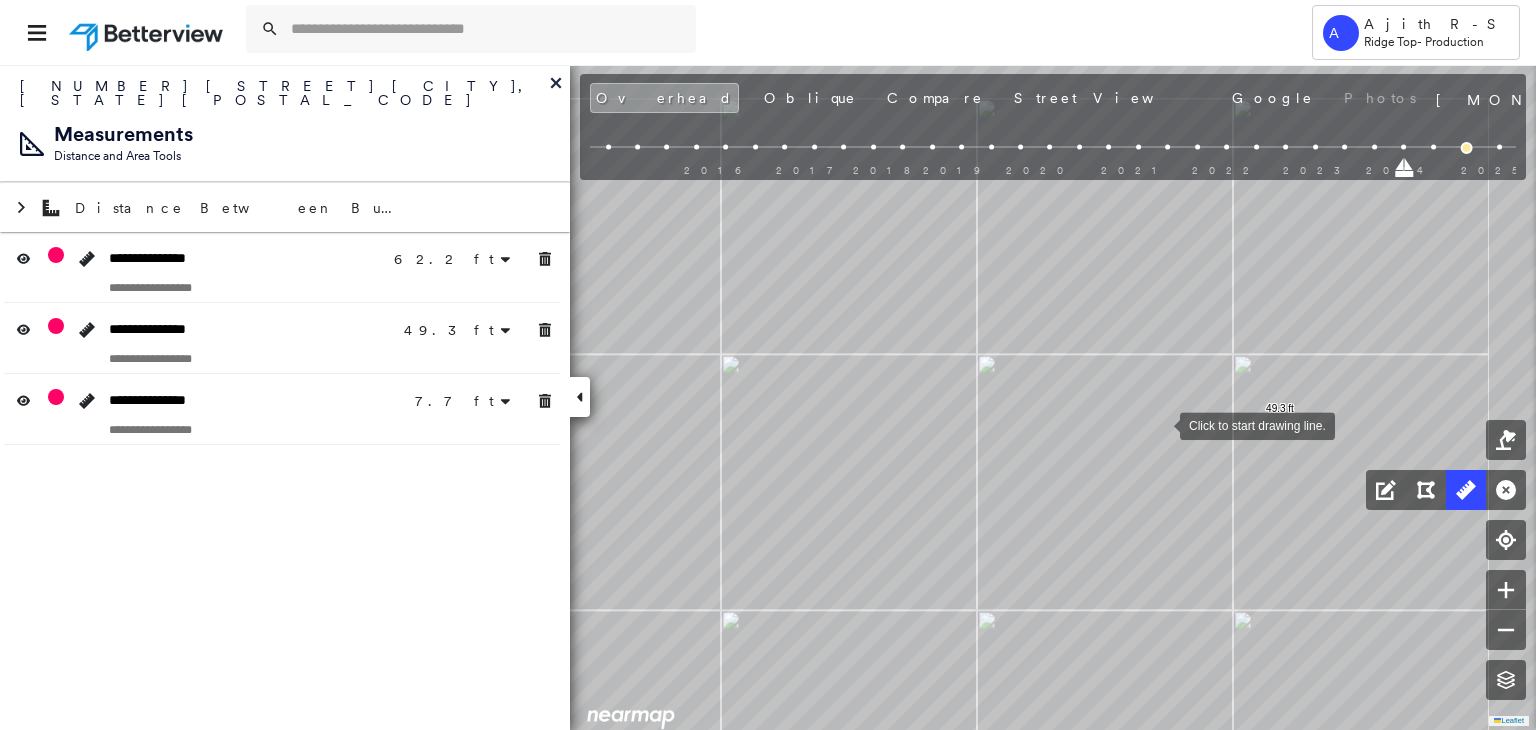 drag, startPoint x: 1212, startPoint y: 383, endPoint x: 1164, endPoint y: 421, distance: 61.220913 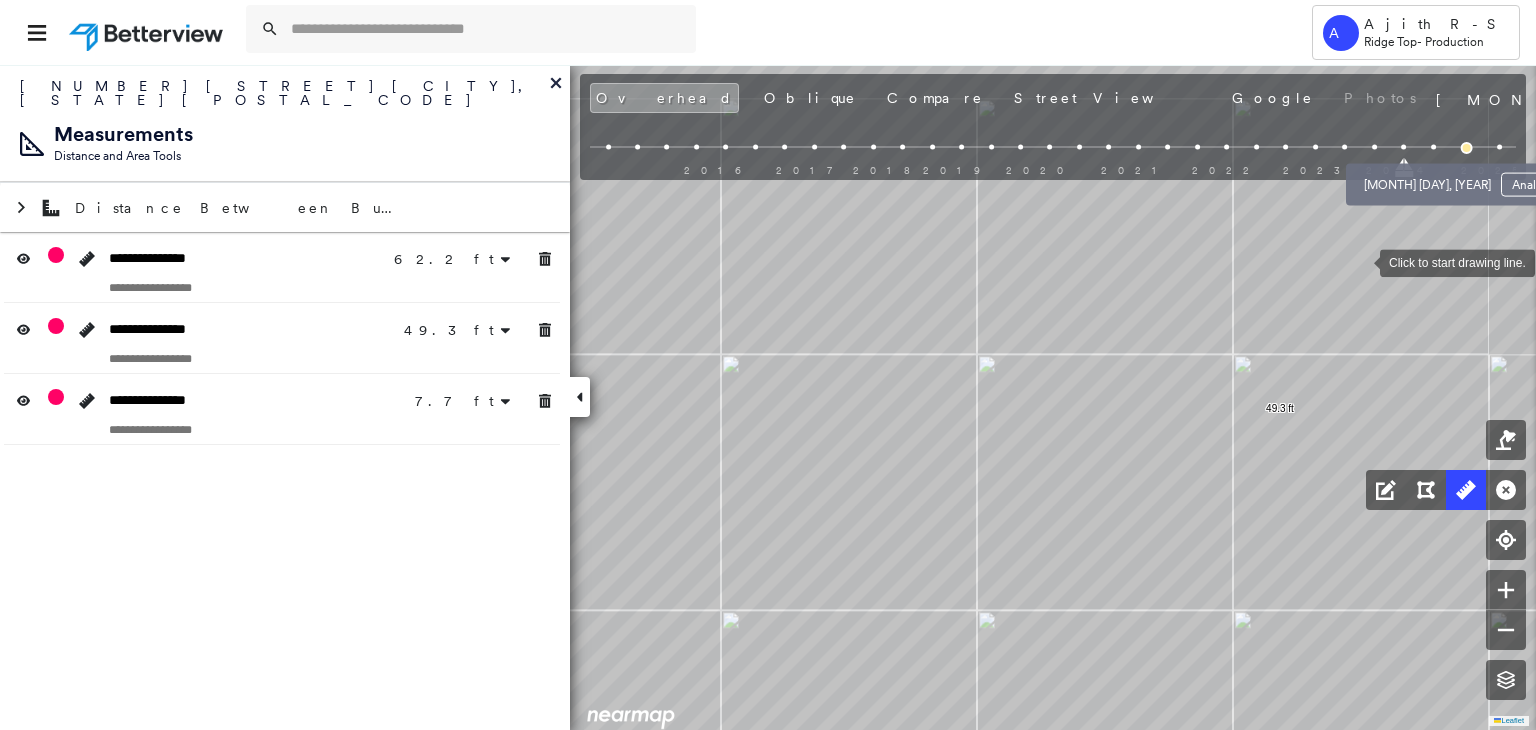 click at bounding box center (1433, 147) 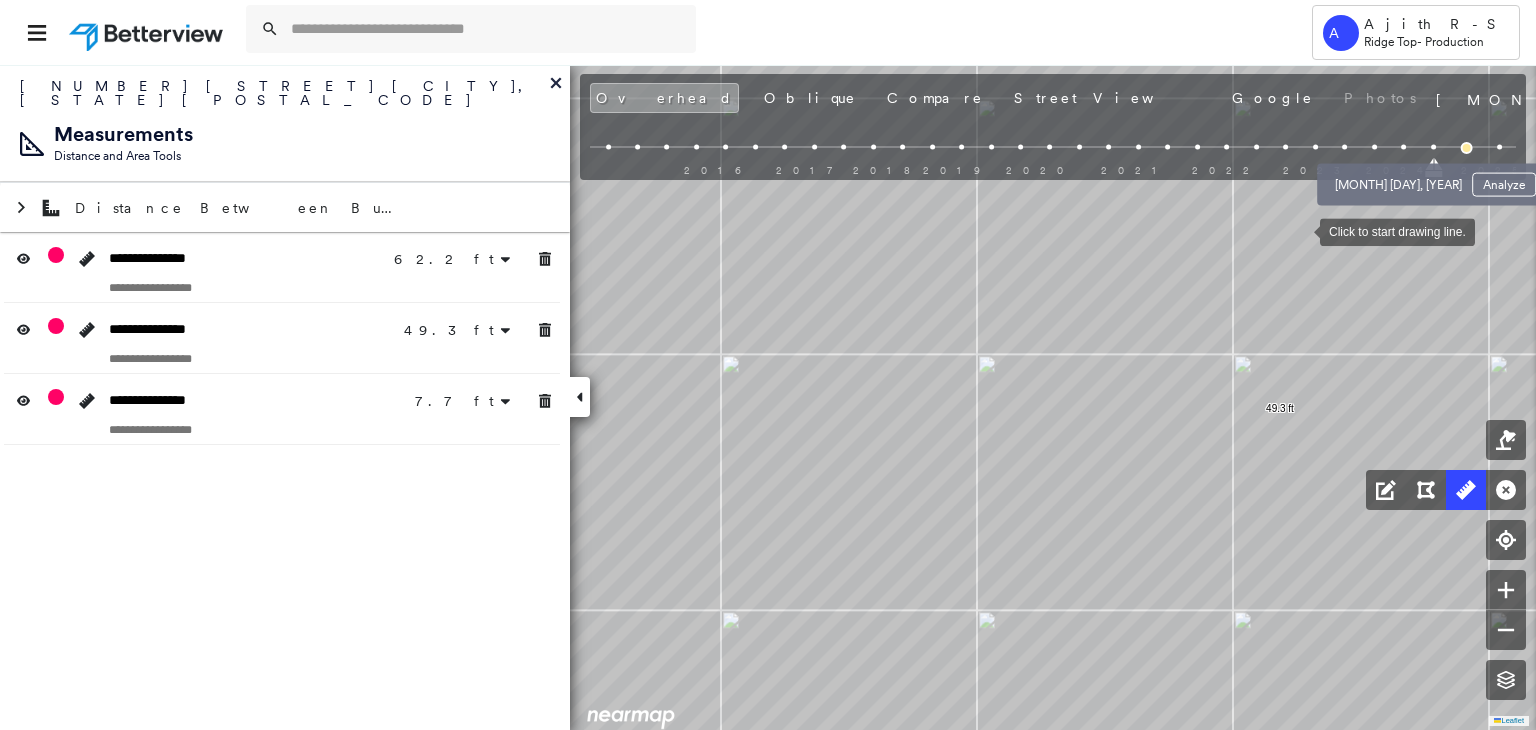 click at bounding box center (1403, 147) 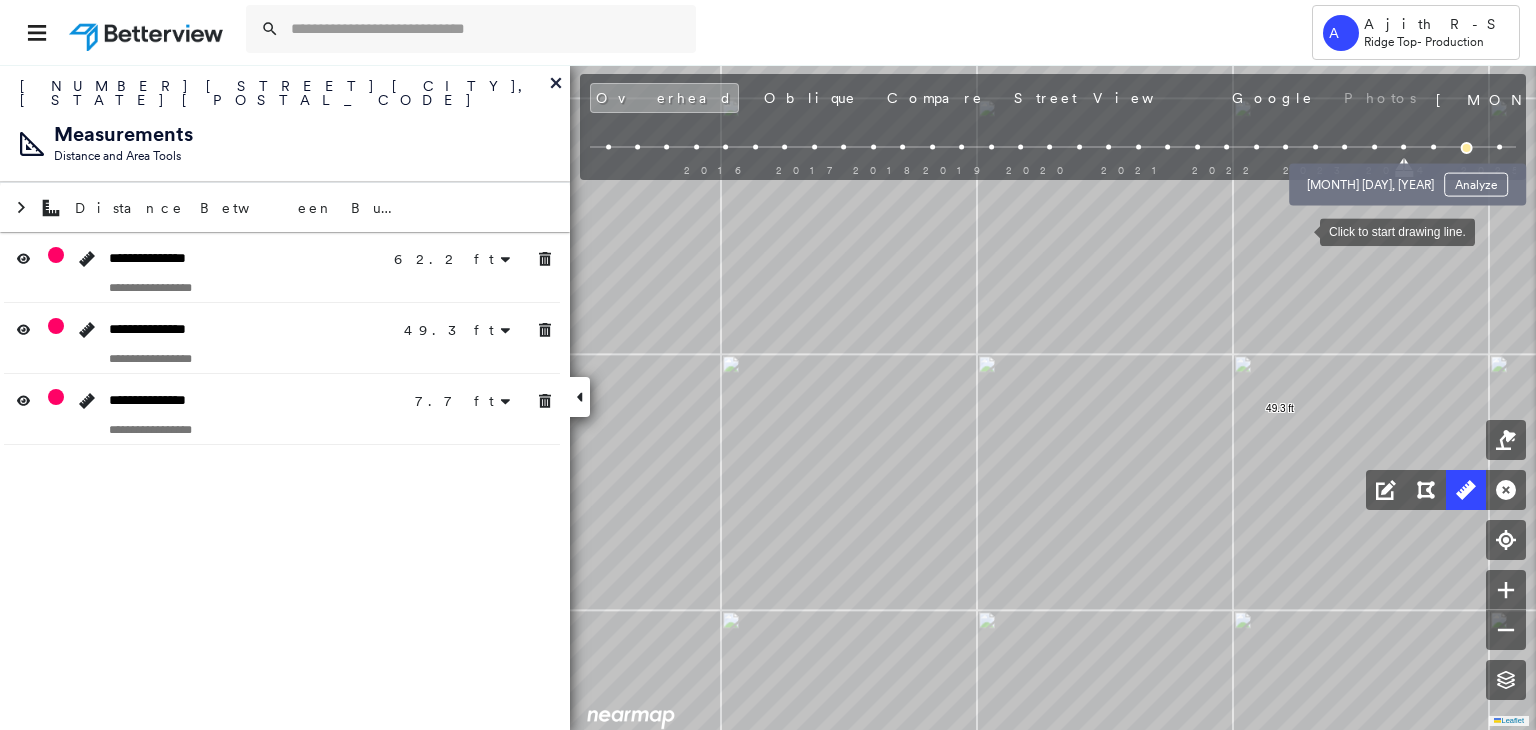 click at bounding box center (1374, 147) 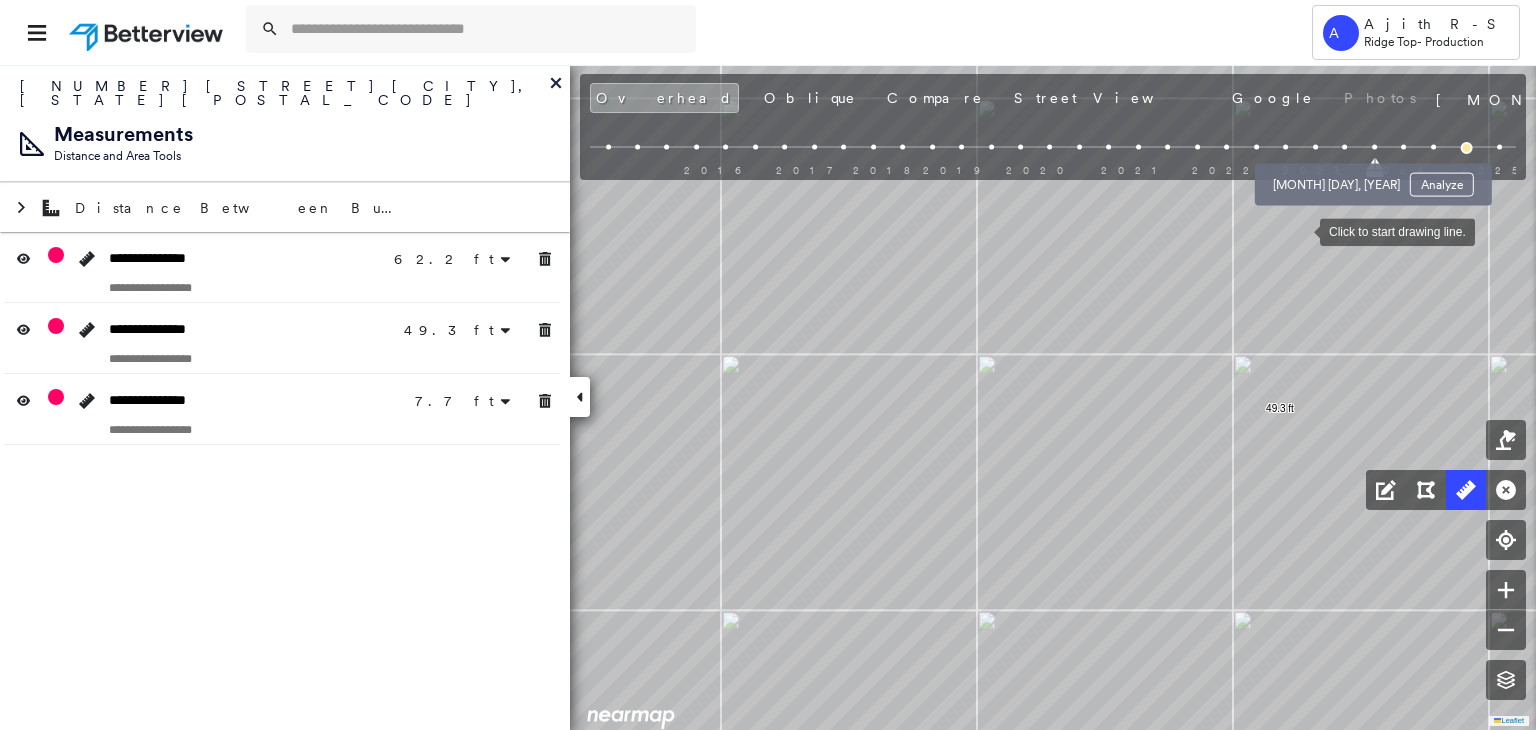 click at bounding box center [1344, 147] 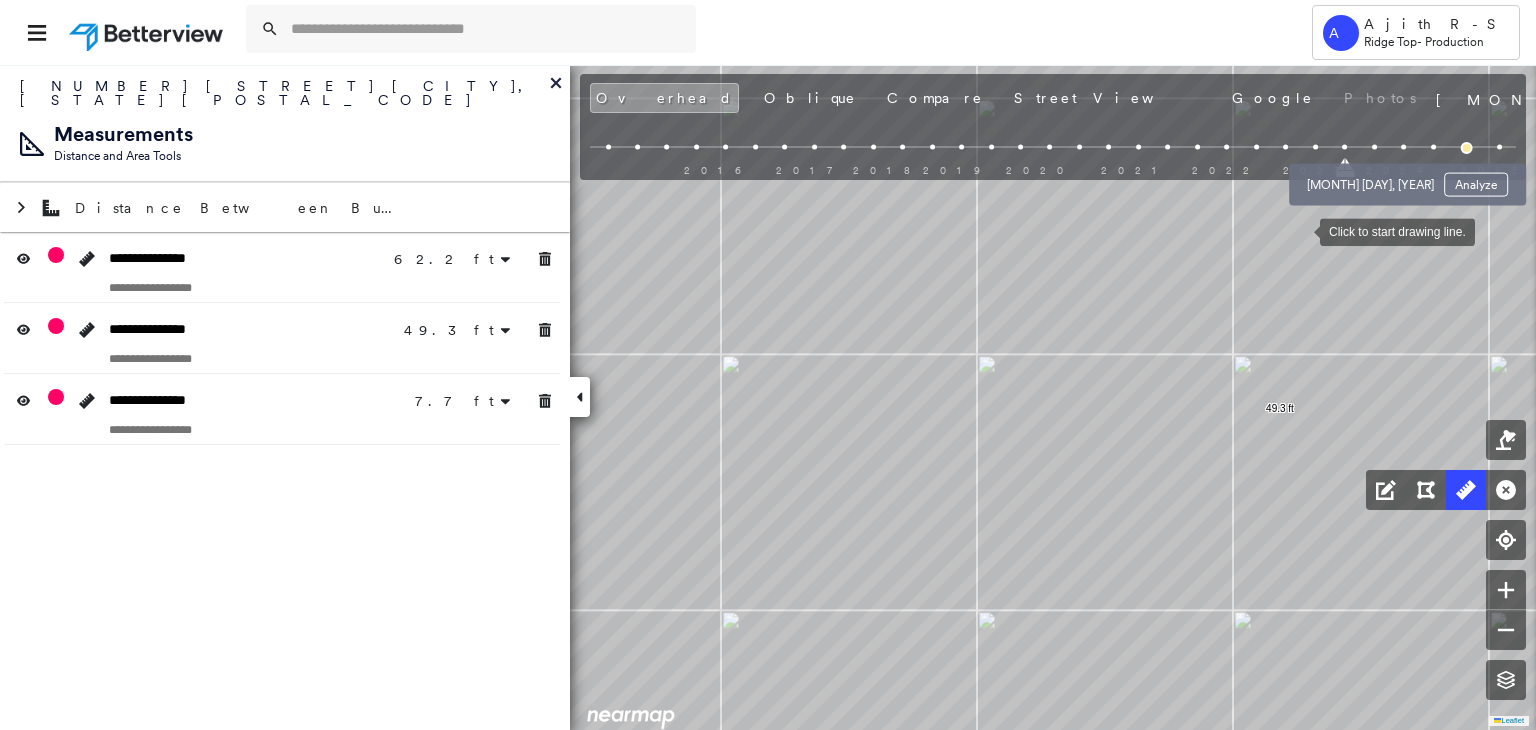 click at bounding box center [1374, 147] 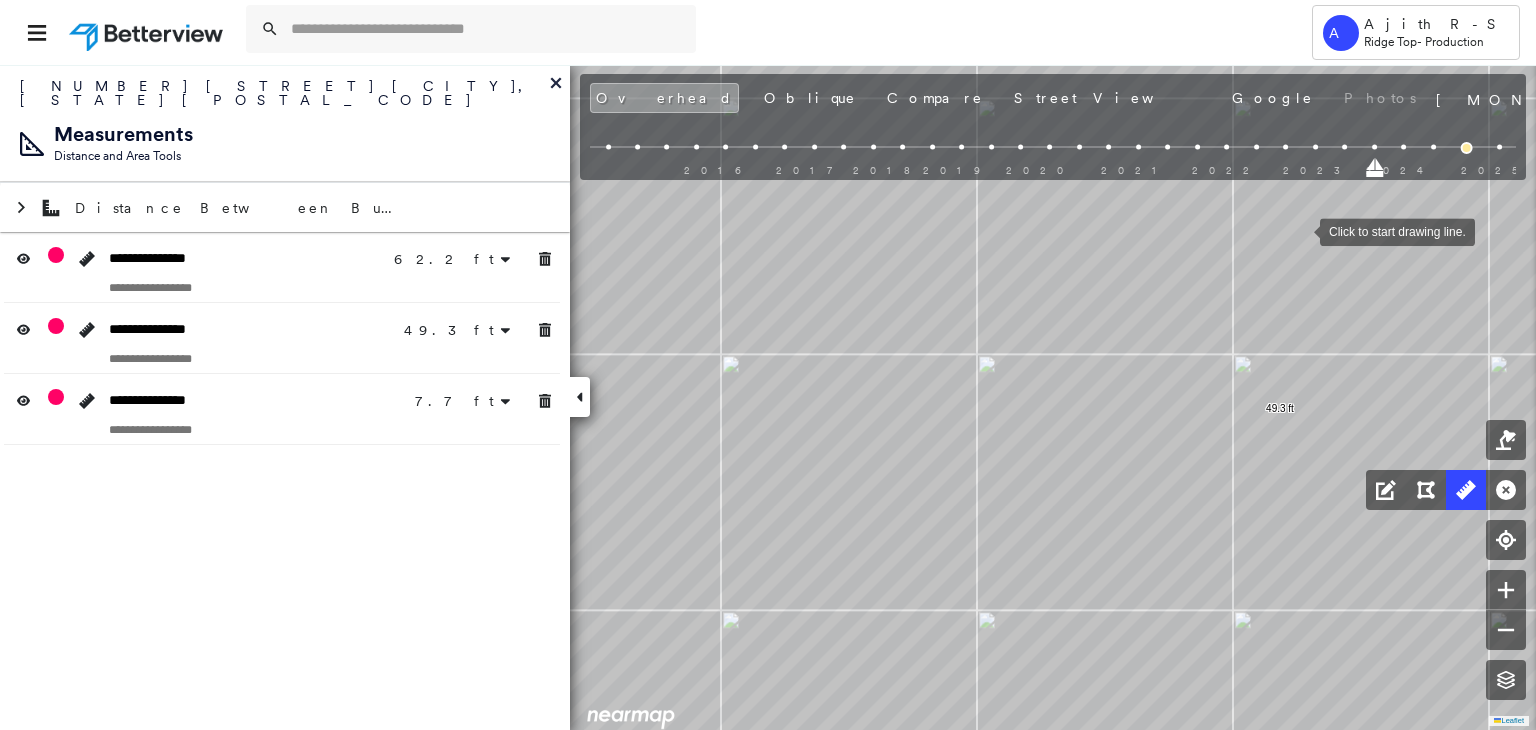 click on "2016 2017 2018 2019 2020 2021 2022 2023 2024 2025" at bounding box center (1053, 150) 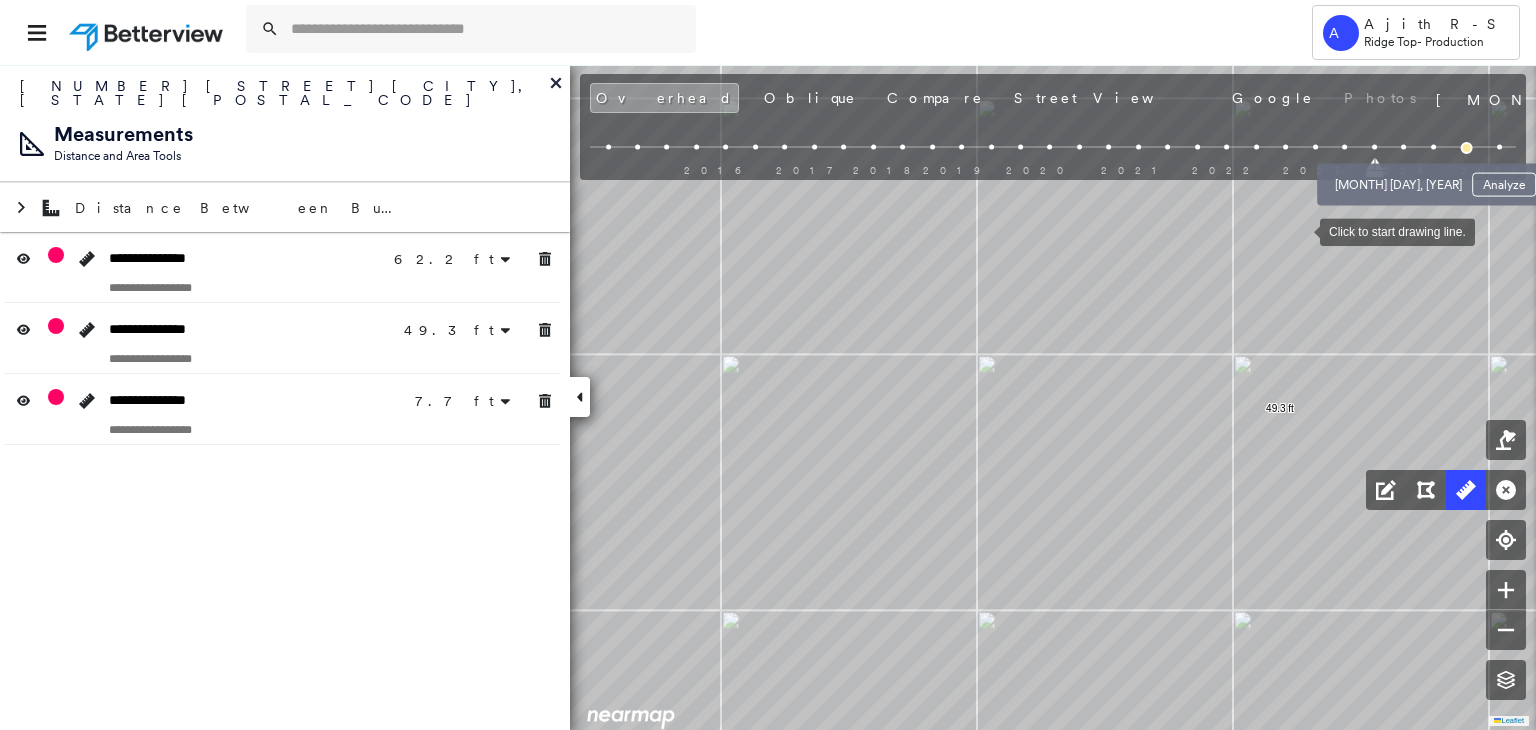 click on "[MONTH] [DAY], [YEAR] Analyze" at bounding box center [1435, 179] 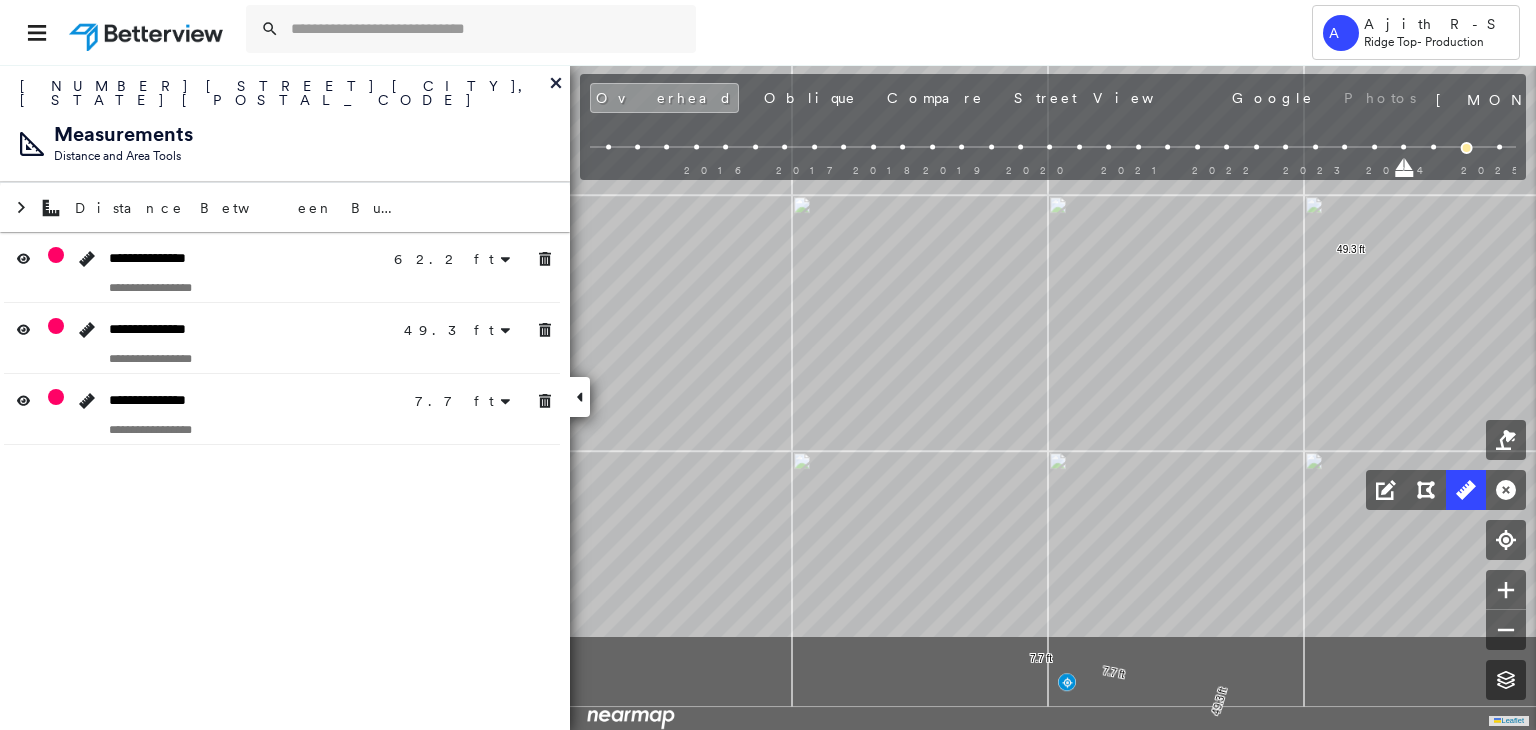 drag, startPoint x: 946, startPoint y: 483, endPoint x: 1082, endPoint y: 160, distance: 350.464 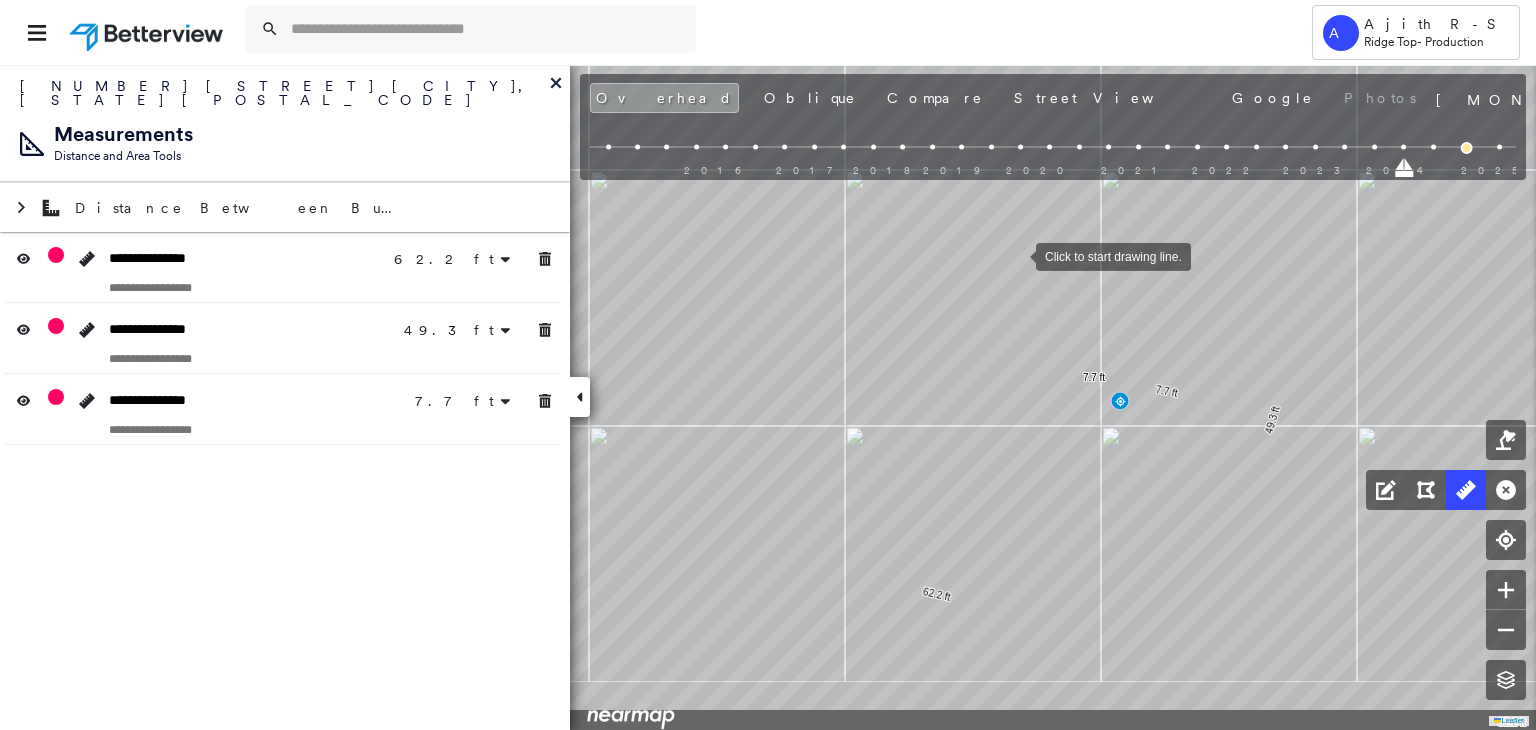 drag, startPoint x: 1032, startPoint y: 343, endPoint x: 1028, endPoint y: 227, distance: 116.06895 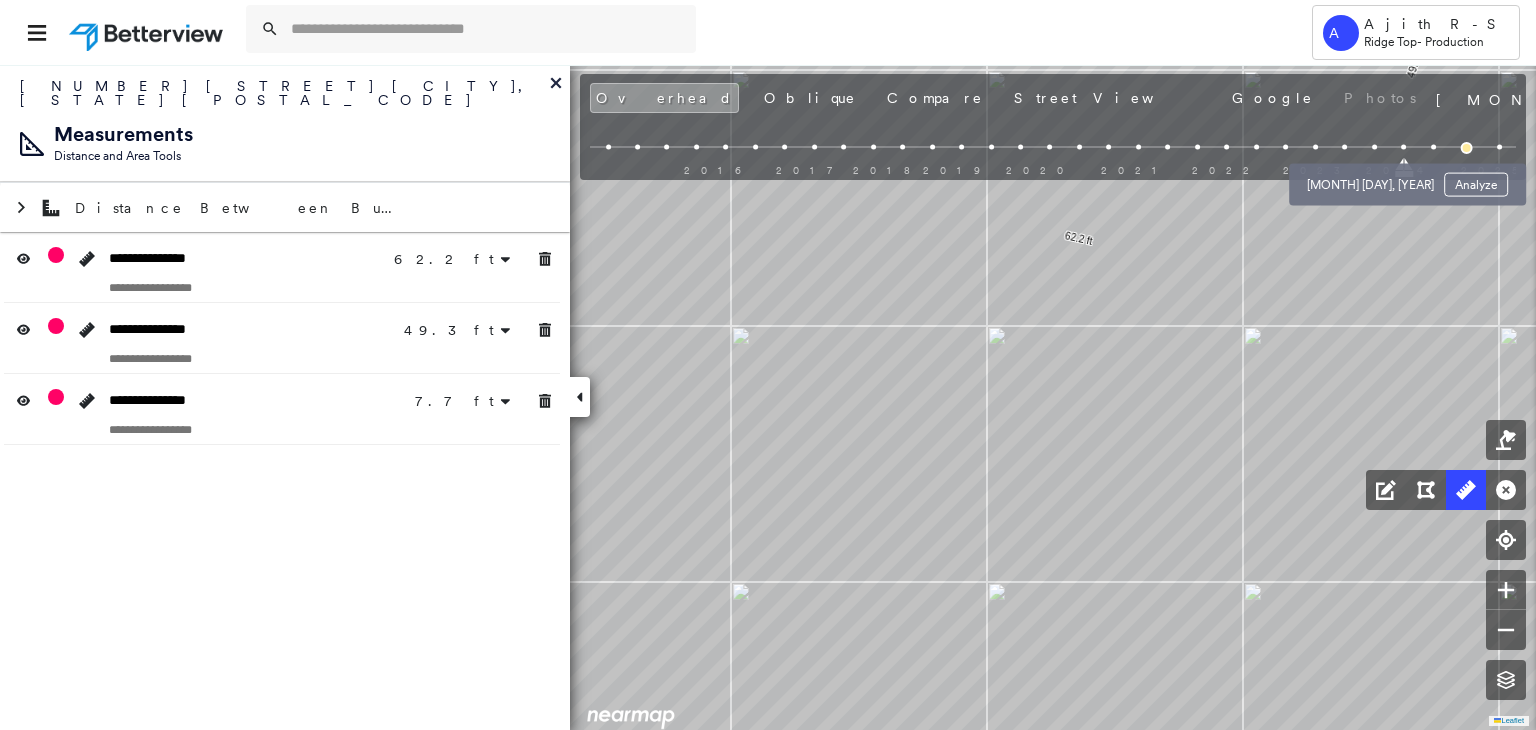 click at bounding box center (1374, 147) 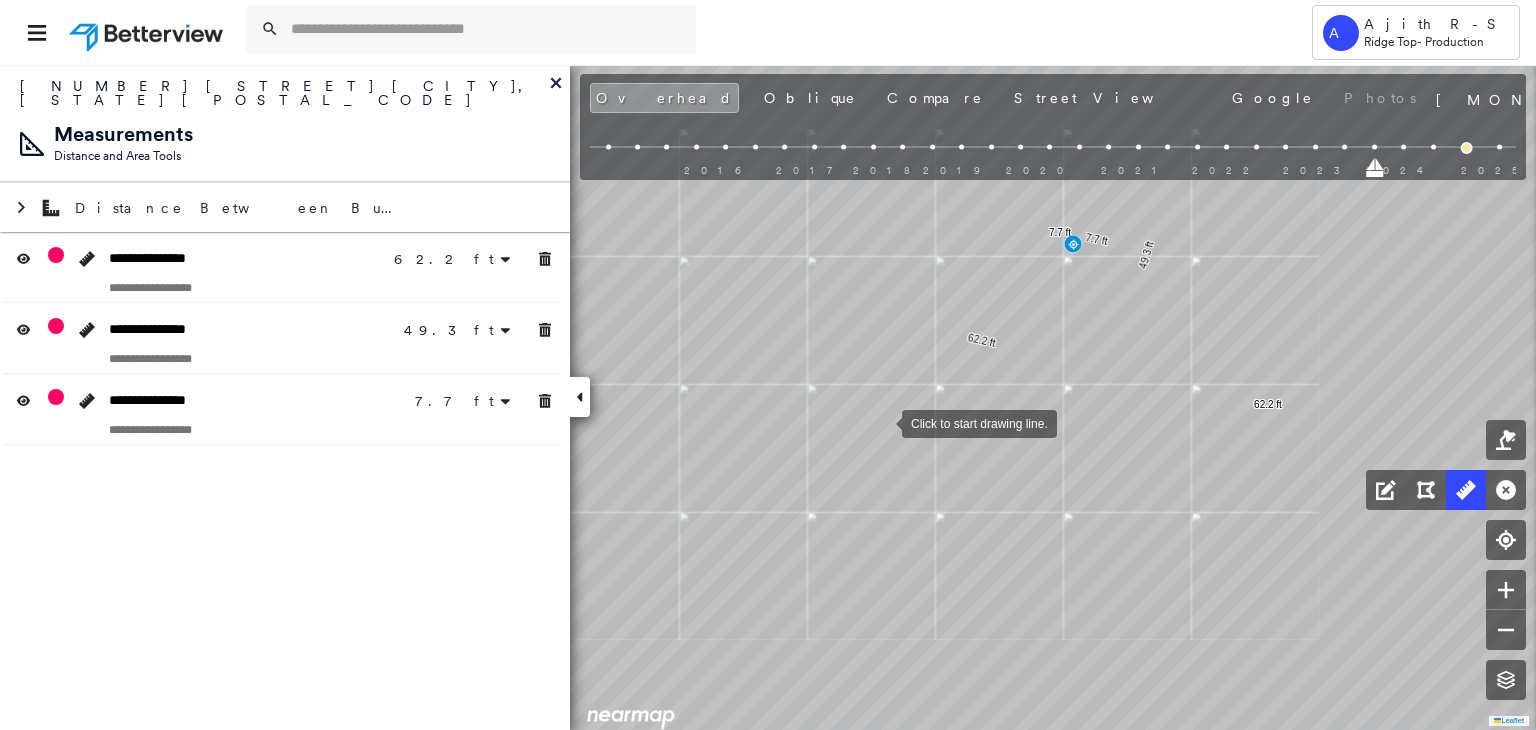 drag, startPoint x: 882, startPoint y: 422, endPoint x: 1017, endPoint y: 458, distance: 139.71758 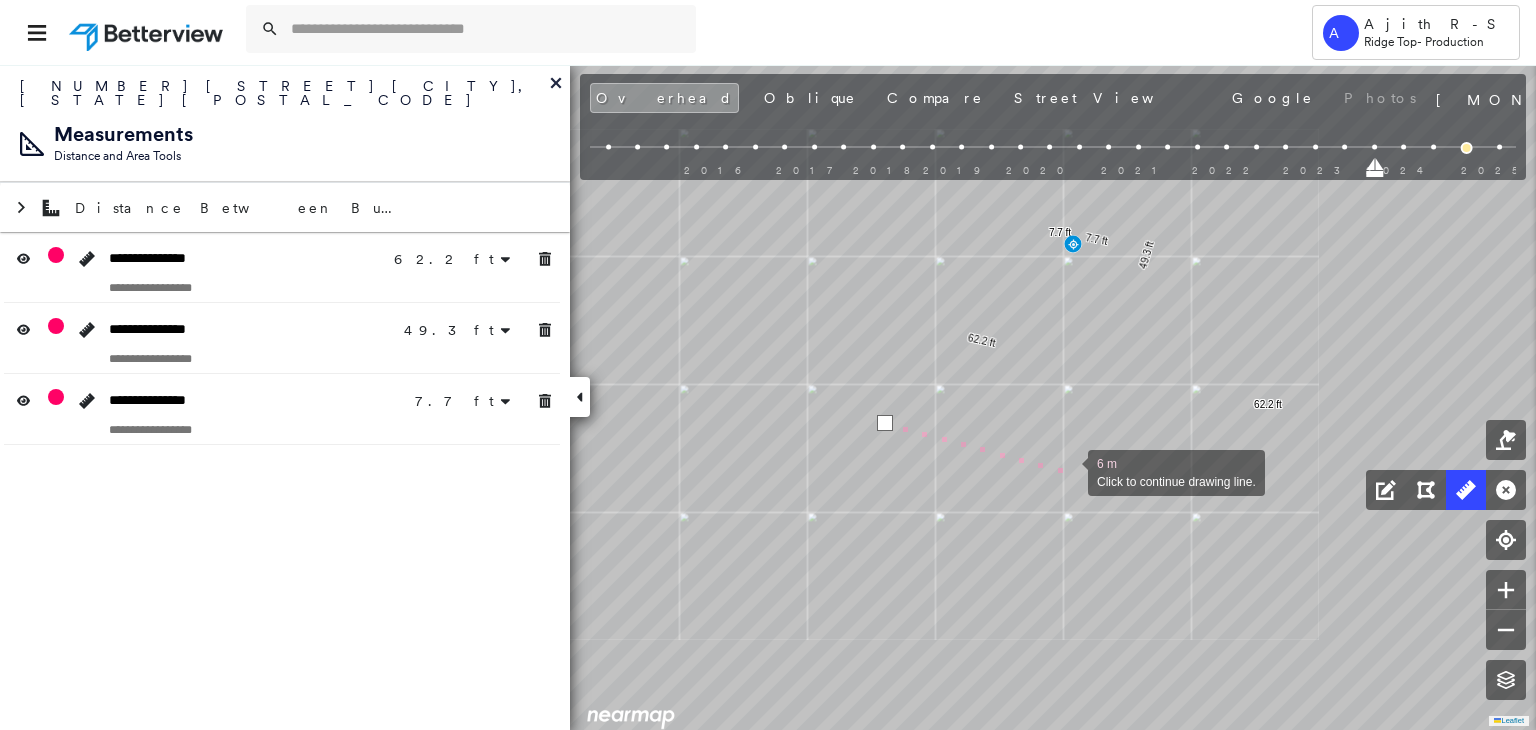 click at bounding box center [1068, 471] 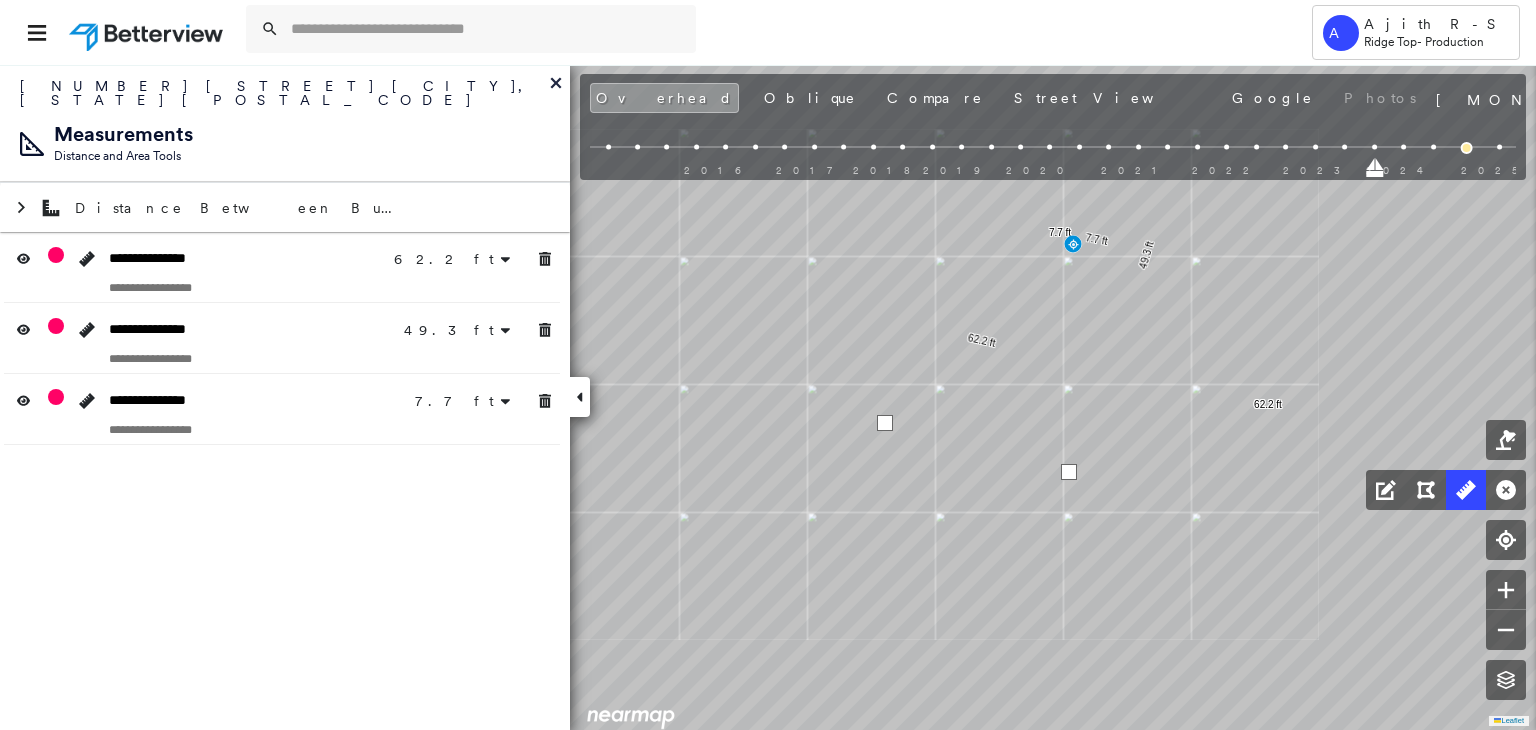 click at bounding box center (1069, 472) 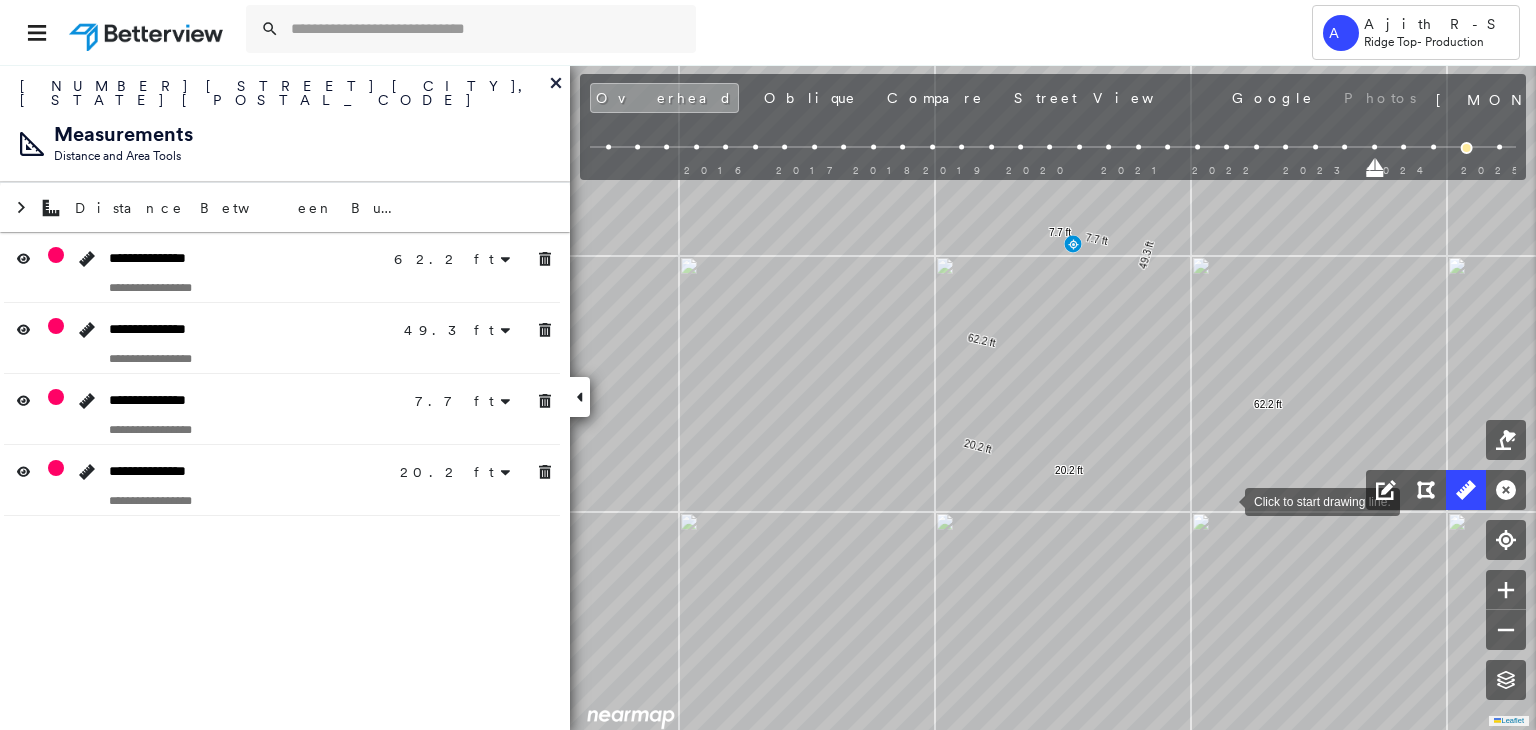 click at bounding box center [1225, 500] 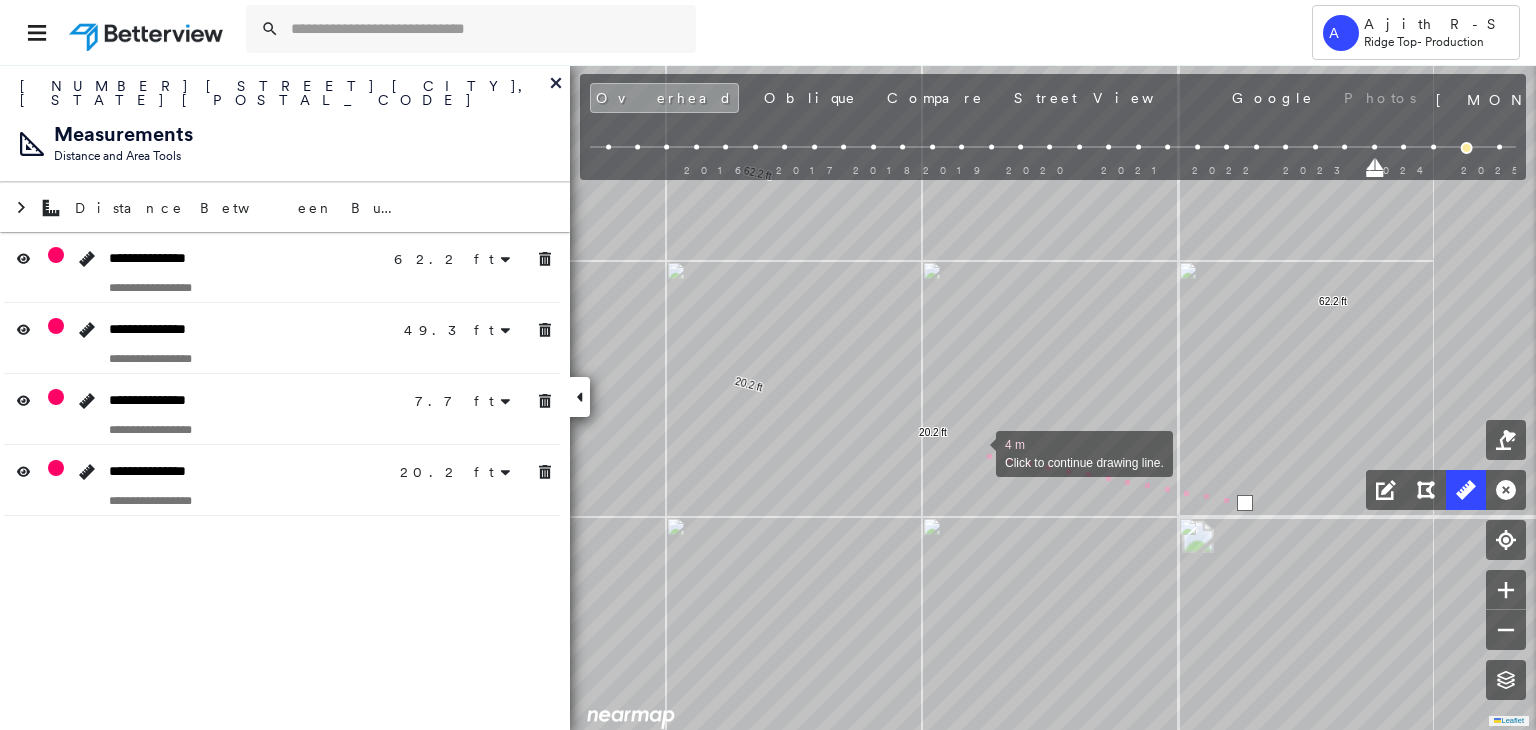 click at bounding box center [976, 452] 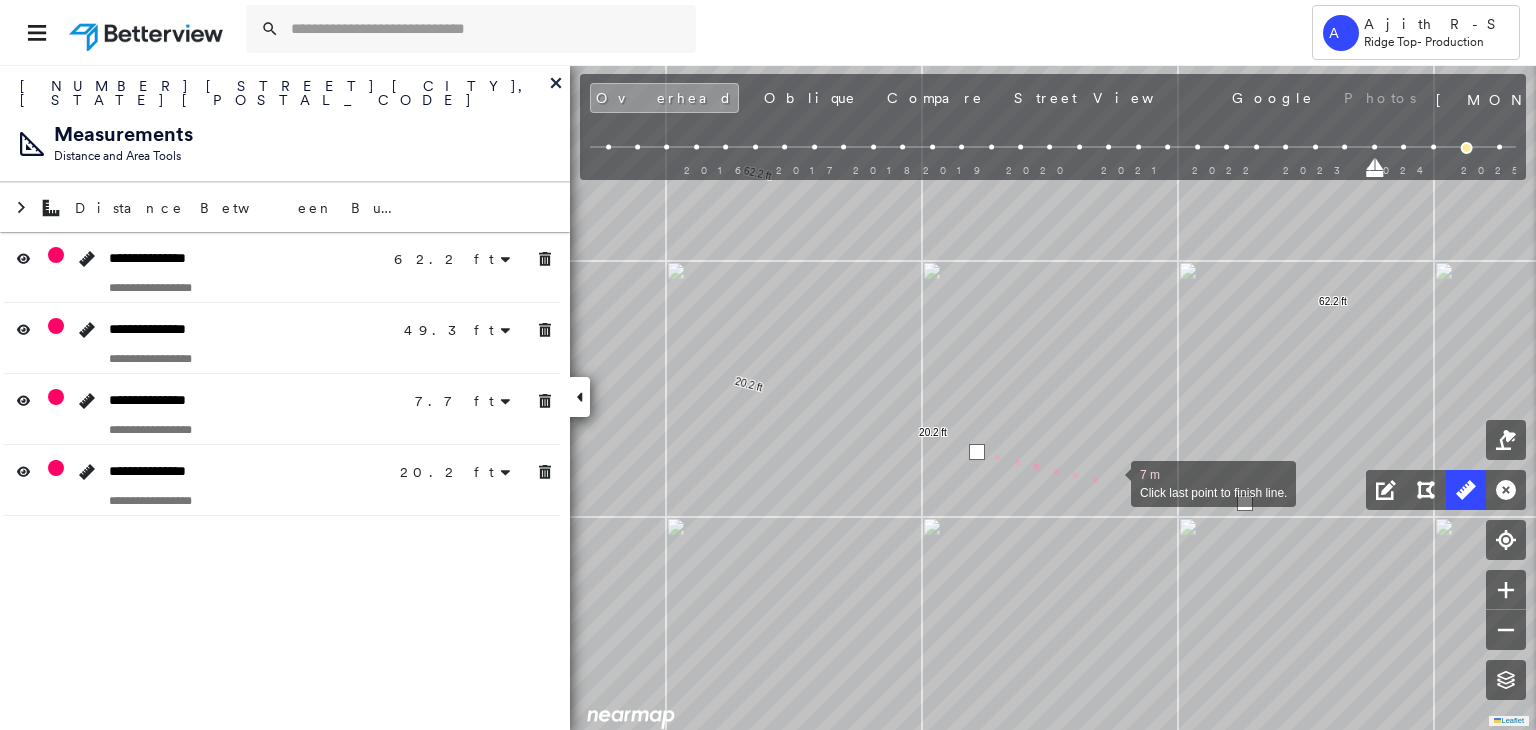 click at bounding box center (1111, 482) 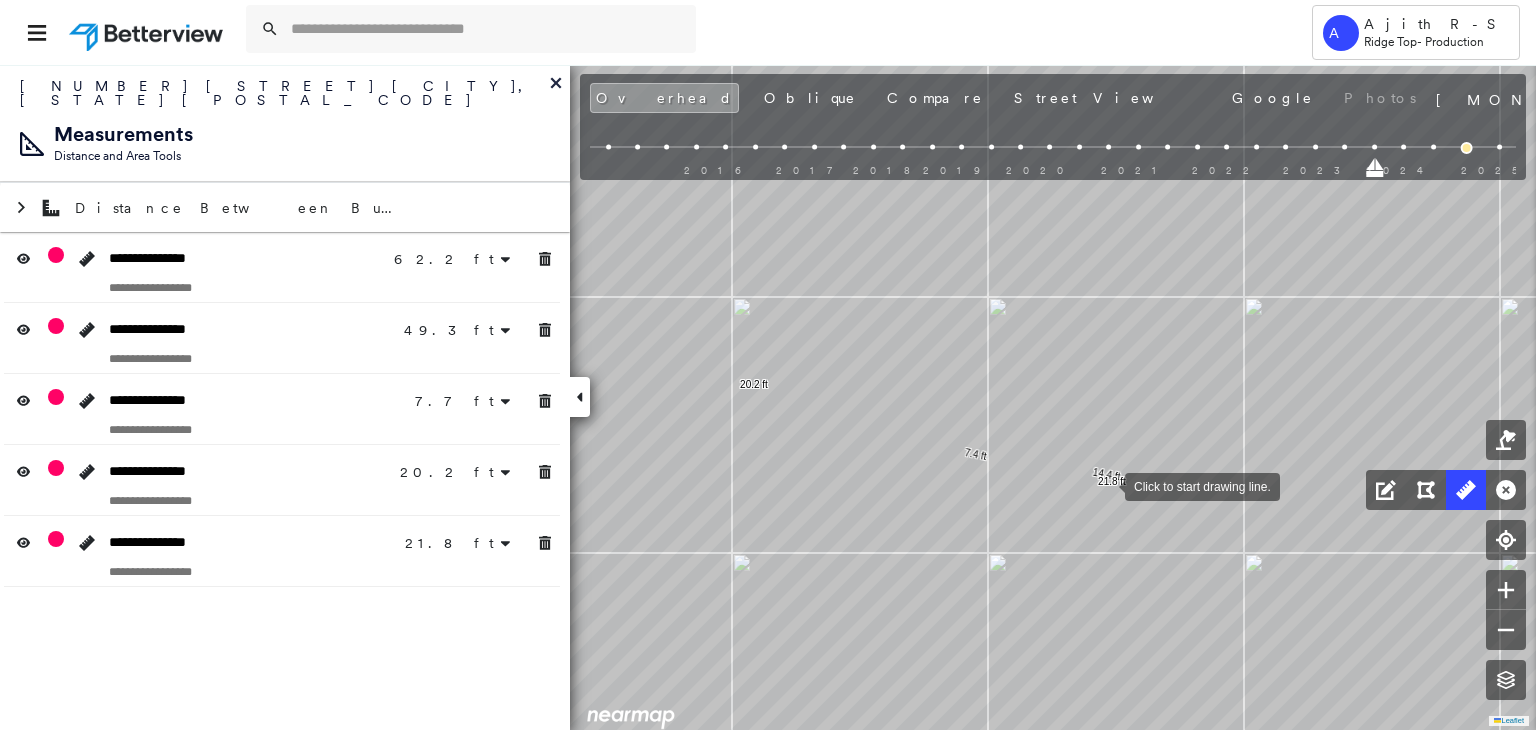 click at bounding box center (1105, 485) 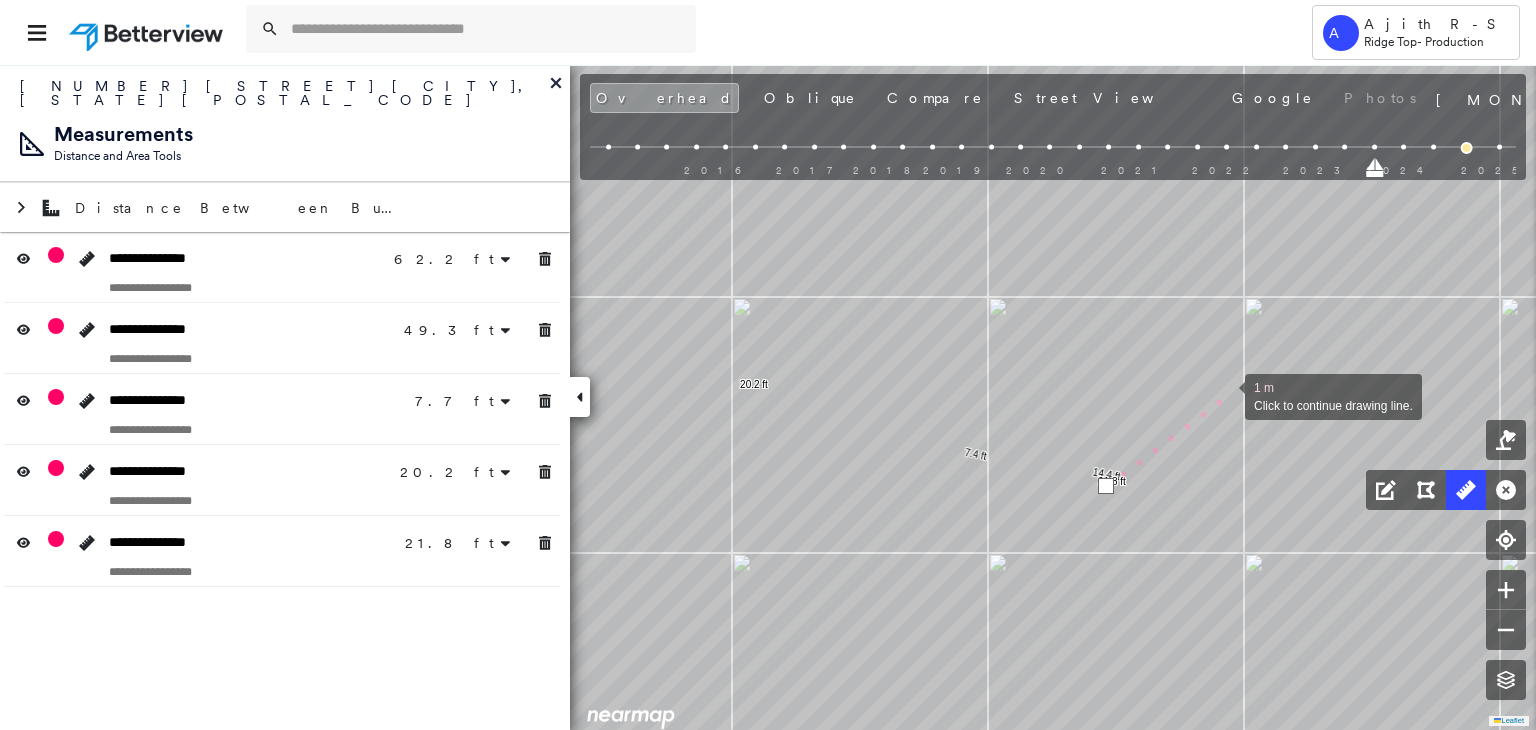click at bounding box center (1225, 395) 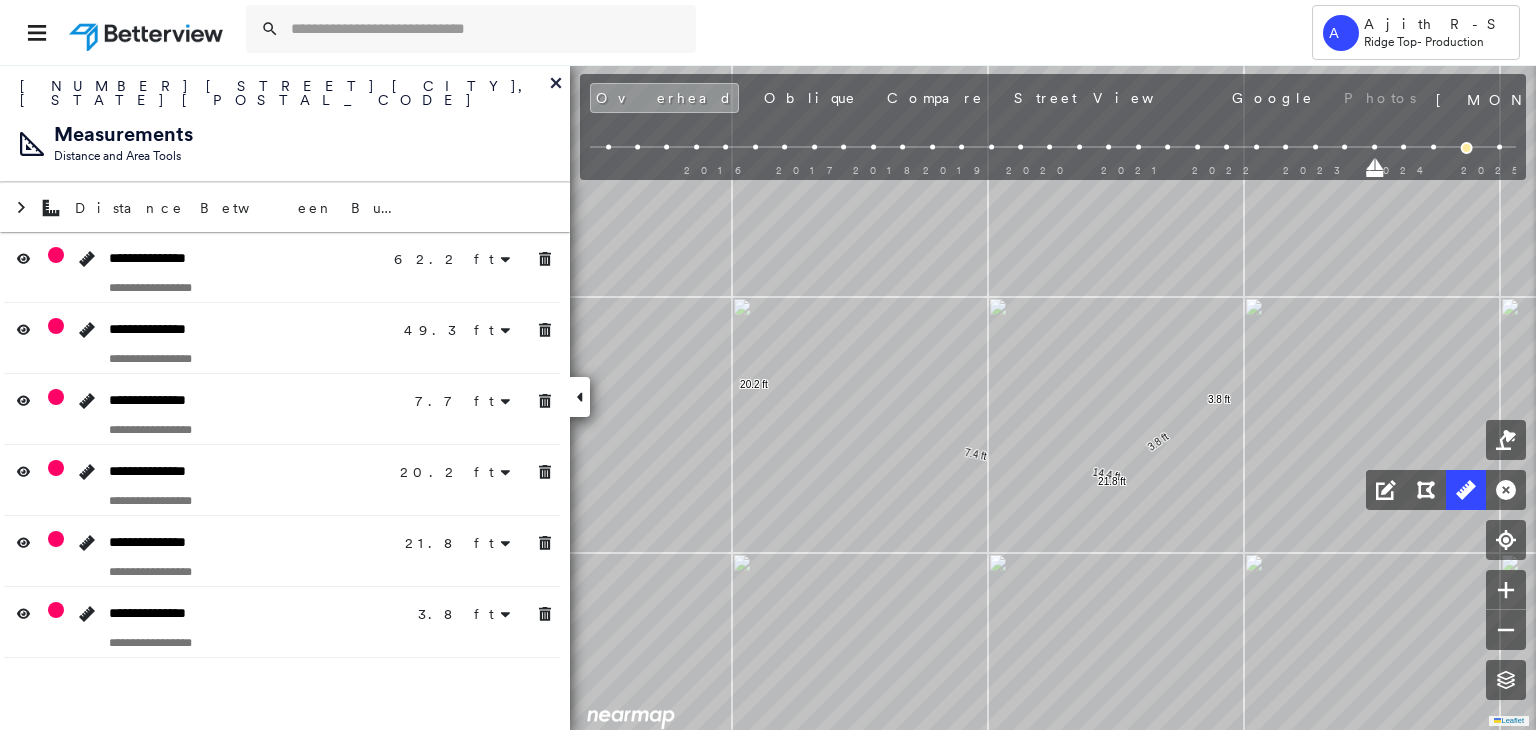 scroll, scrollTop: 0, scrollLeft: 0, axis: both 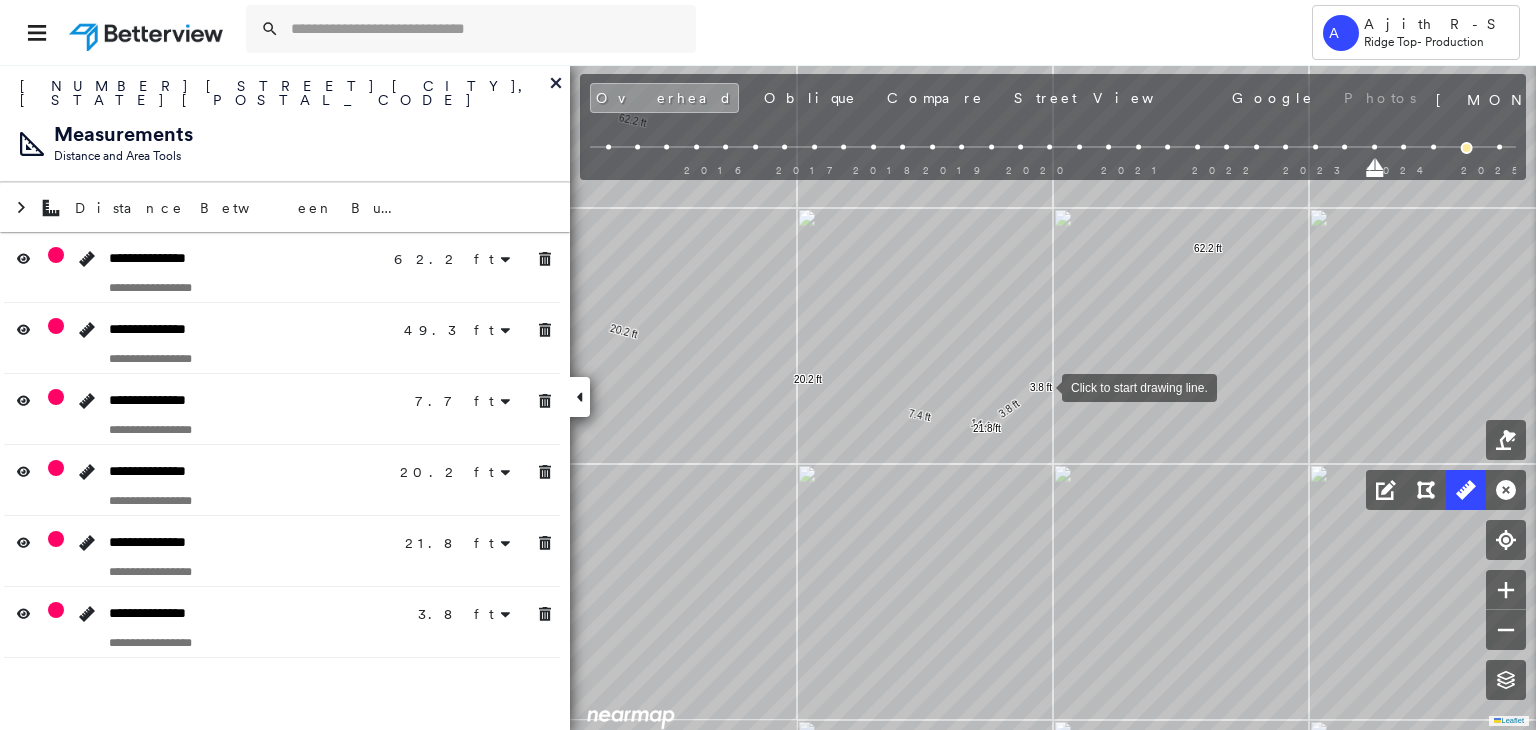click at bounding box center [1042, 386] 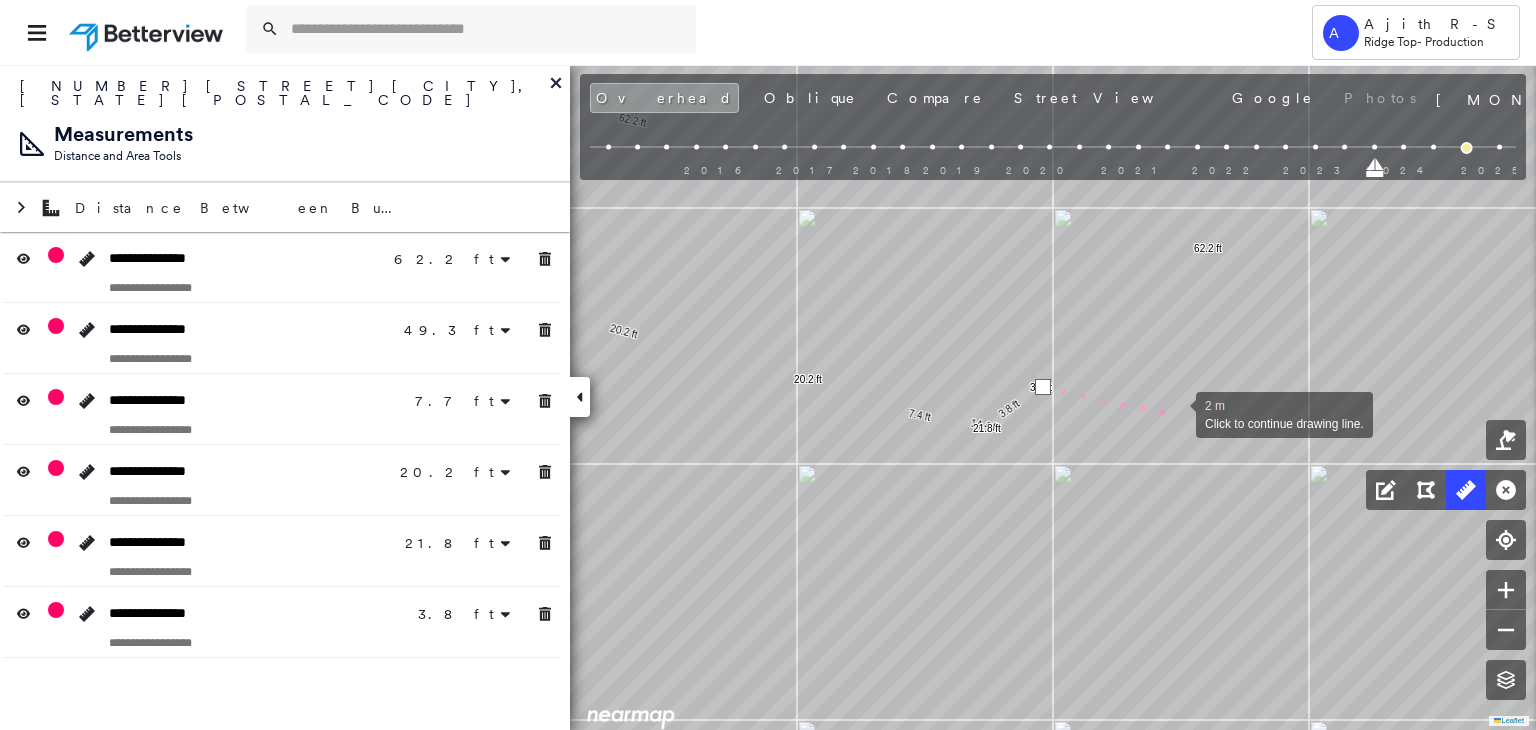 click at bounding box center [1176, 413] 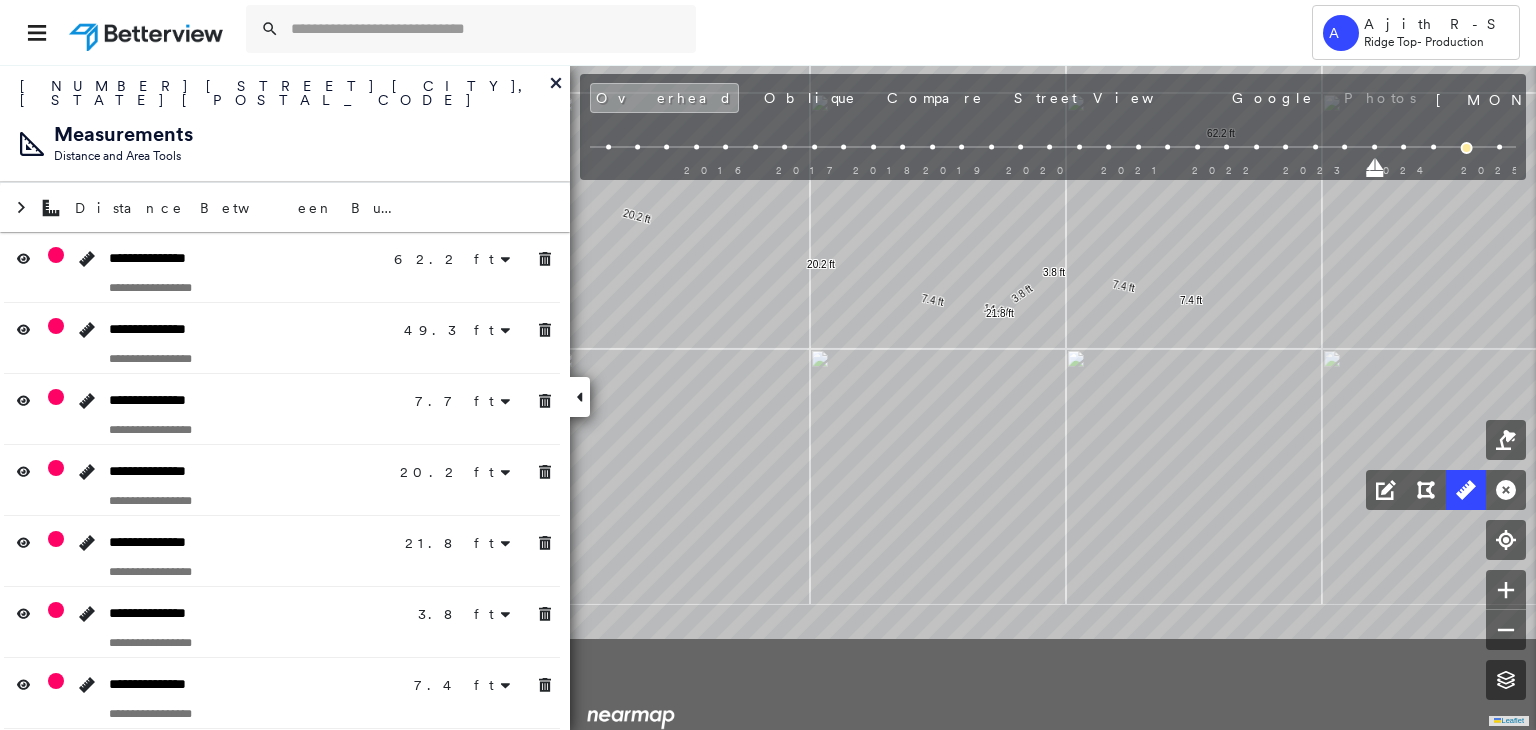 drag, startPoint x: 1050, startPoint y: 619, endPoint x: 1058, endPoint y: 266, distance: 353.09064 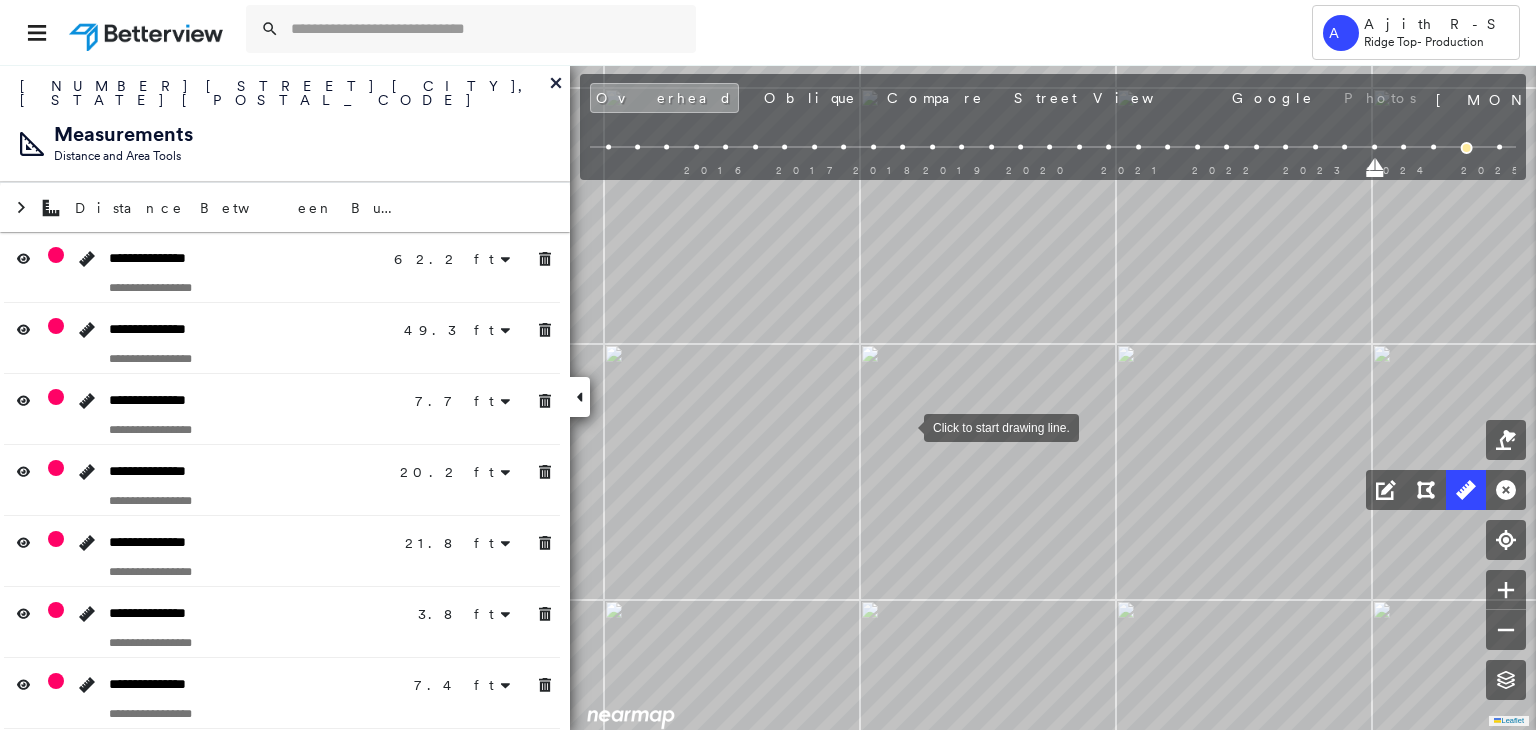 click at bounding box center (904, 426) 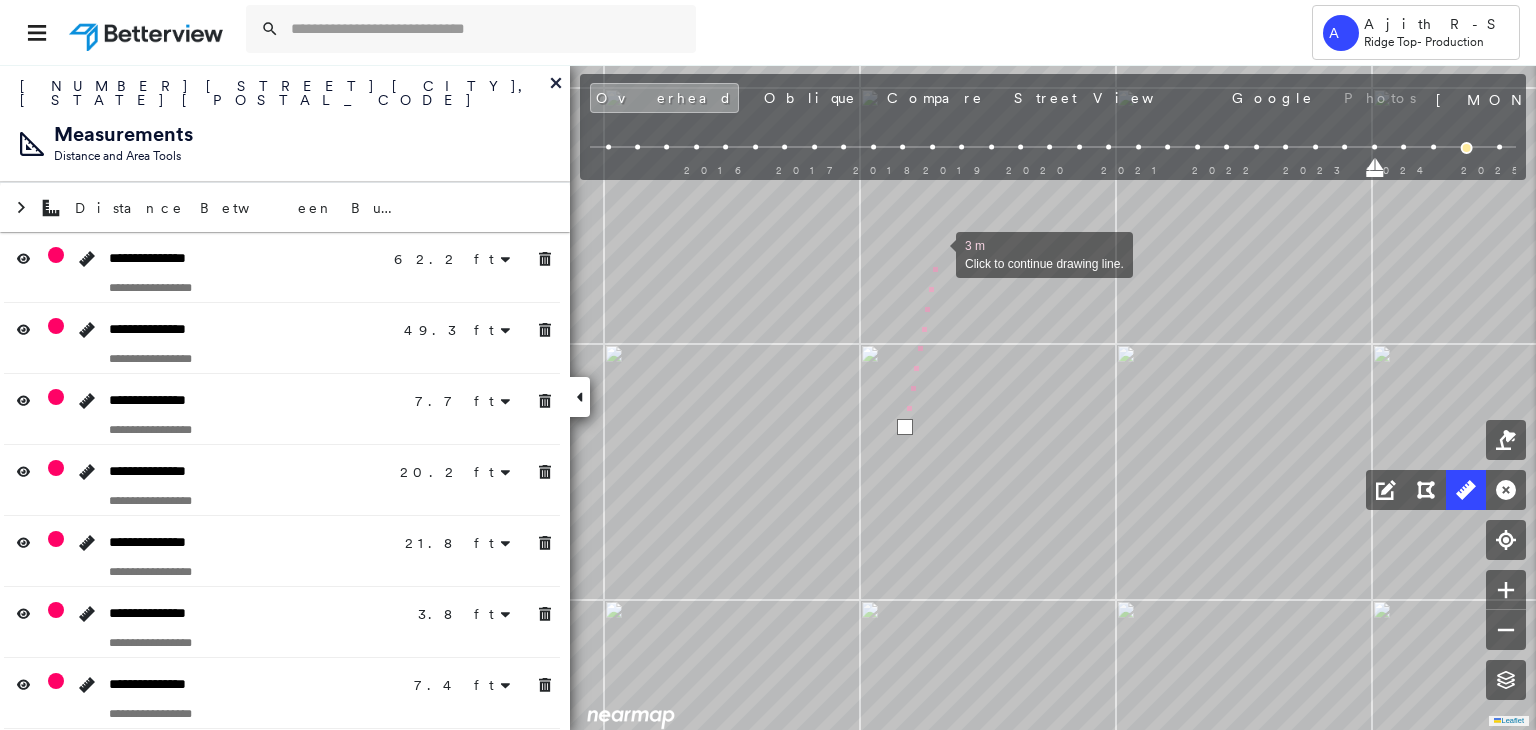 click at bounding box center (936, 253) 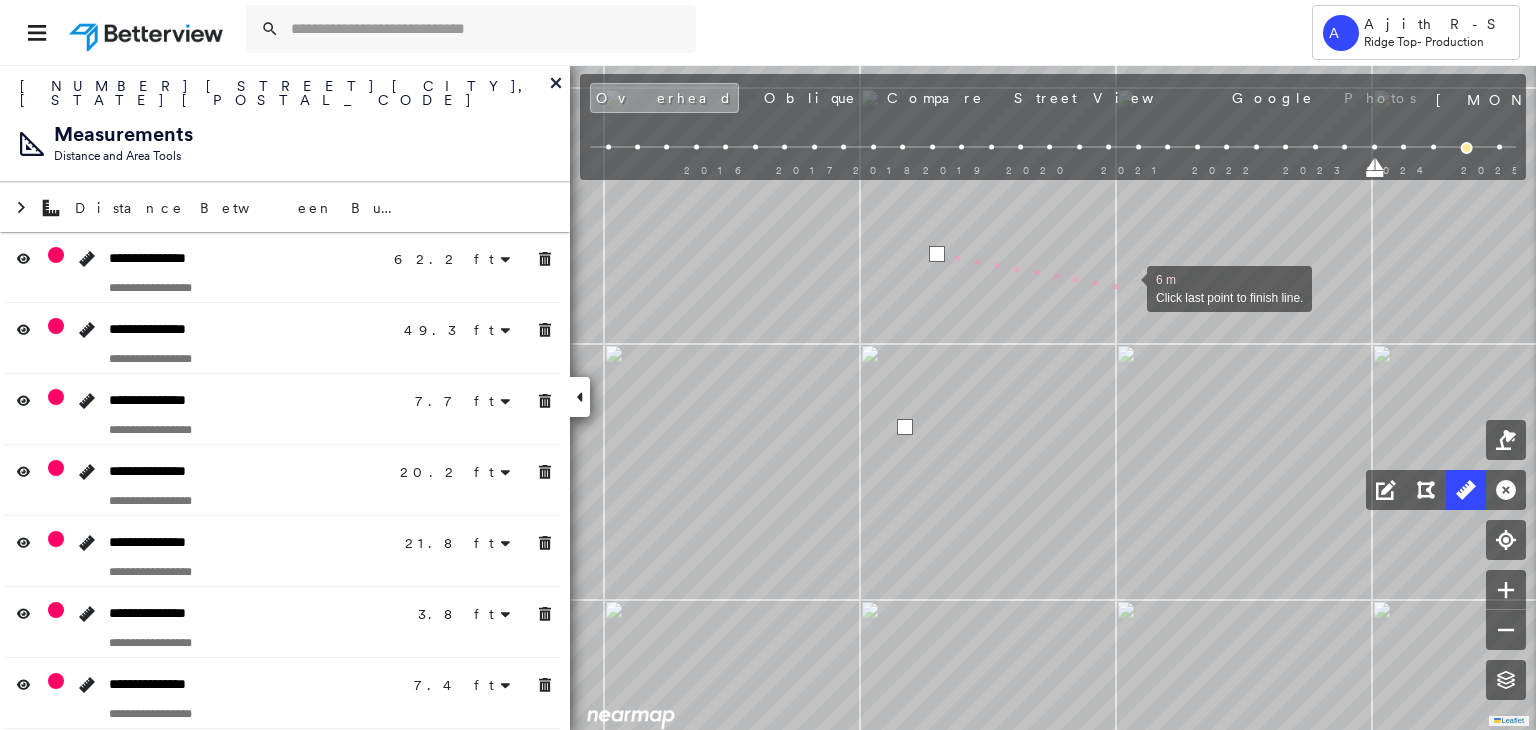 click at bounding box center [1127, 287] 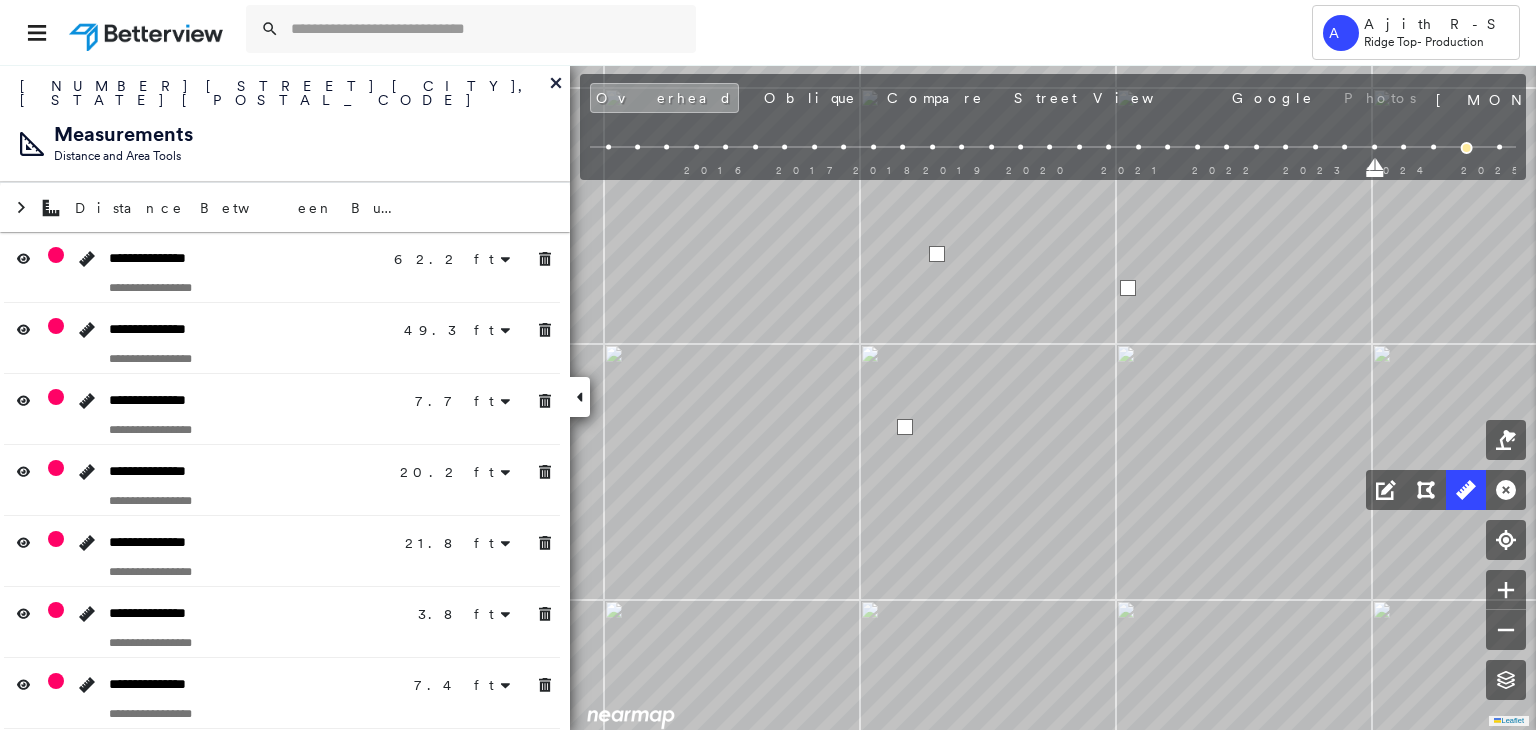 click at bounding box center (1128, 288) 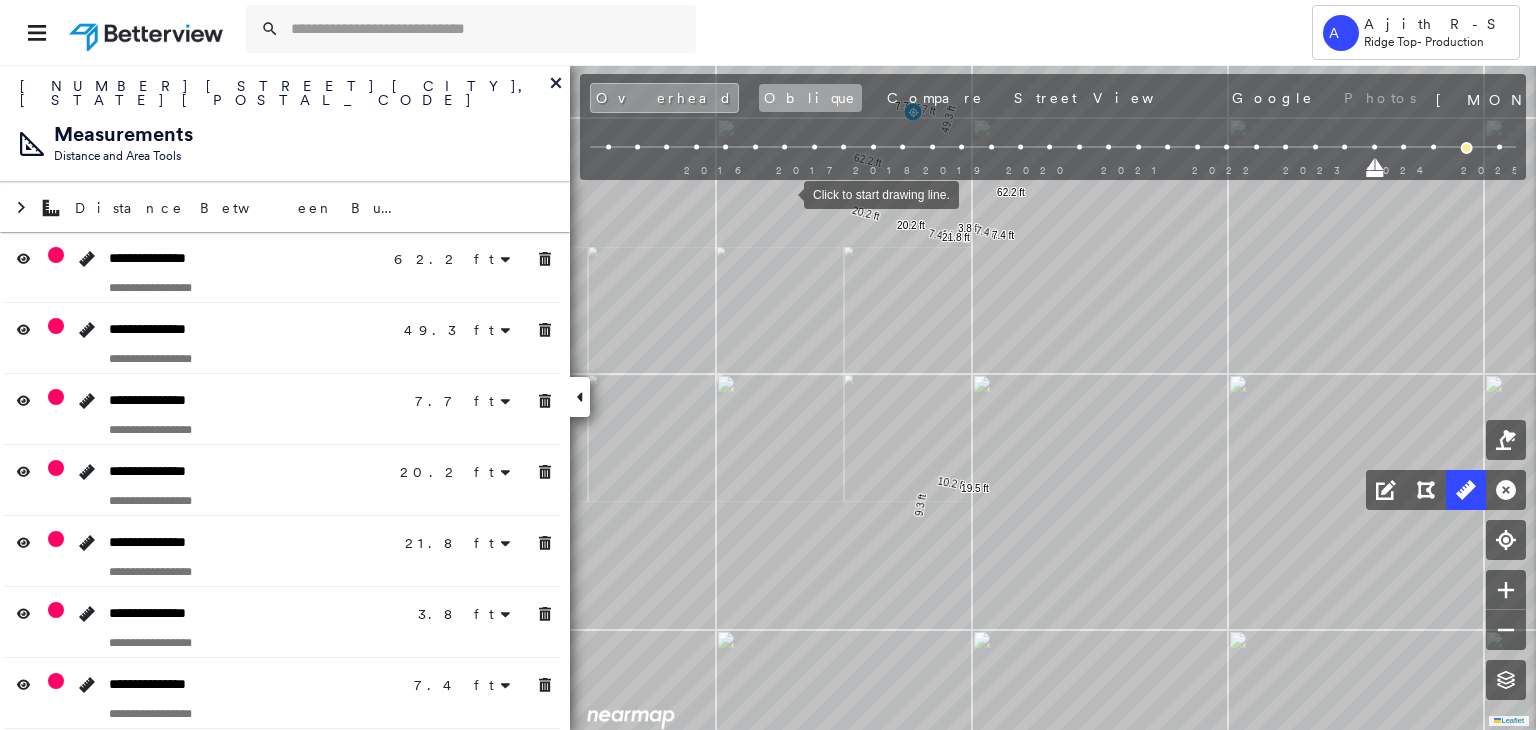 click on "Oblique" at bounding box center [810, 98] 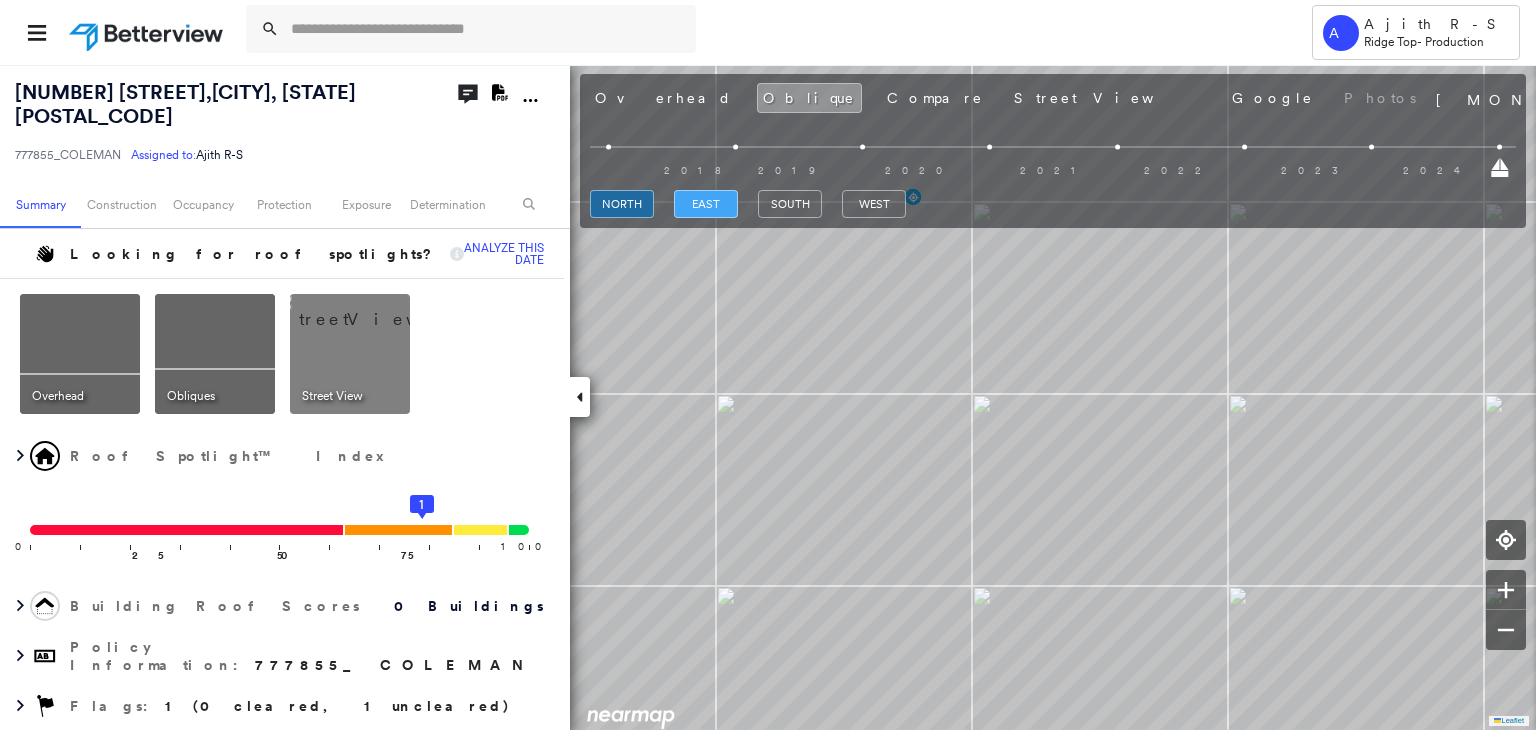 click on "east" at bounding box center [706, 204] 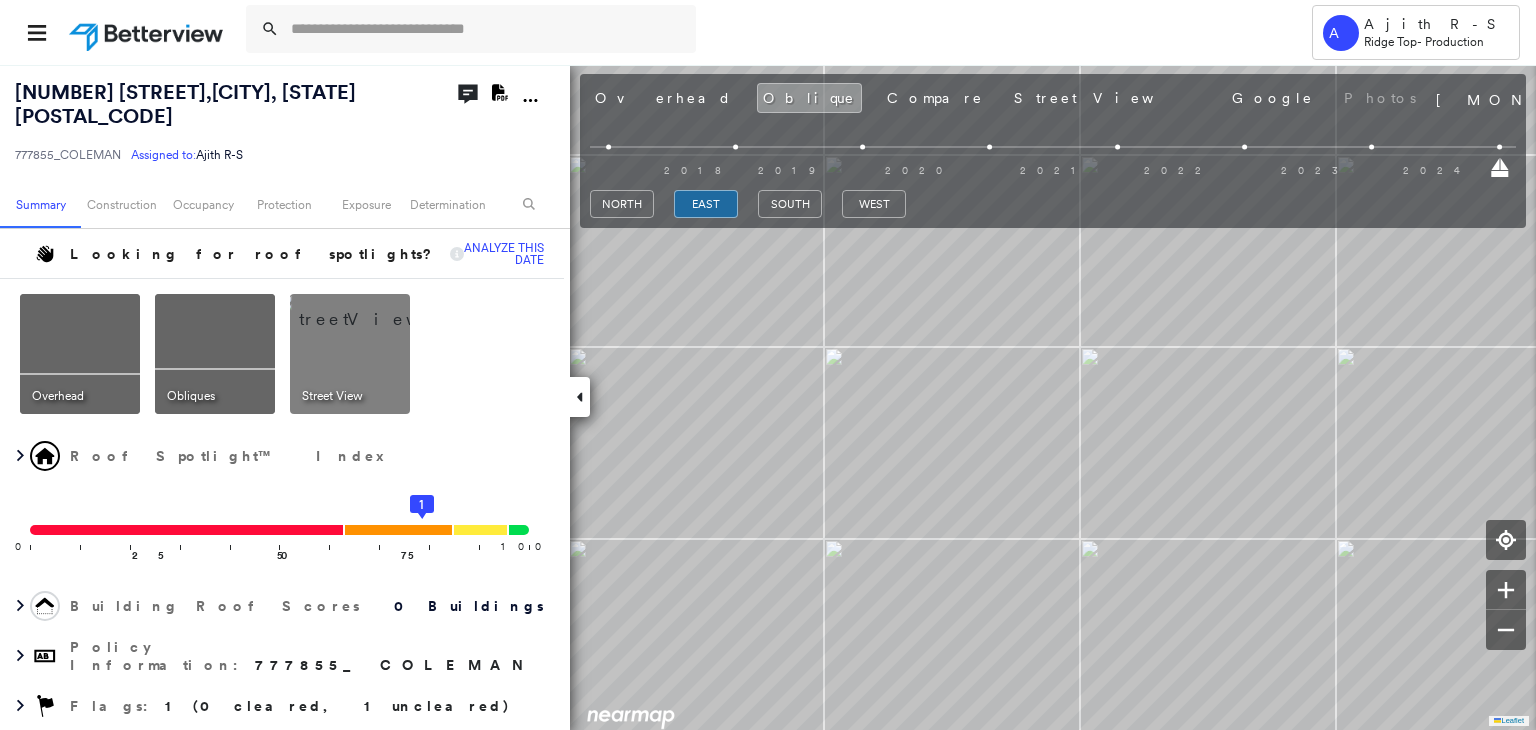 click on "Overhead Oblique Compare Street View Google Photos" at bounding box center (1005, 98) 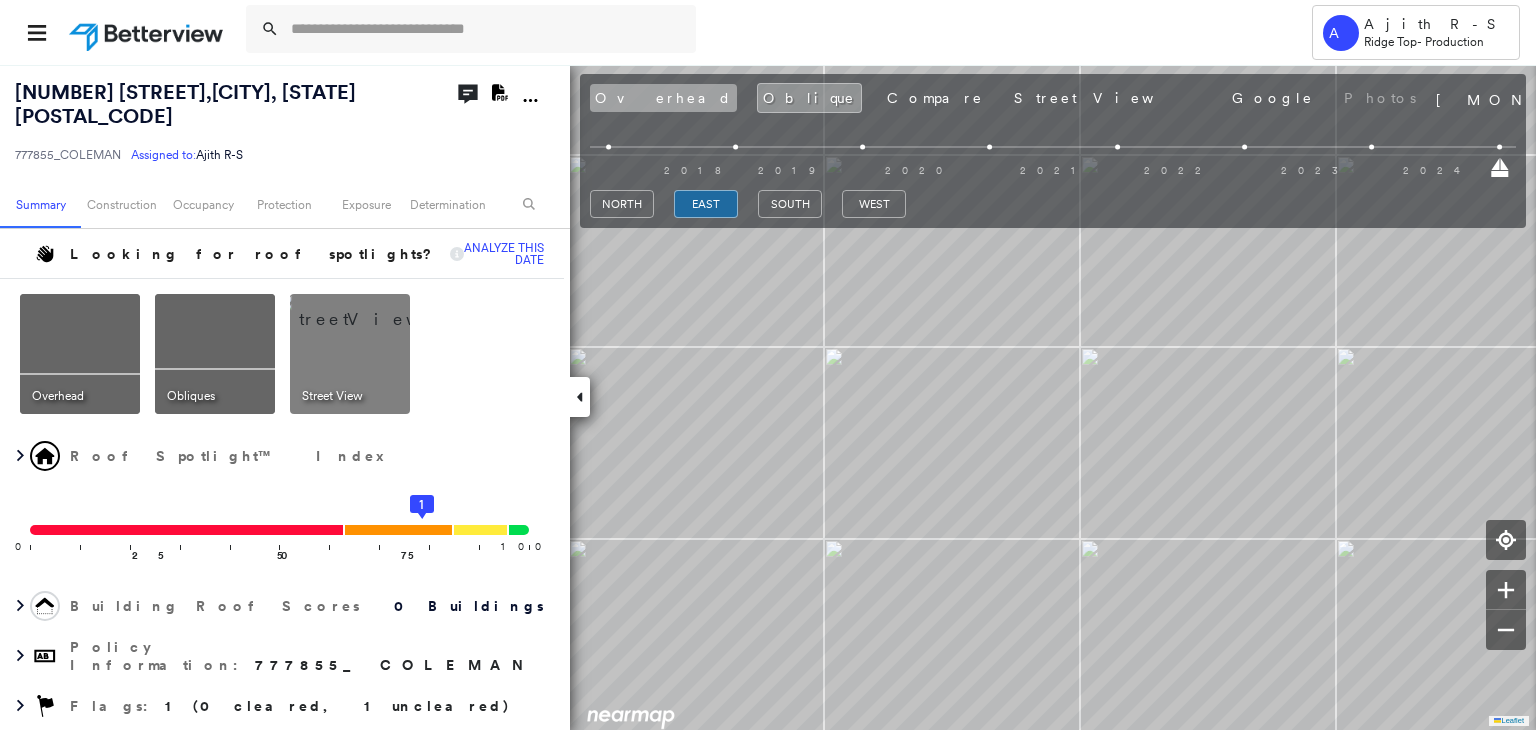 click on "Overhead" at bounding box center (663, 98) 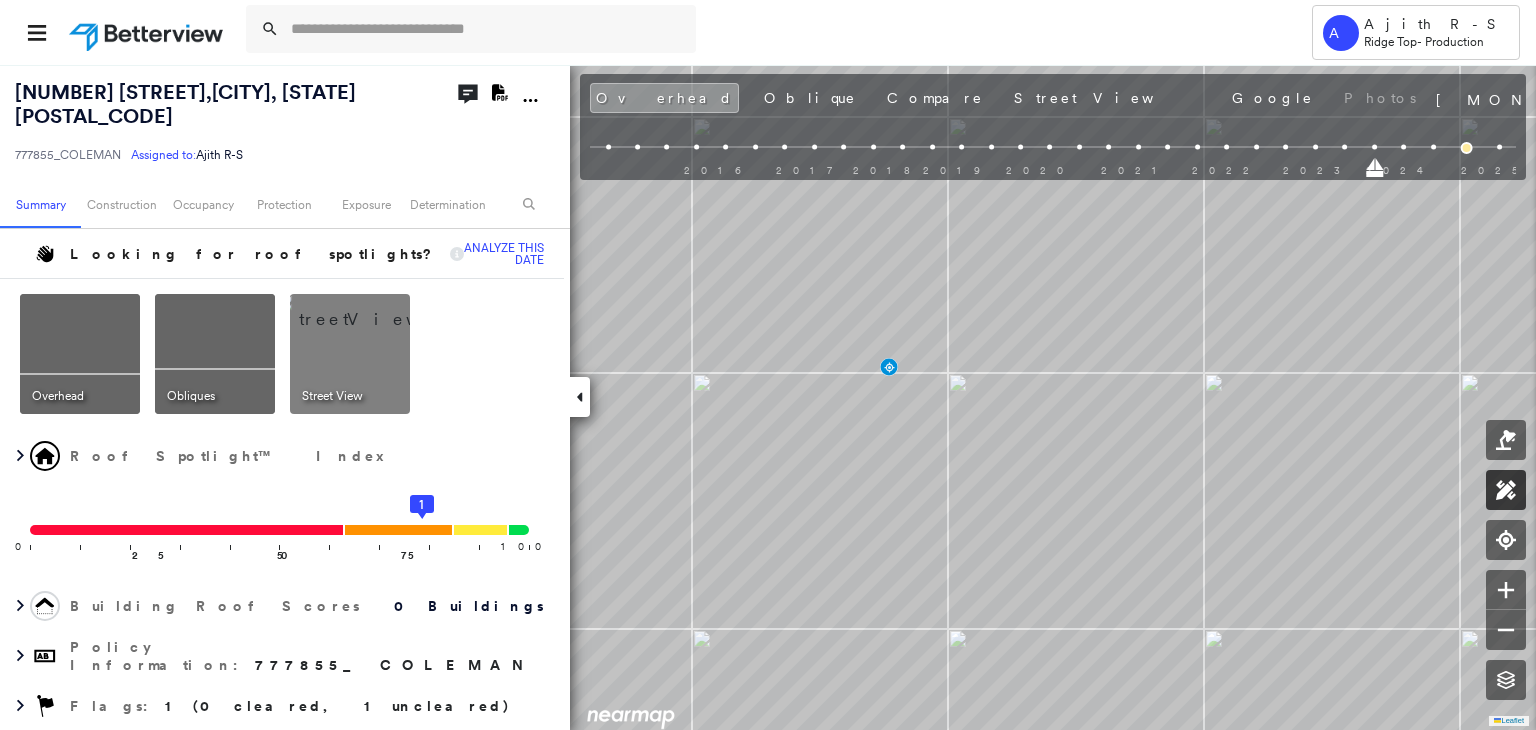 click at bounding box center (1506, 440) 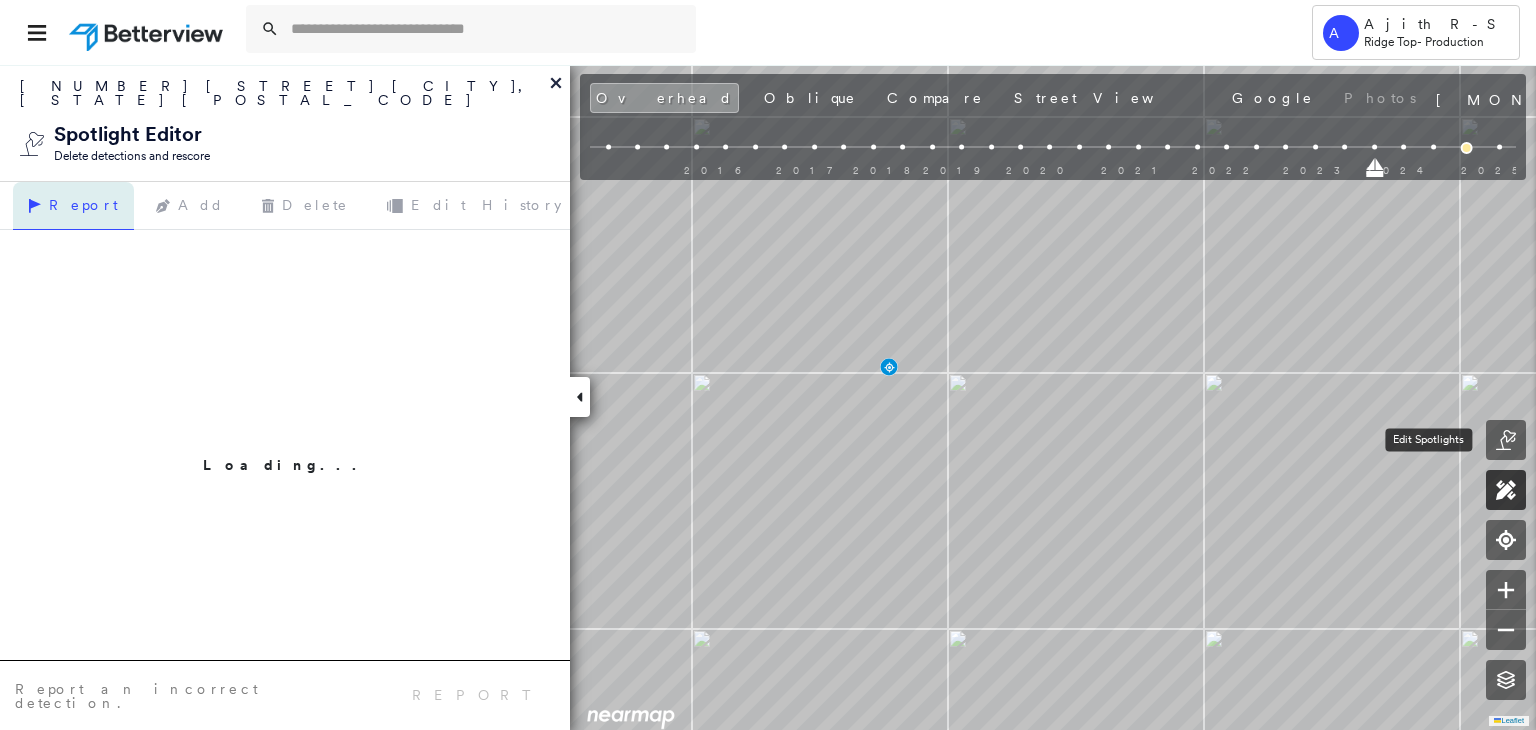 click 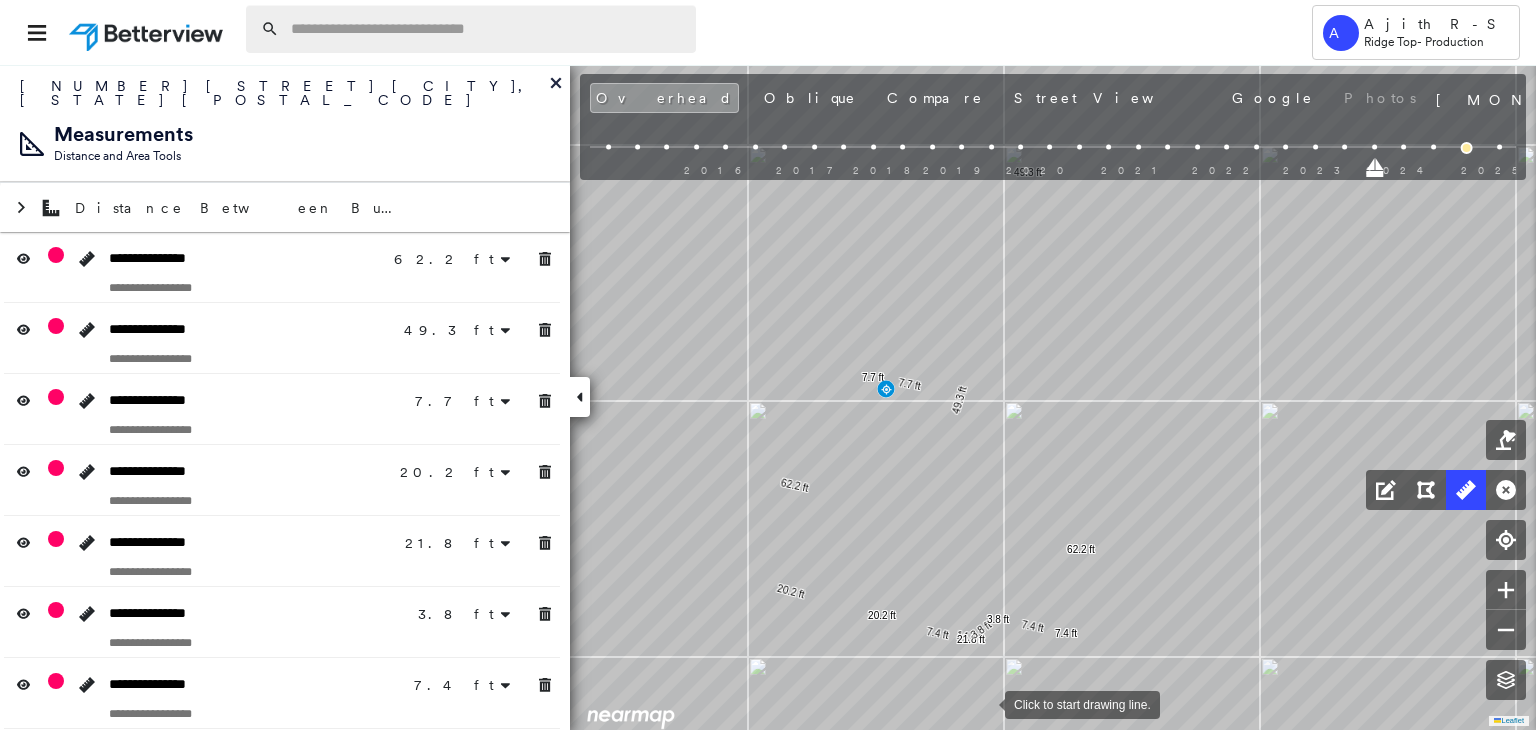 click at bounding box center (487, 29) 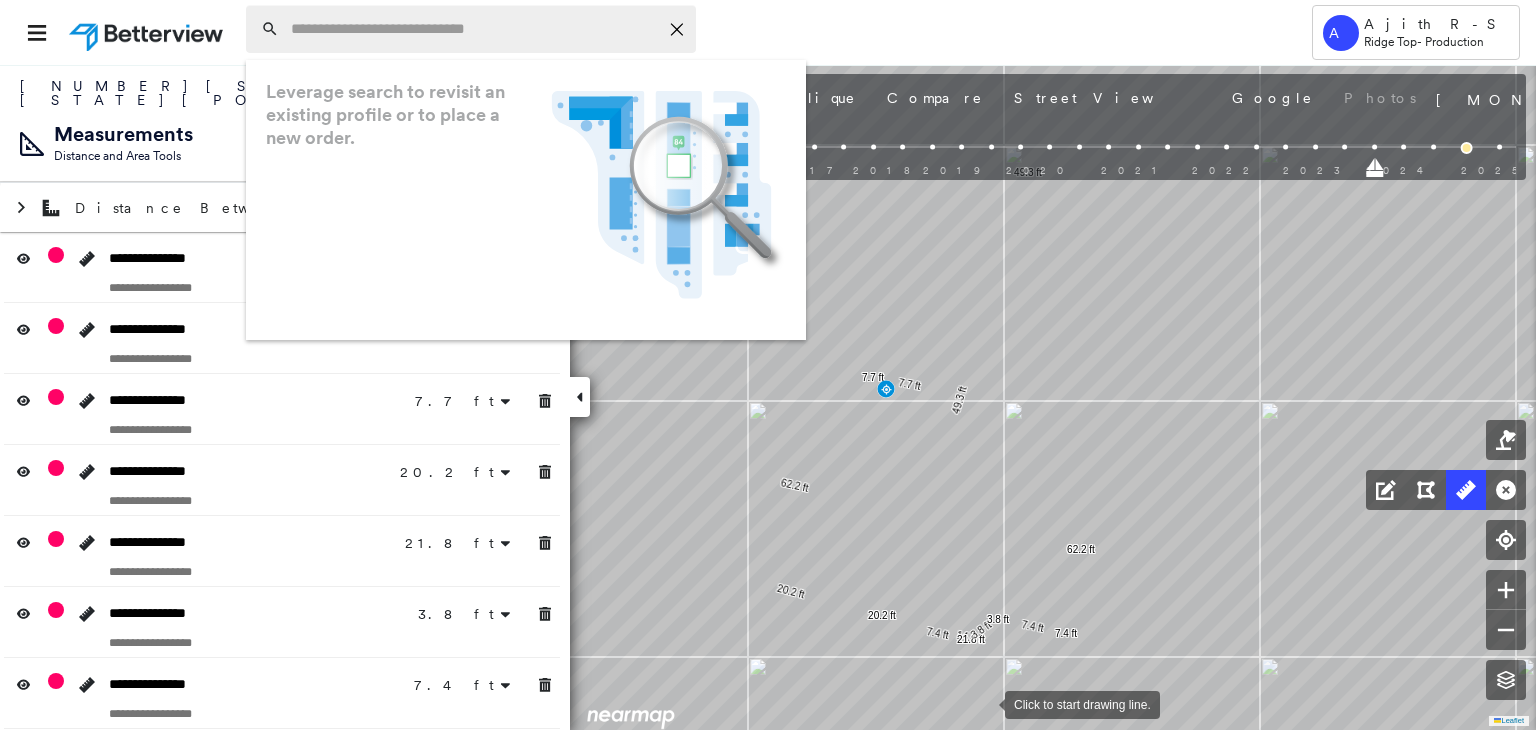 paste on "**********" 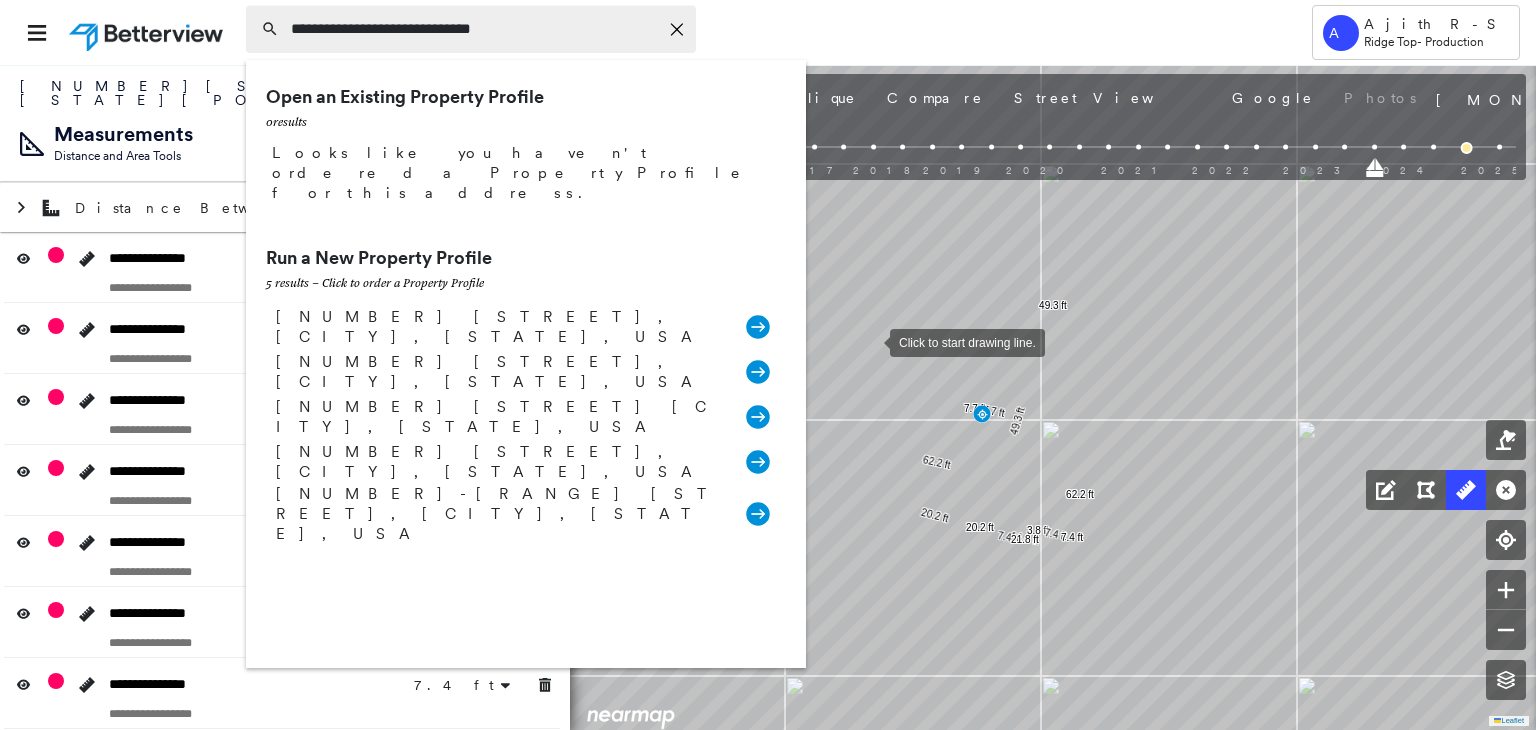 type on "**********" 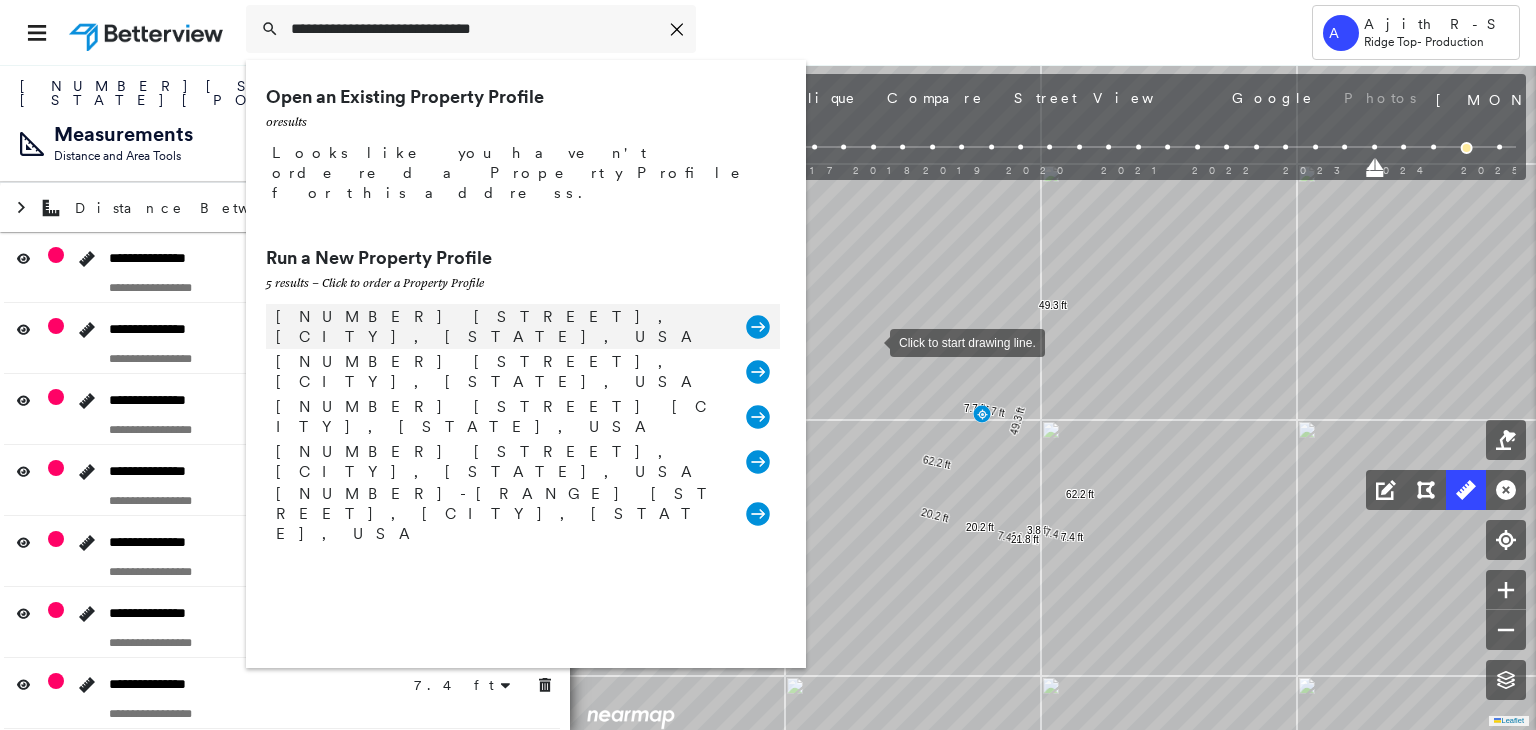click on "111 Chutt St, Carterville, IL 62918, USA" at bounding box center (501, 327) 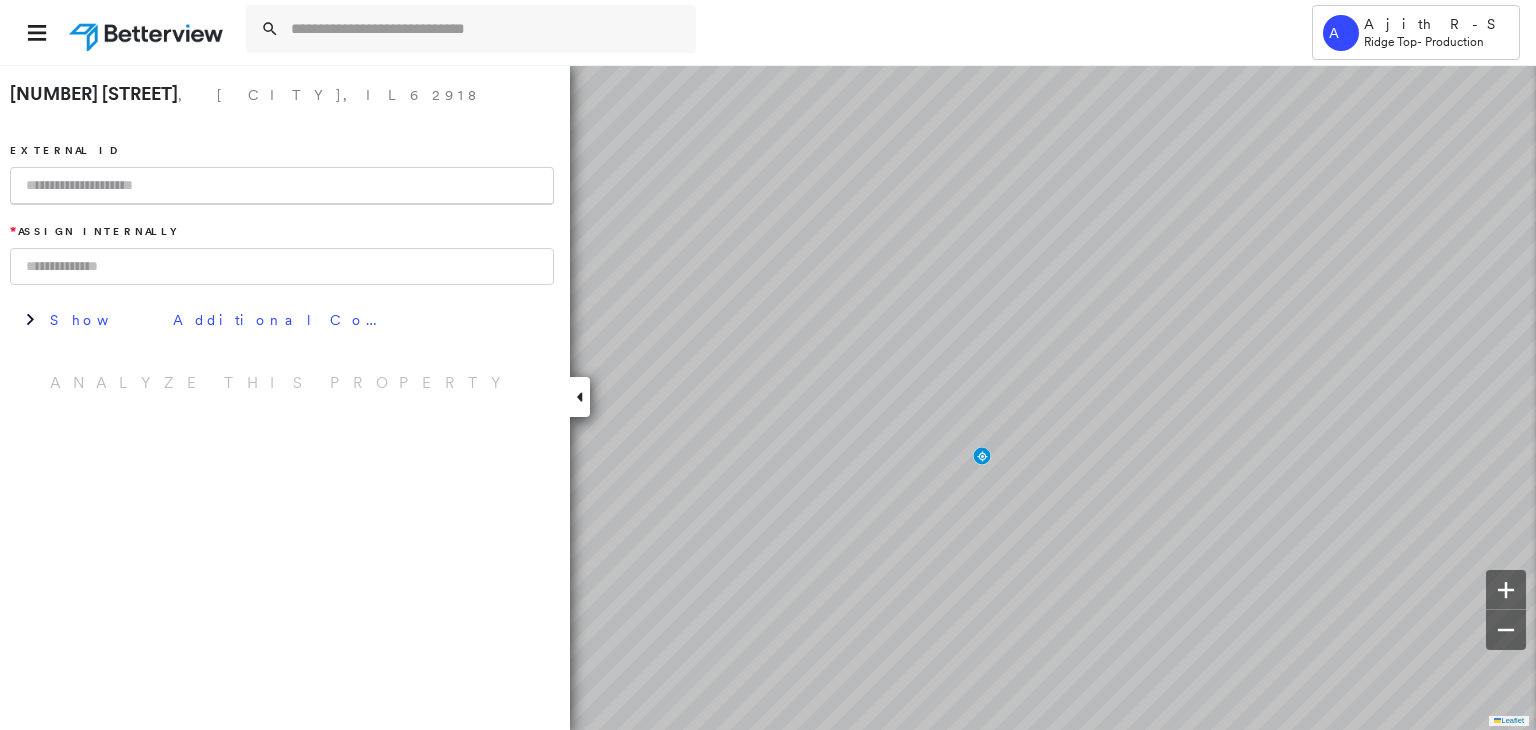 paste on "********" 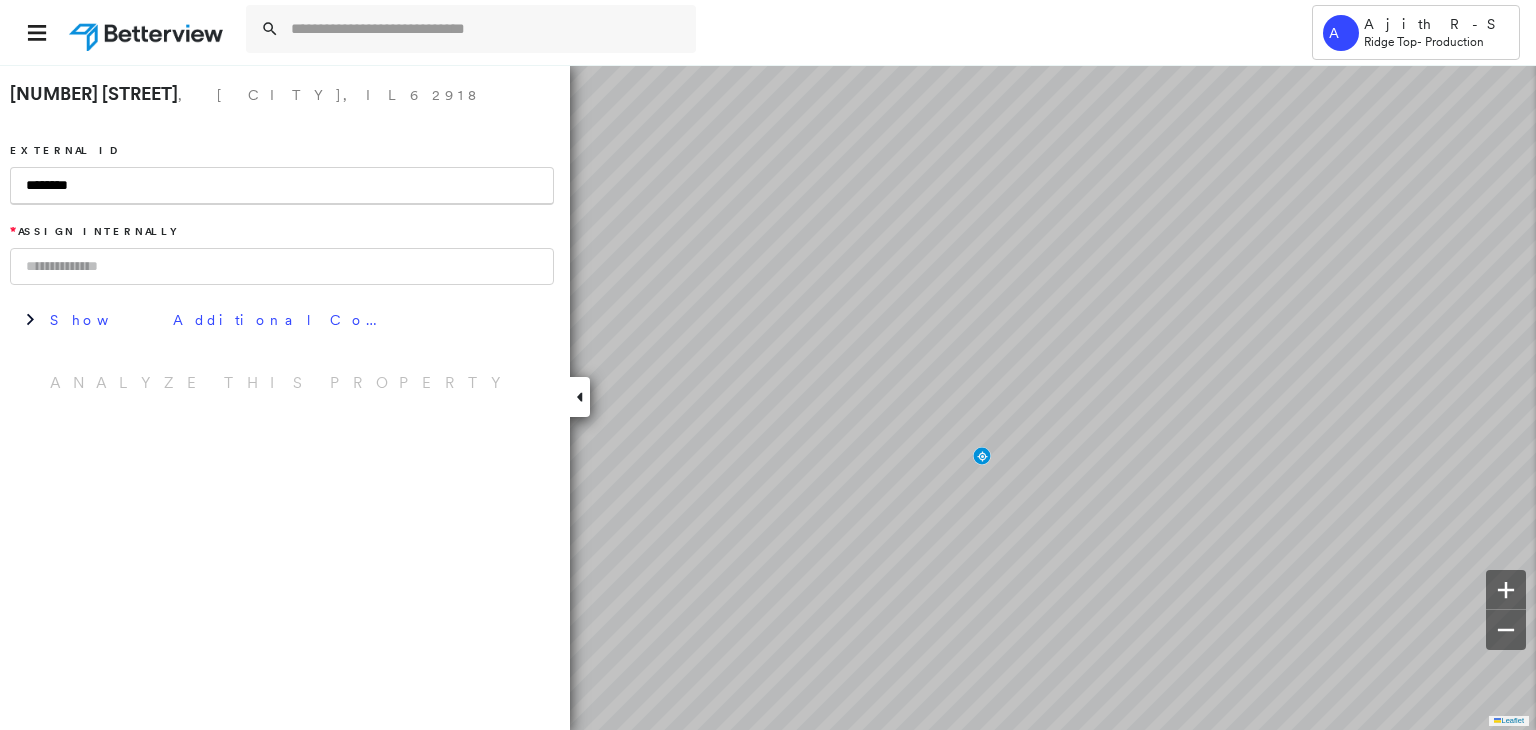 type on "********" 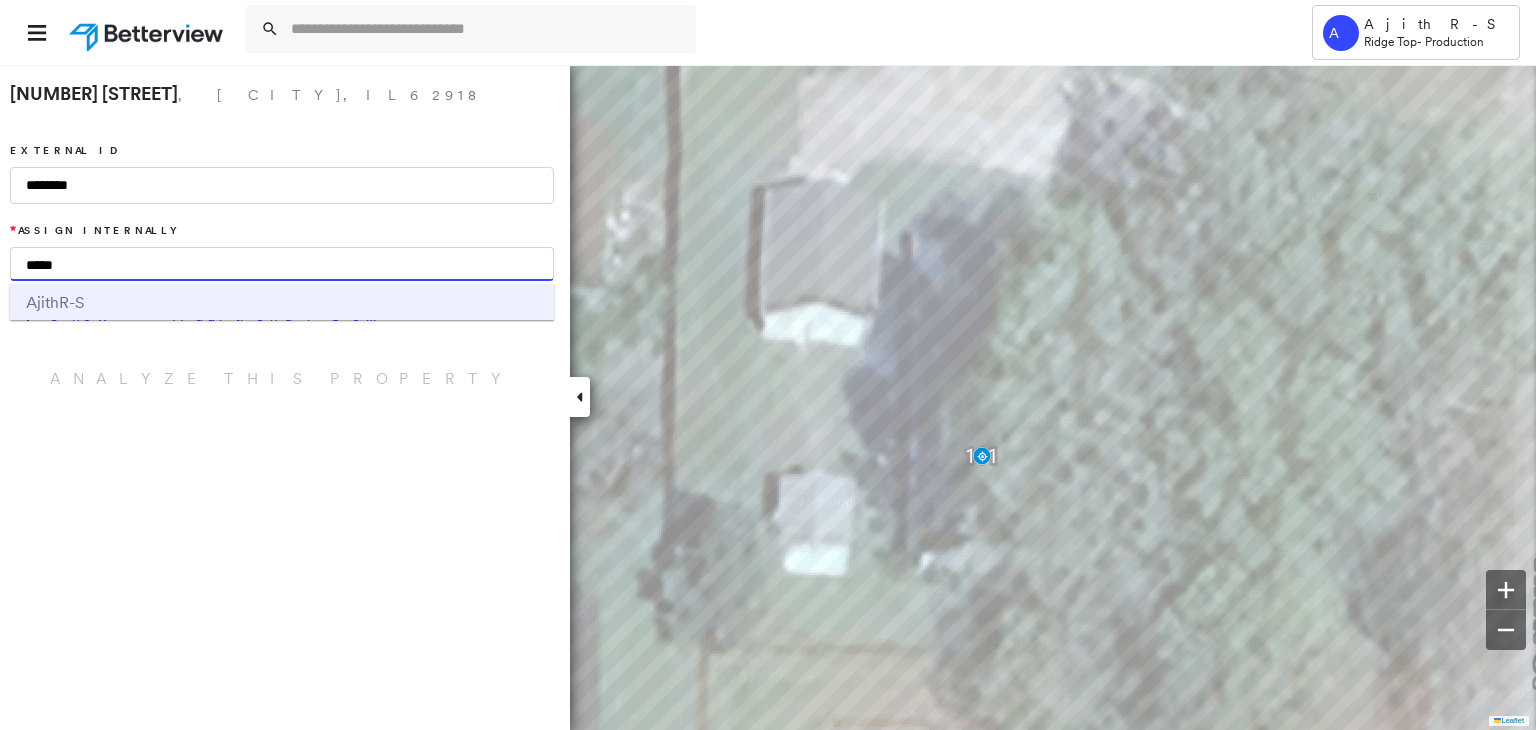 type on "*****" 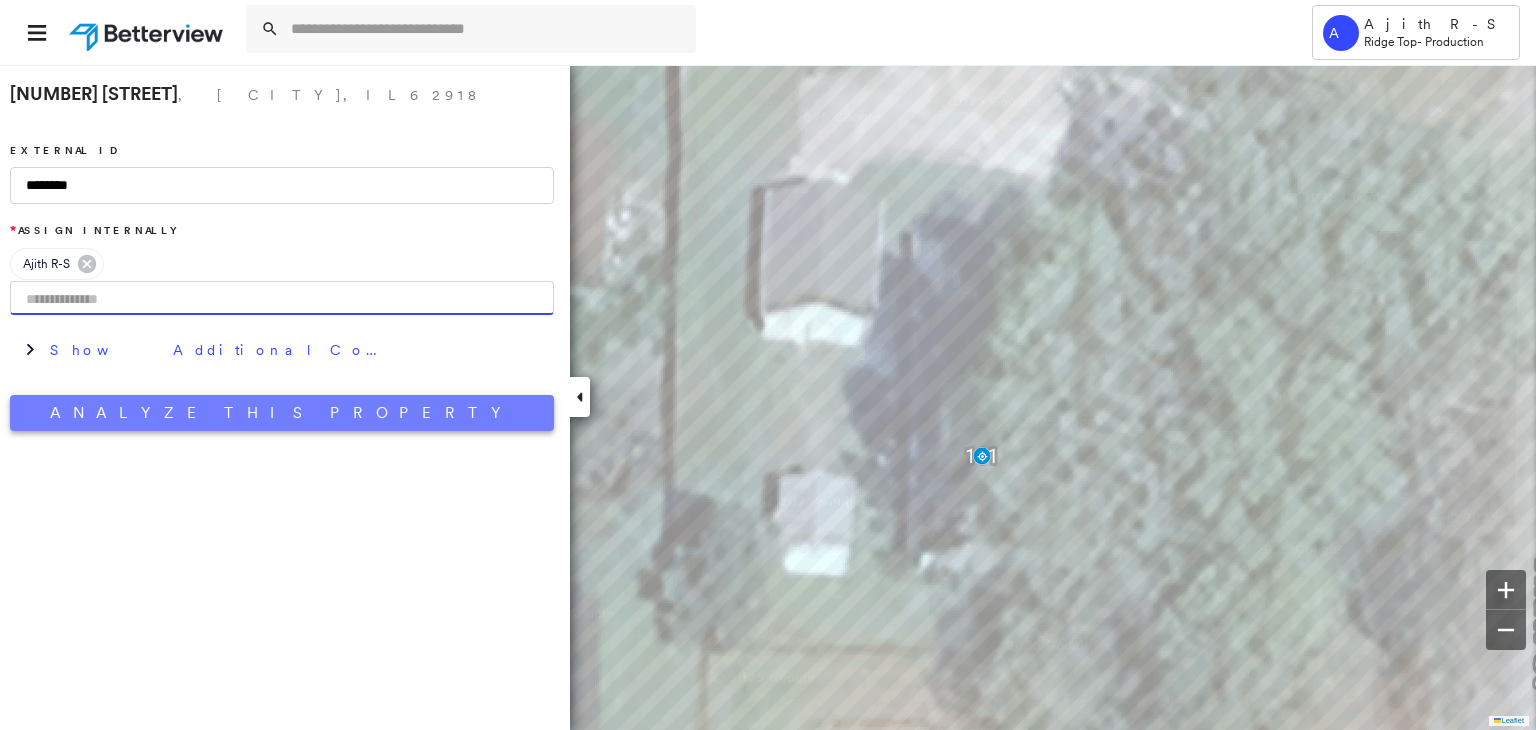 click on "Analyze This Property" at bounding box center [282, 413] 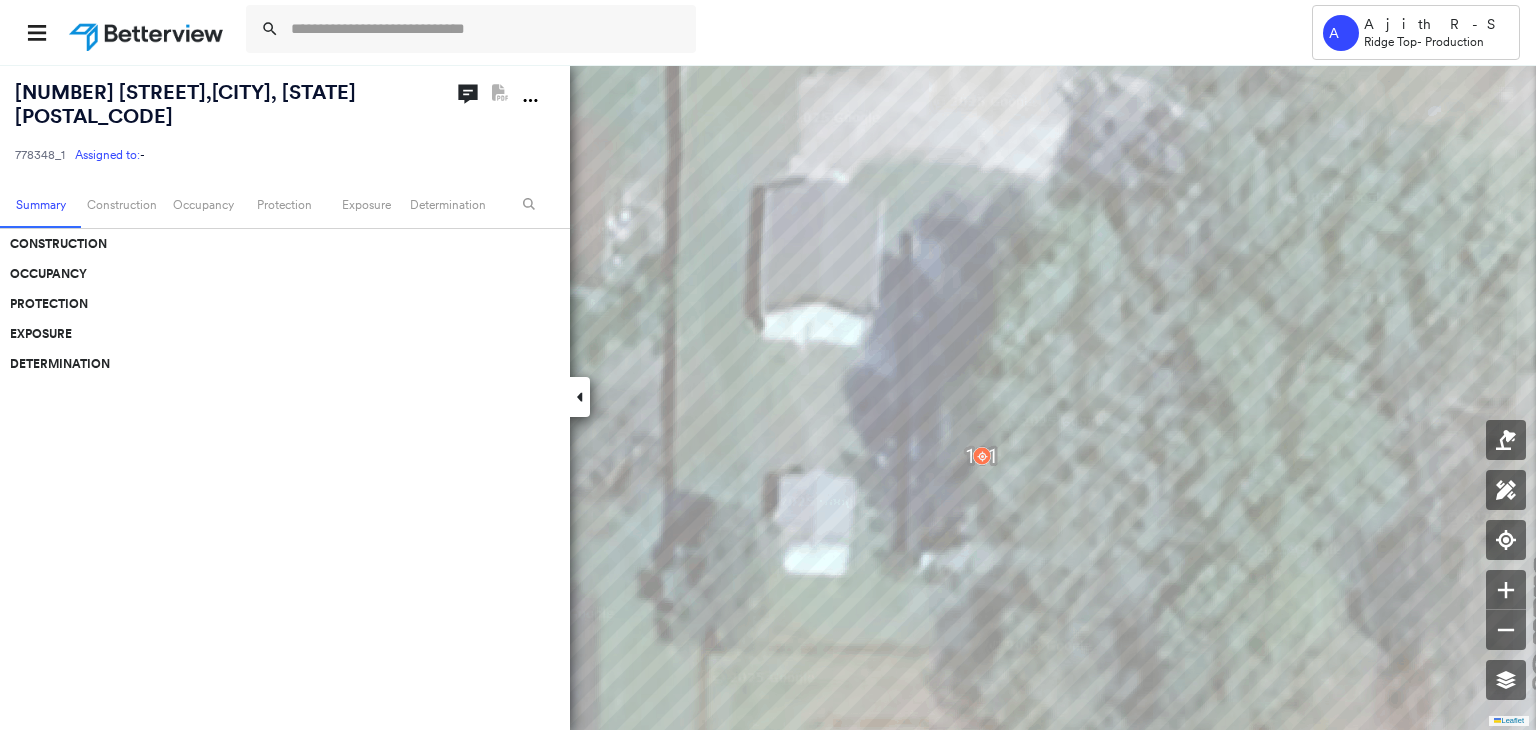 click on "Determination" at bounding box center [282, 616] 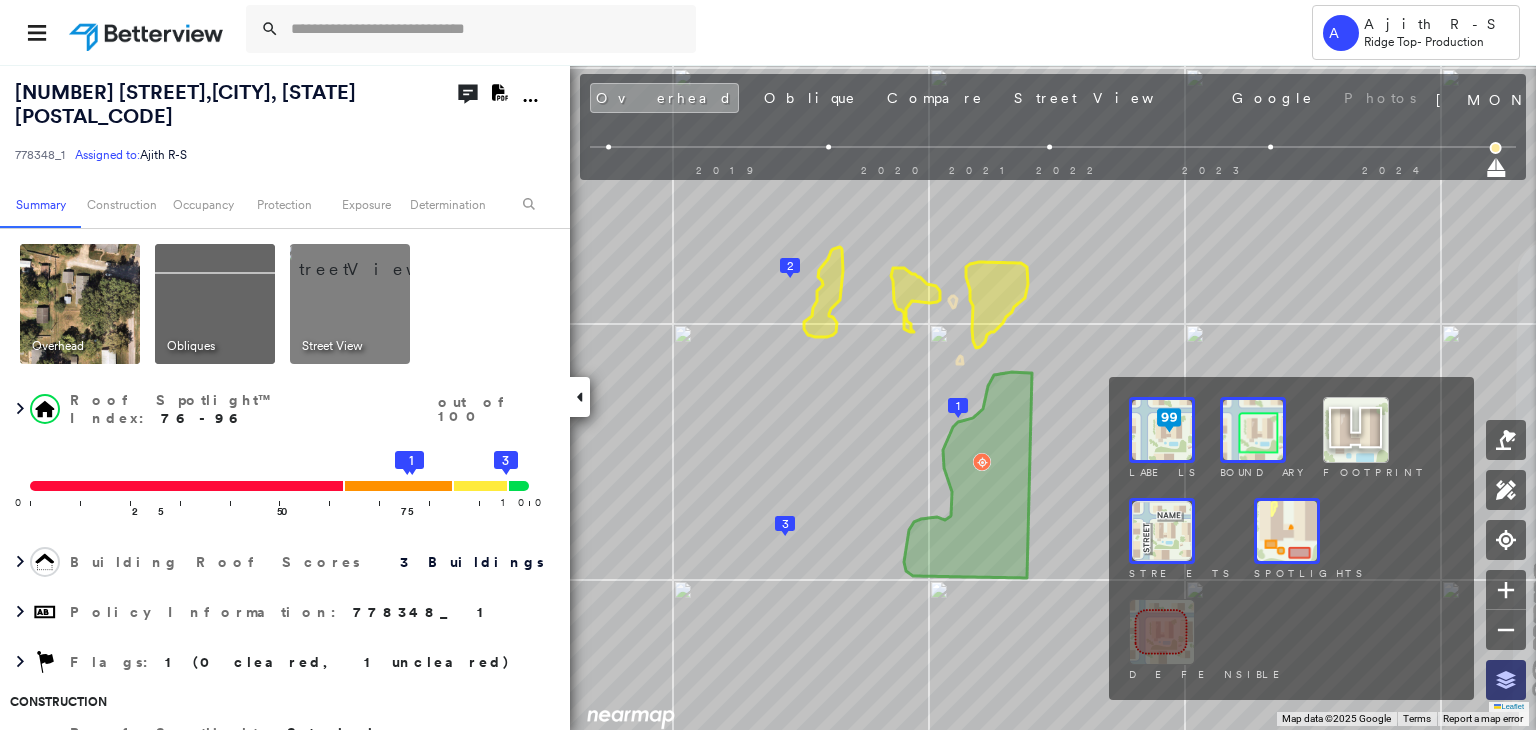 click at bounding box center [1506, 680] 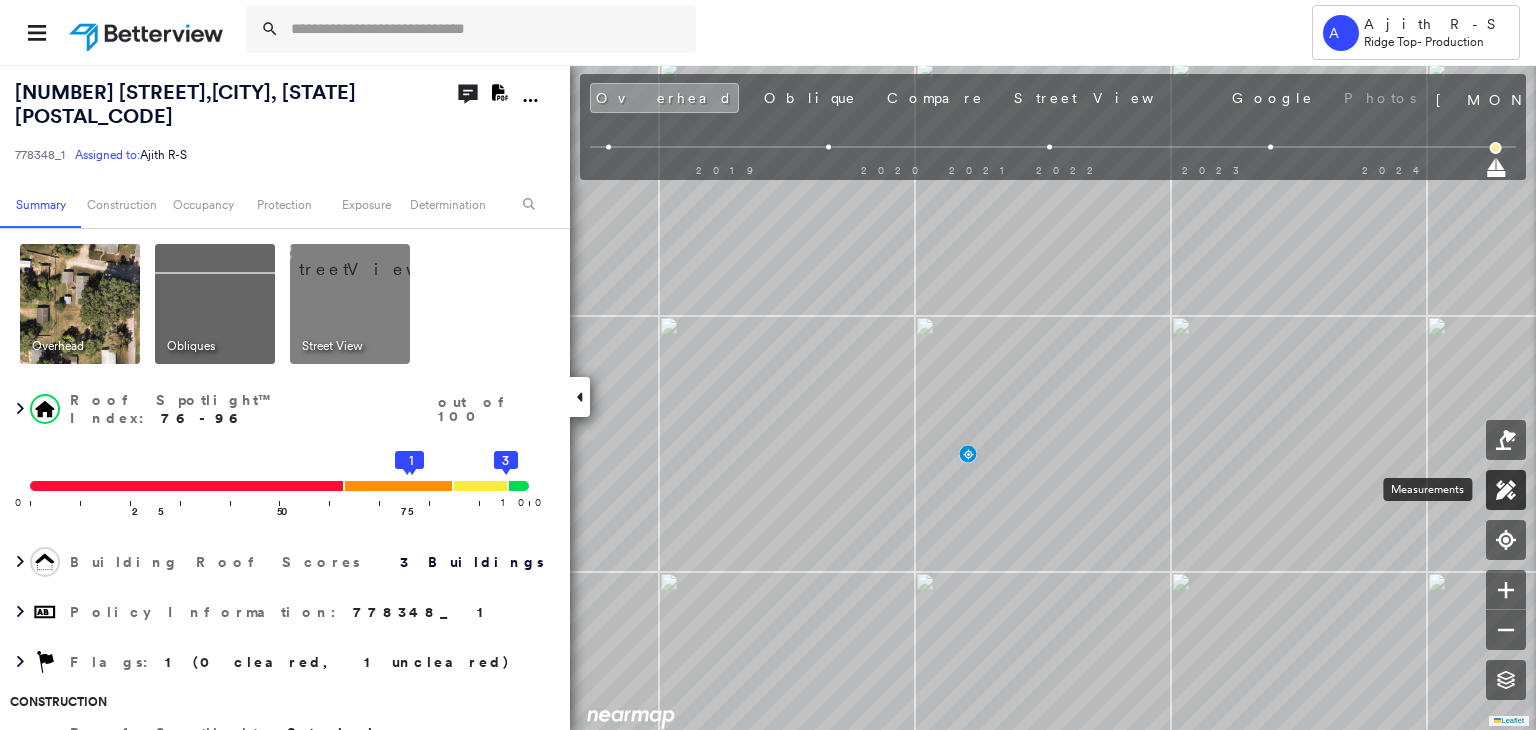 click 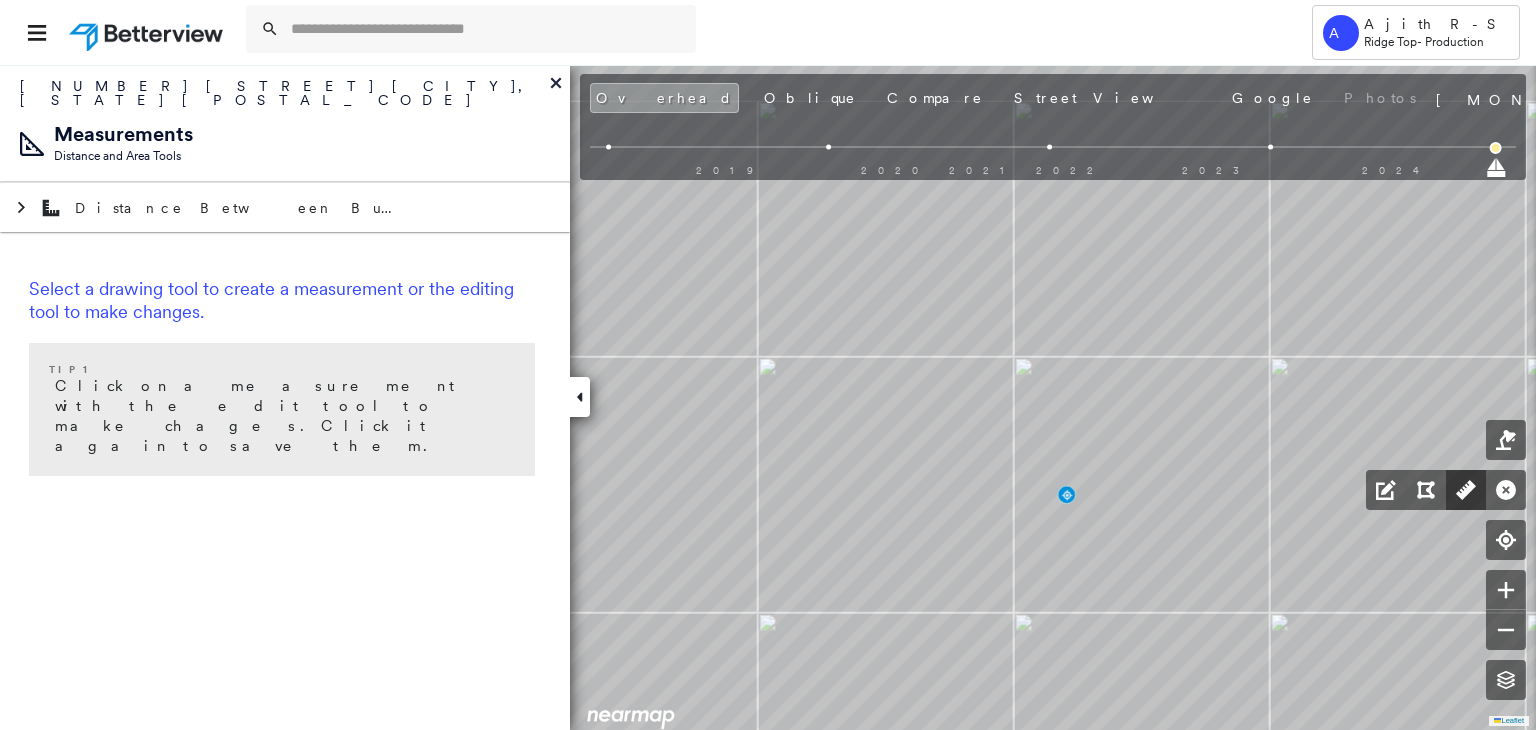 click at bounding box center [1466, 490] 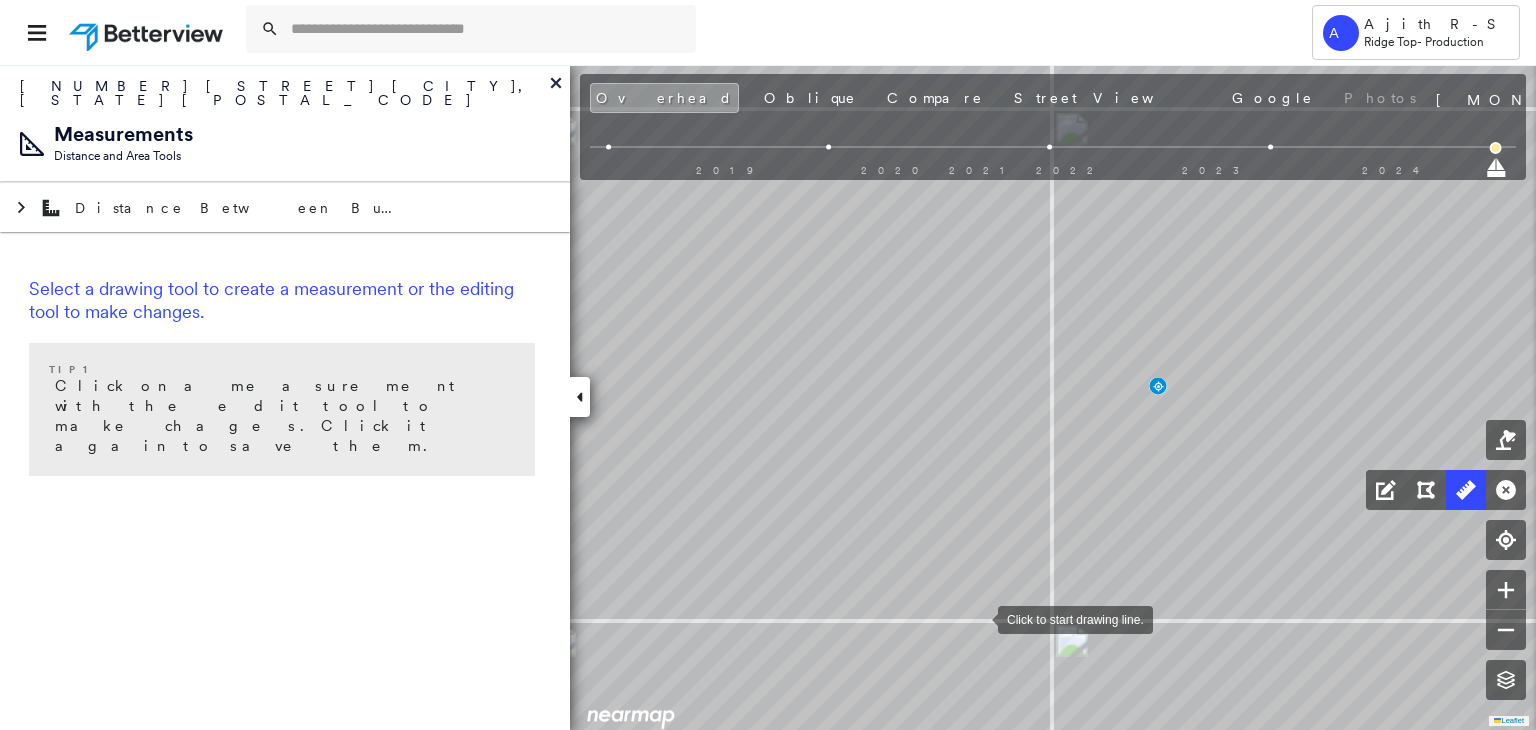 click at bounding box center [978, 618] 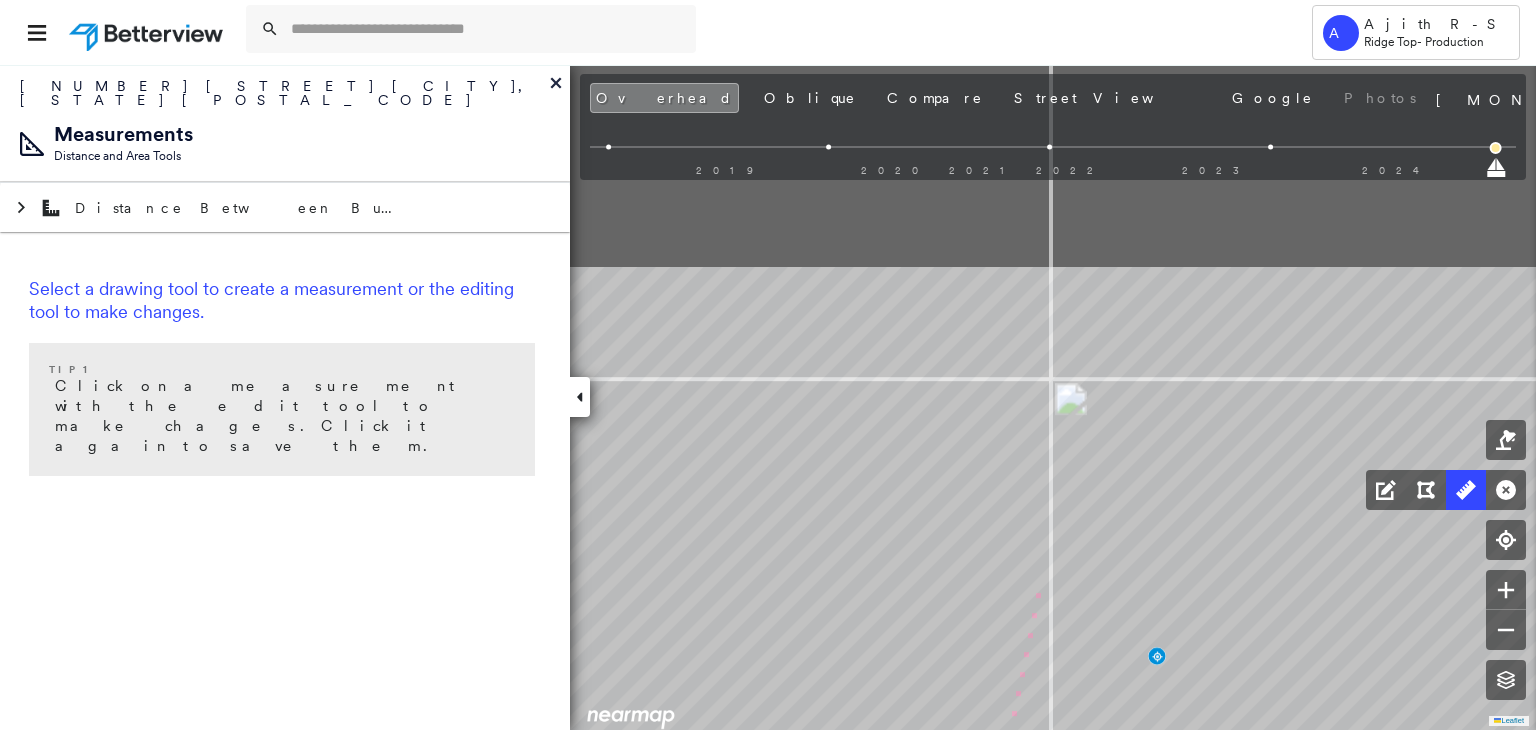 click on "9 m Click to continue drawing line." at bounding box center (108, 385) 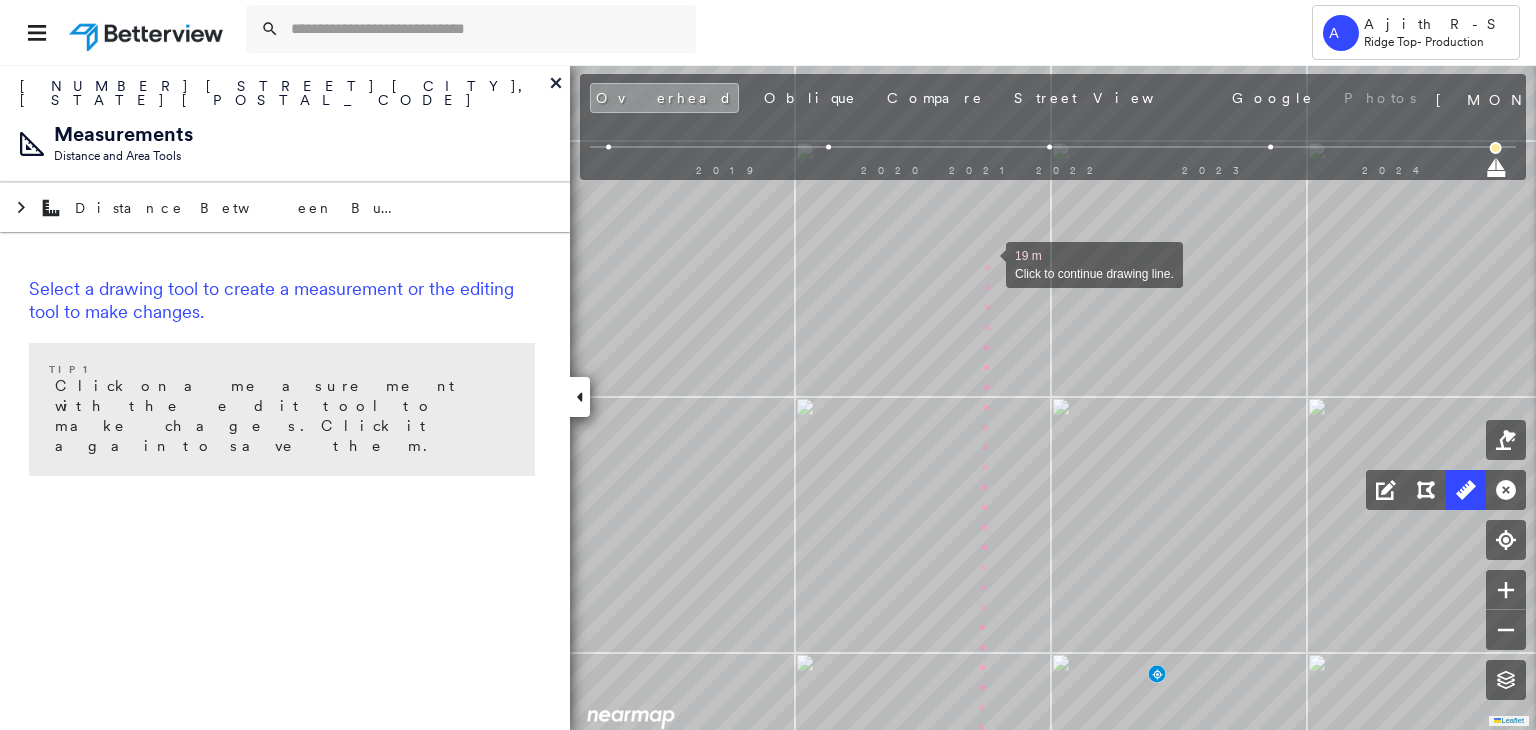 click at bounding box center [986, 263] 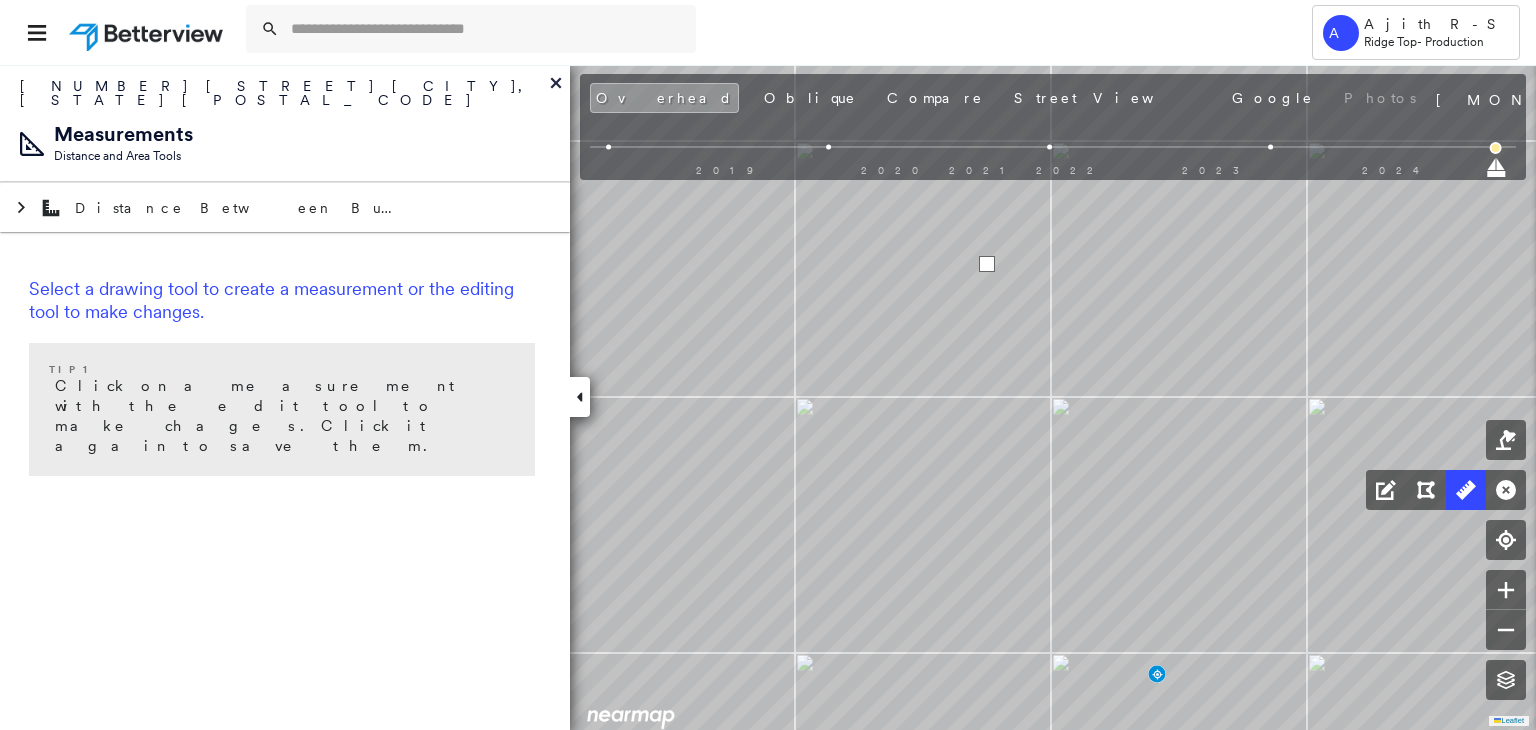 click at bounding box center [987, 264] 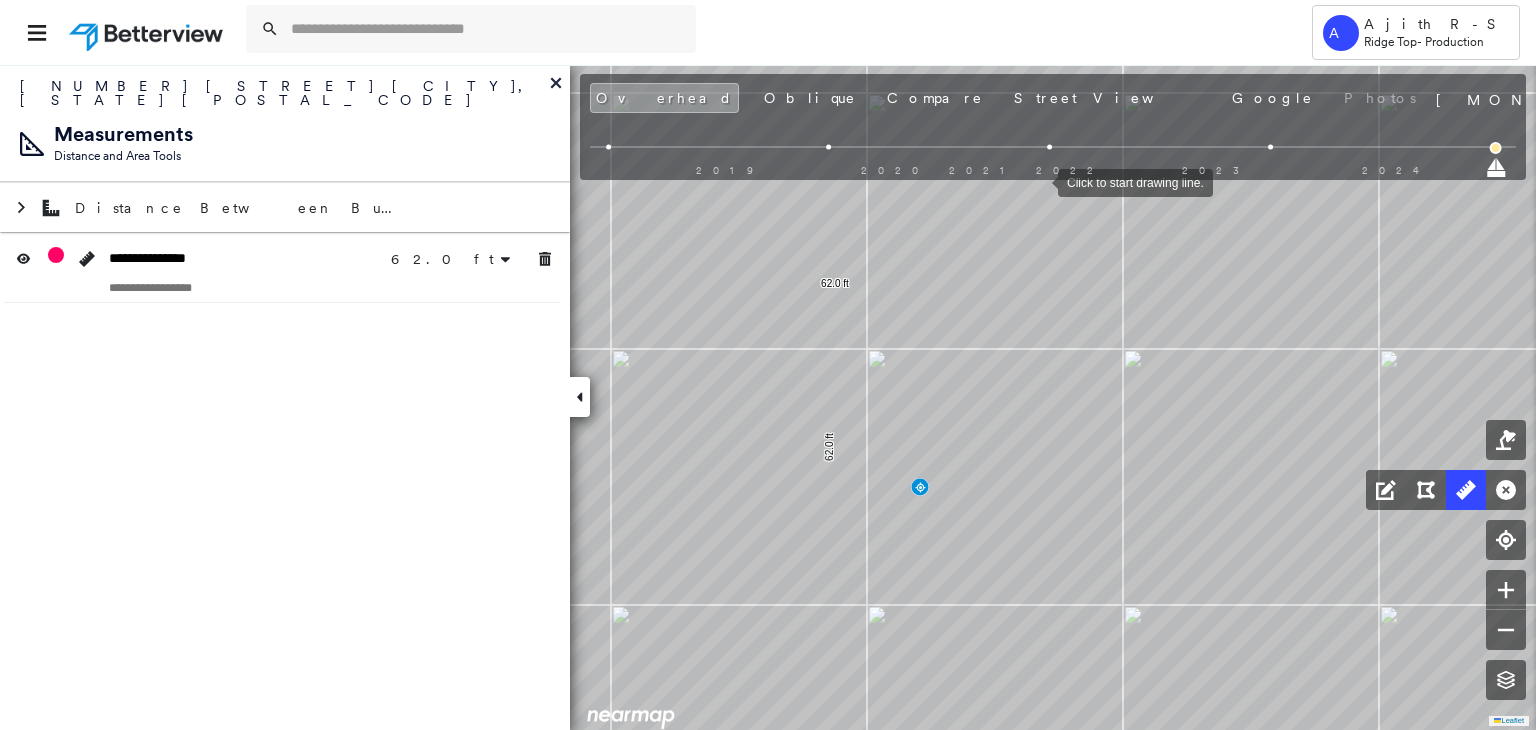 click at bounding box center [1271, 147] 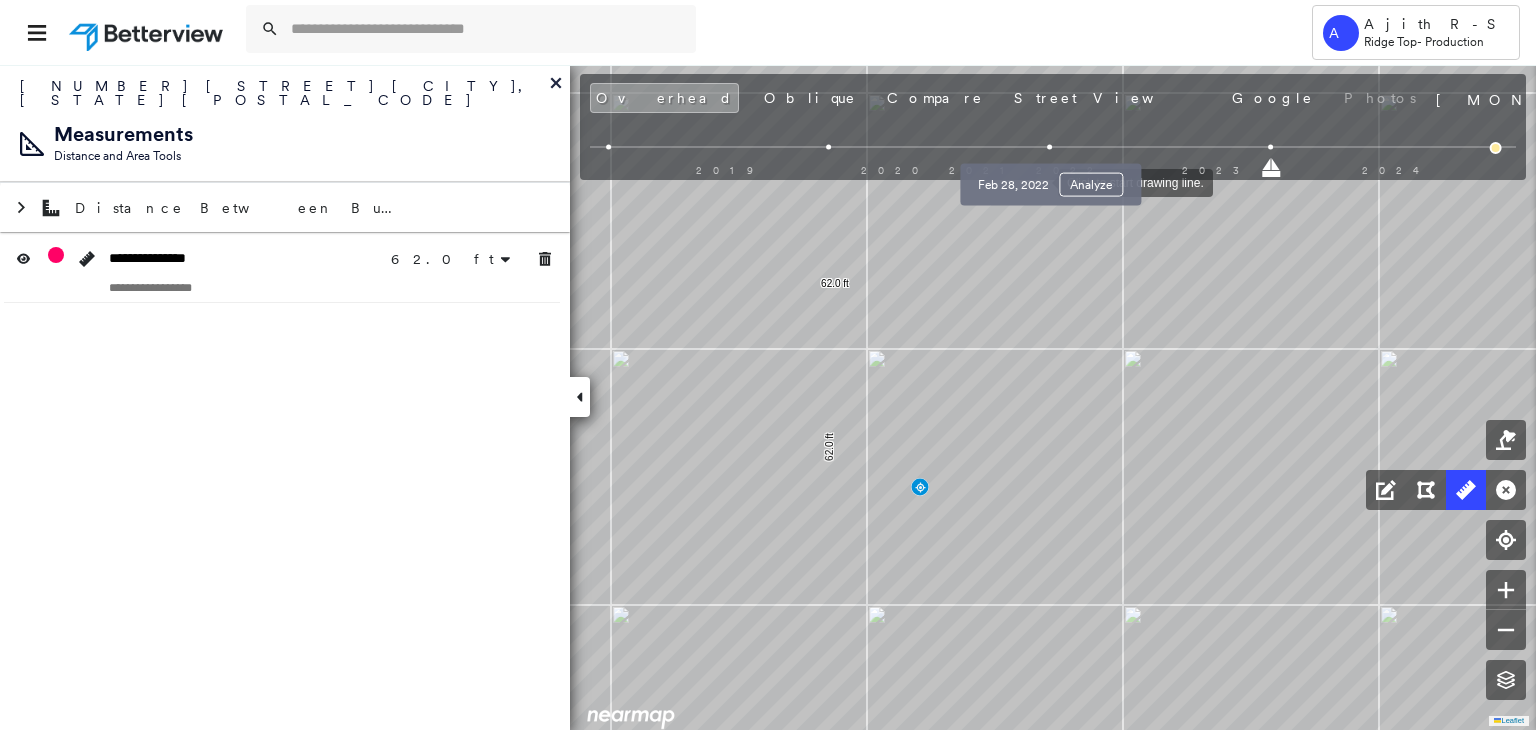 click at bounding box center [1050, 147] 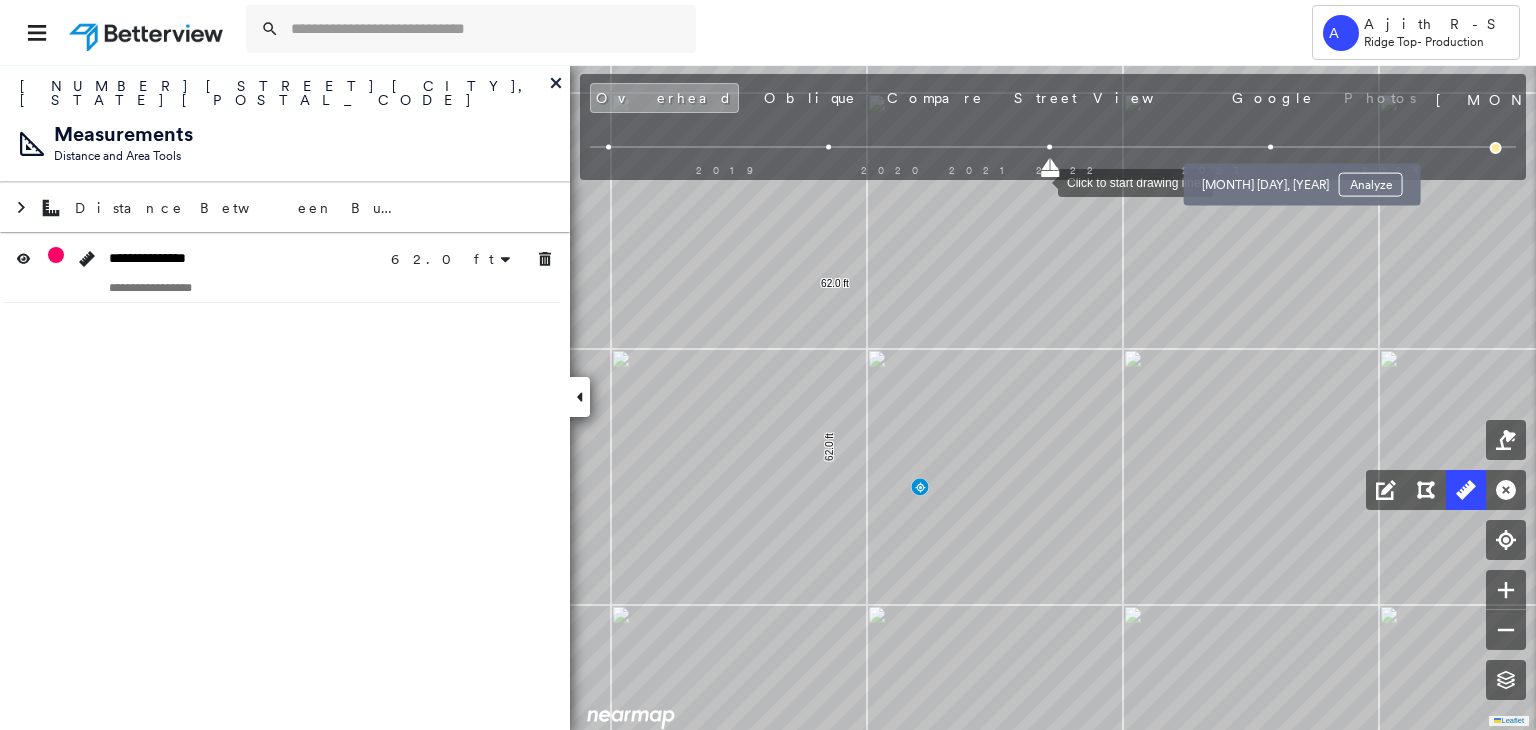 click at bounding box center (1271, 147) 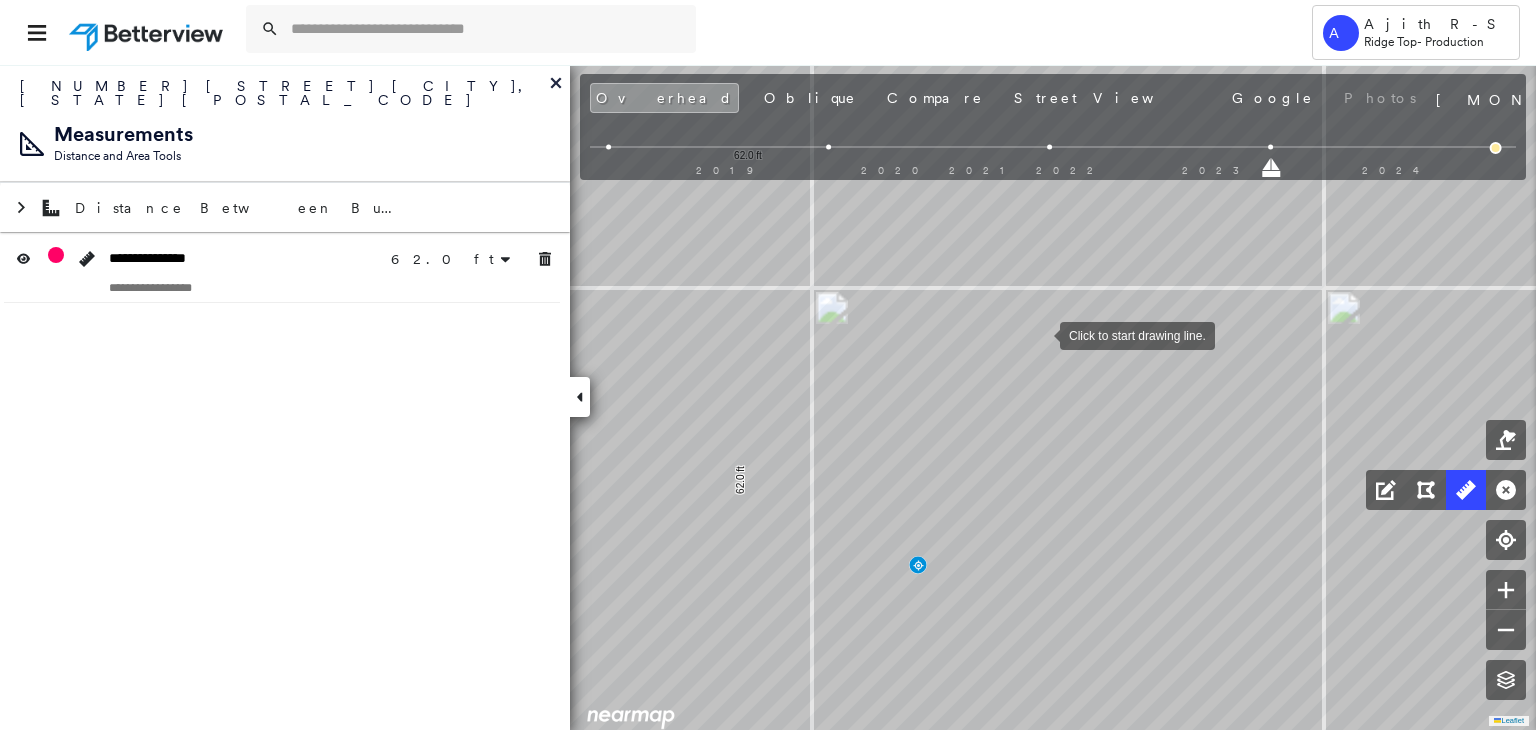 click at bounding box center (1040, 334) 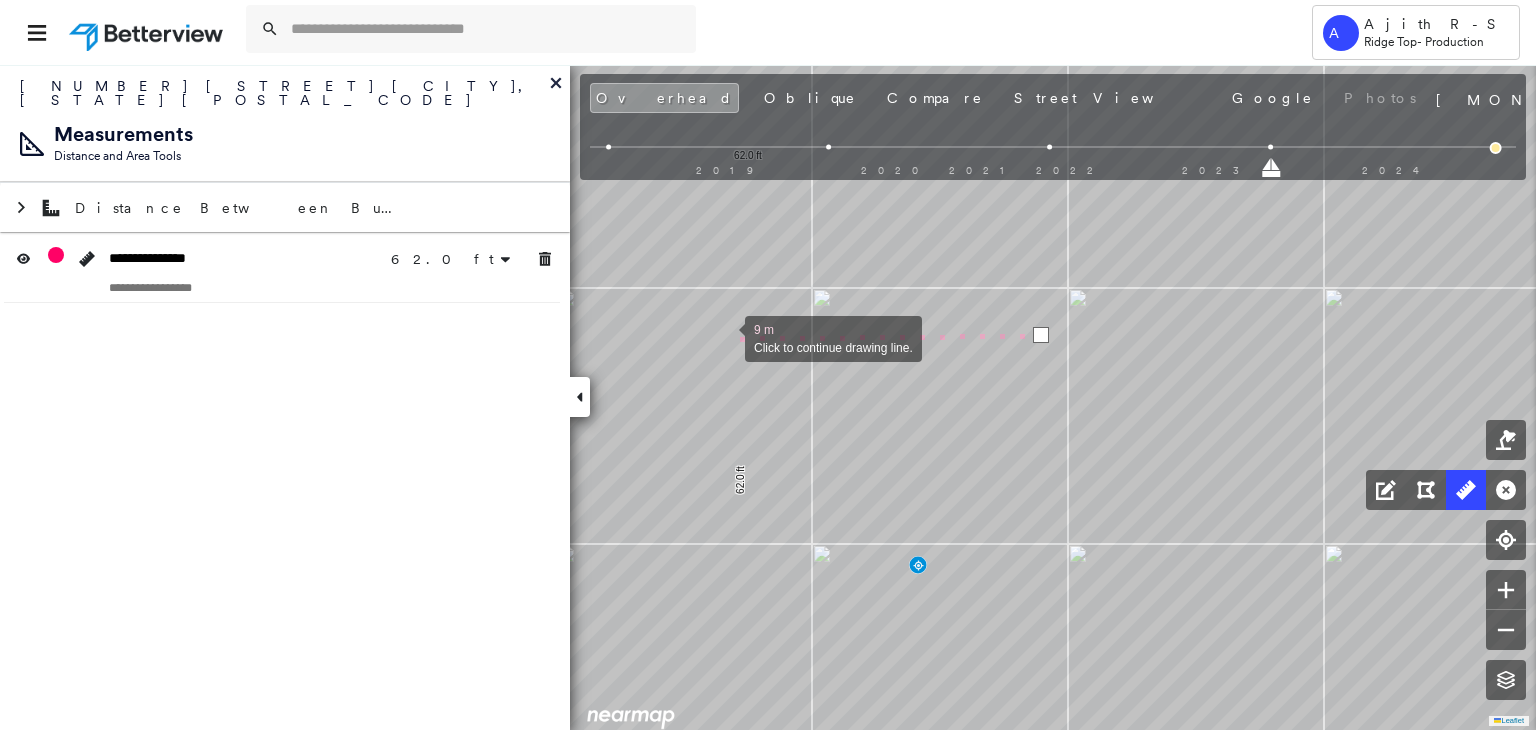 click at bounding box center (725, 337) 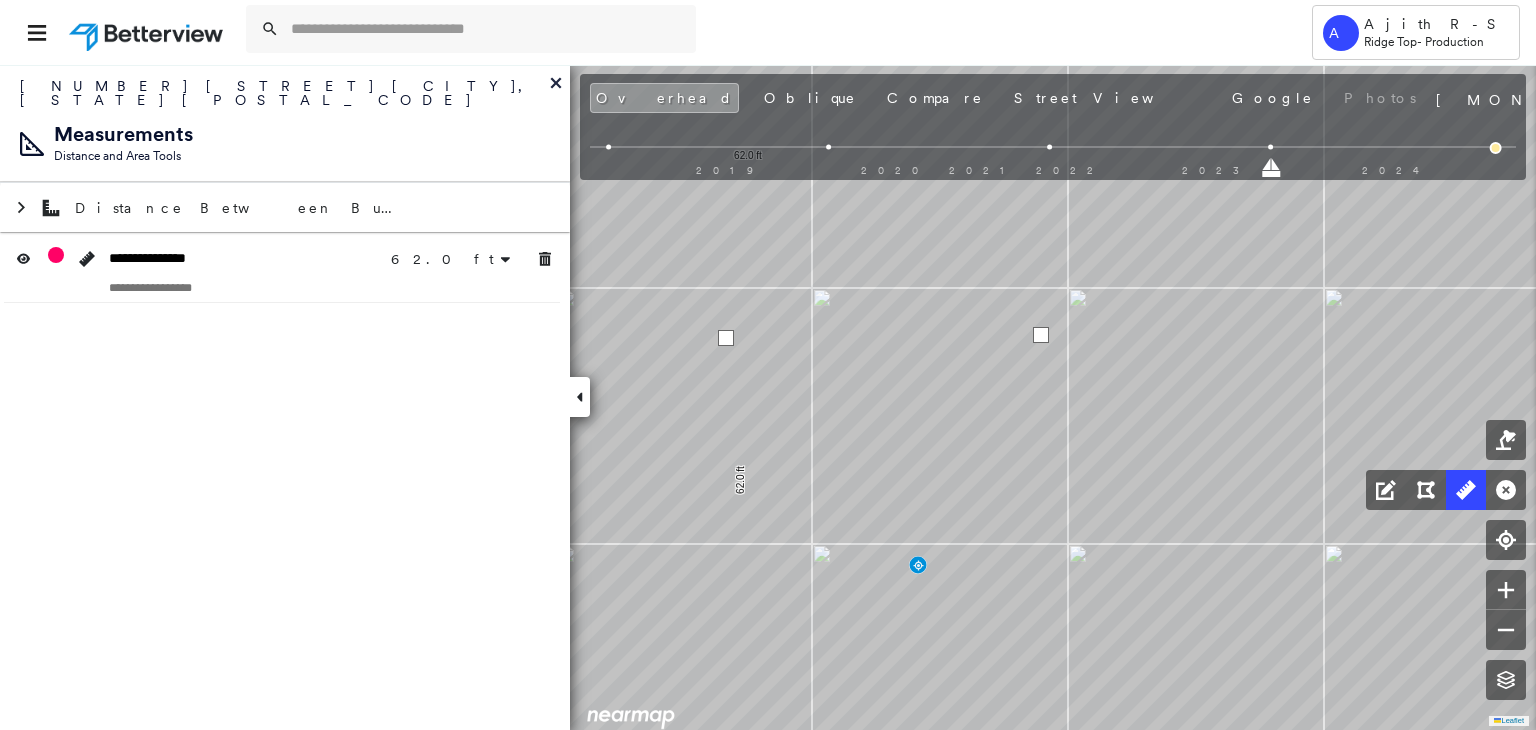 click at bounding box center [726, 338] 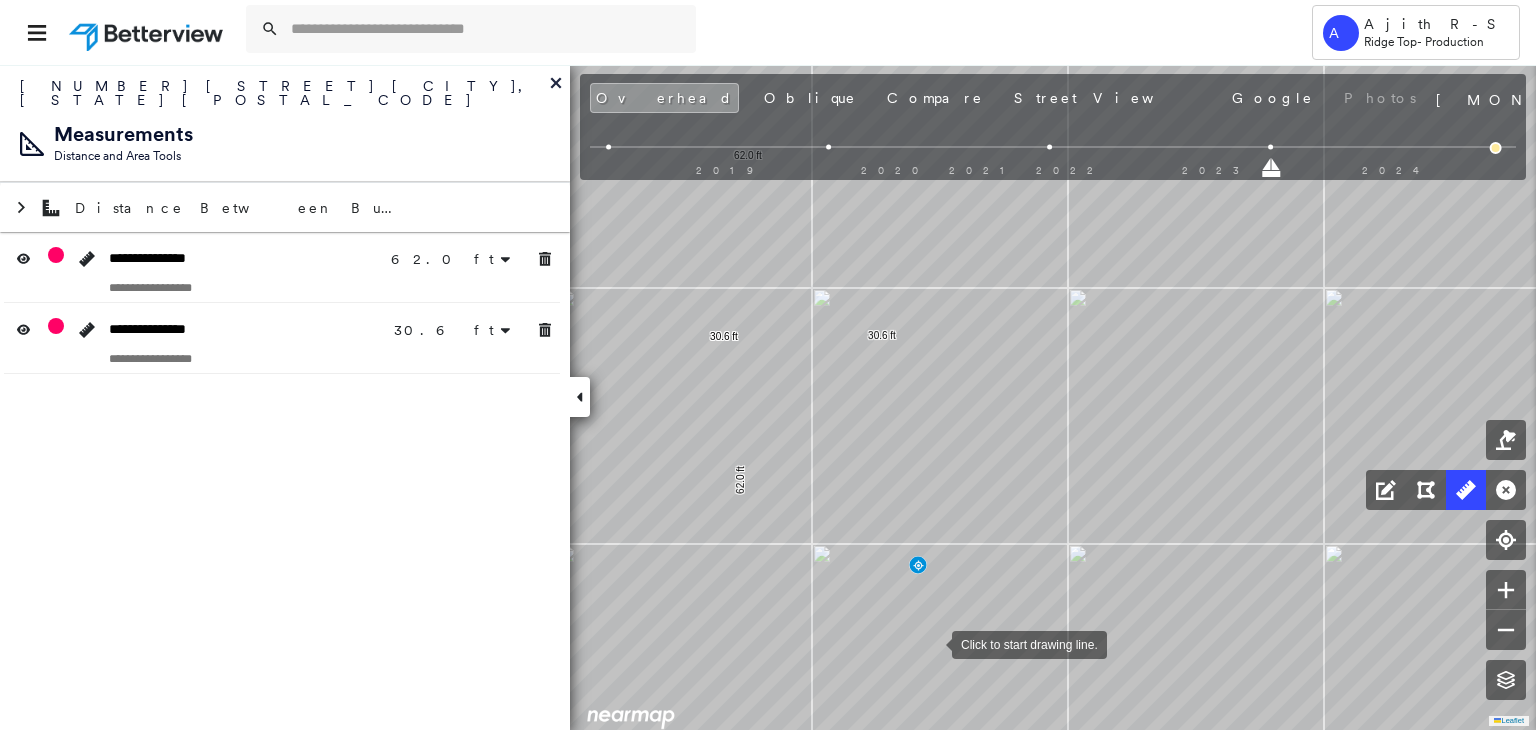 click on "62.0 ft 62.0 ft 30.6 ft 30.6 ft Click to start drawing line." at bounding box center (108, 403) 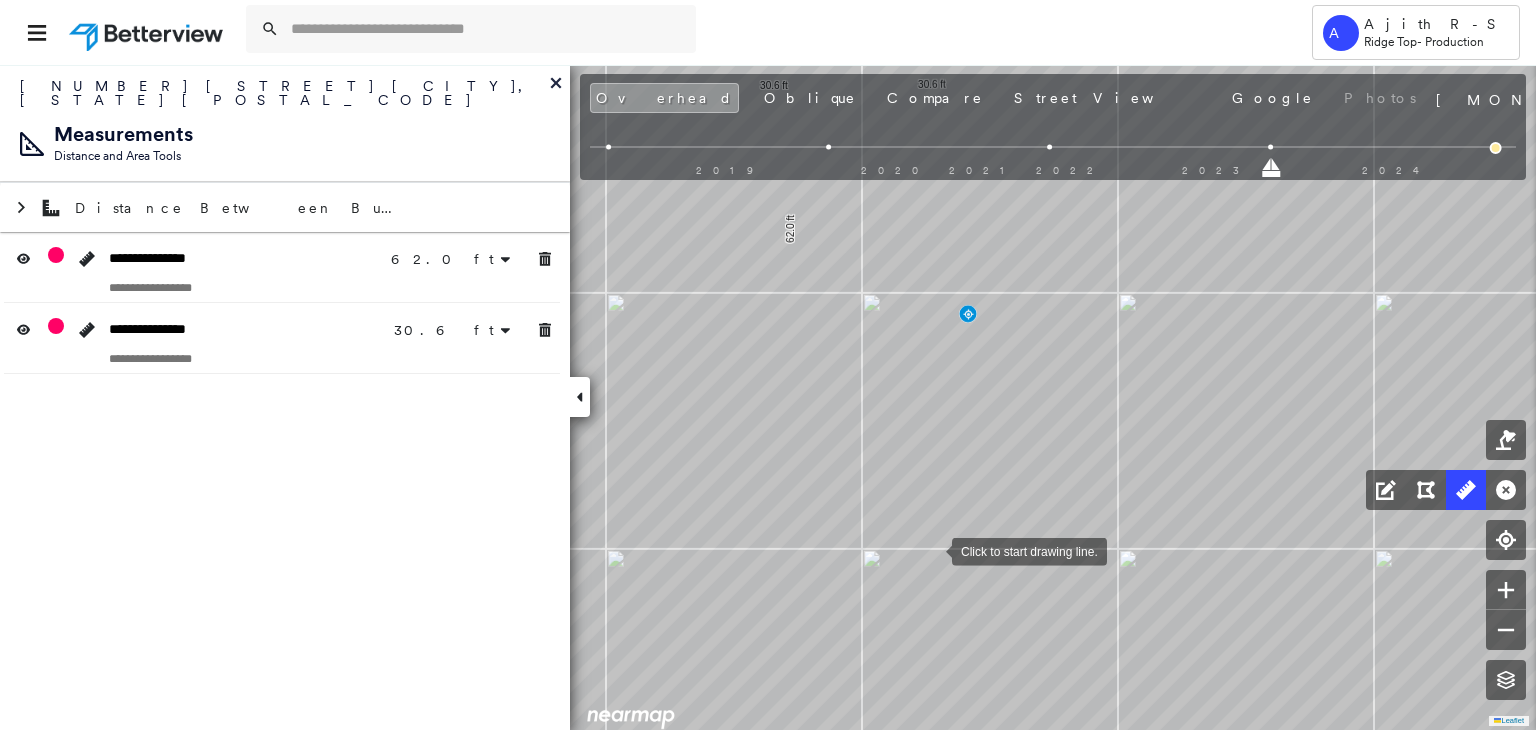 click at bounding box center [932, 550] 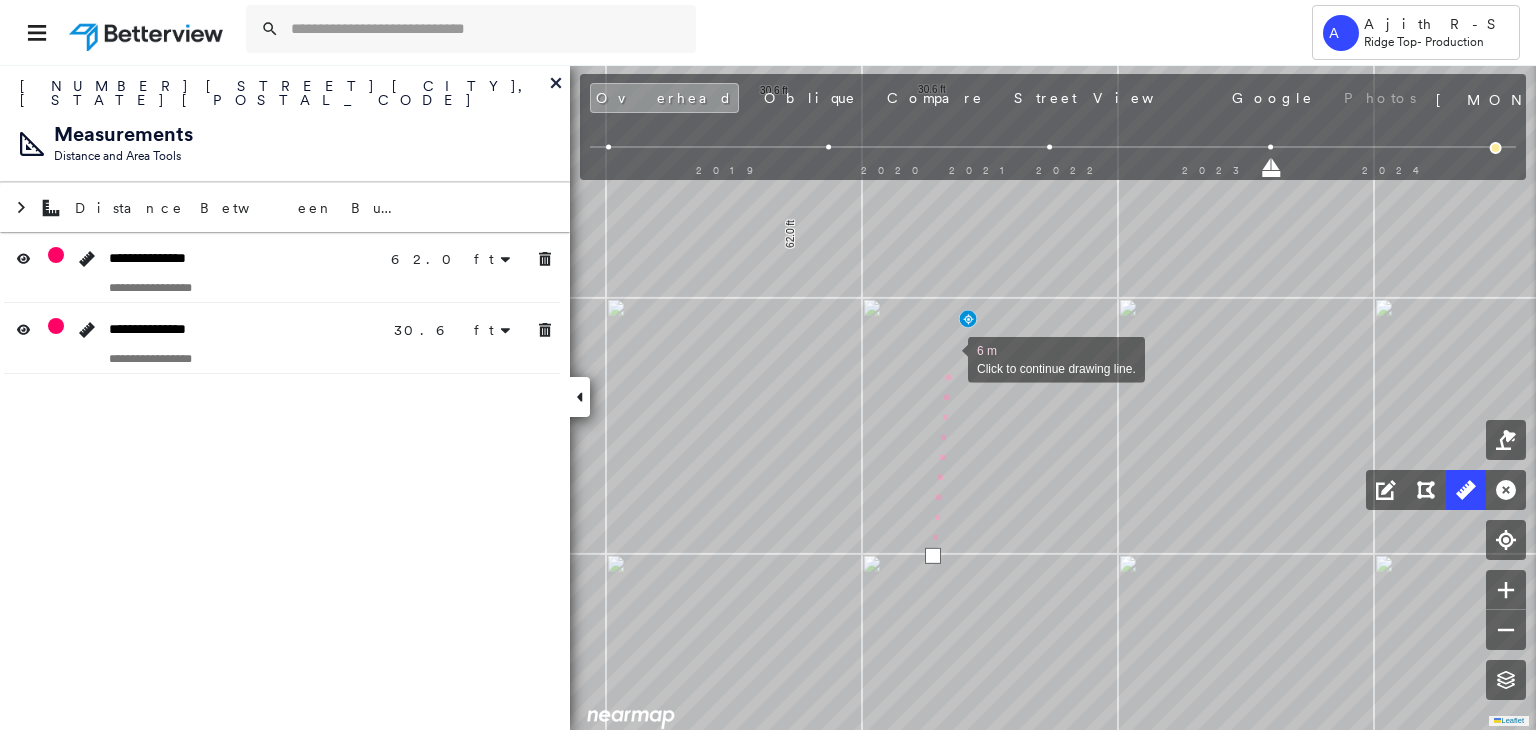 drag, startPoint x: 948, startPoint y: 353, endPoint x: 952, endPoint y: 501, distance: 148.05405 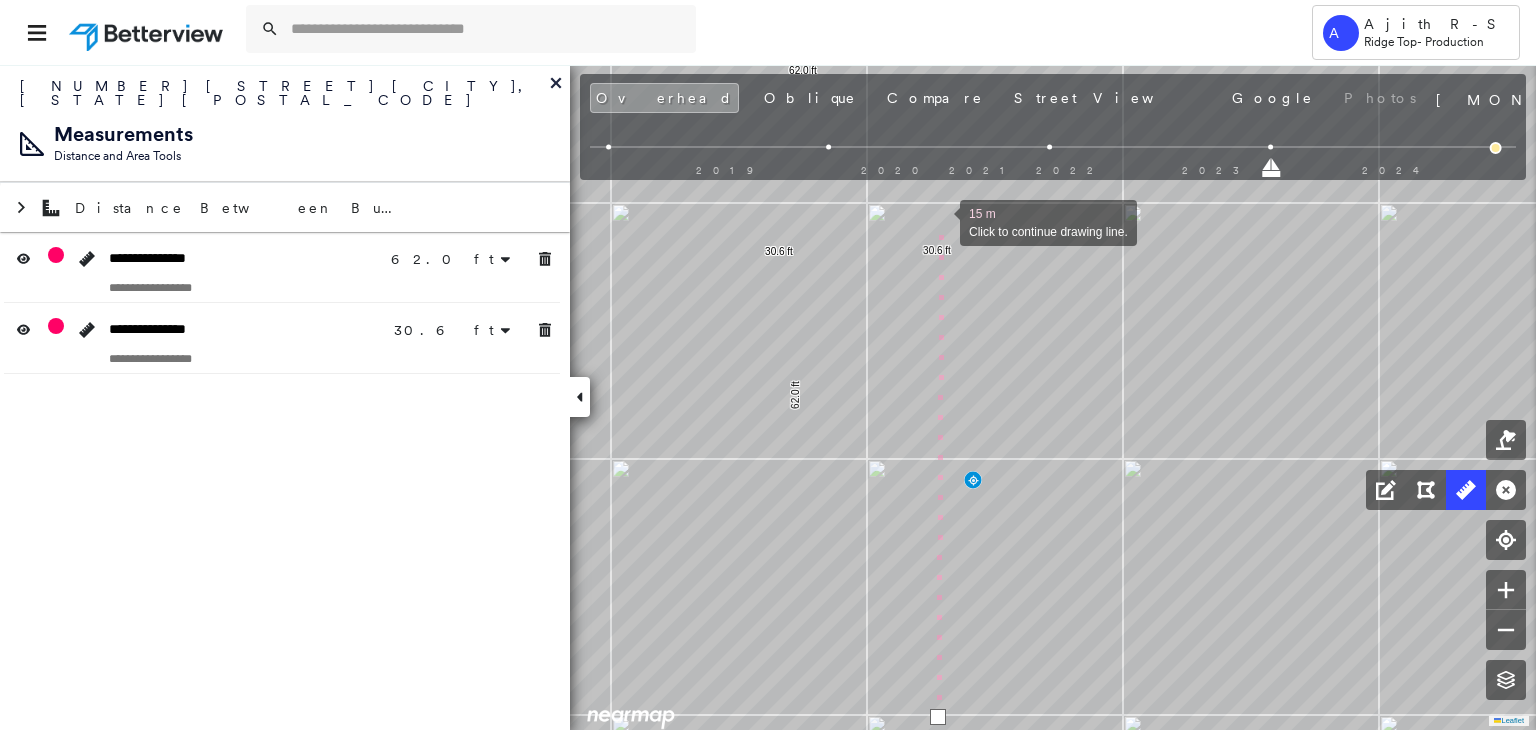 click at bounding box center [940, 221] 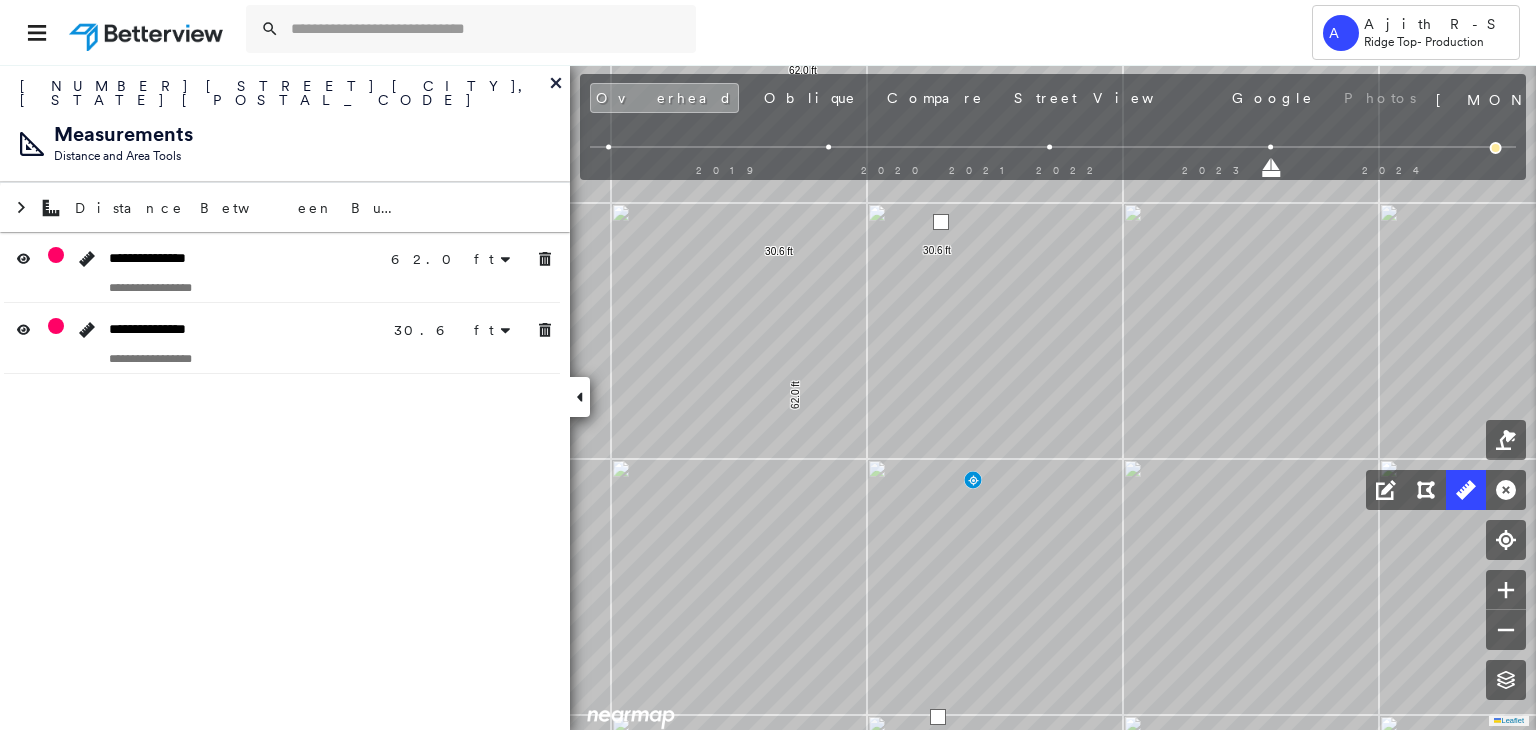click at bounding box center (941, 222) 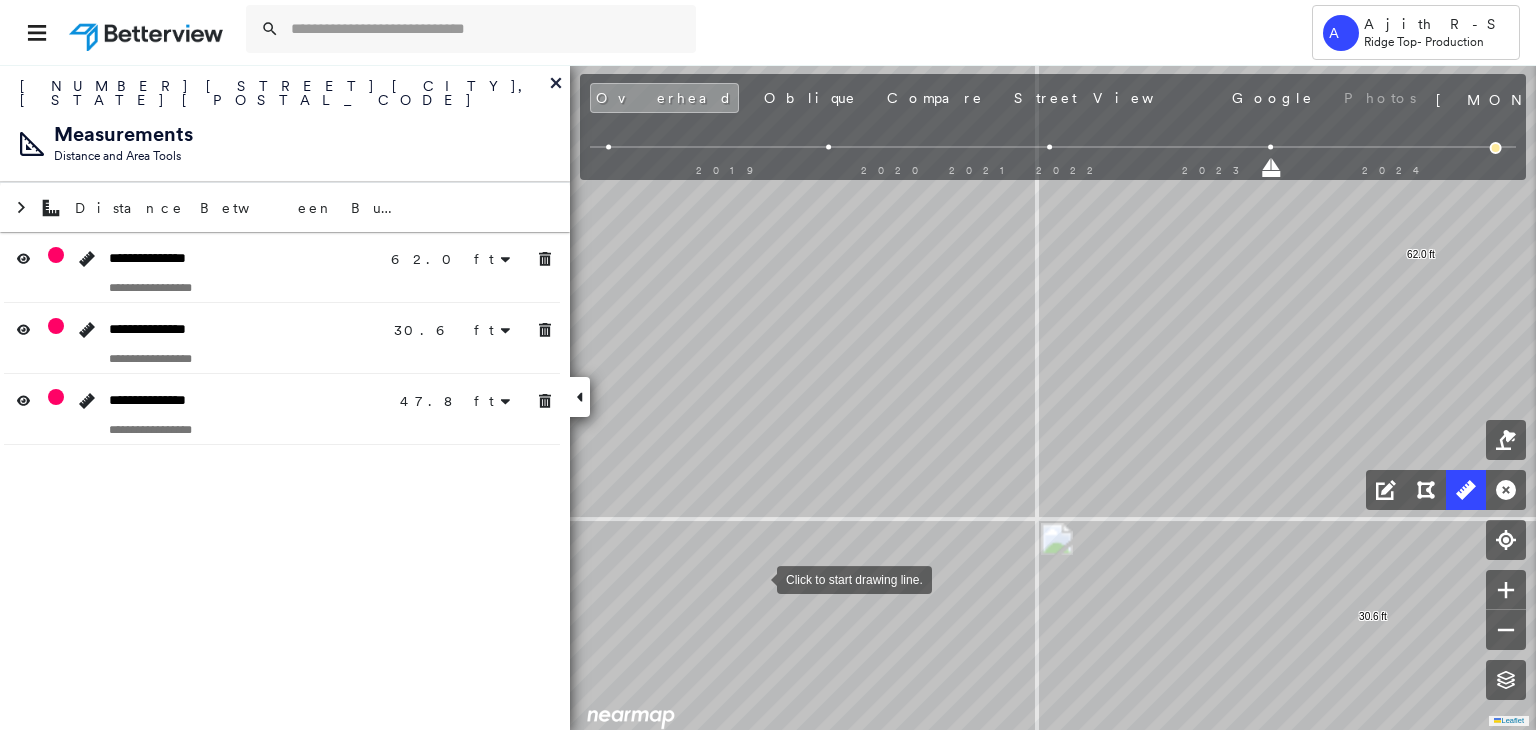 click at bounding box center (757, 578) 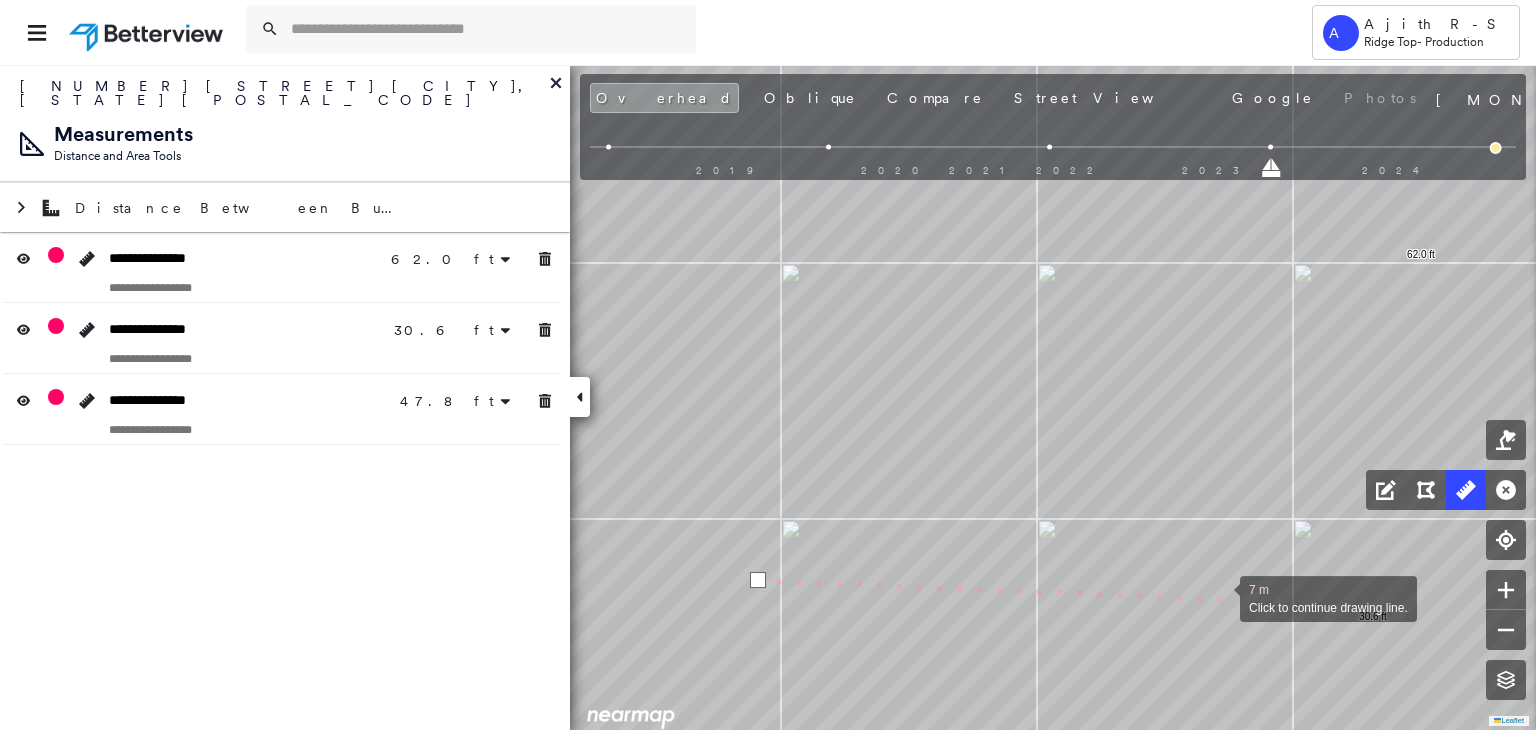 click at bounding box center (1220, 597) 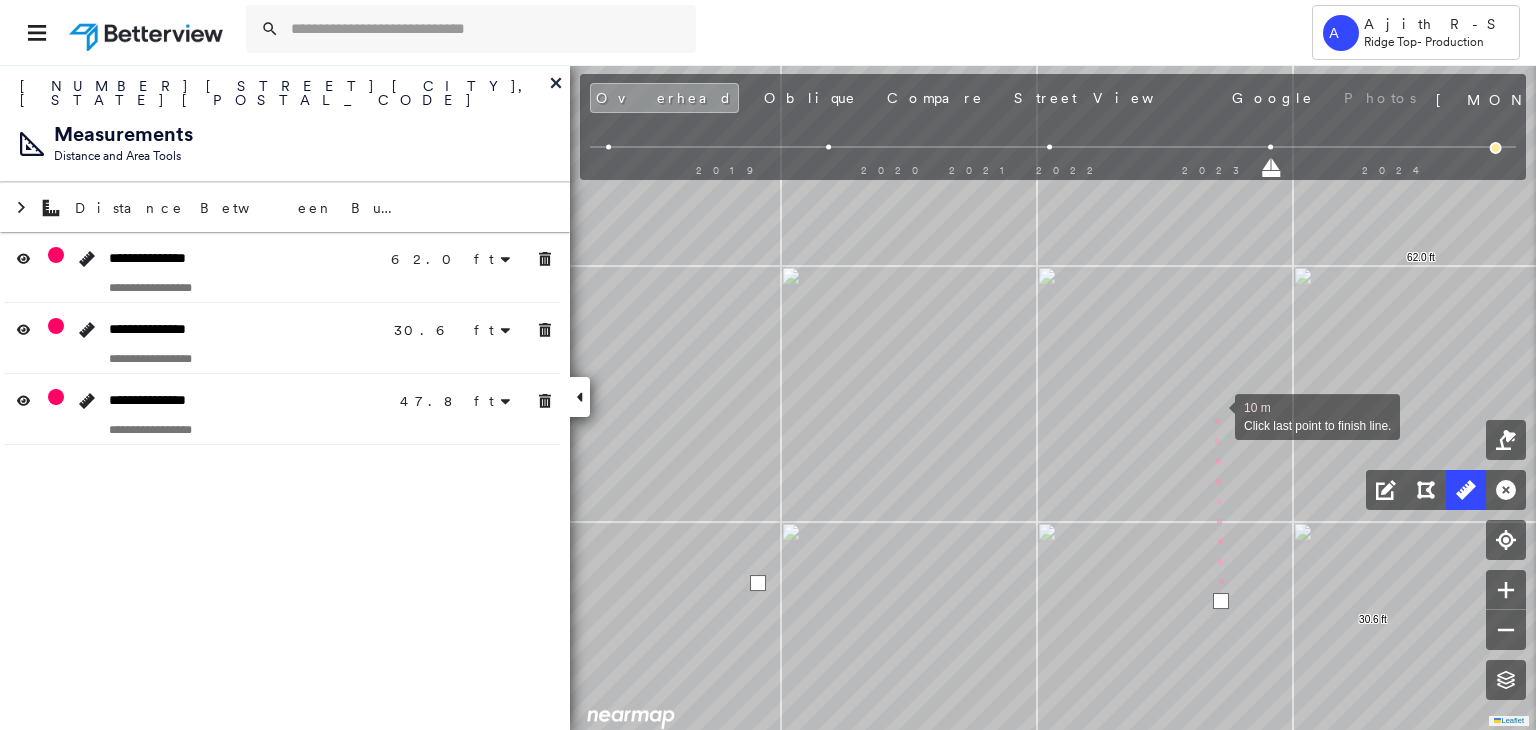 click on "62.0 ft 62.0 ft 30.6 ft 30.6 ft 47.8 ft 47.8 ft 10 m Click last point to finish line." at bounding box center (276, 404) 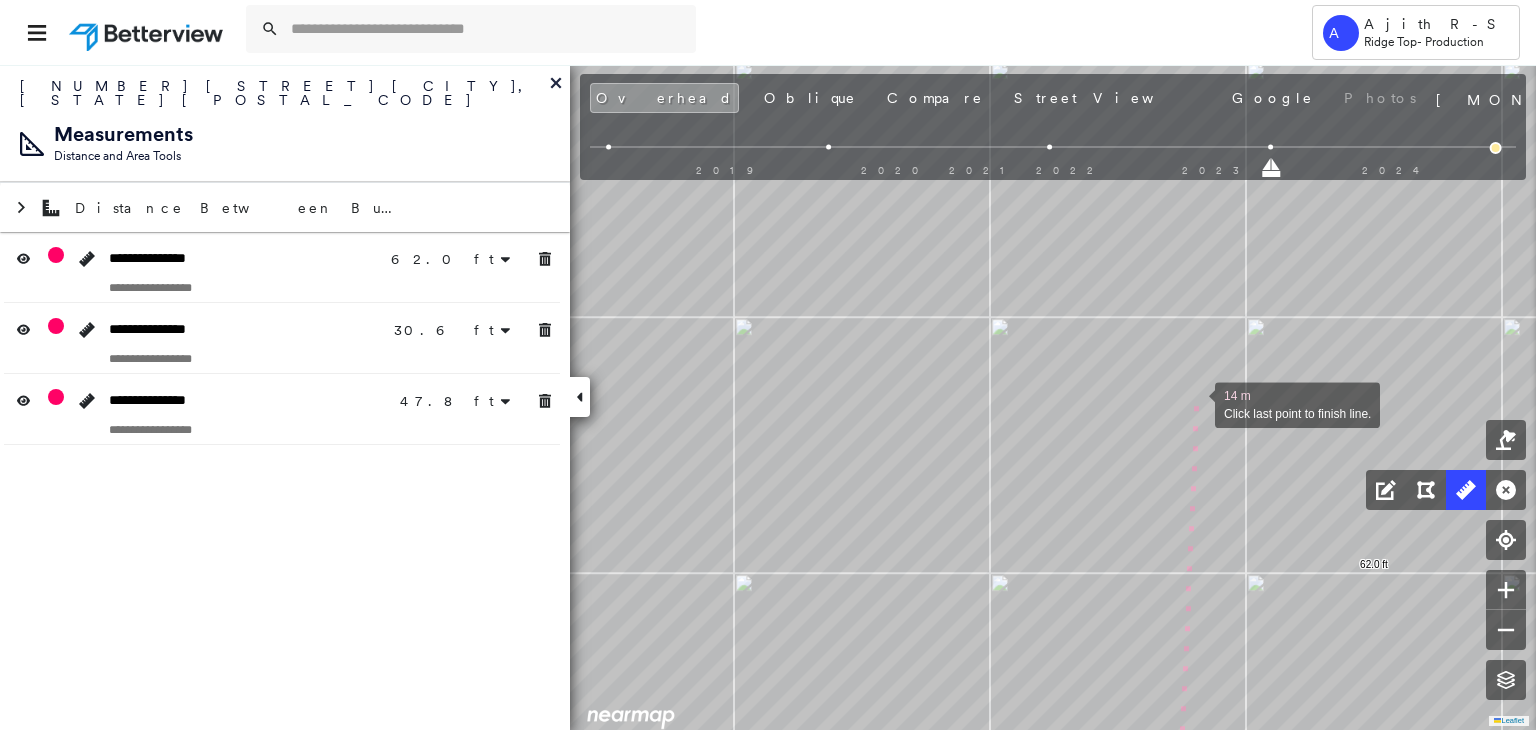 click at bounding box center (1195, 403) 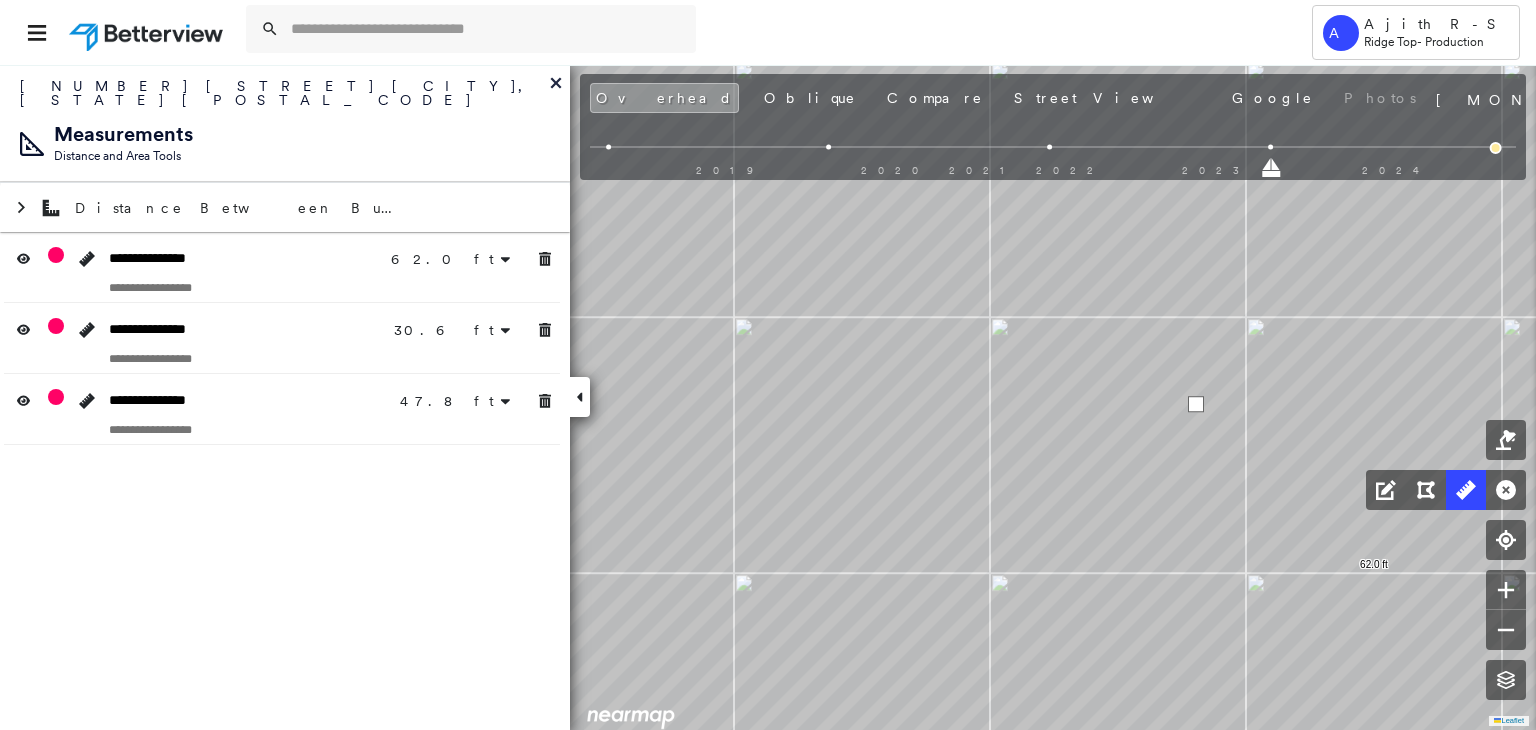 click at bounding box center (1196, 404) 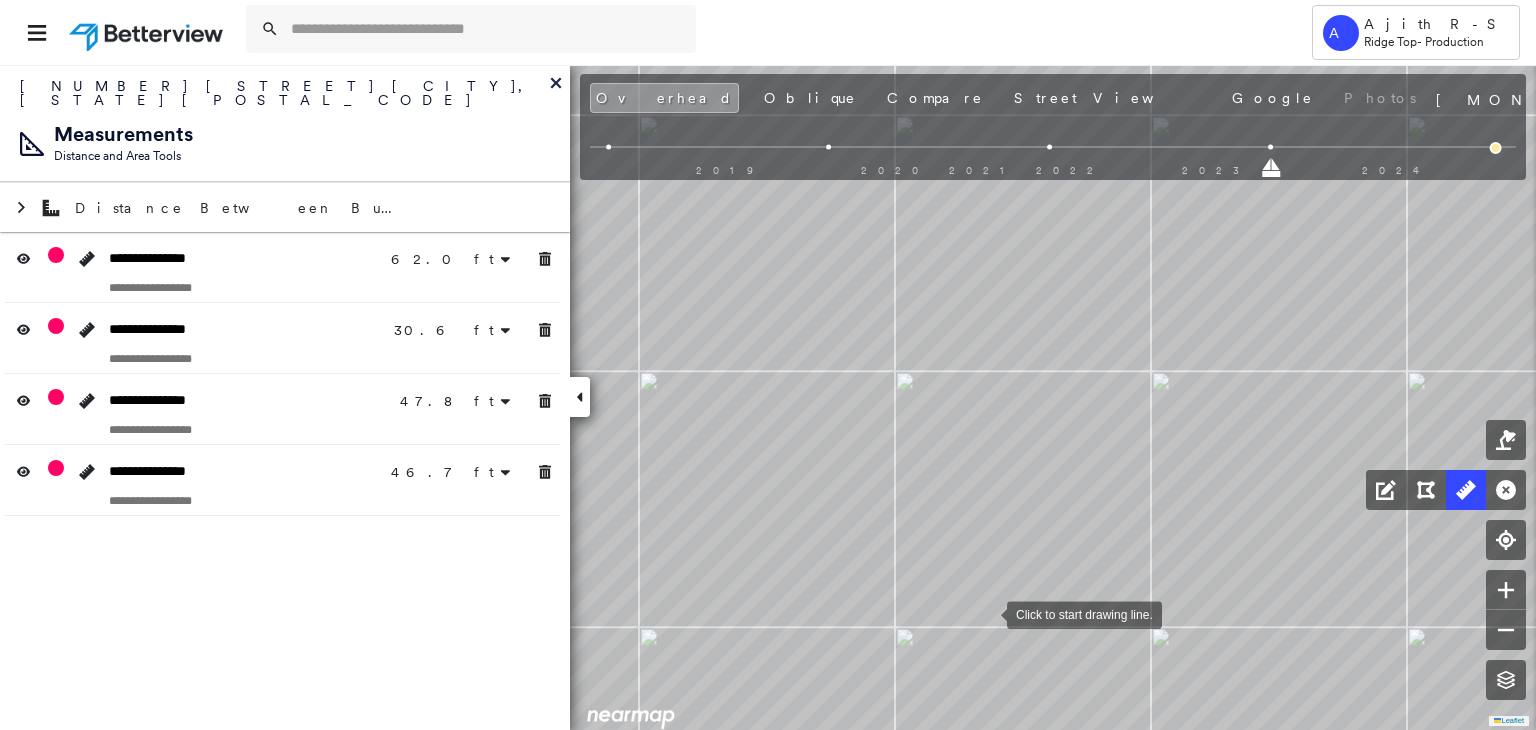 drag, startPoint x: 987, startPoint y: 613, endPoint x: 987, endPoint y: 575, distance: 38 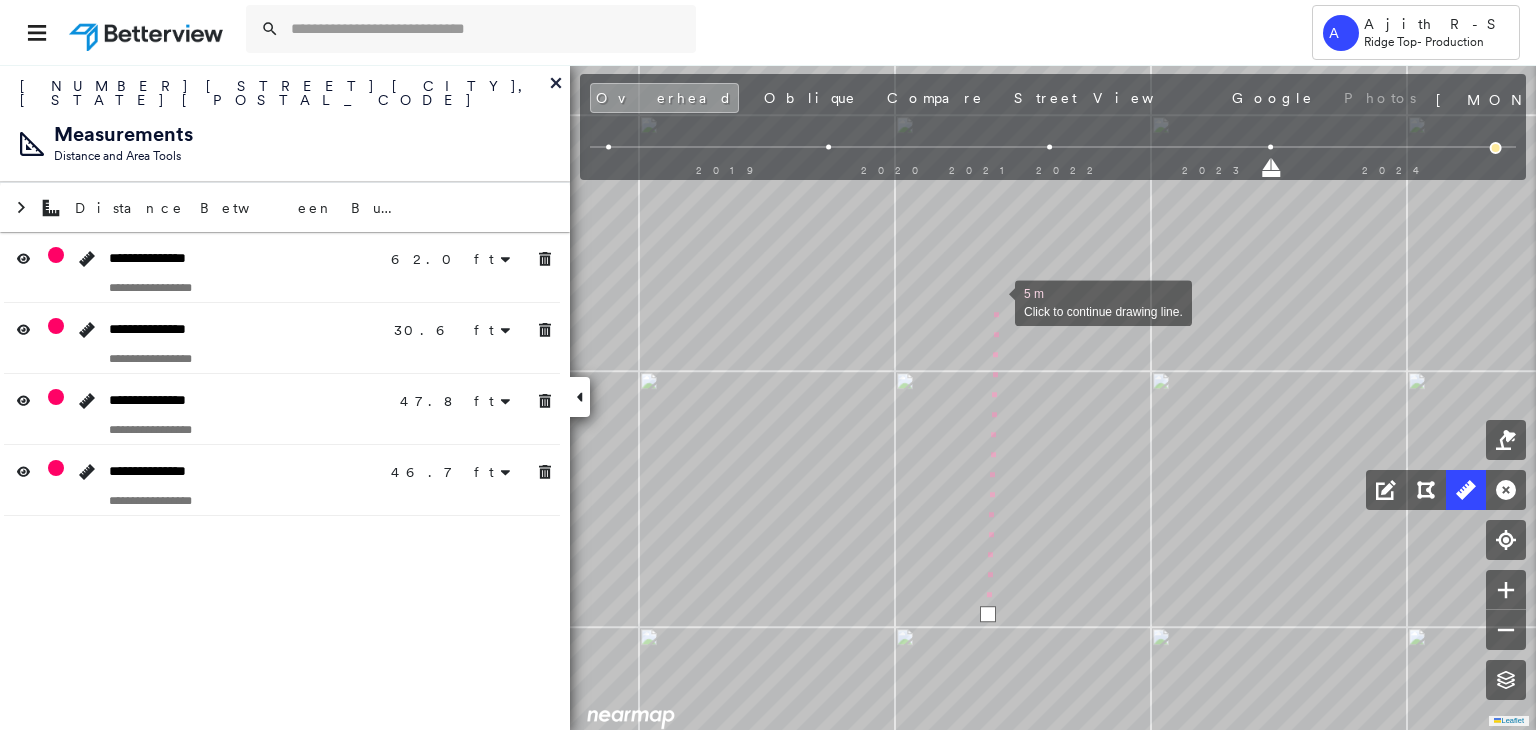 click at bounding box center (995, 301) 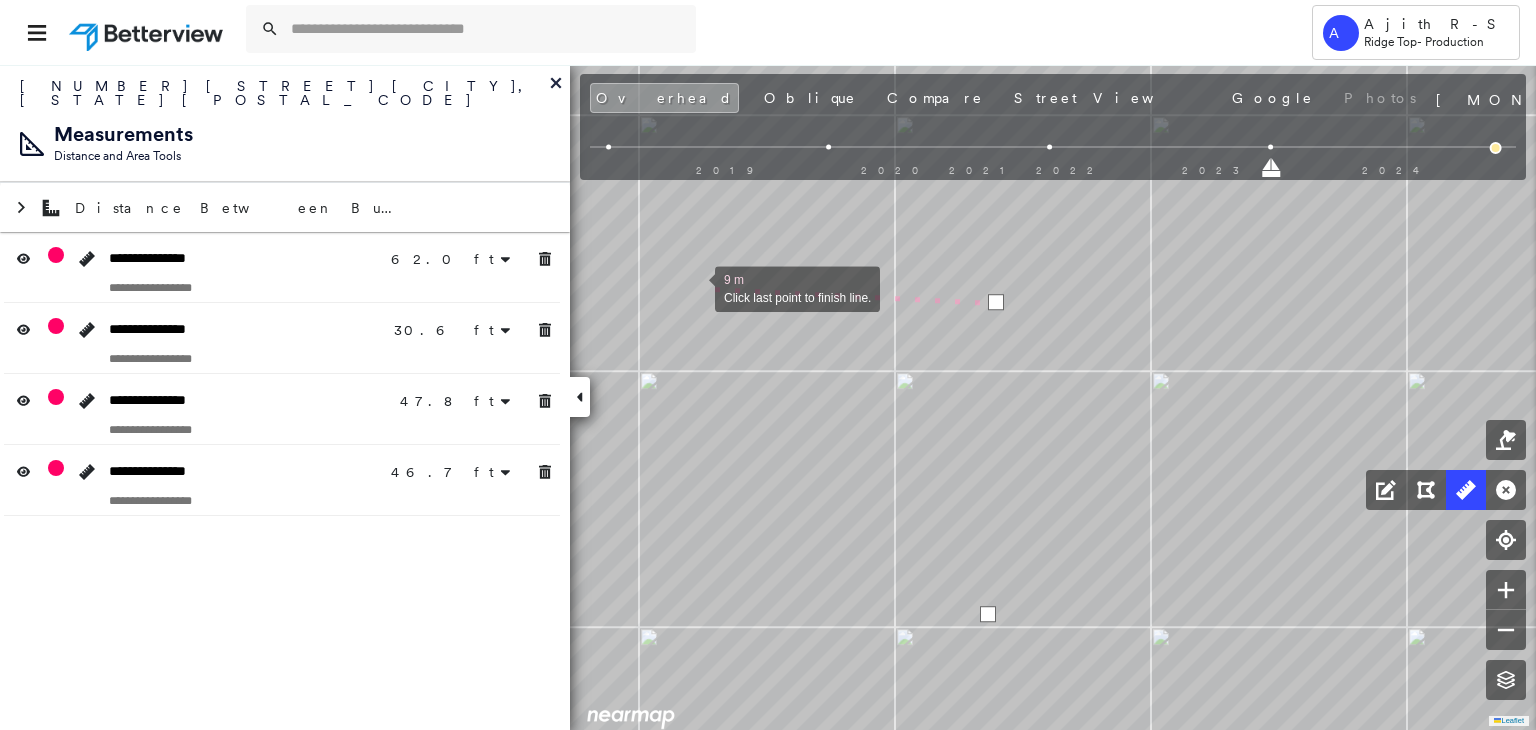 click at bounding box center (695, 287) 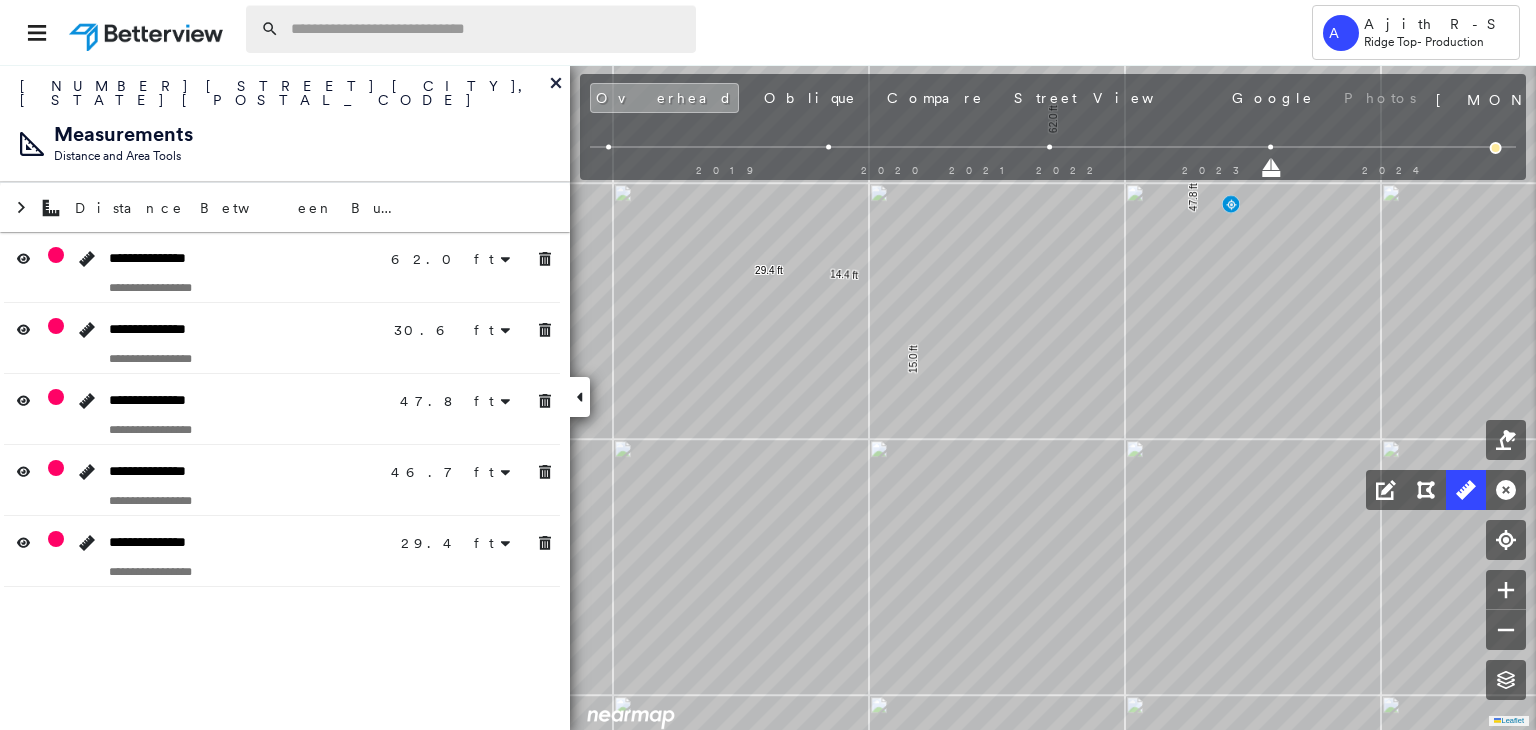 click at bounding box center [487, 29] 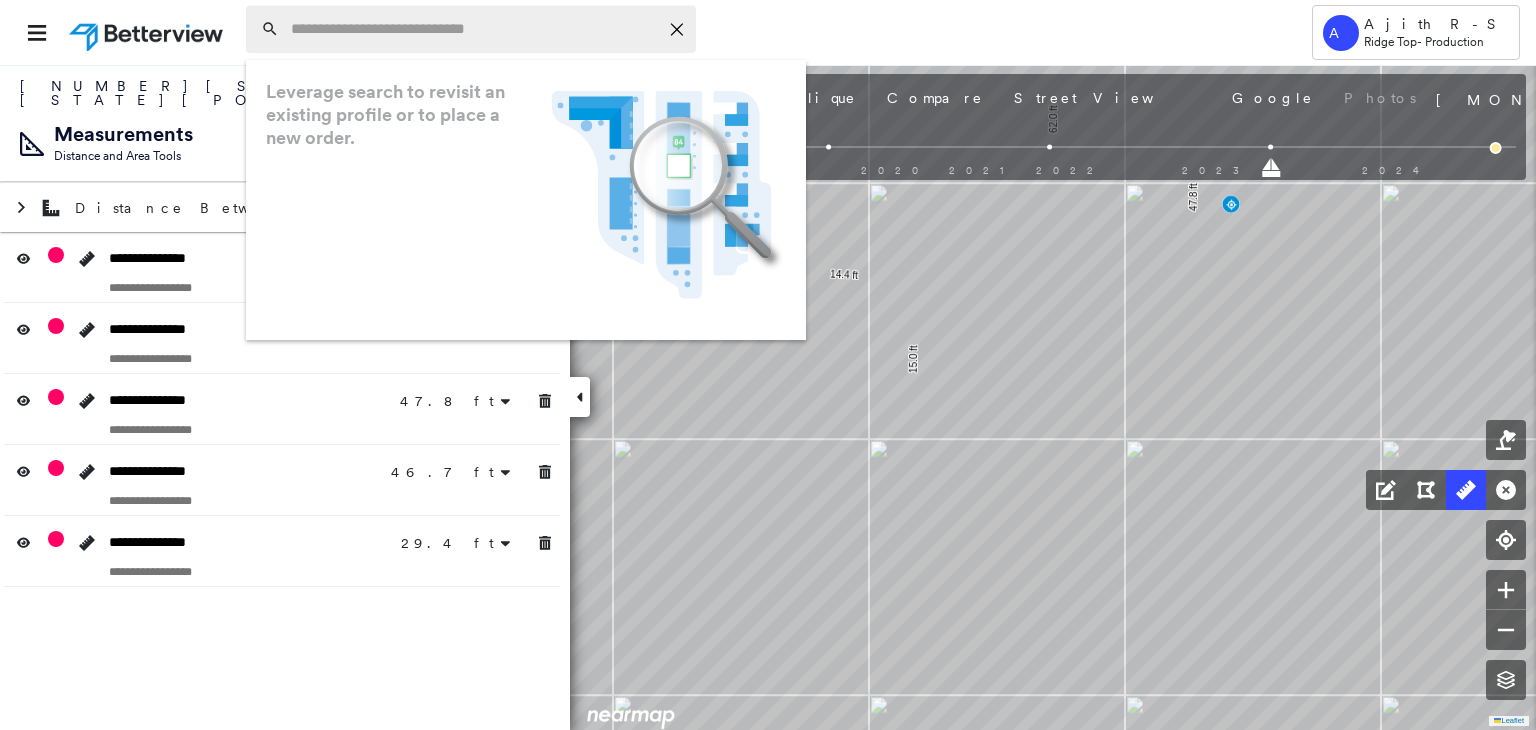 paste on "**********" 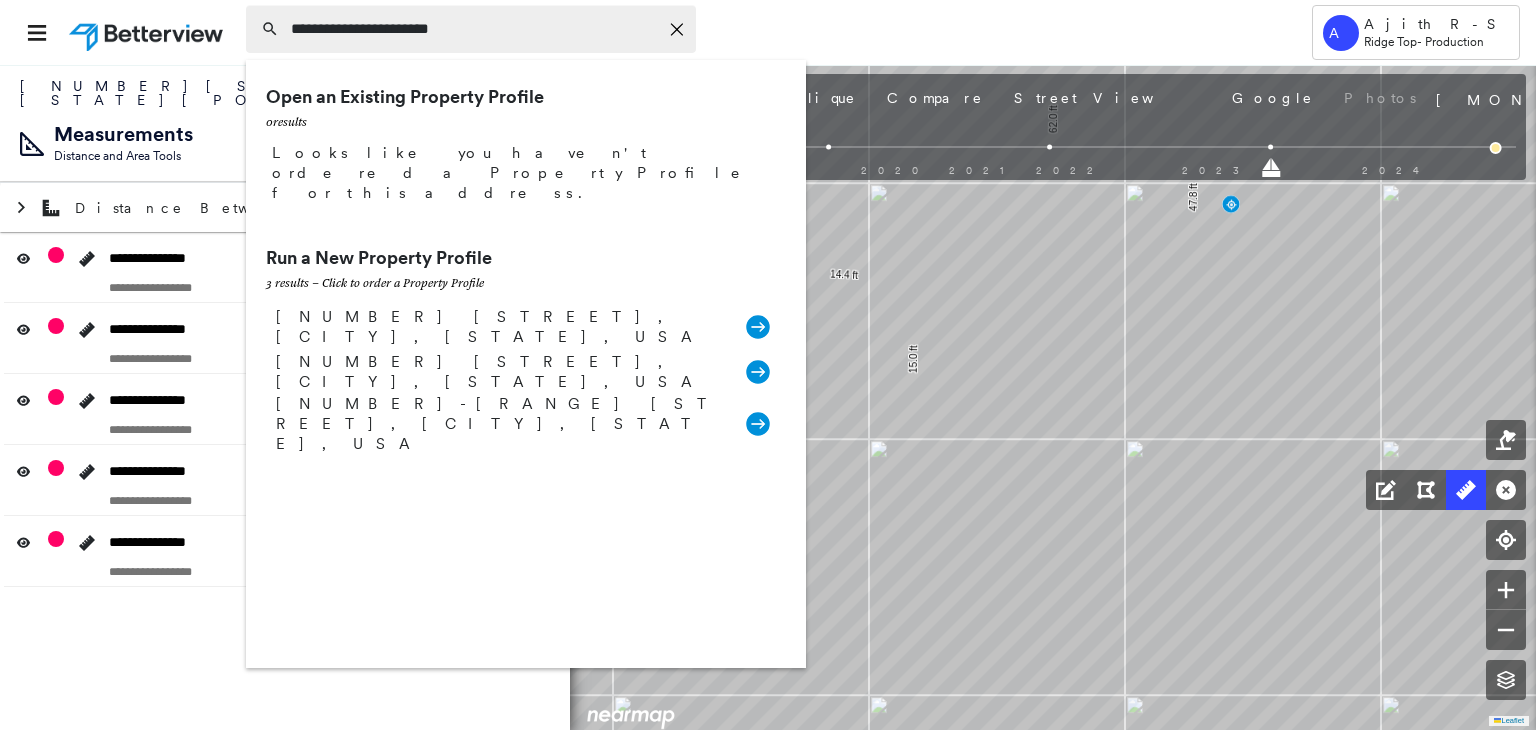 type on "**********" 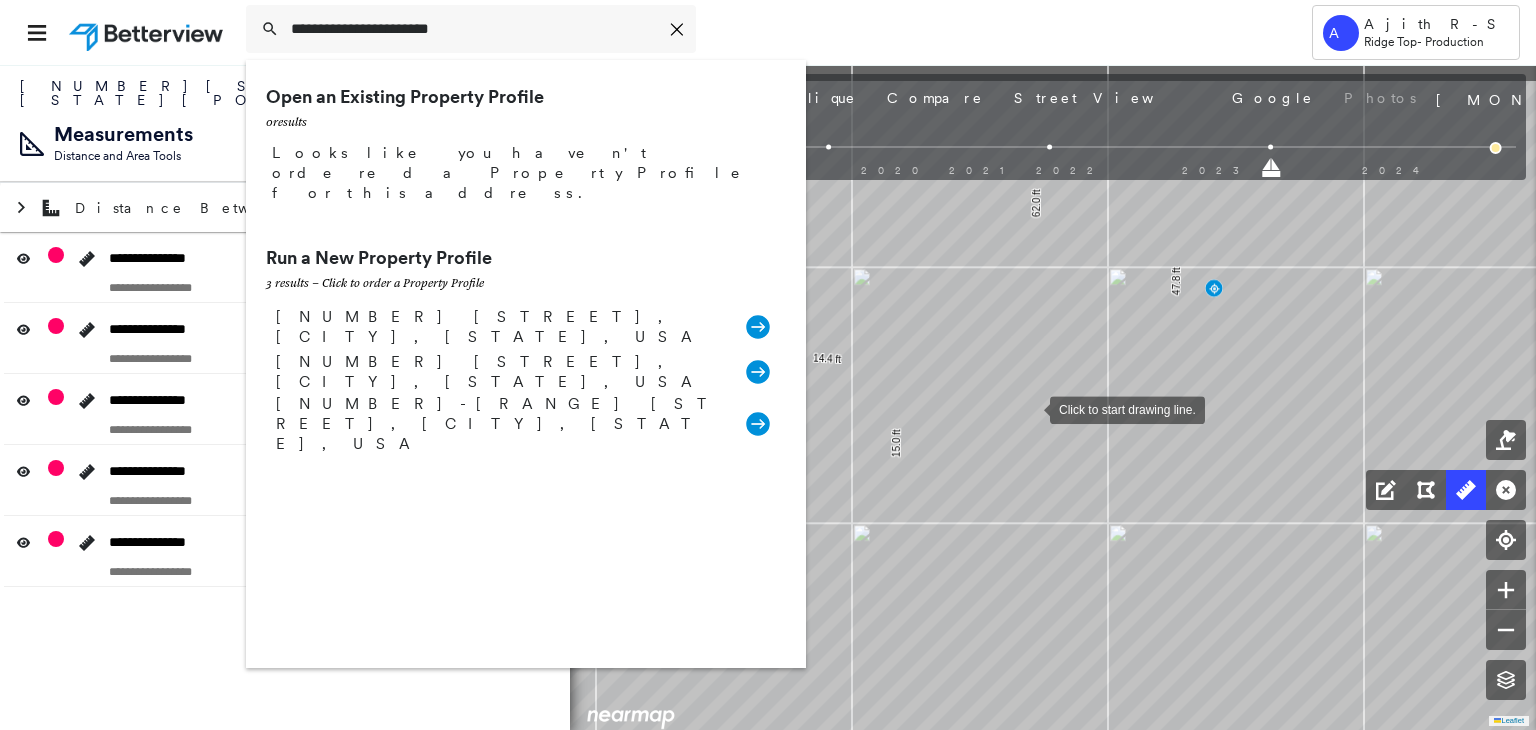 drag, startPoint x: 1048, startPoint y: 306, endPoint x: 1028, endPoint y: 468, distance: 163.2299 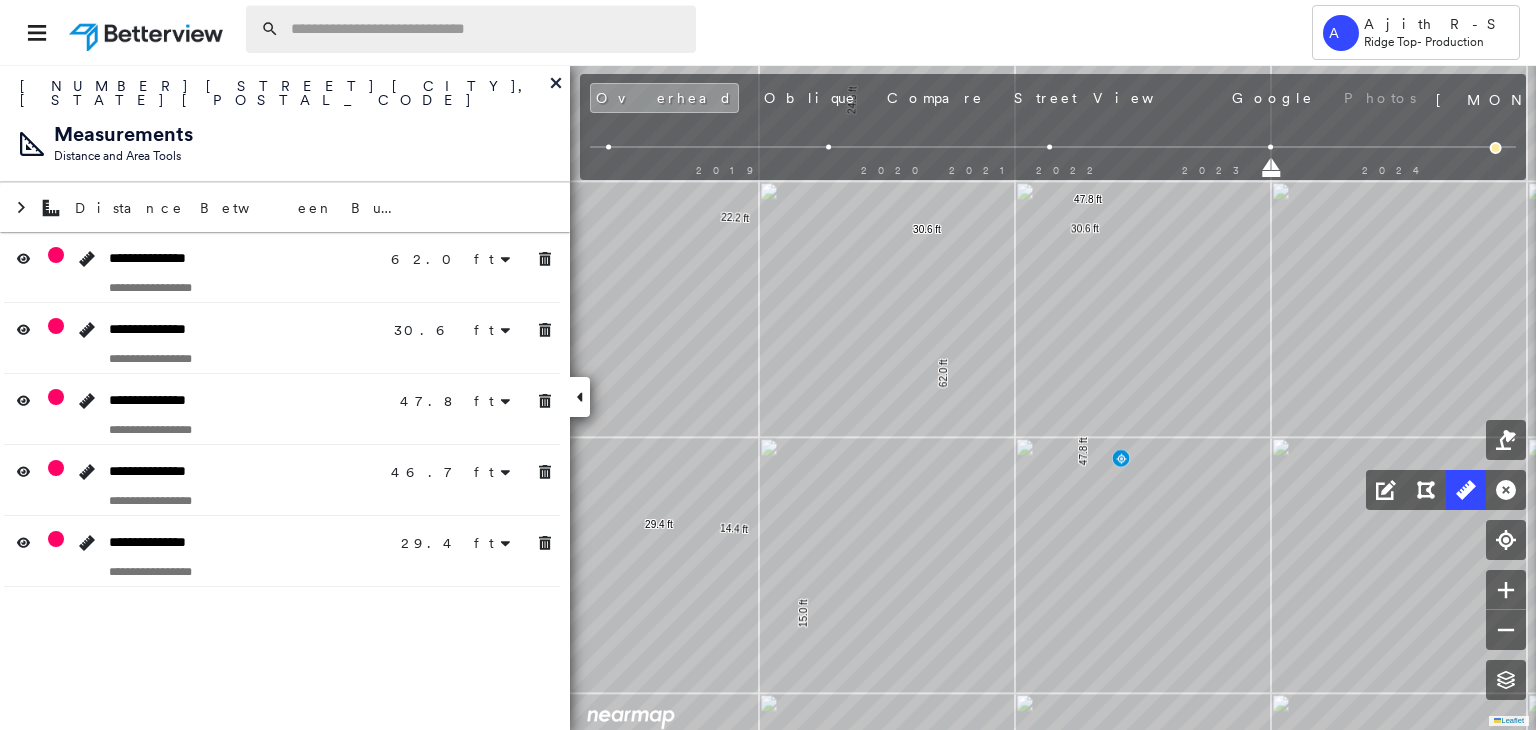 click at bounding box center (487, 29) 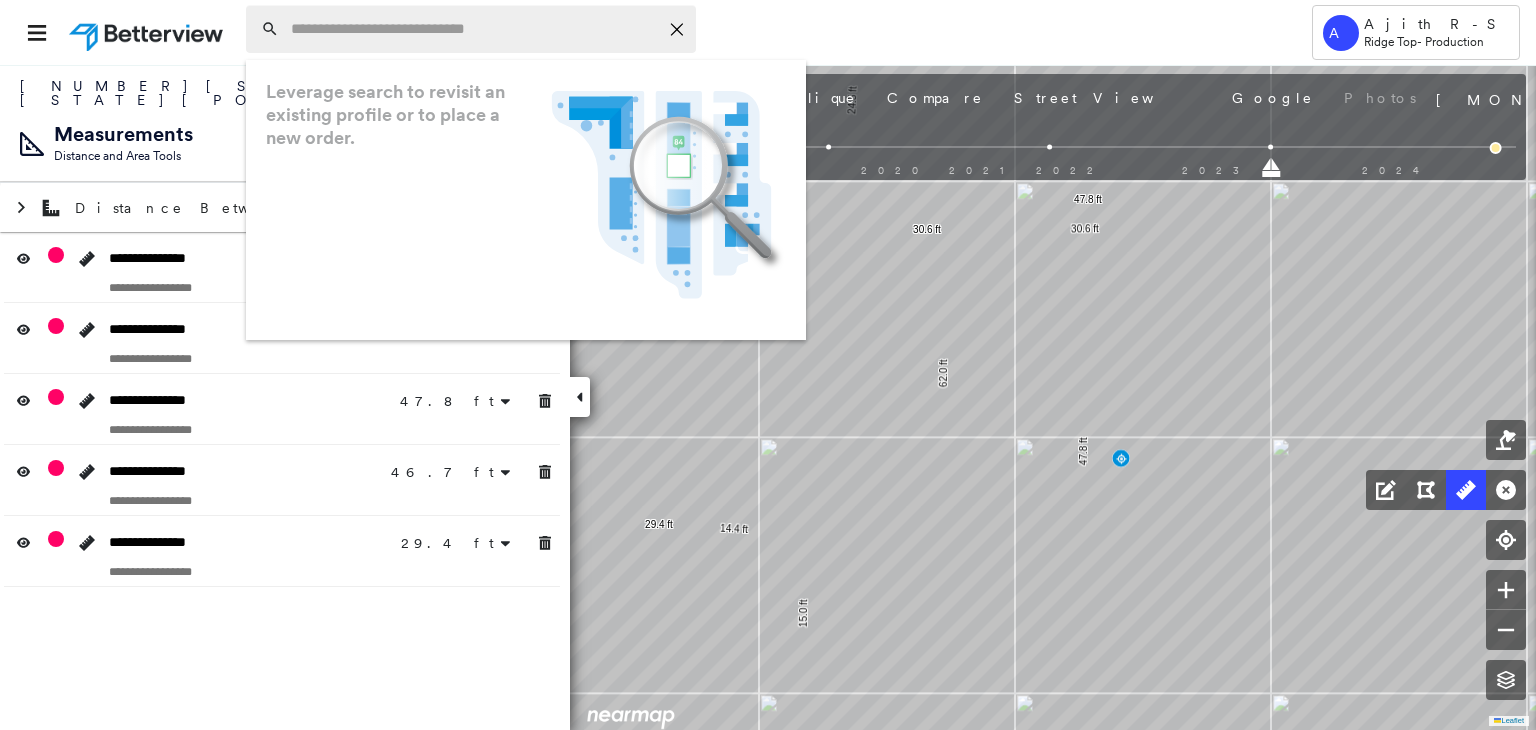 click at bounding box center (474, 29) 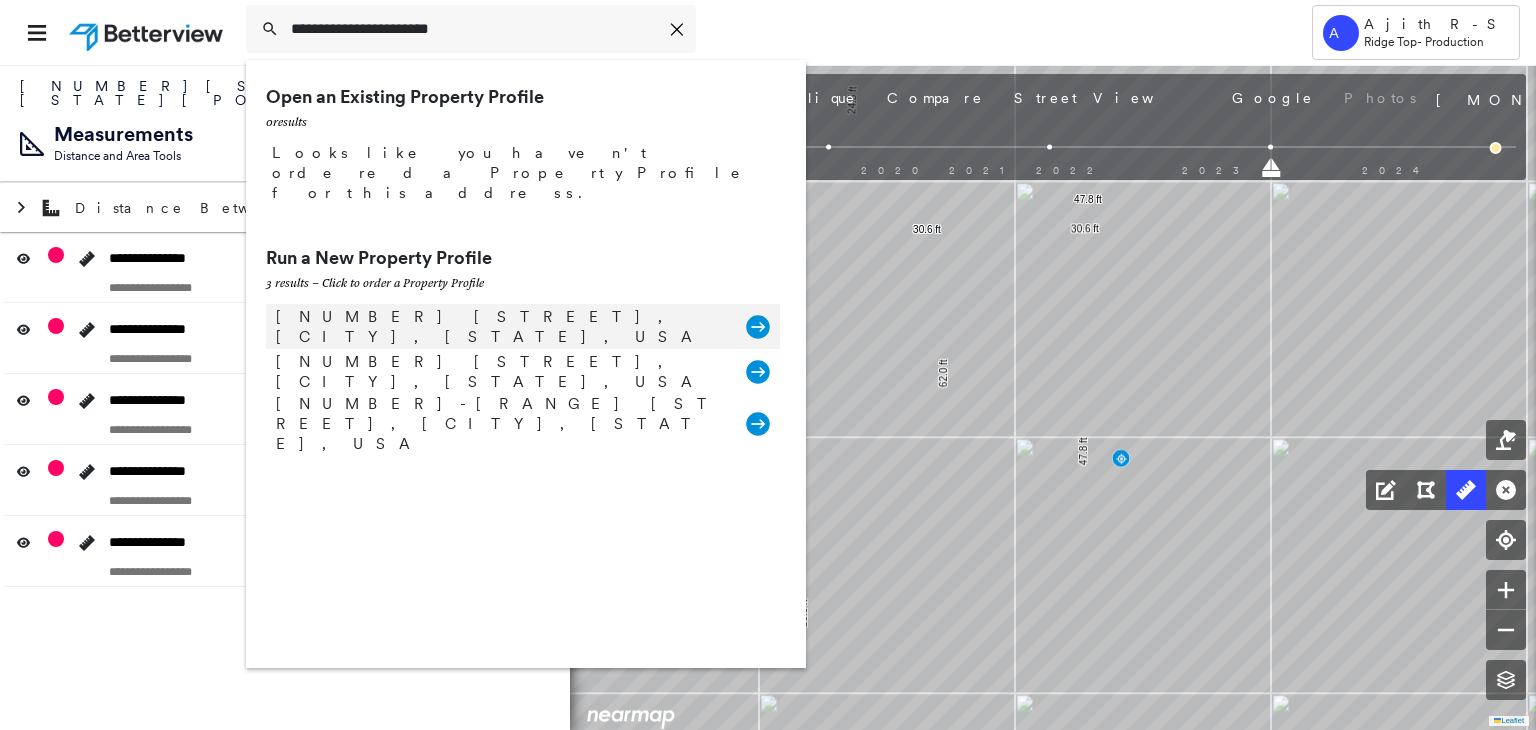 type on "**********" 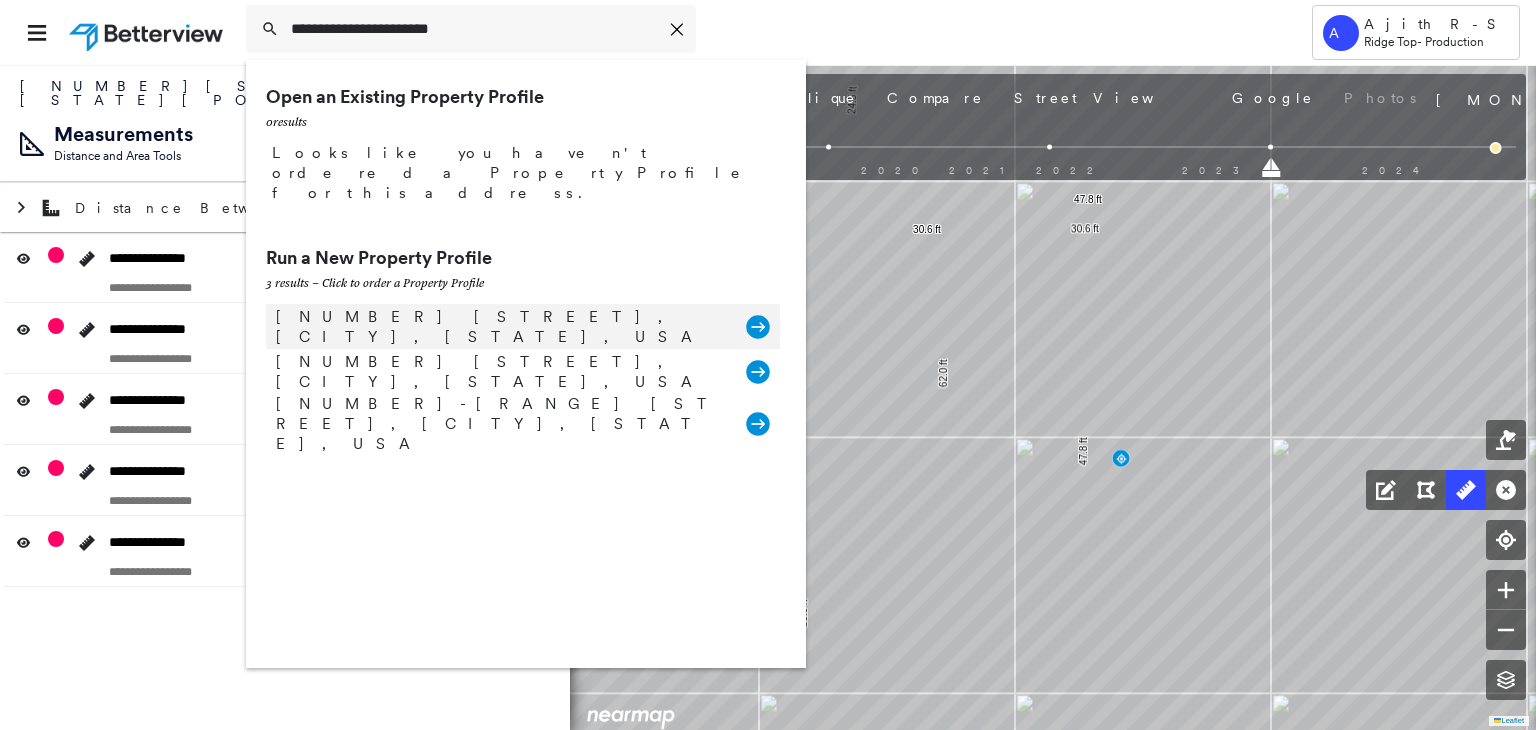 click on "421 Hummingbird Dr, Celina, TX 75009, USA" at bounding box center [501, 327] 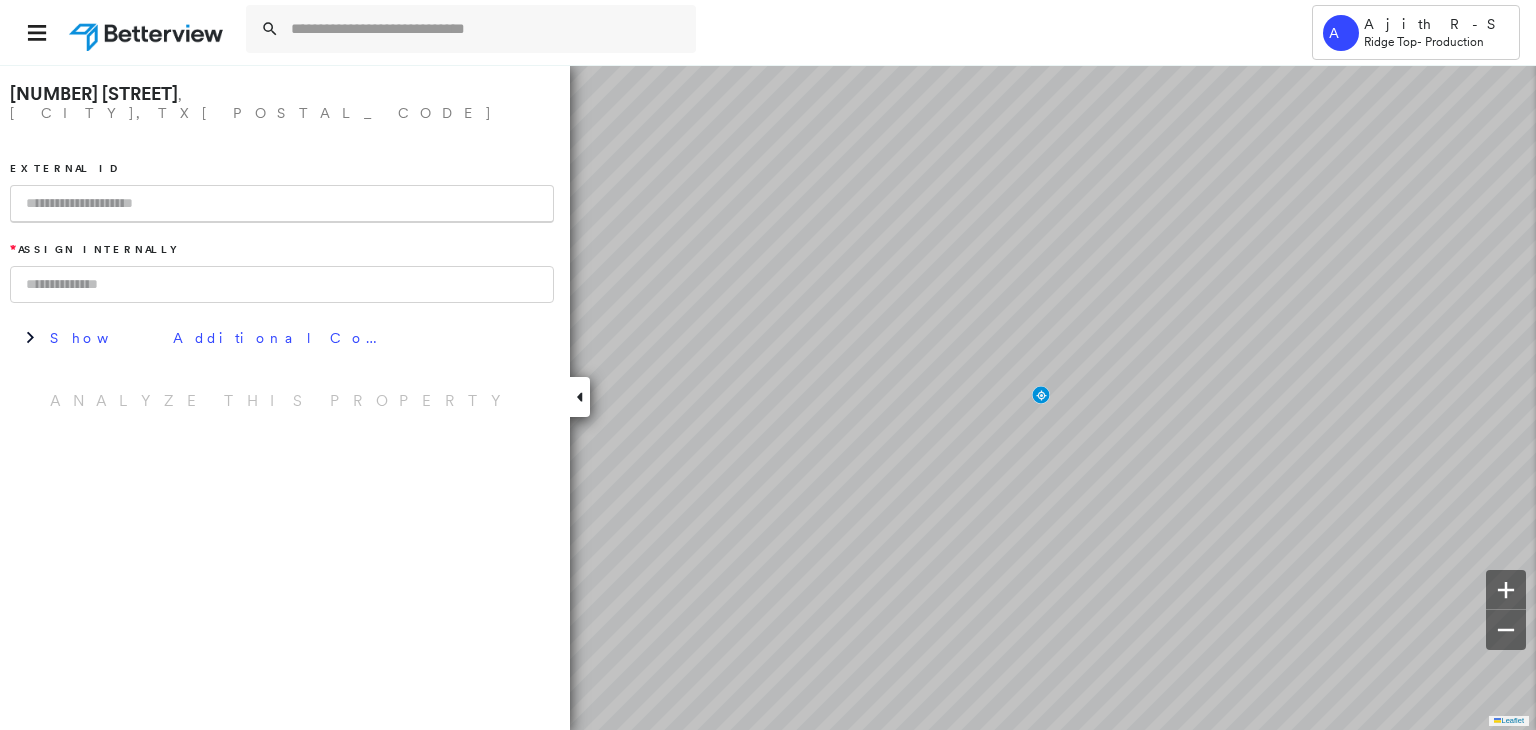 click at bounding box center [282, 204] 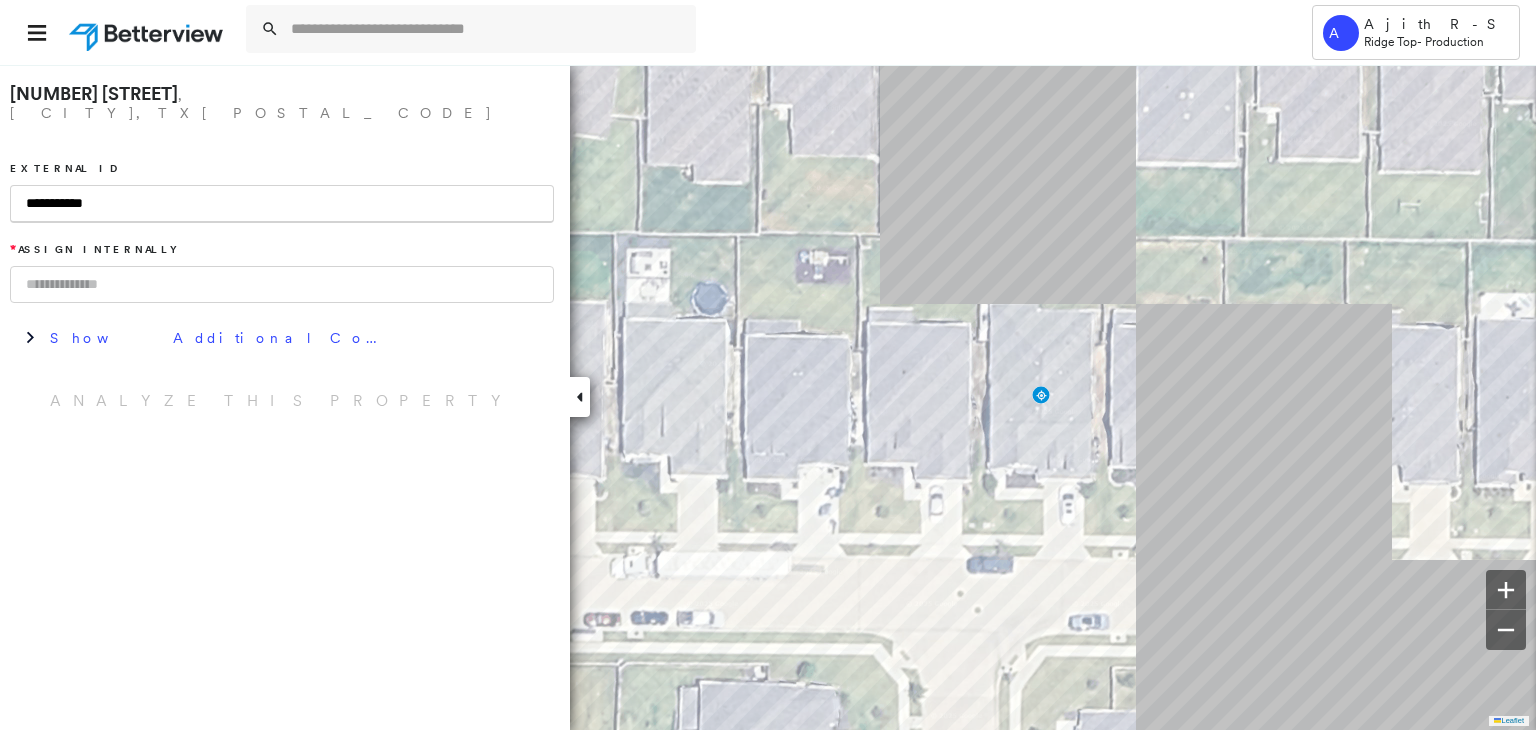 type on "**********" 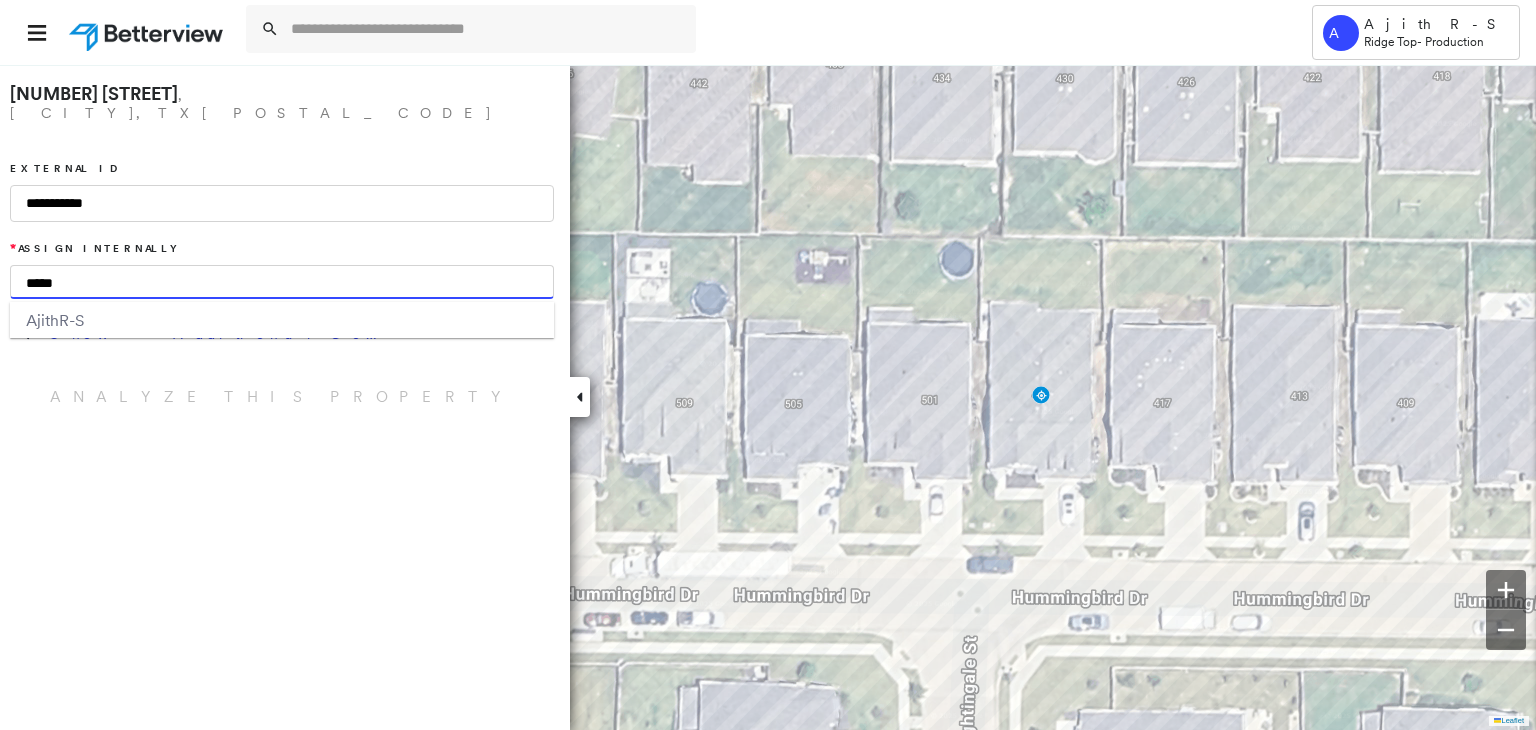 type on "*****" 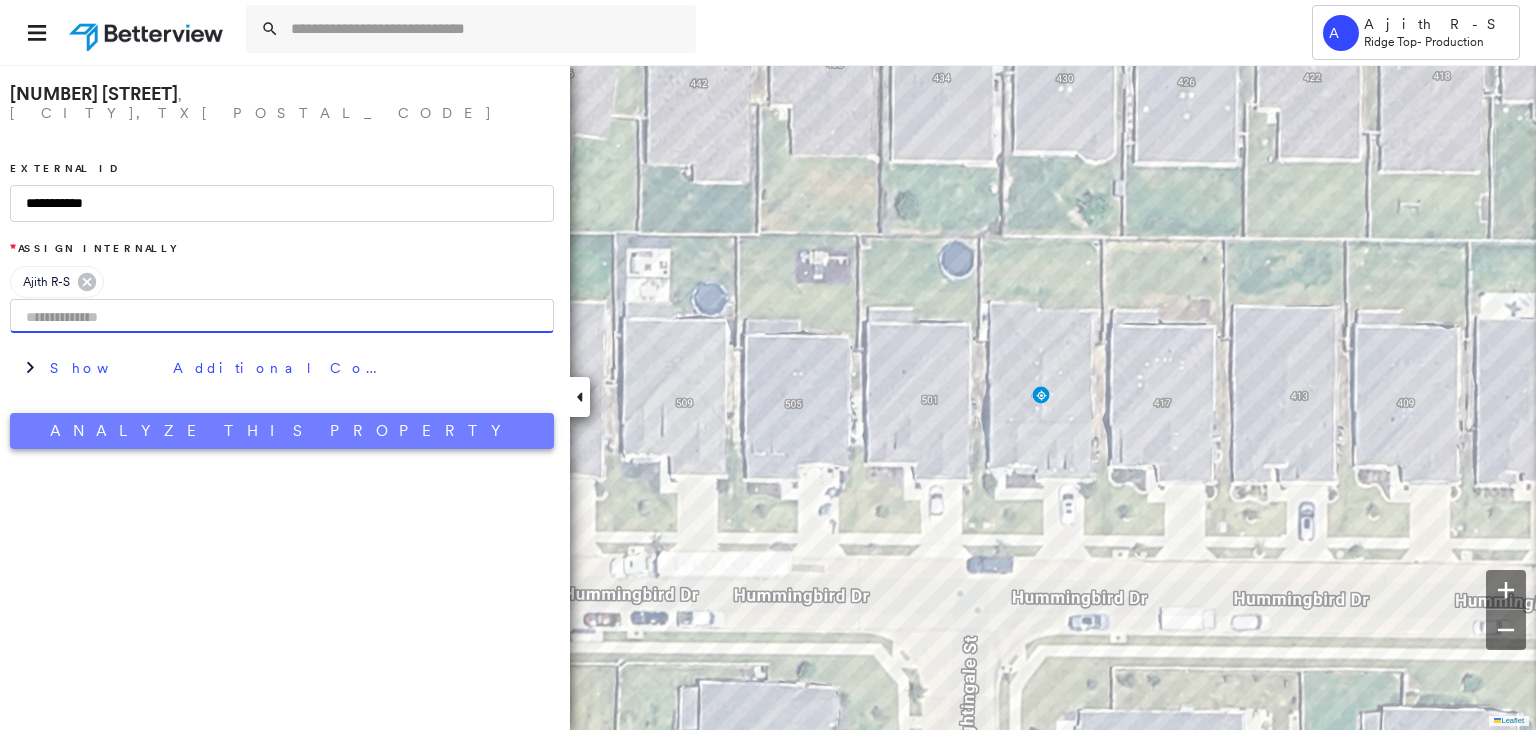 click on "Analyze This Property" at bounding box center (282, 431) 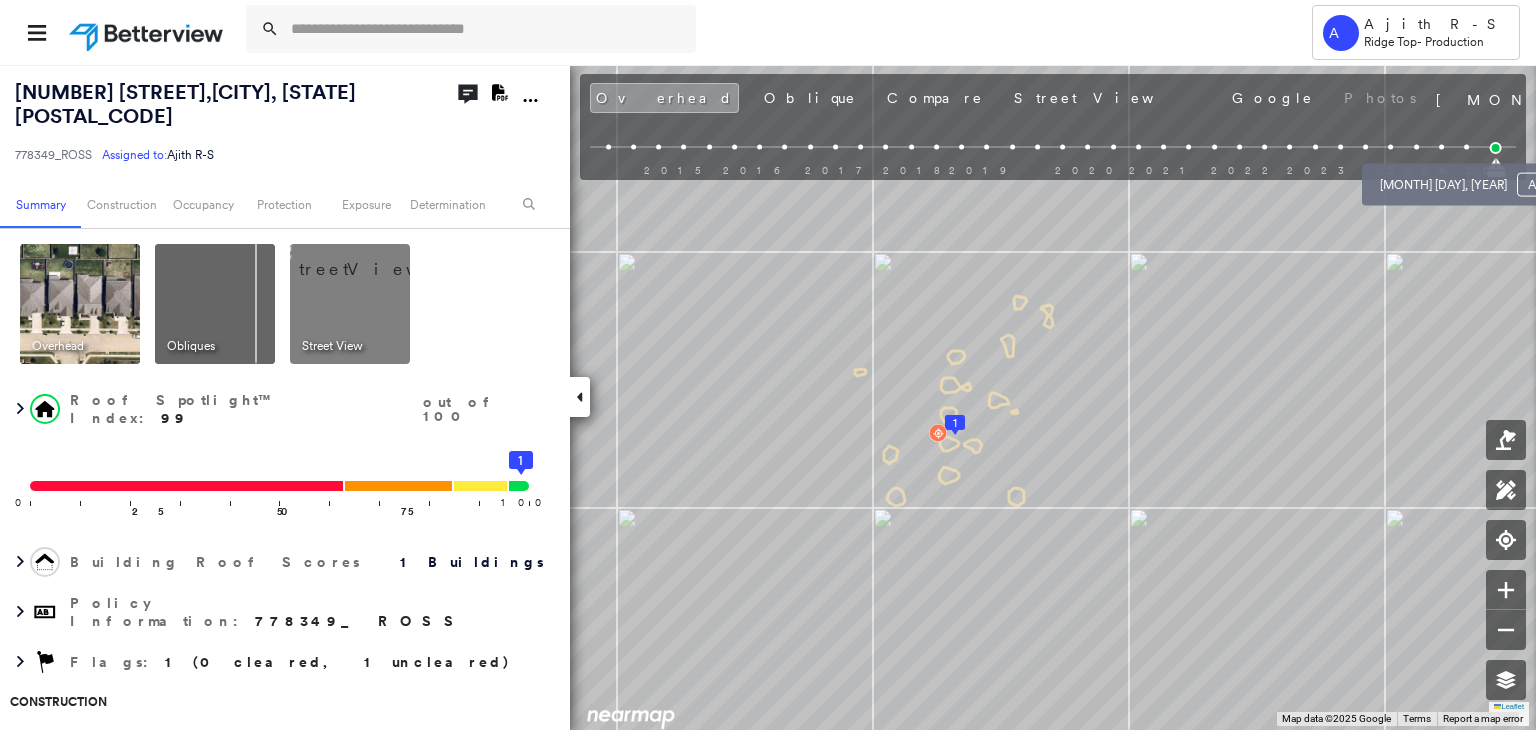 click at bounding box center [1466, 147] 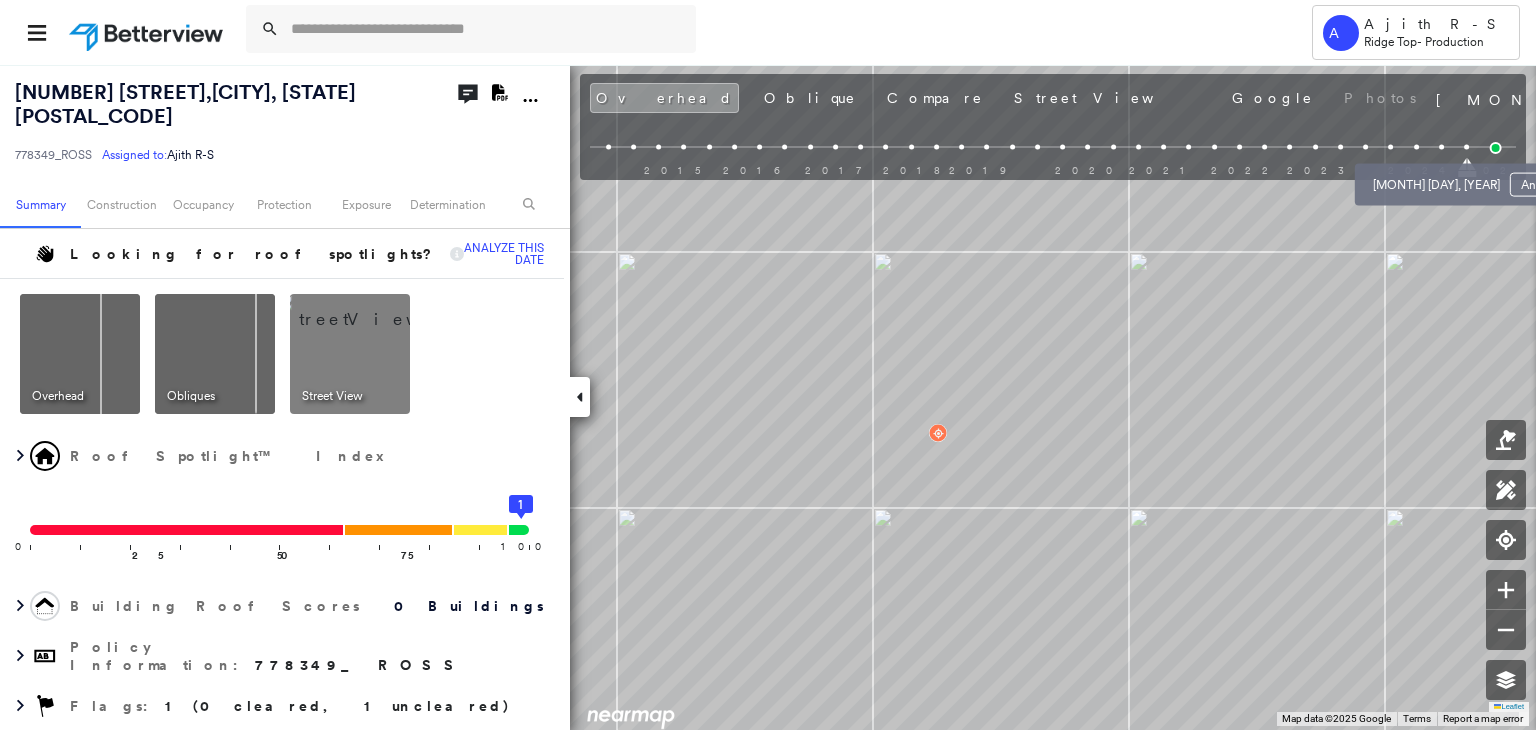 click at bounding box center [1441, 147] 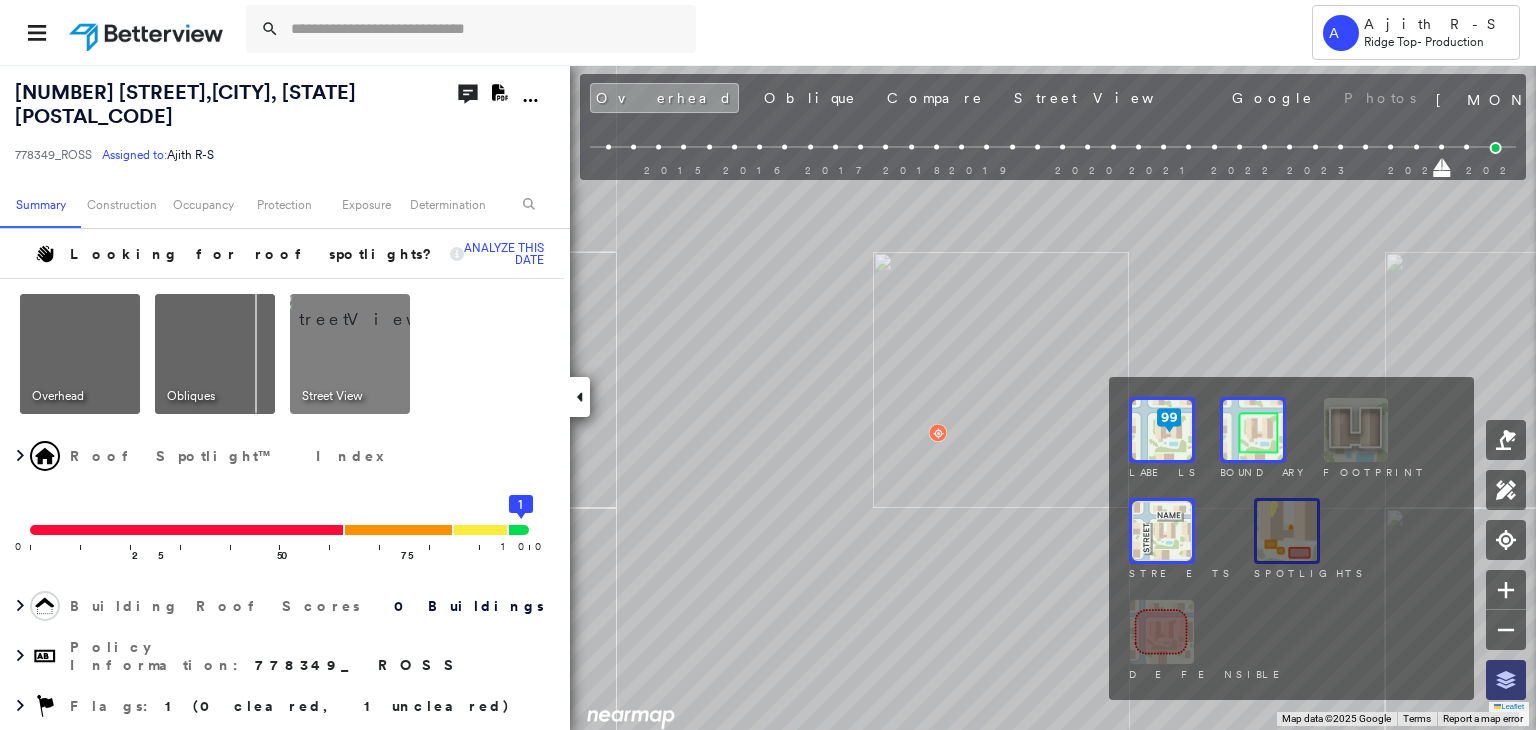 click 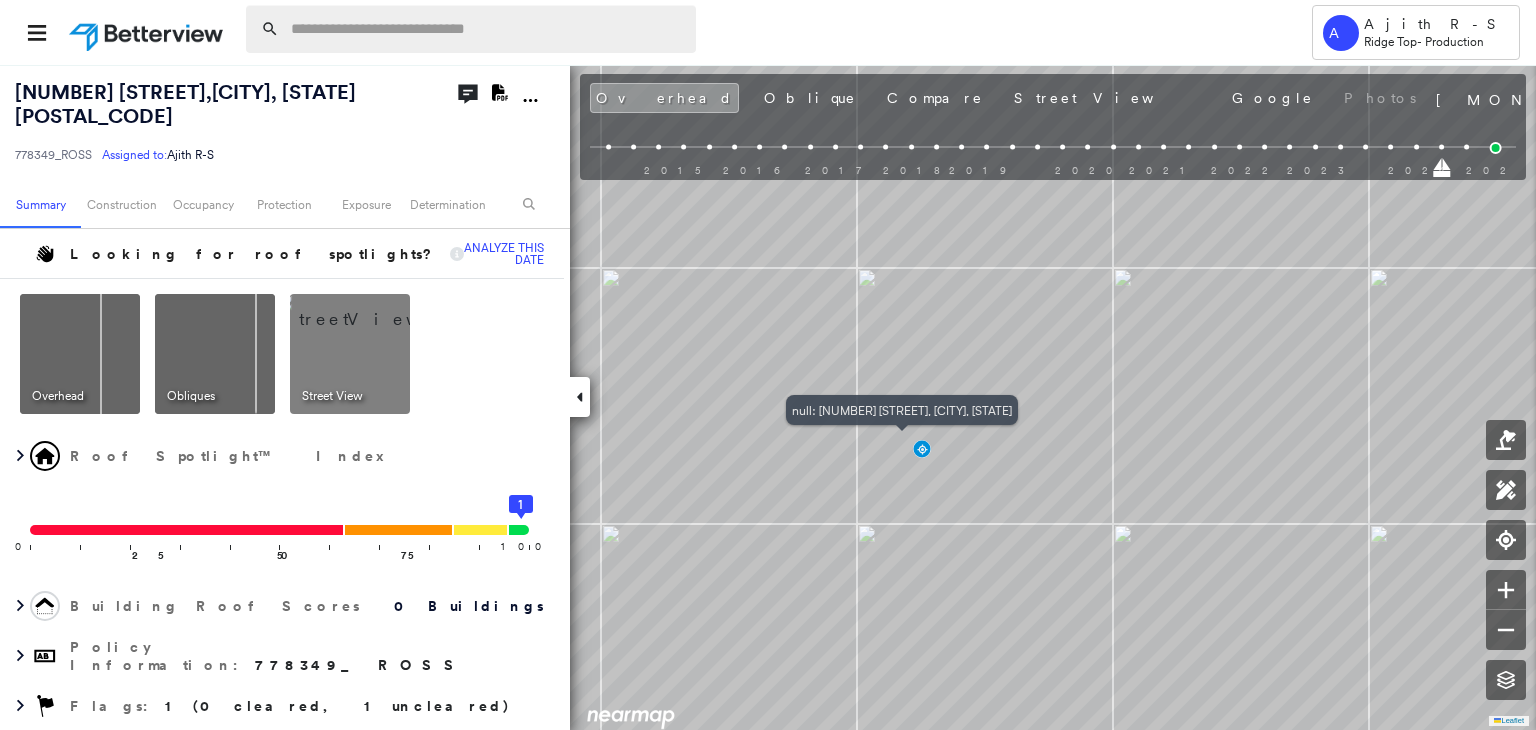 click at bounding box center (487, 29) 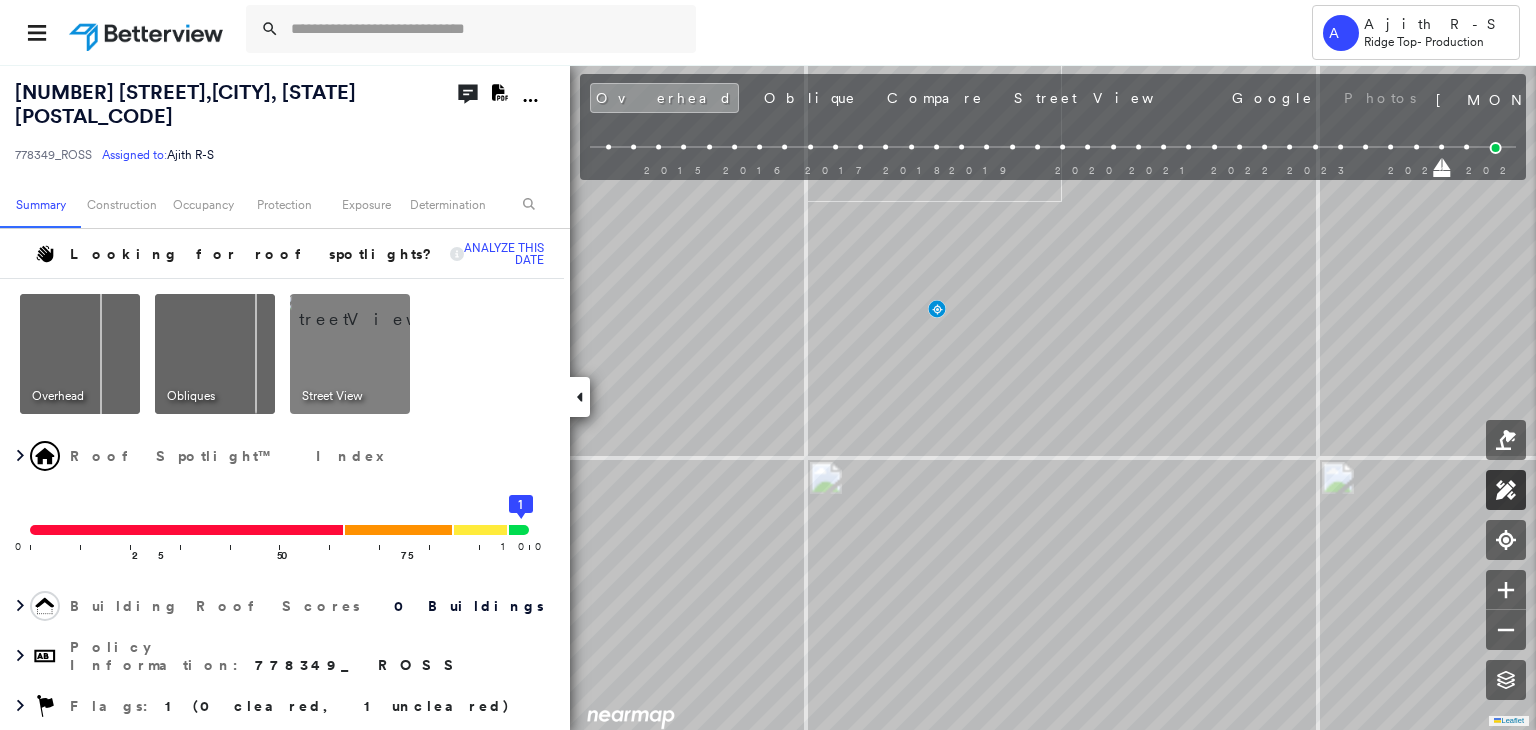 click at bounding box center (1506, 490) 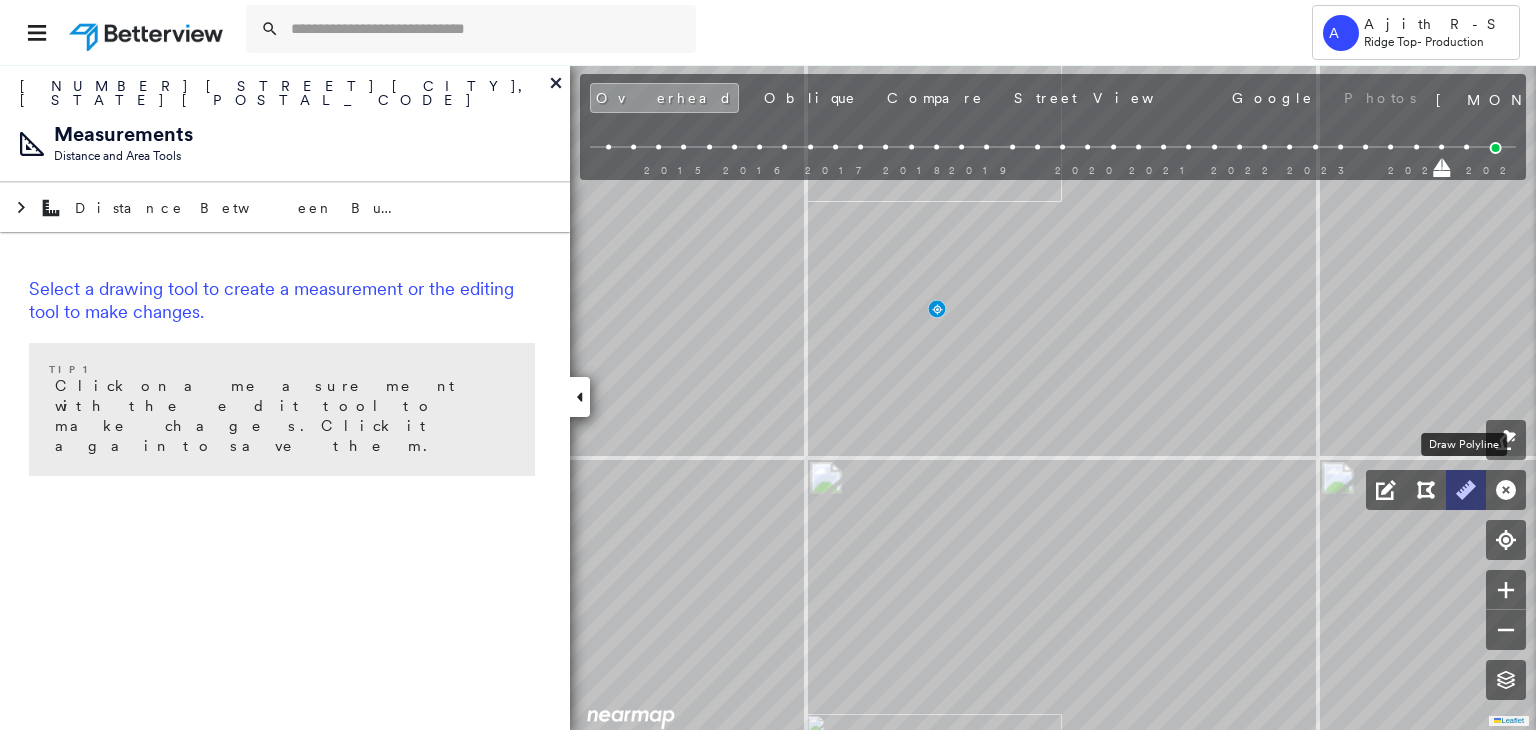 click at bounding box center (1466, 490) 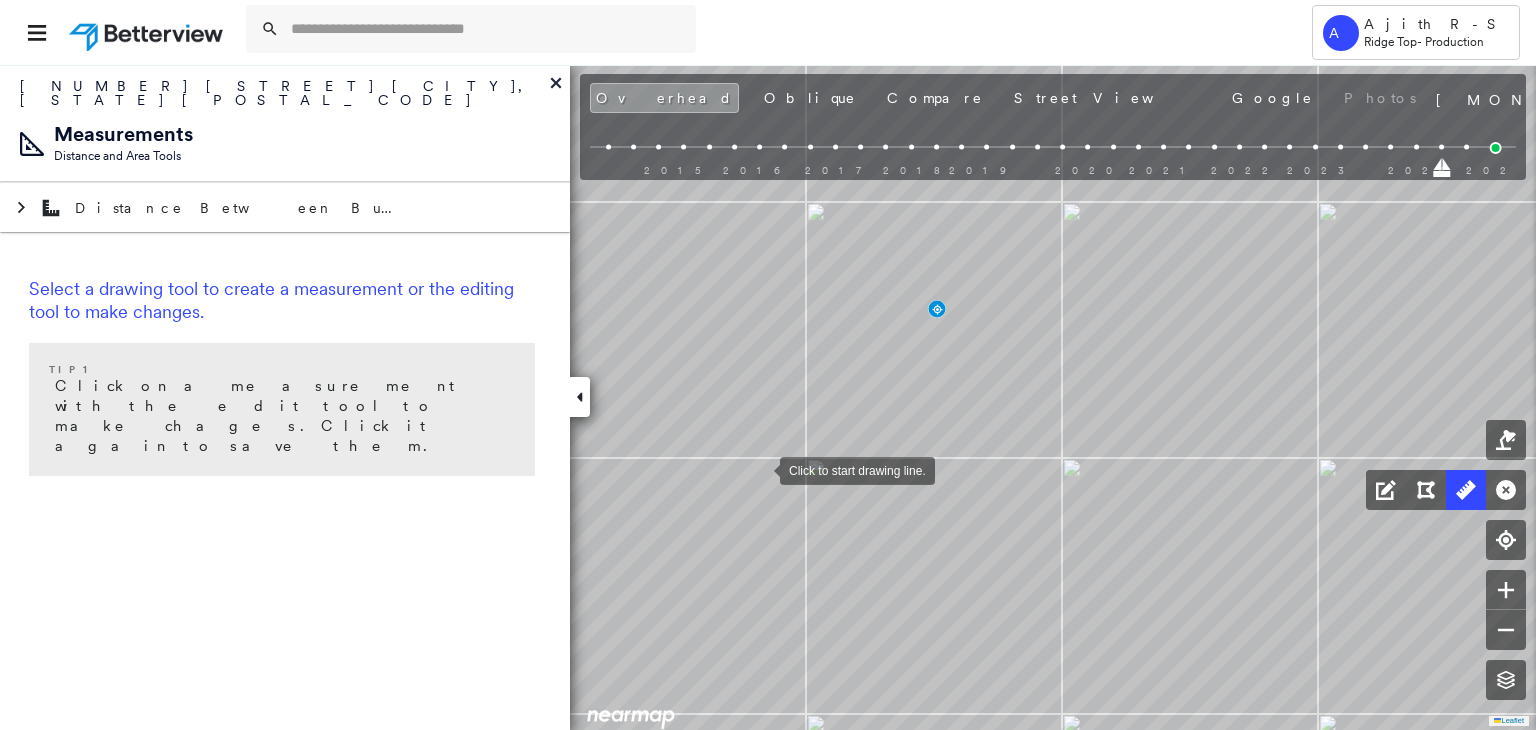 click at bounding box center (760, 469) 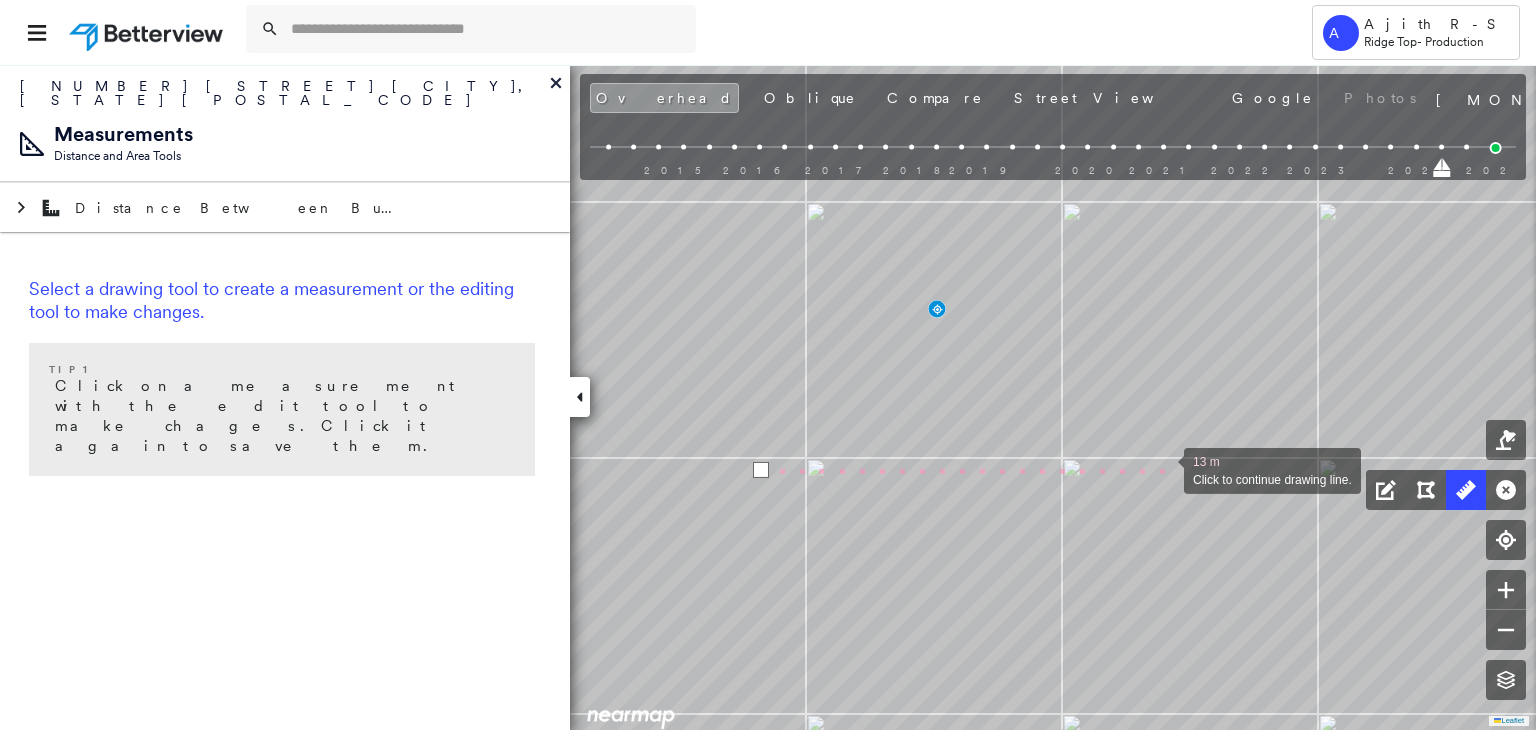 click at bounding box center (1164, 469) 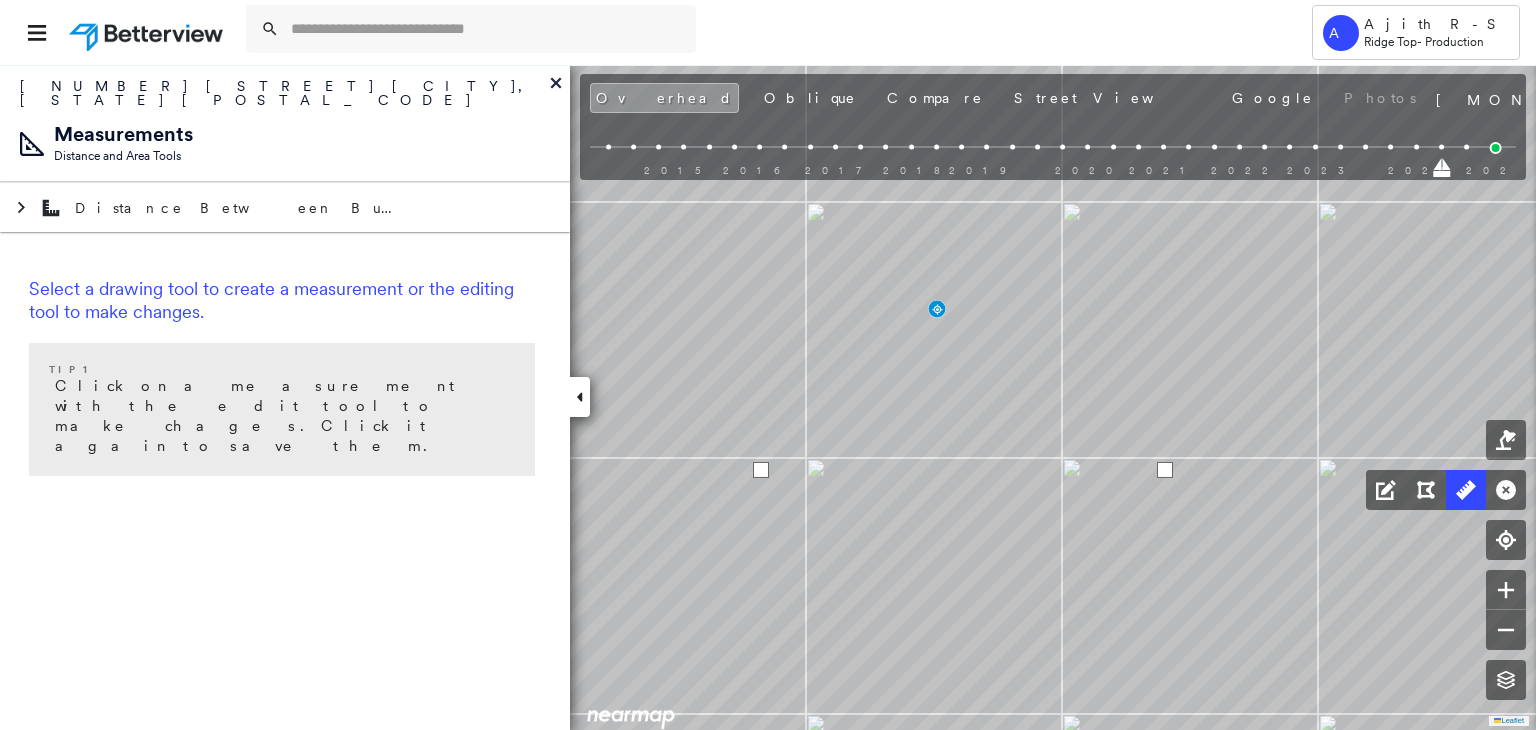 click at bounding box center (1165, 470) 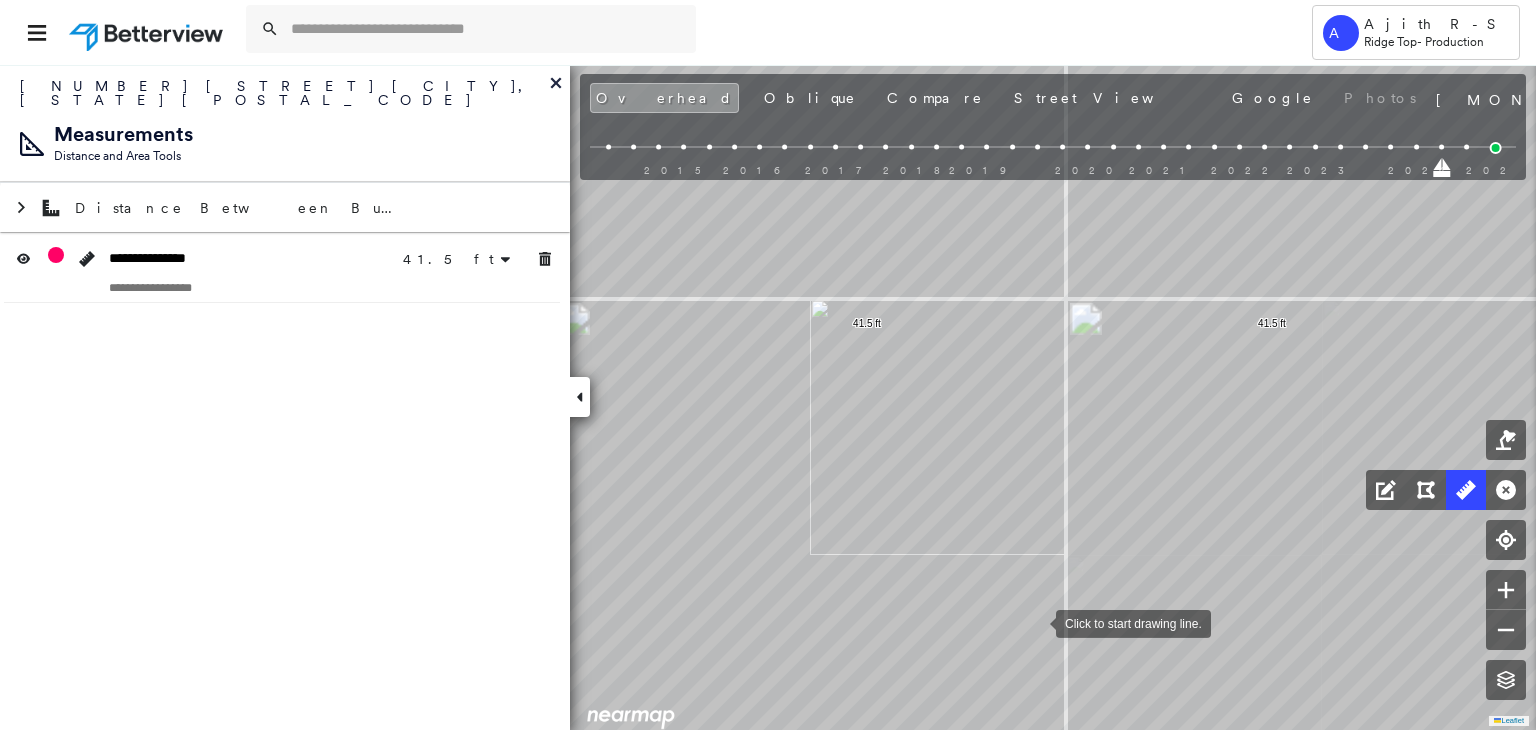 click at bounding box center [1036, 622] 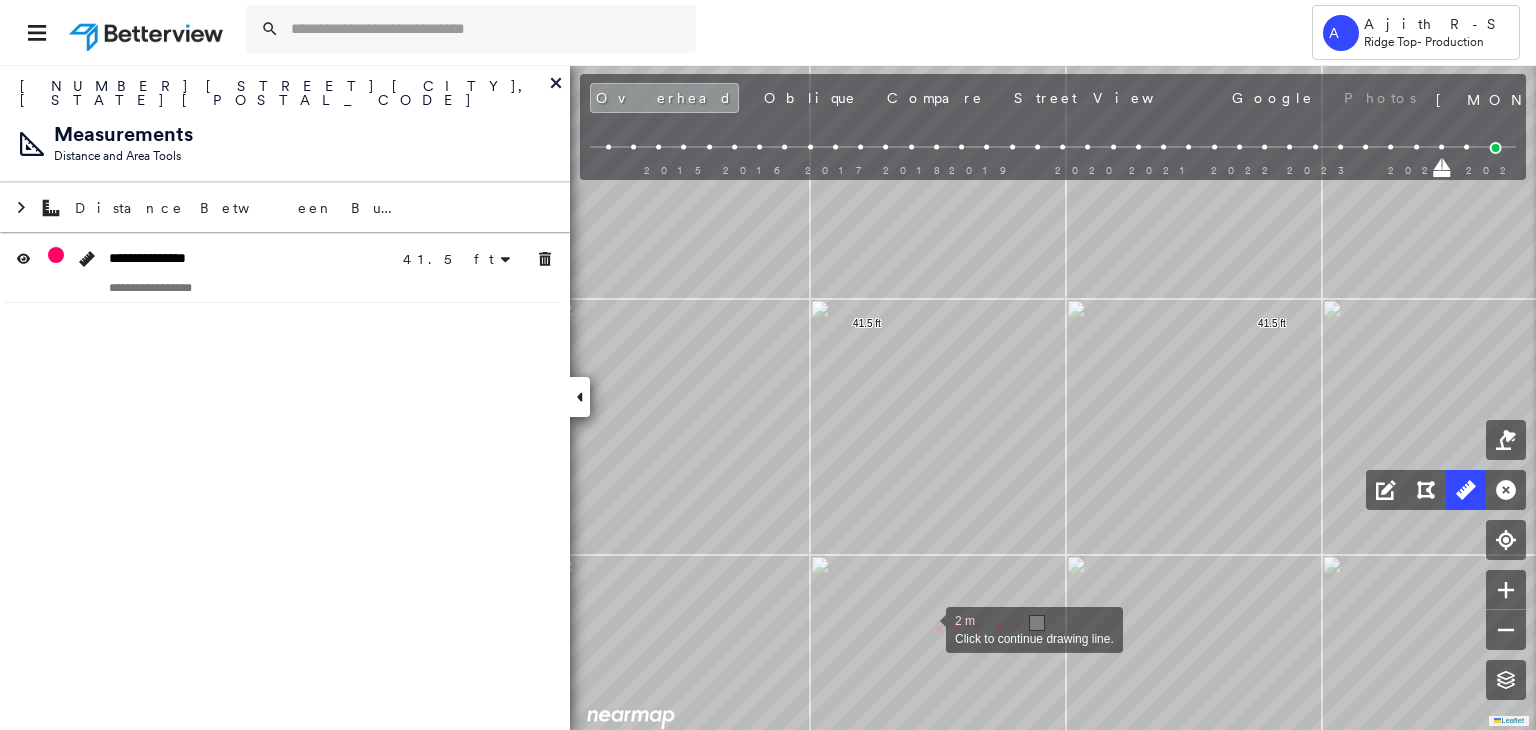 click at bounding box center (926, 628) 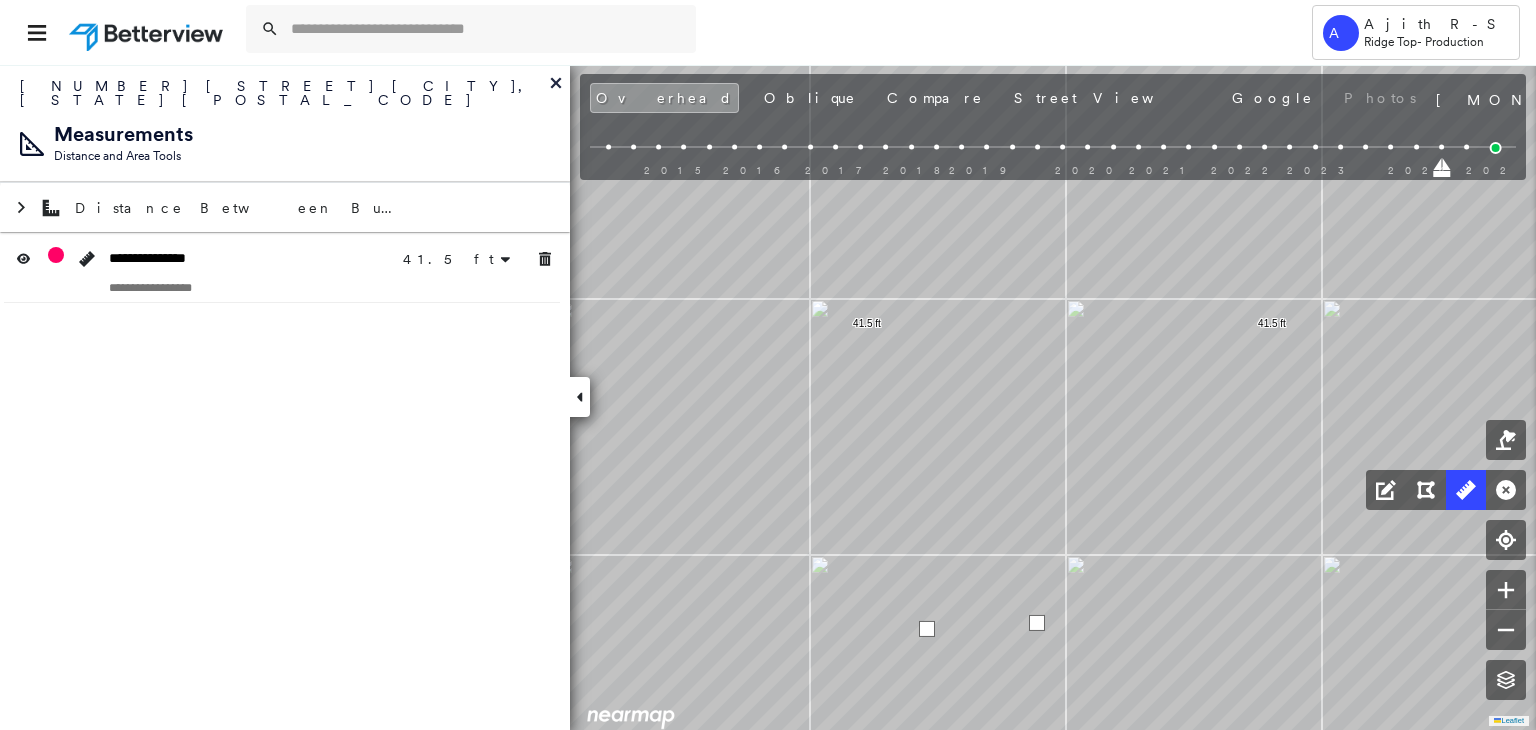 click at bounding box center (927, 629) 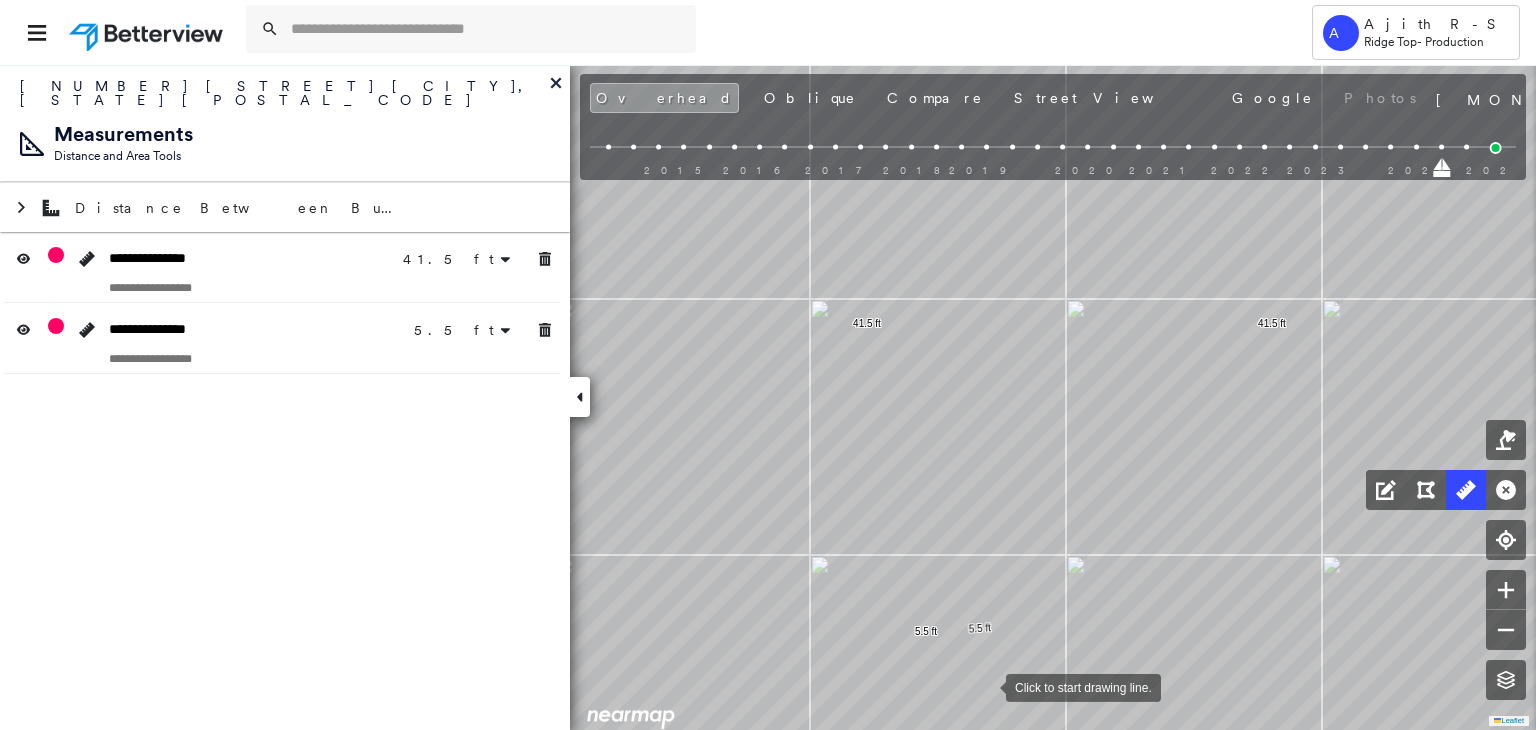 click at bounding box center [986, 686] 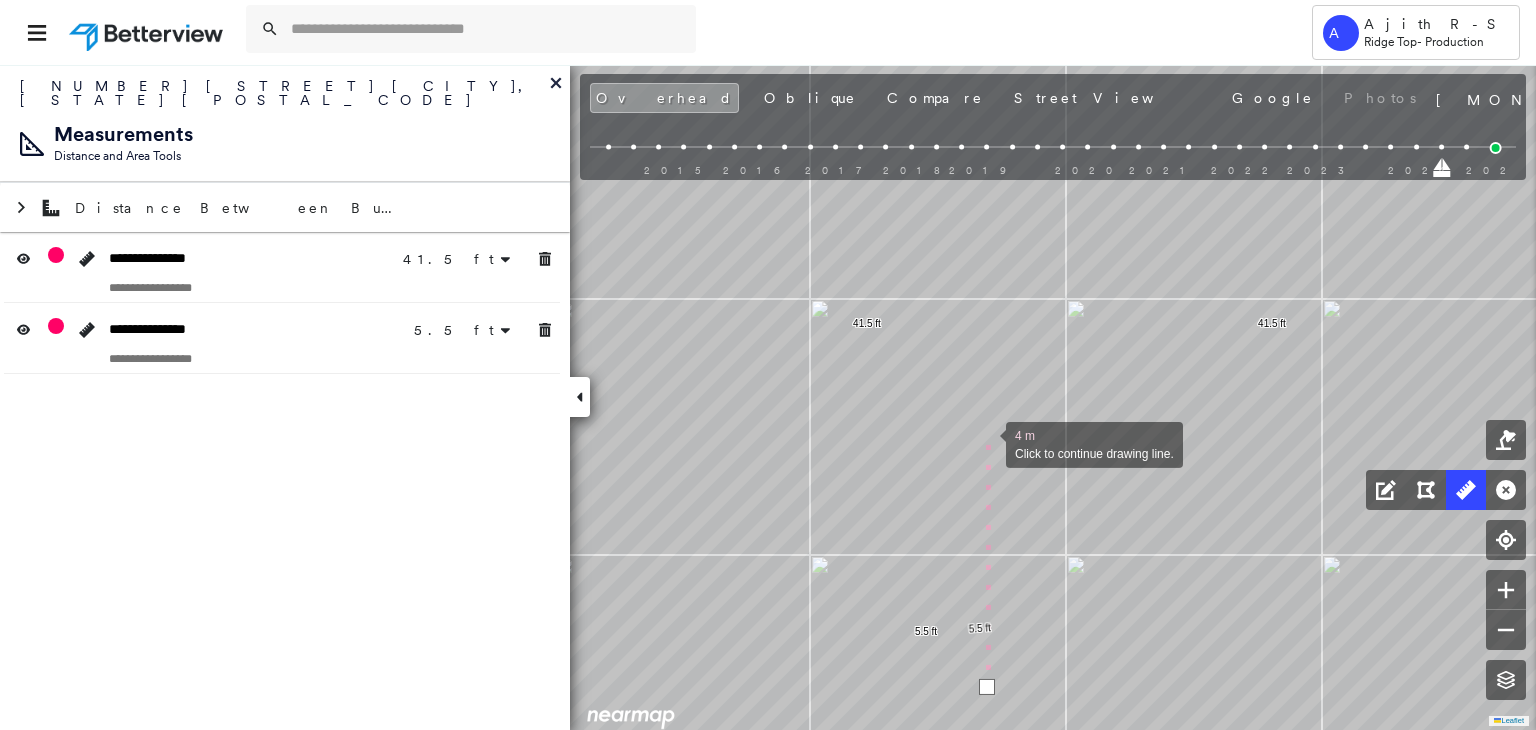 click at bounding box center [986, 443] 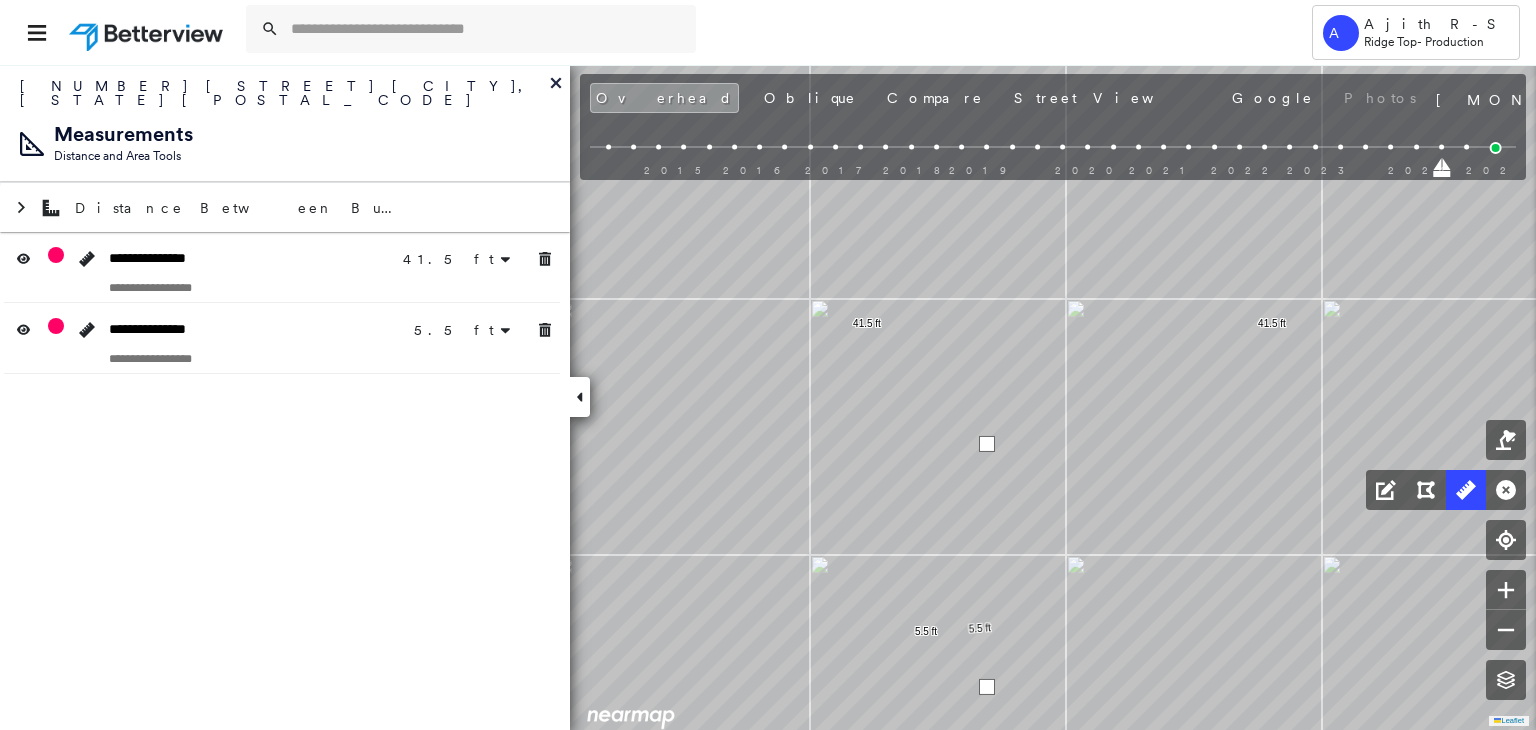 click at bounding box center [987, 444] 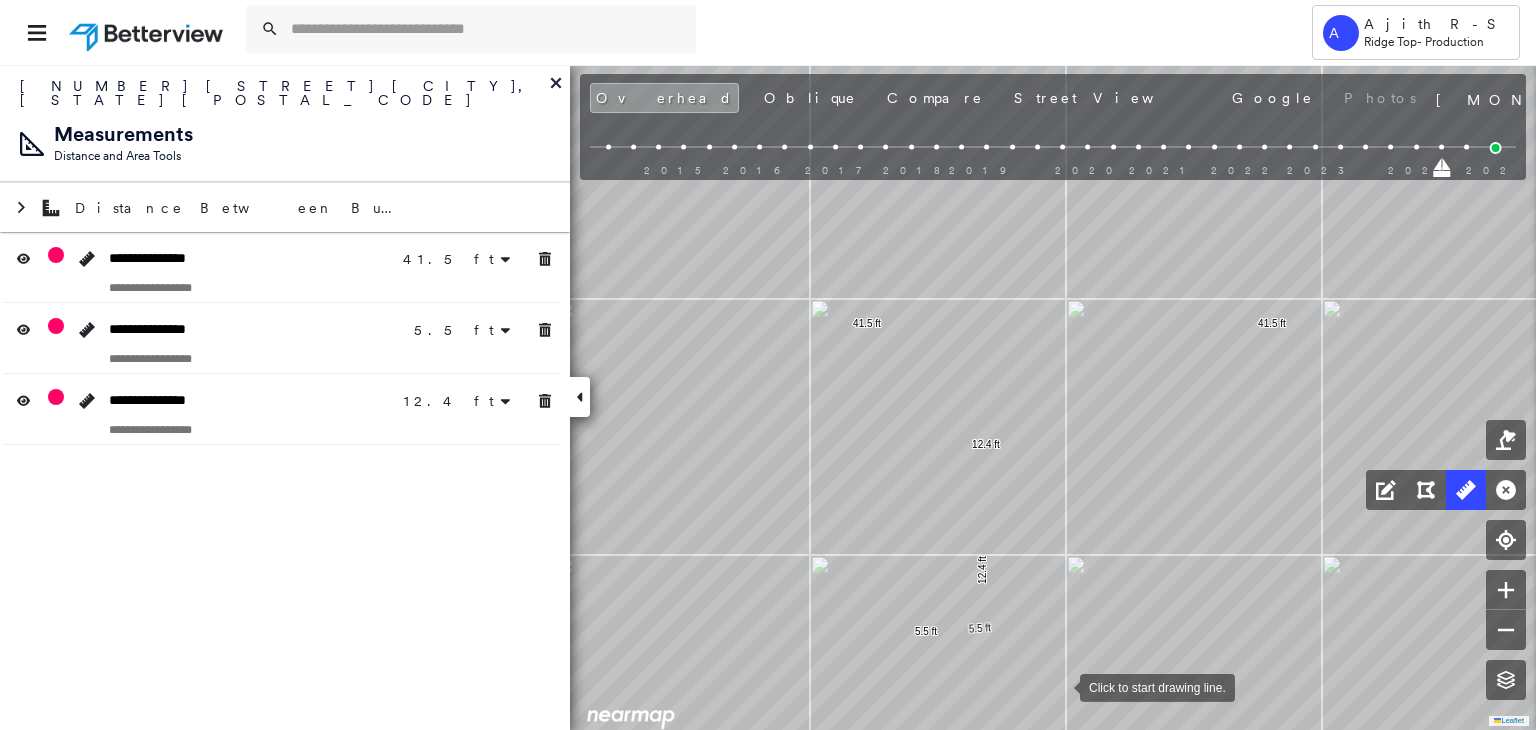 click at bounding box center (1060, 686) 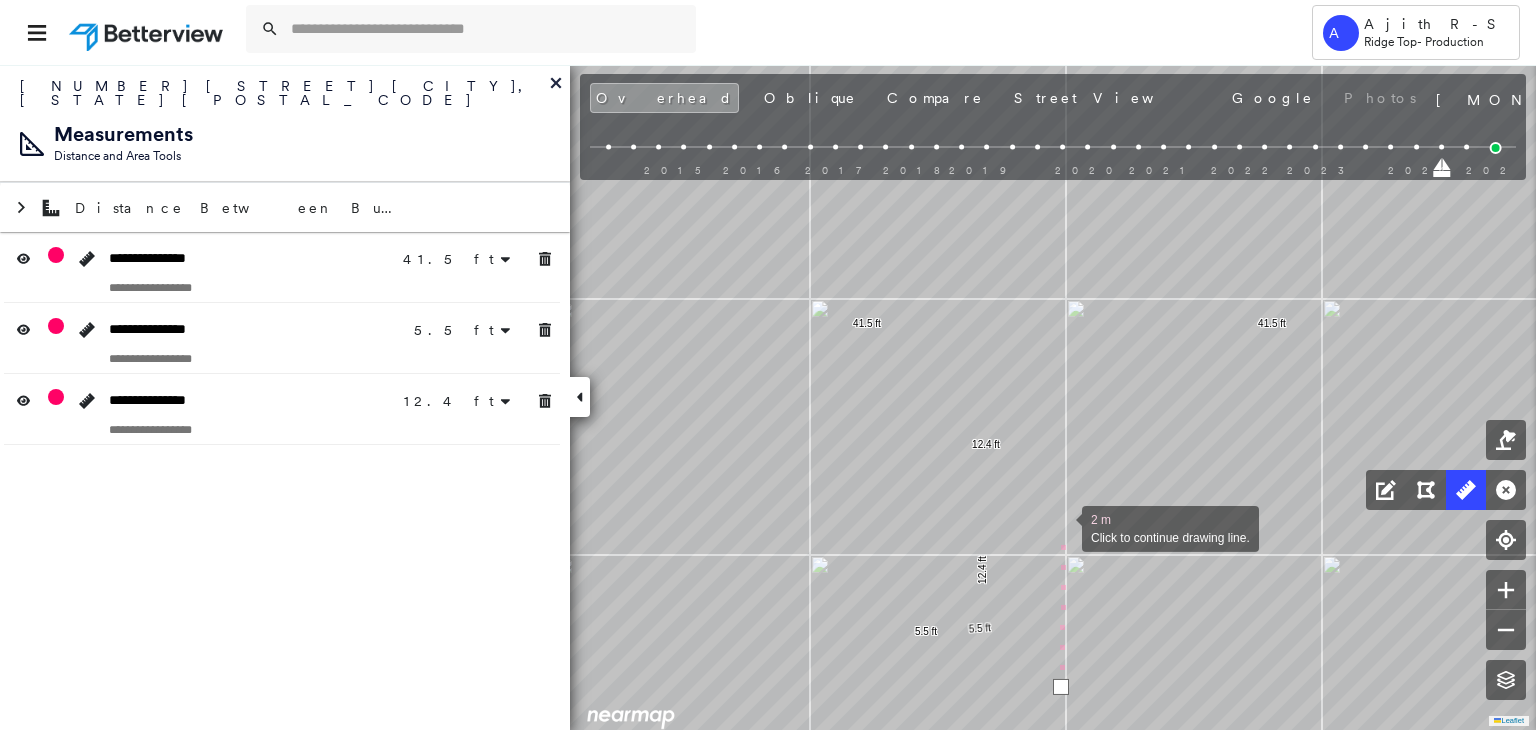 click at bounding box center (1062, 527) 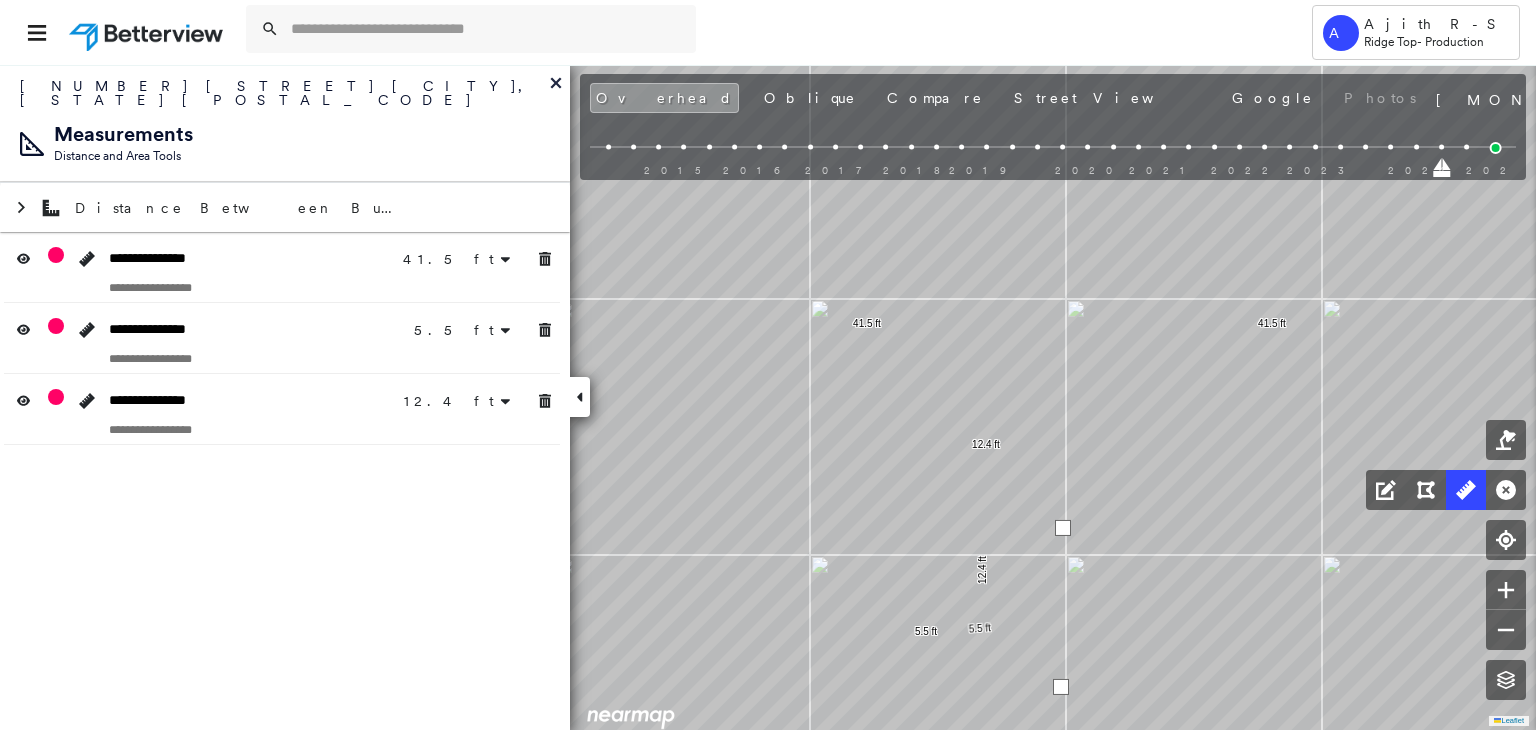 click at bounding box center [1063, 528] 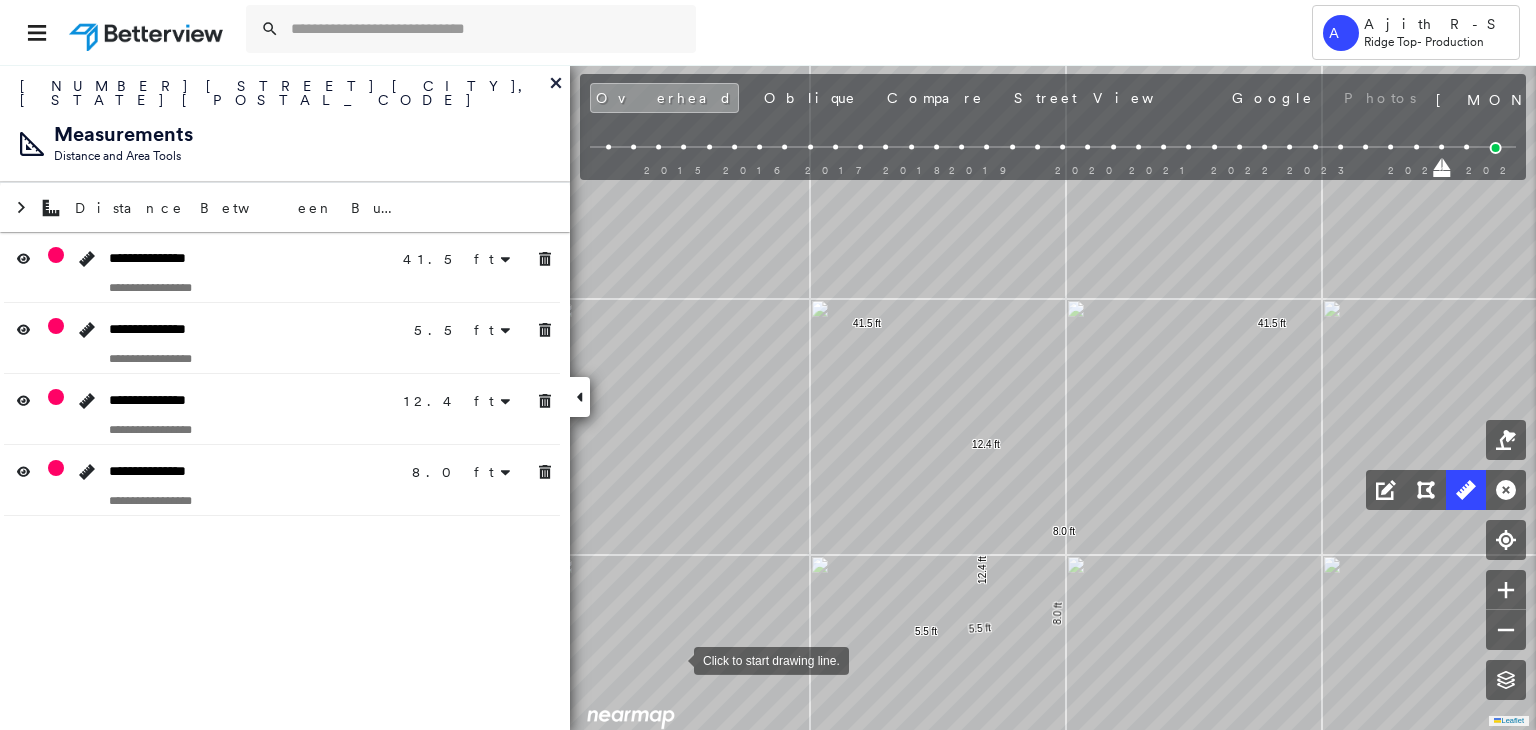 click at bounding box center (674, 659) 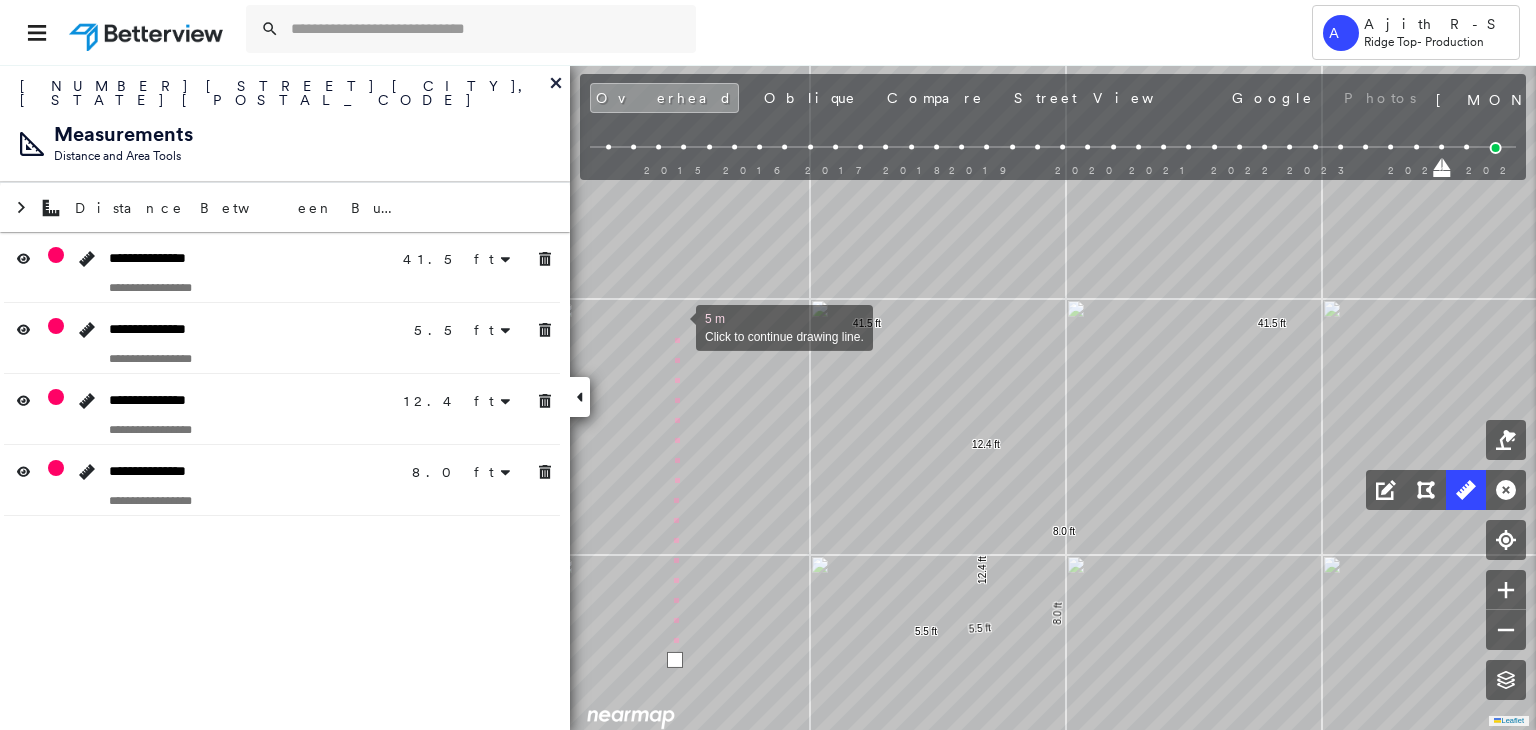 click at bounding box center [676, 326] 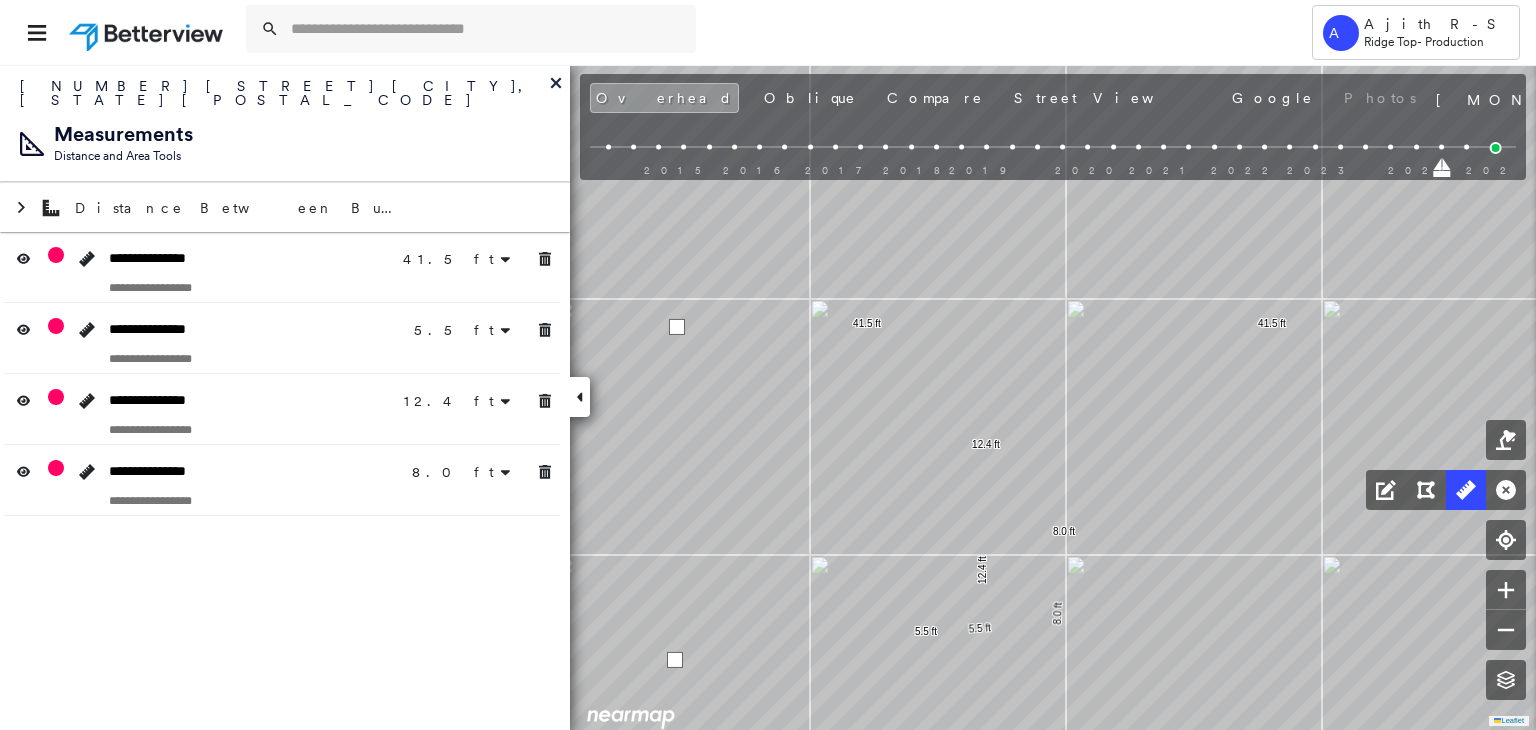 click at bounding box center [677, 327] 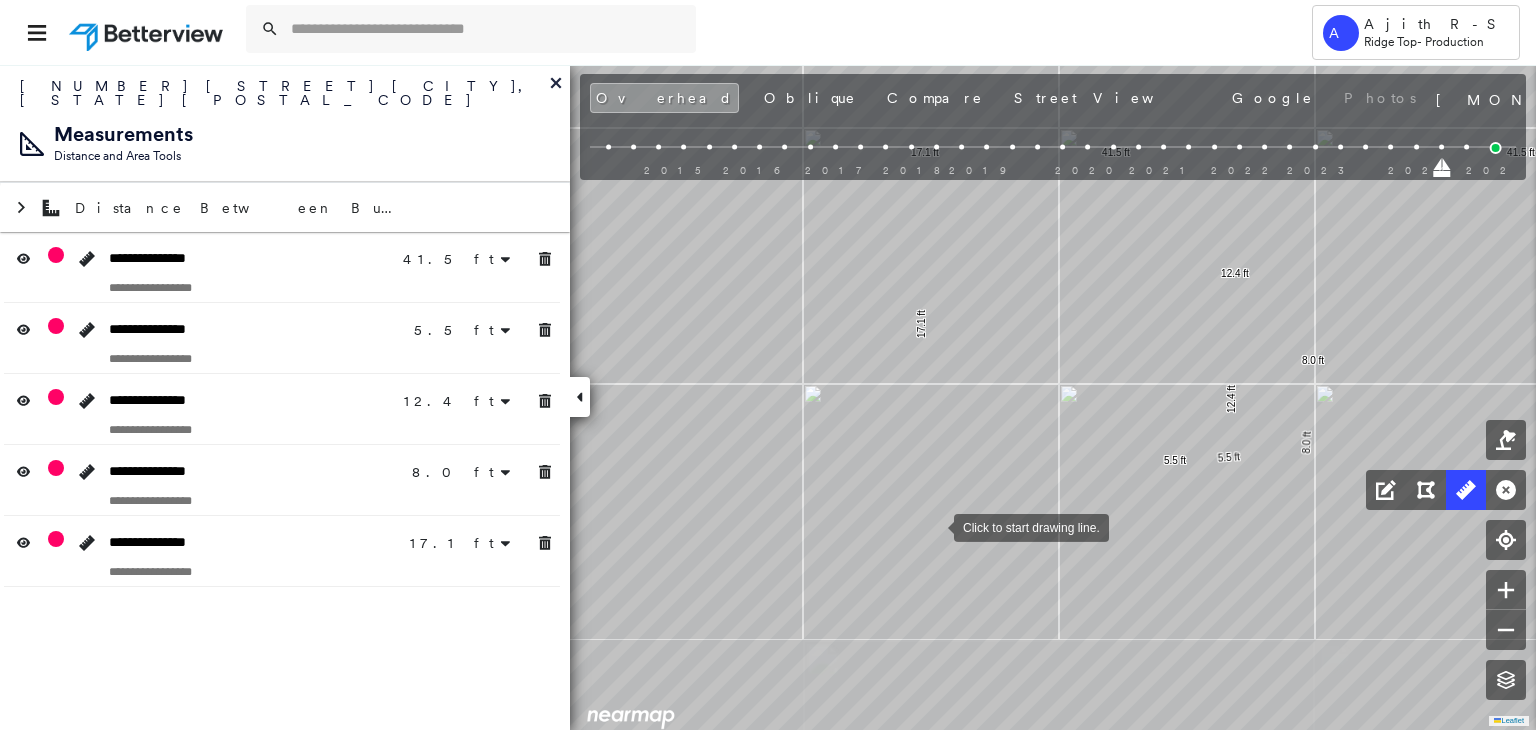 drag, startPoint x: 724, startPoint y: 554, endPoint x: 927, endPoint y: 526, distance: 204.92194 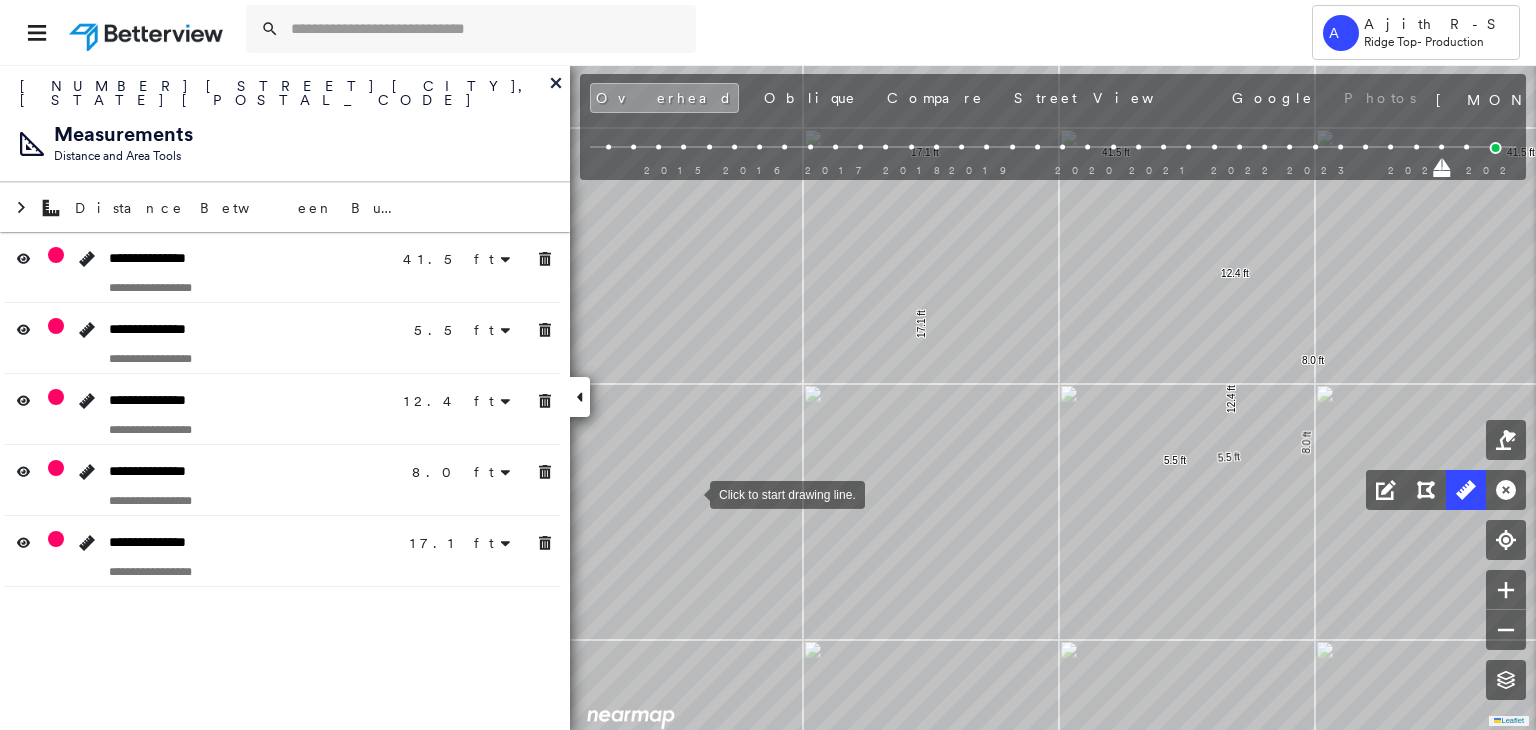 click at bounding box center [690, 493] 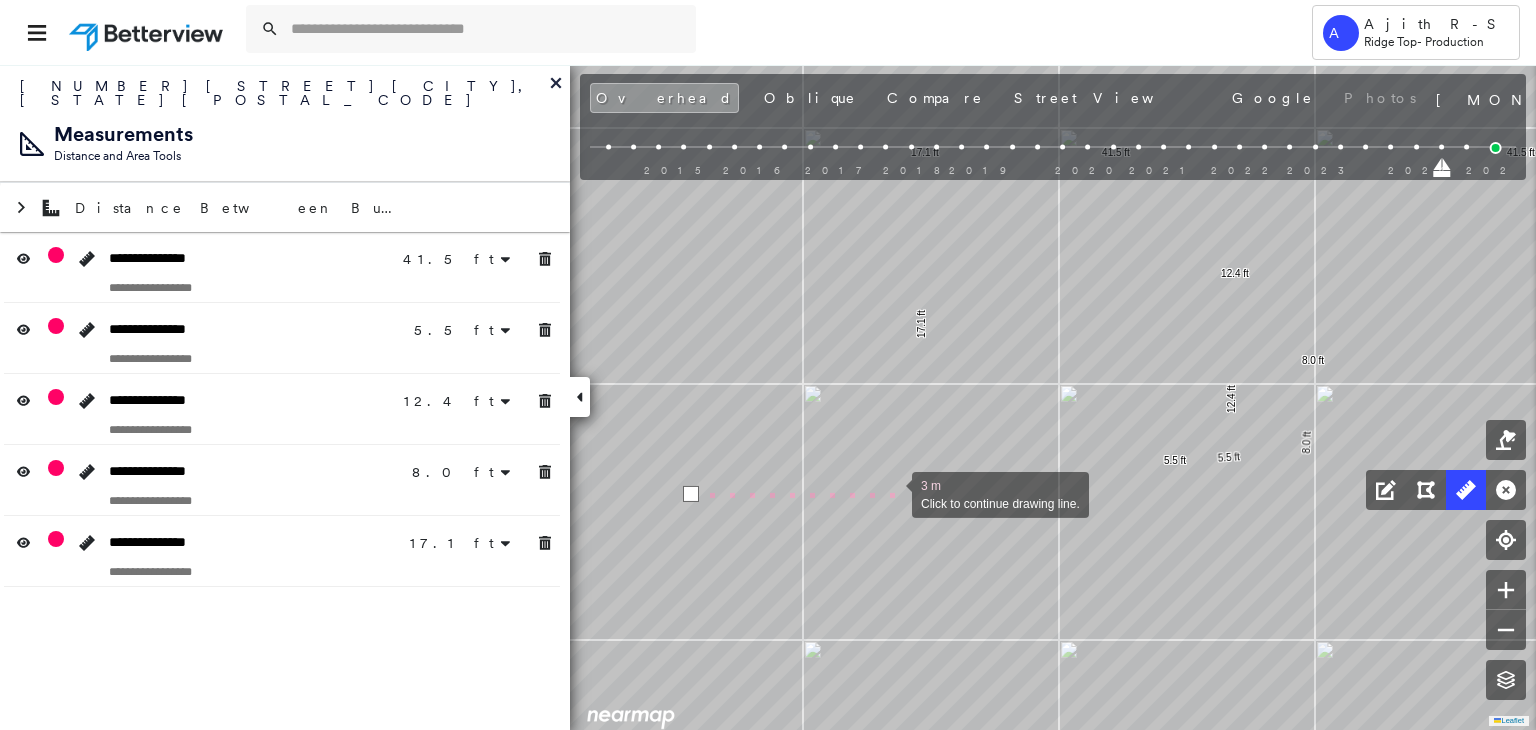 click at bounding box center (892, 493) 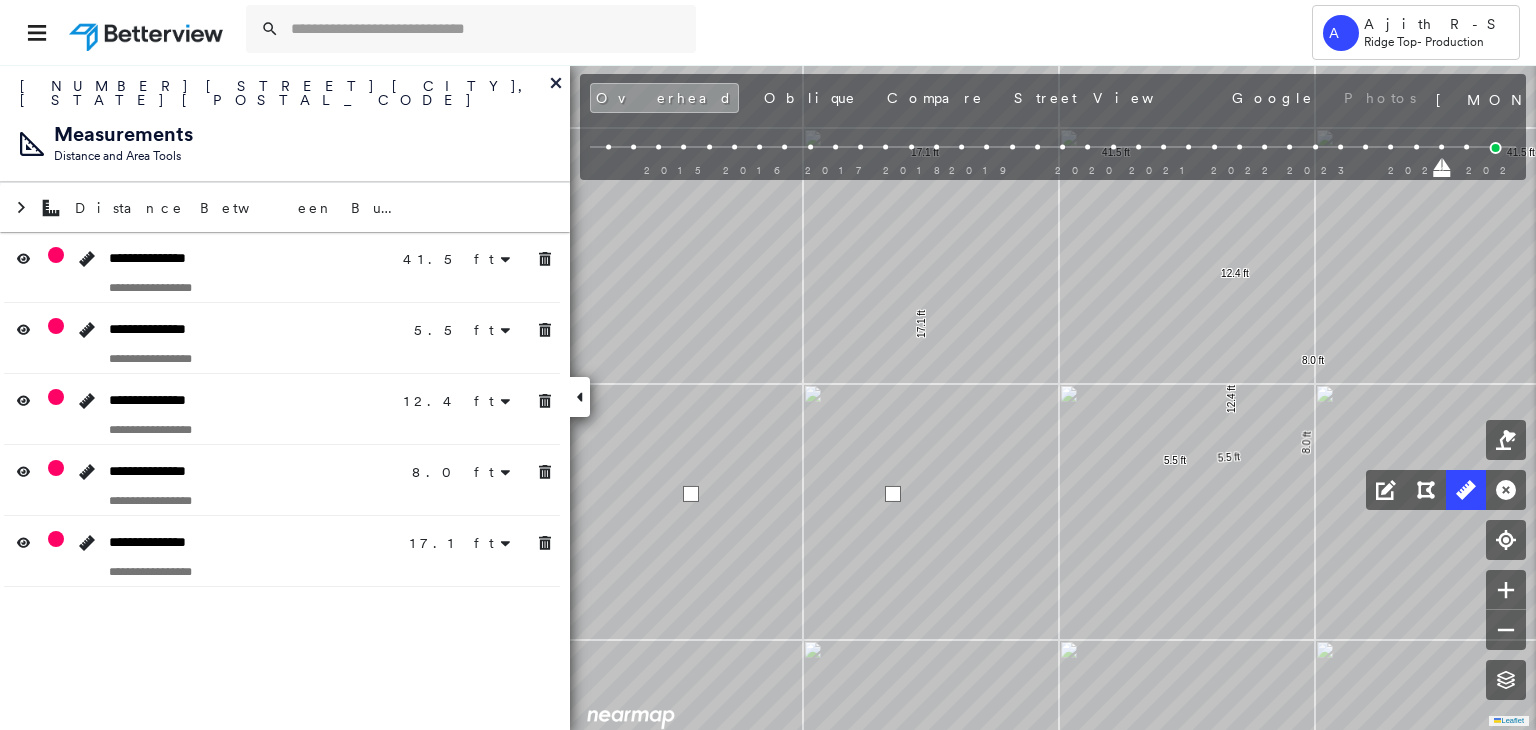 click at bounding box center (893, 494) 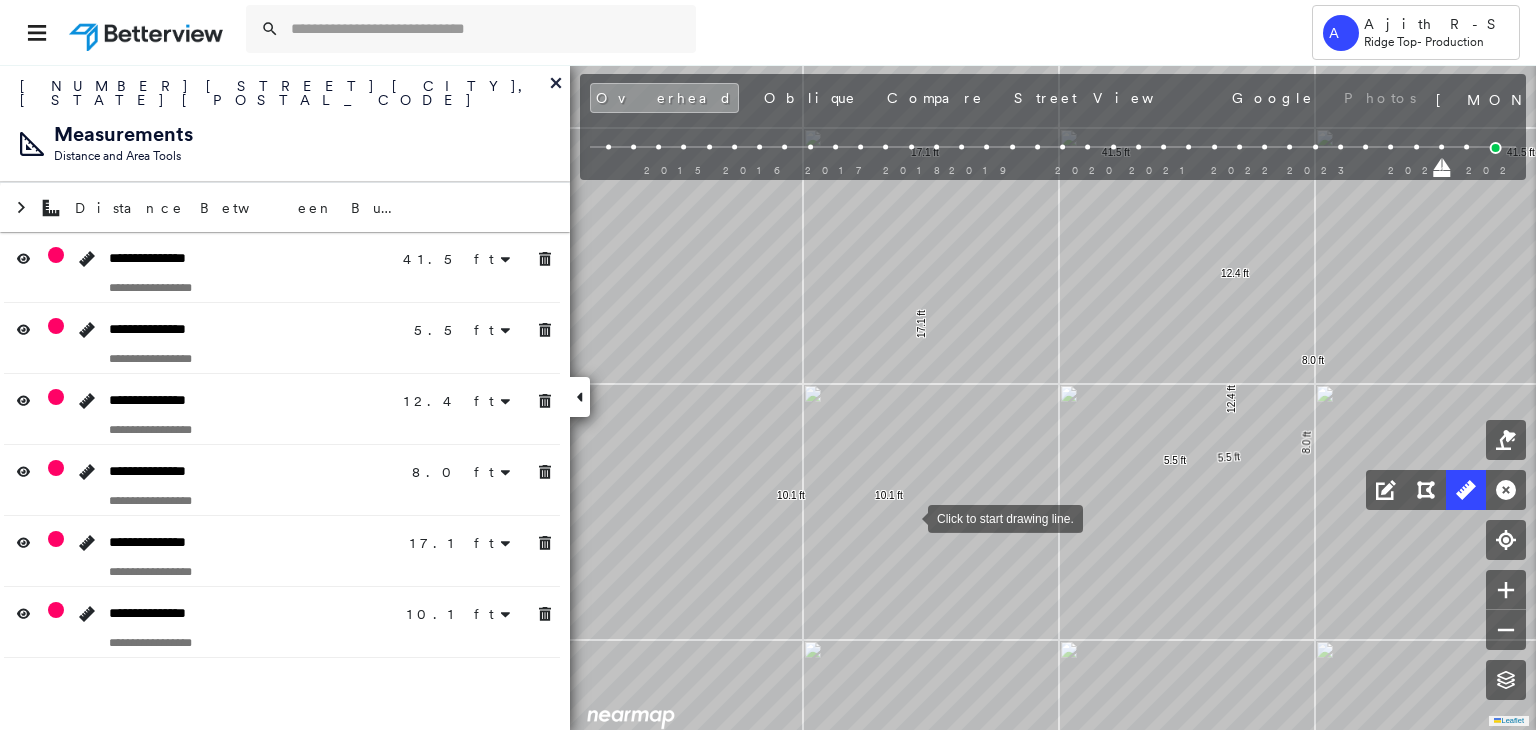 click at bounding box center [908, 517] 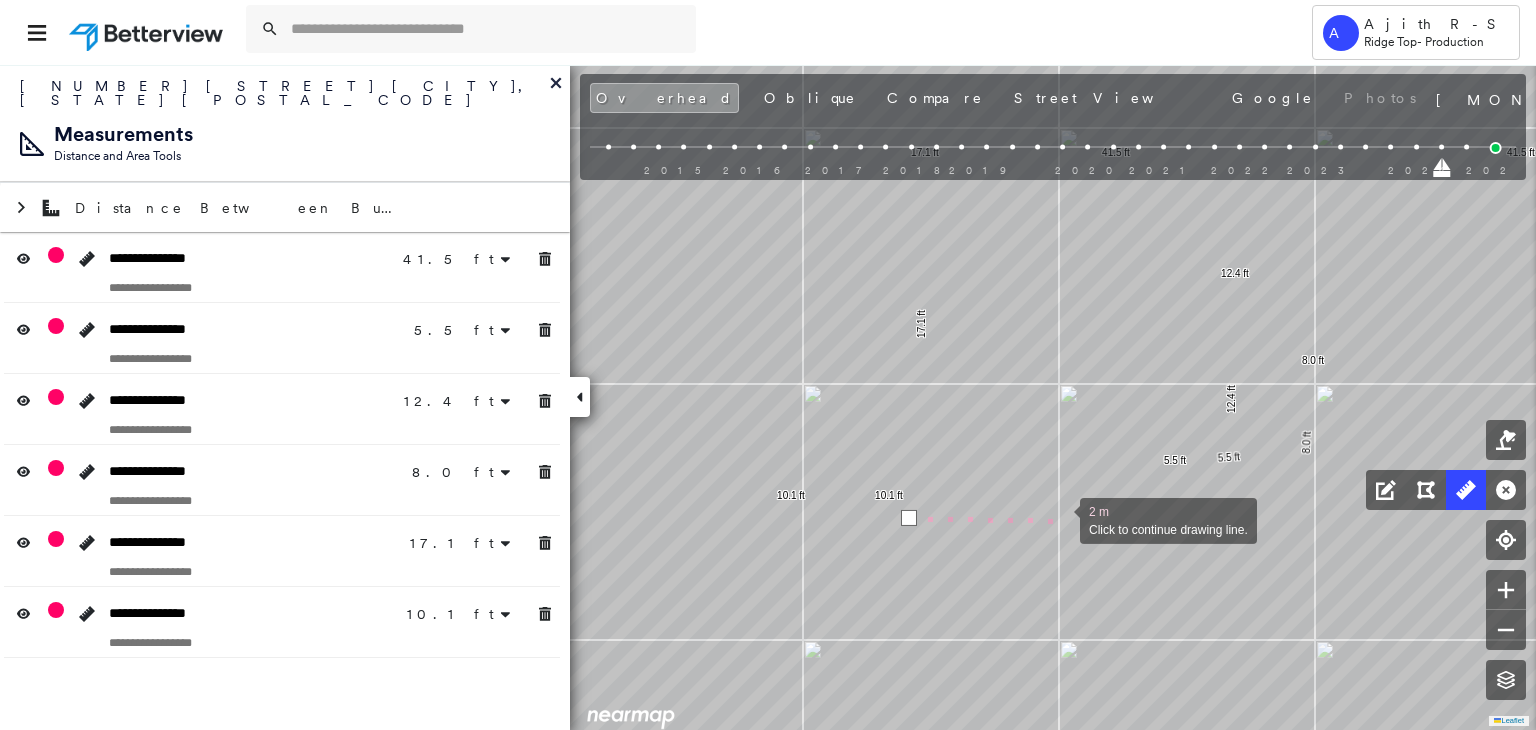 click at bounding box center (1060, 519) 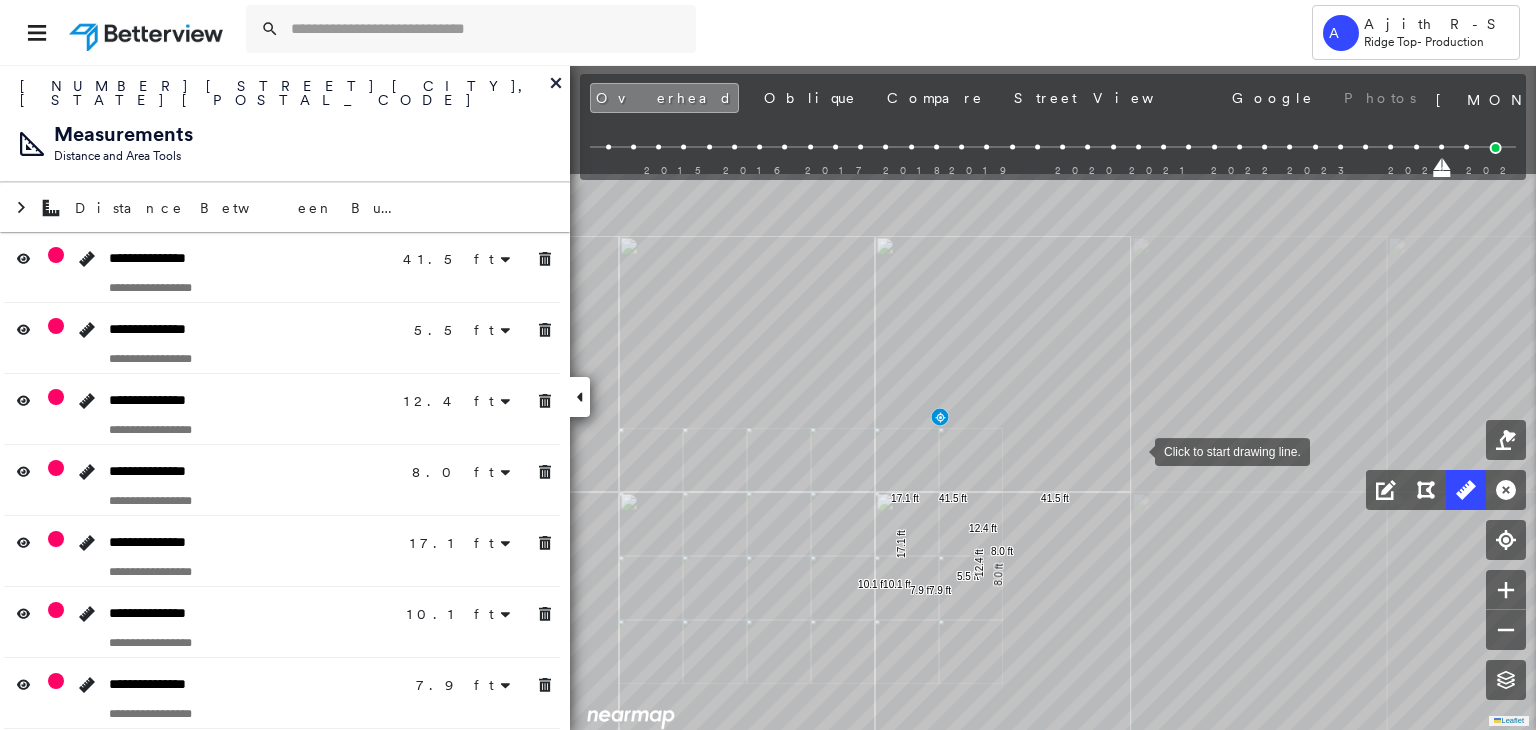 drag, startPoint x: 1129, startPoint y: 342, endPoint x: 1135, endPoint y: 449, distance: 107.16809 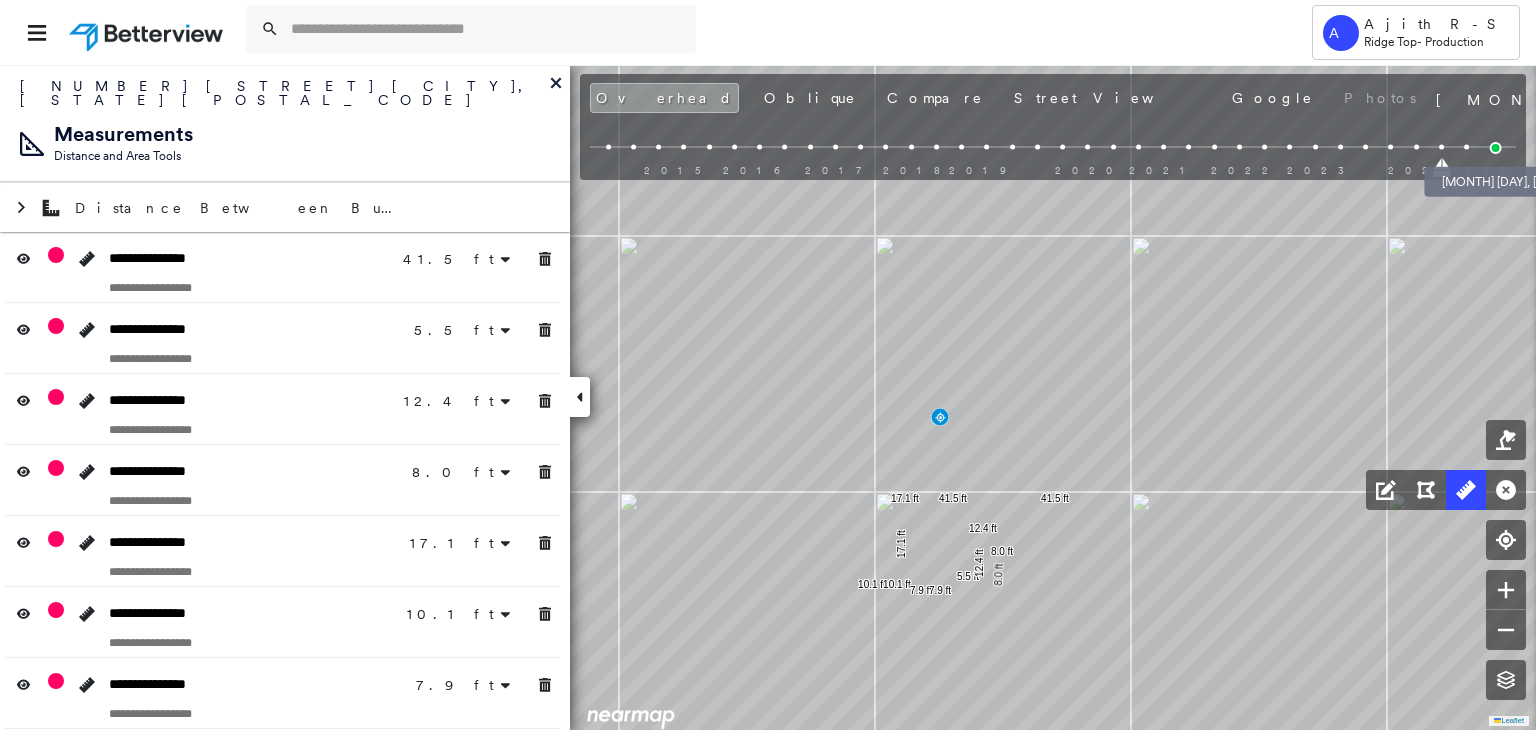 click at bounding box center (1496, 148) 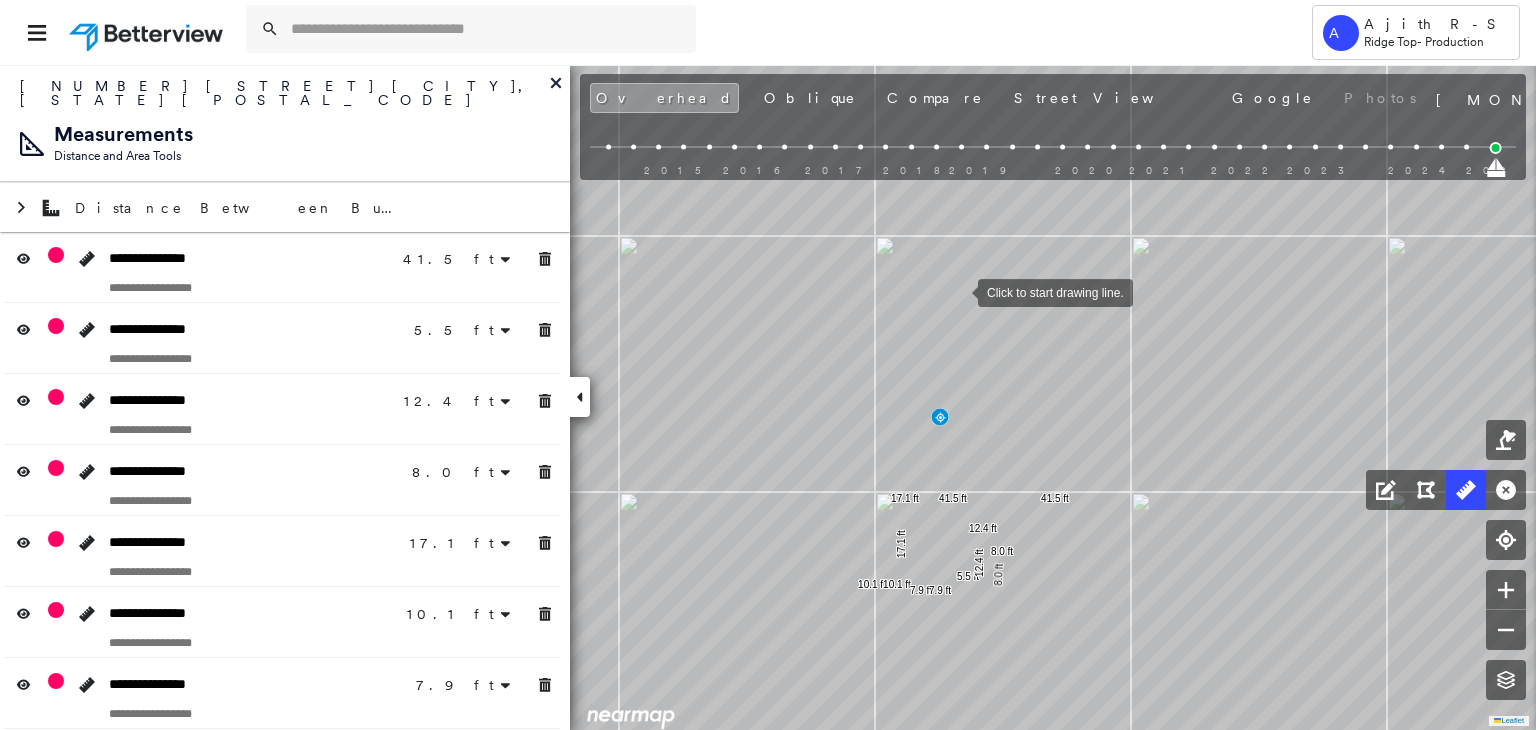 drag, startPoint x: 958, startPoint y: 291, endPoint x: 957, endPoint y: 416, distance: 125.004 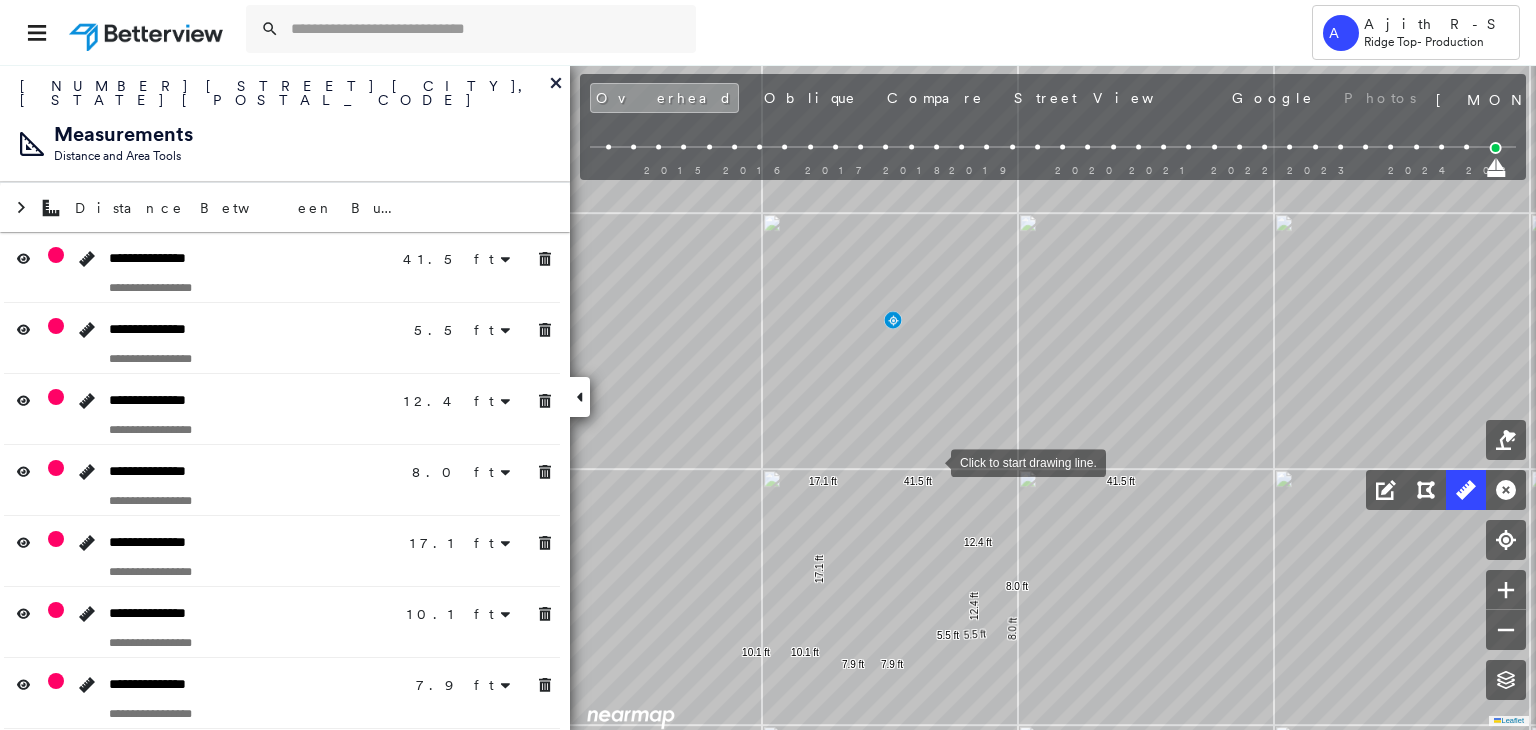 click at bounding box center [931, 461] 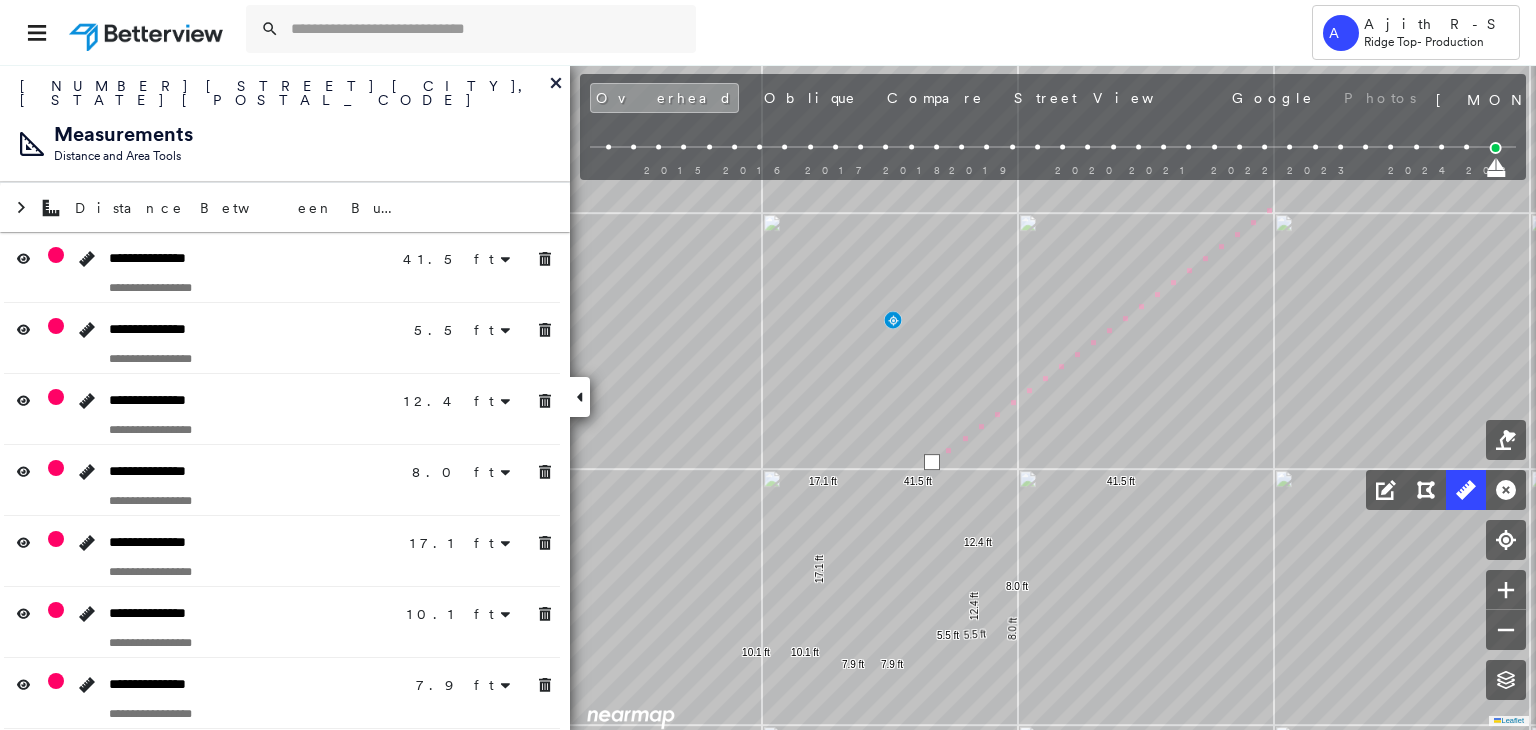 click on "2015 2016 2017 2018 2019 2020 2021 2022 2023 2024 2025" at bounding box center [1053, 150] 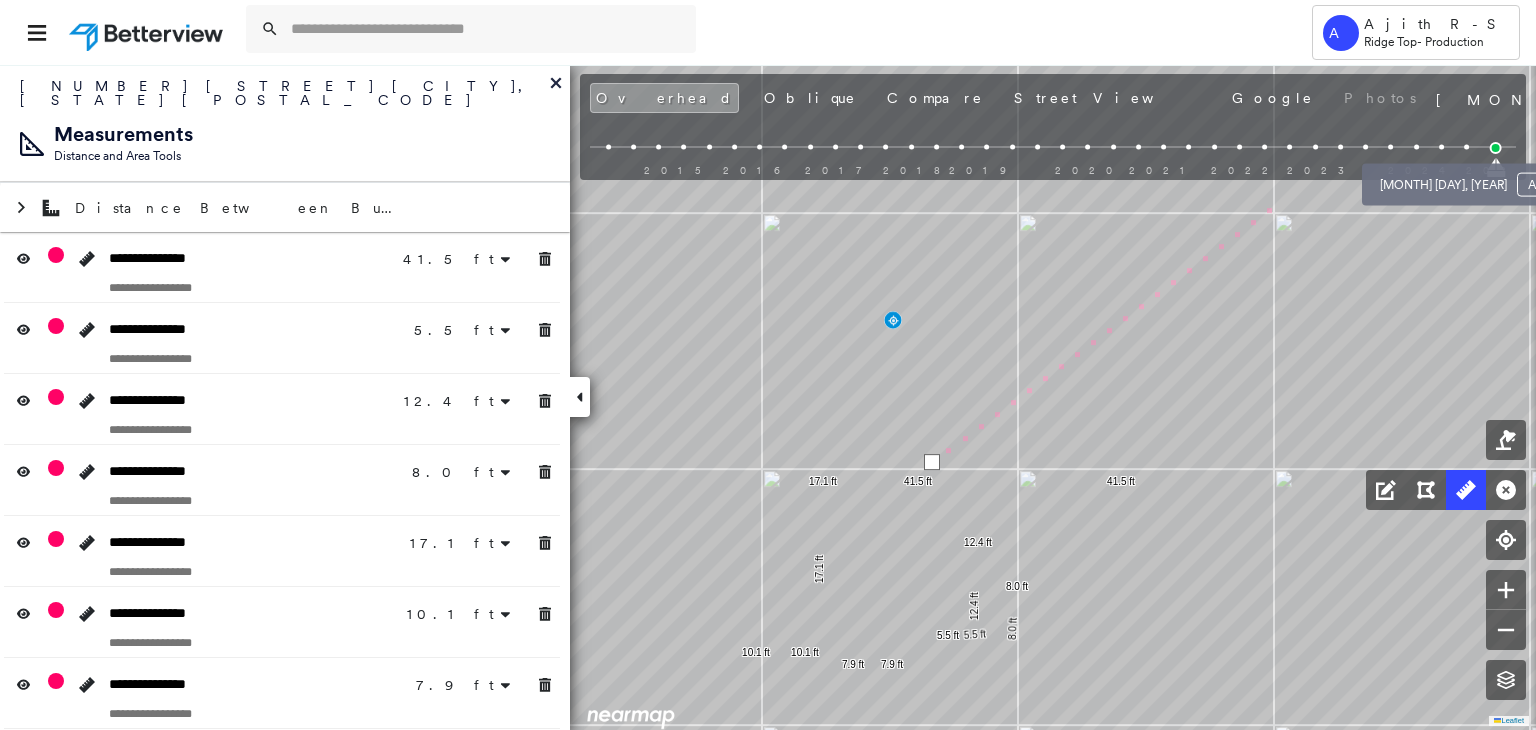 click at bounding box center (1466, 147) 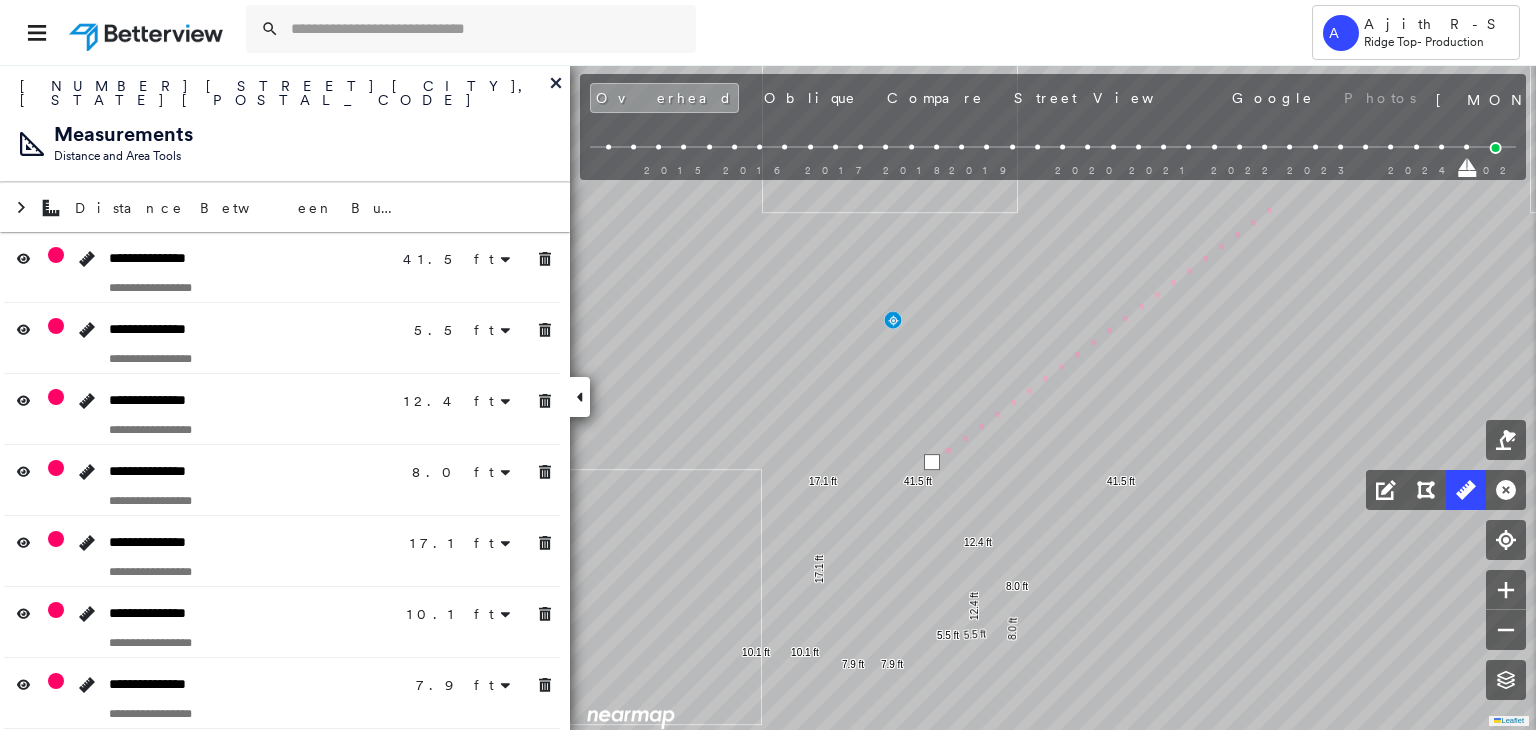 click on "2015 2016 2017 2018 2019 2020 2021 2022 2023 2024 2025" at bounding box center [1053, 150] 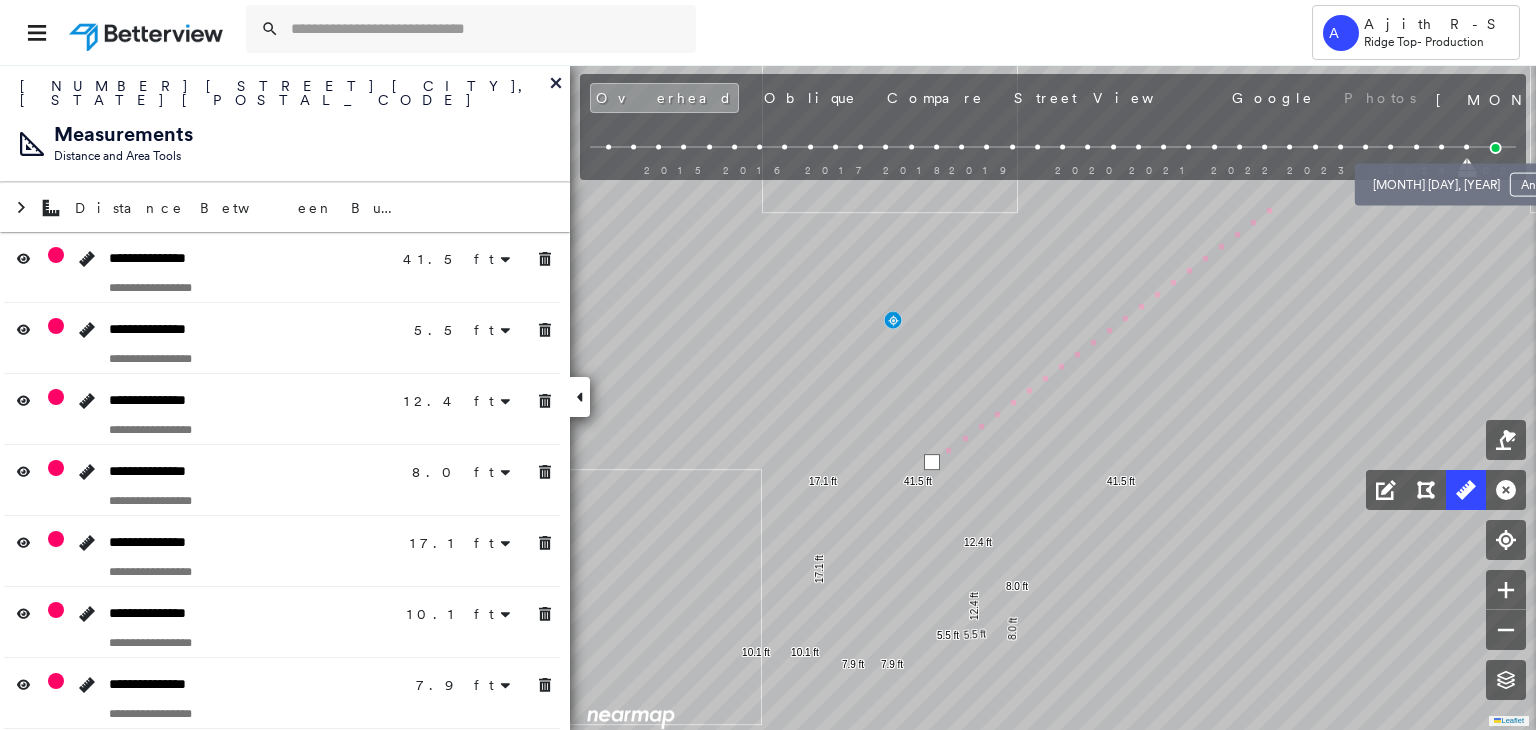 click at bounding box center [1441, 147] 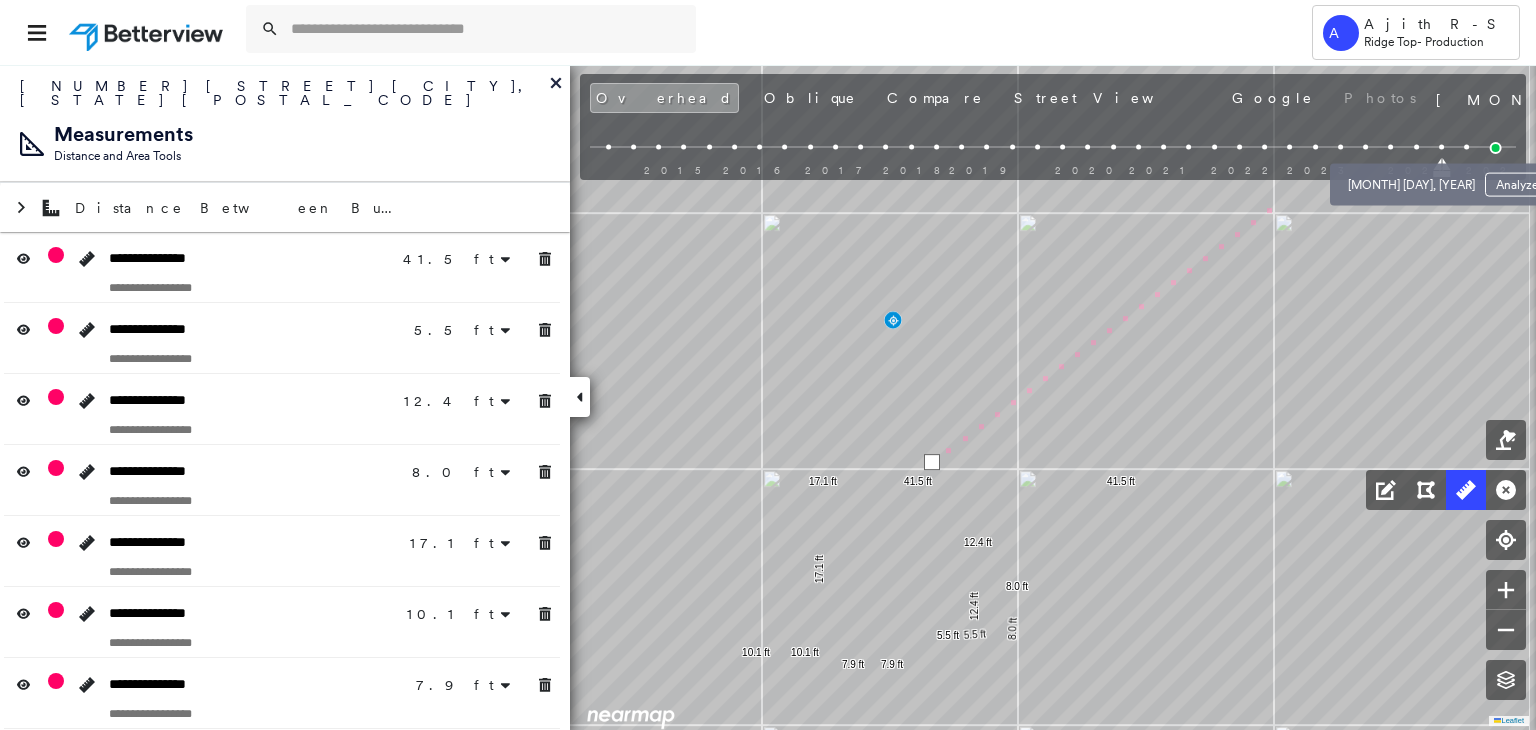 click at bounding box center (1416, 147) 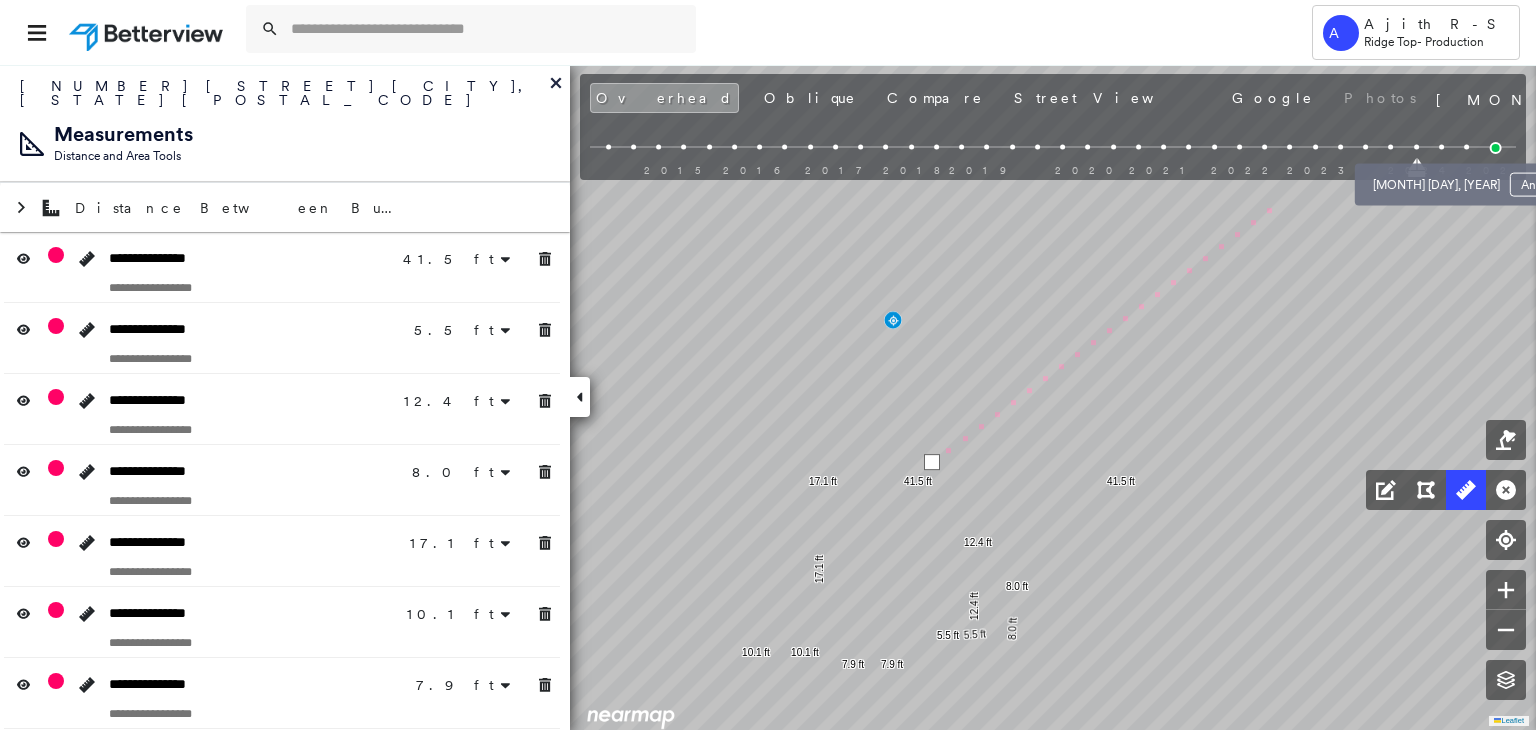 click at bounding box center (1441, 147) 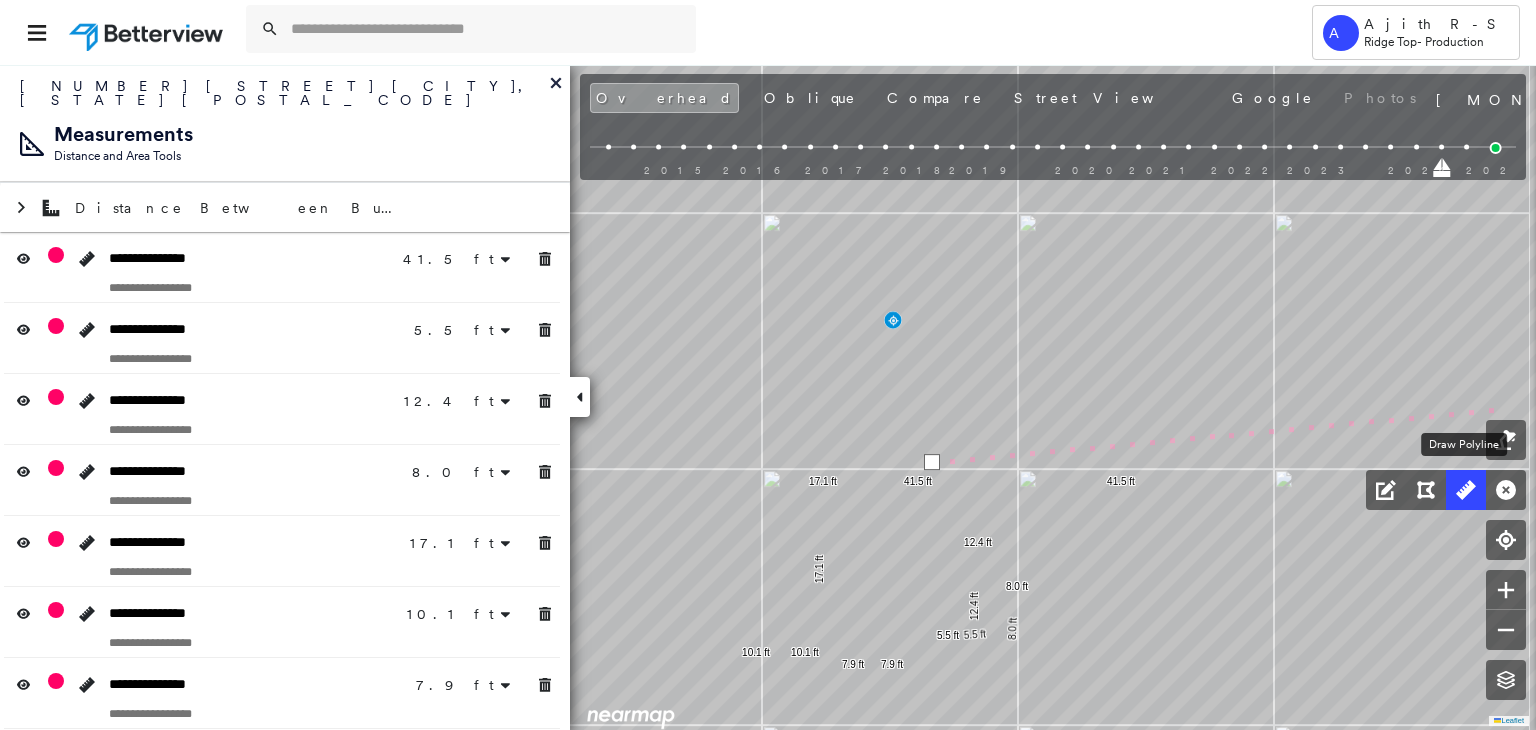 click at bounding box center (1466, 490) 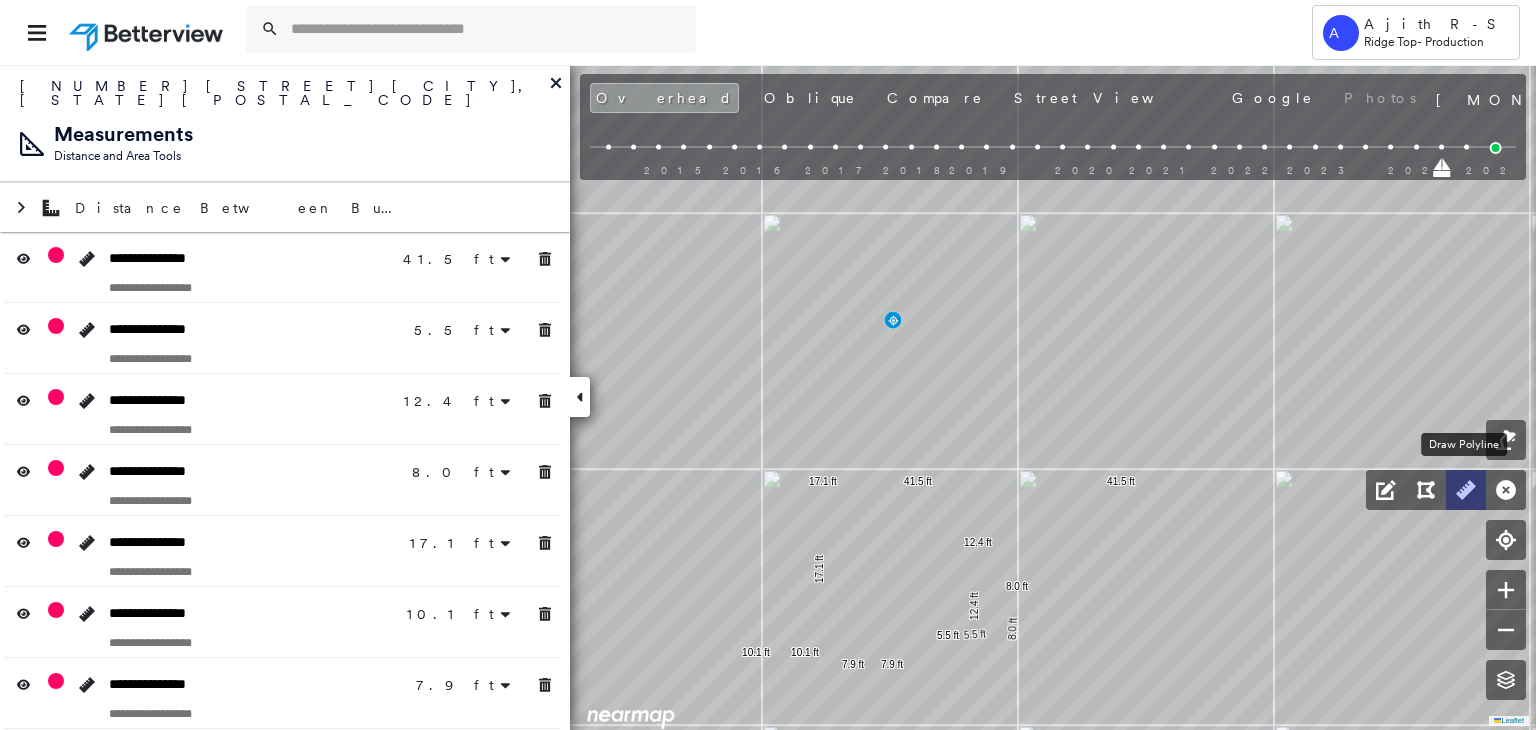 click at bounding box center (1466, 490) 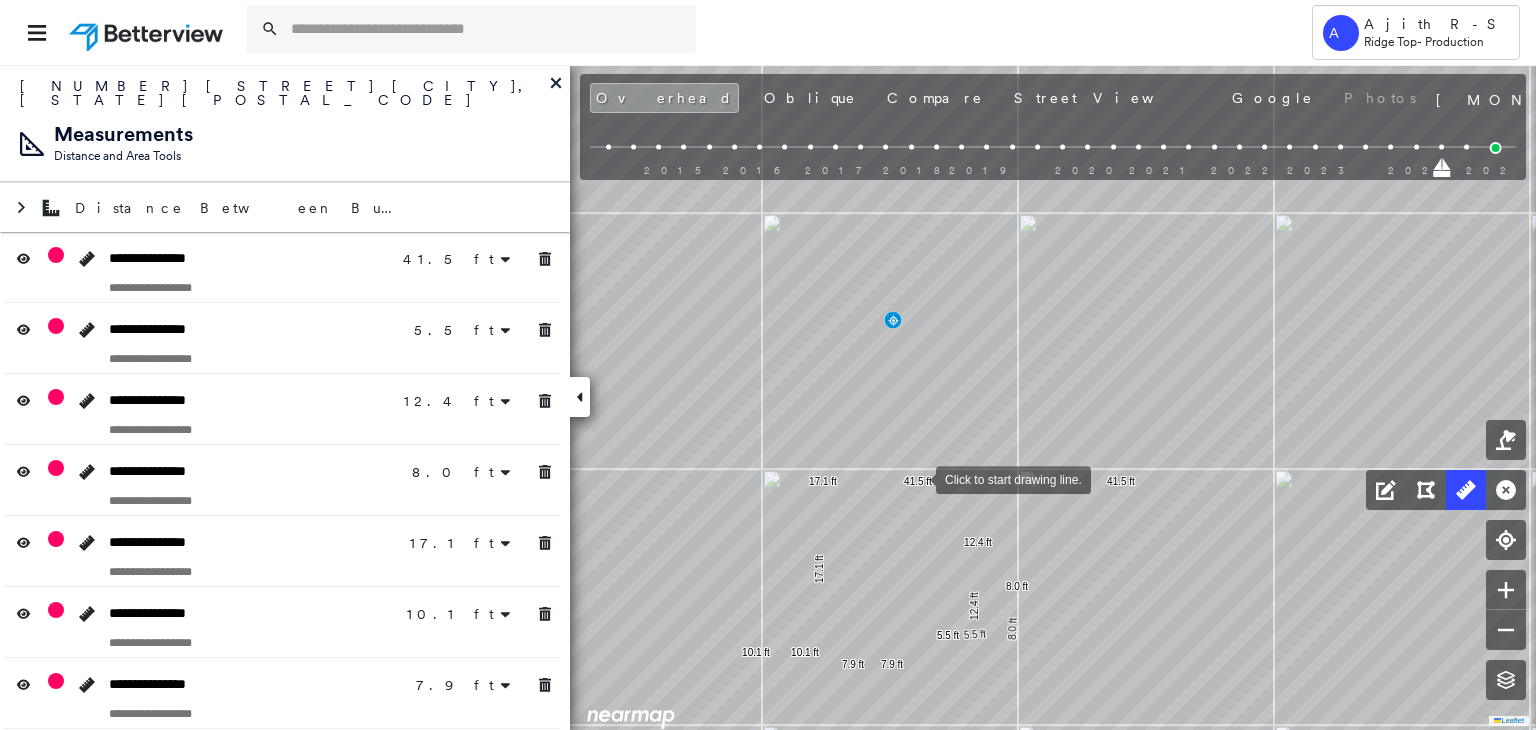click at bounding box center (916, 478) 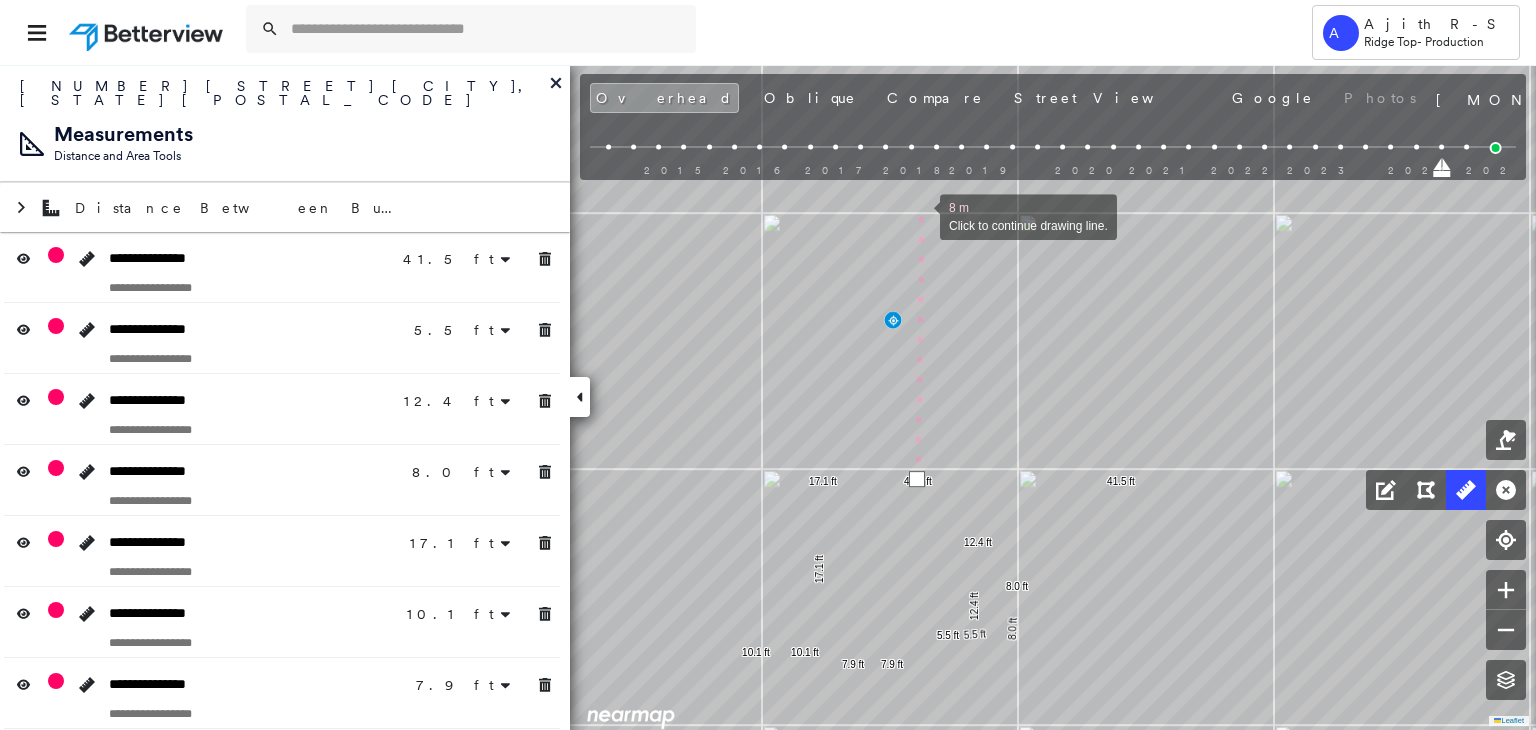 click at bounding box center [920, 215] 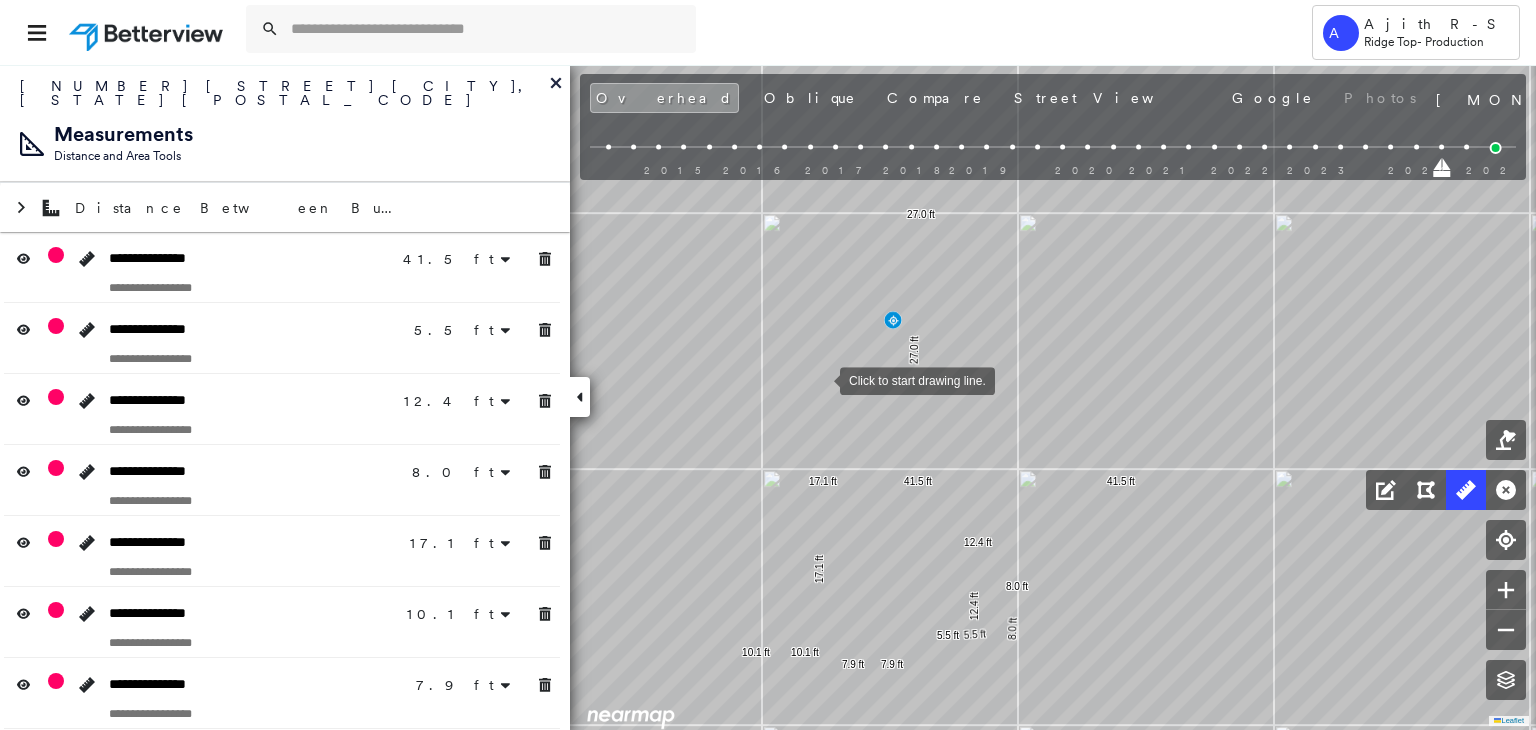 click at bounding box center [820, 379] 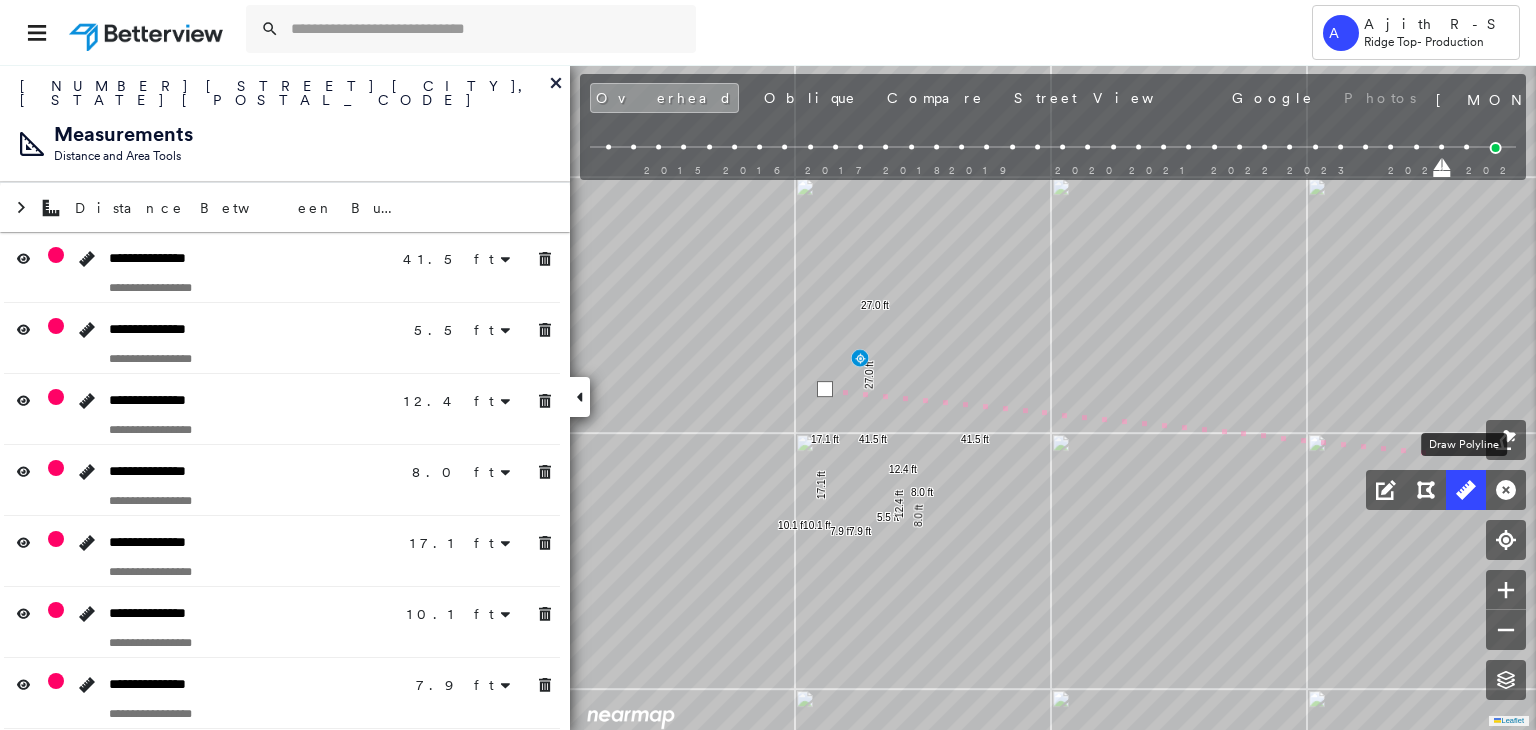click 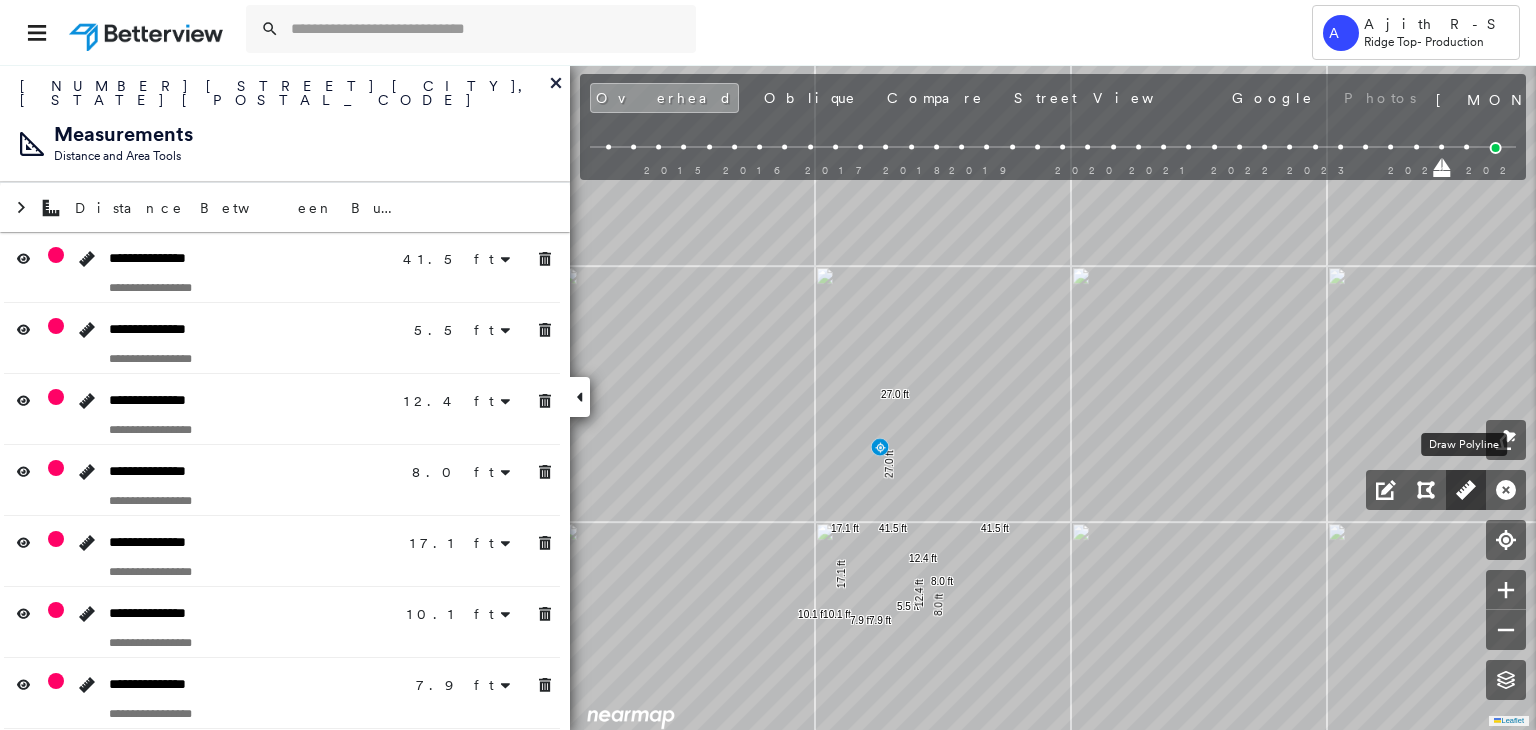 click 